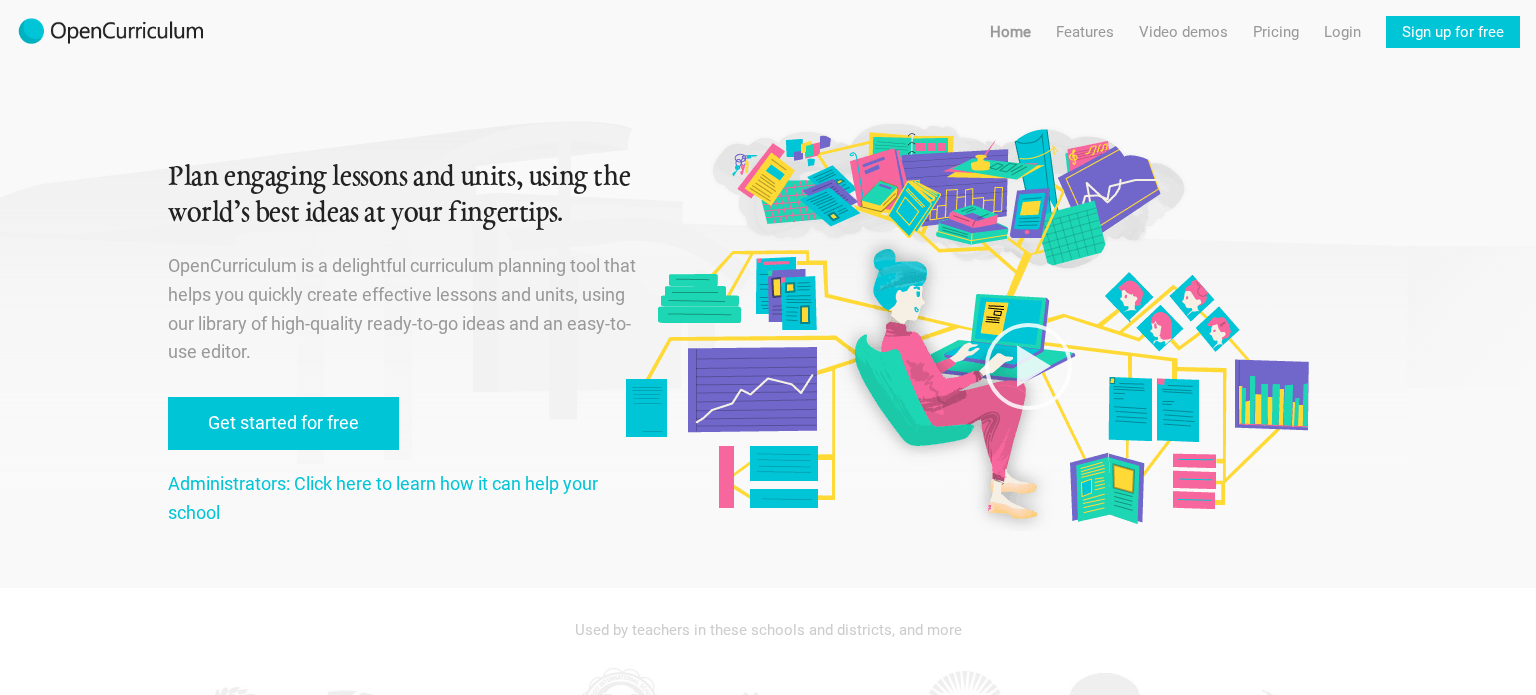 scroll, scrollTop: 0, scrollLeft: 0, axis: both 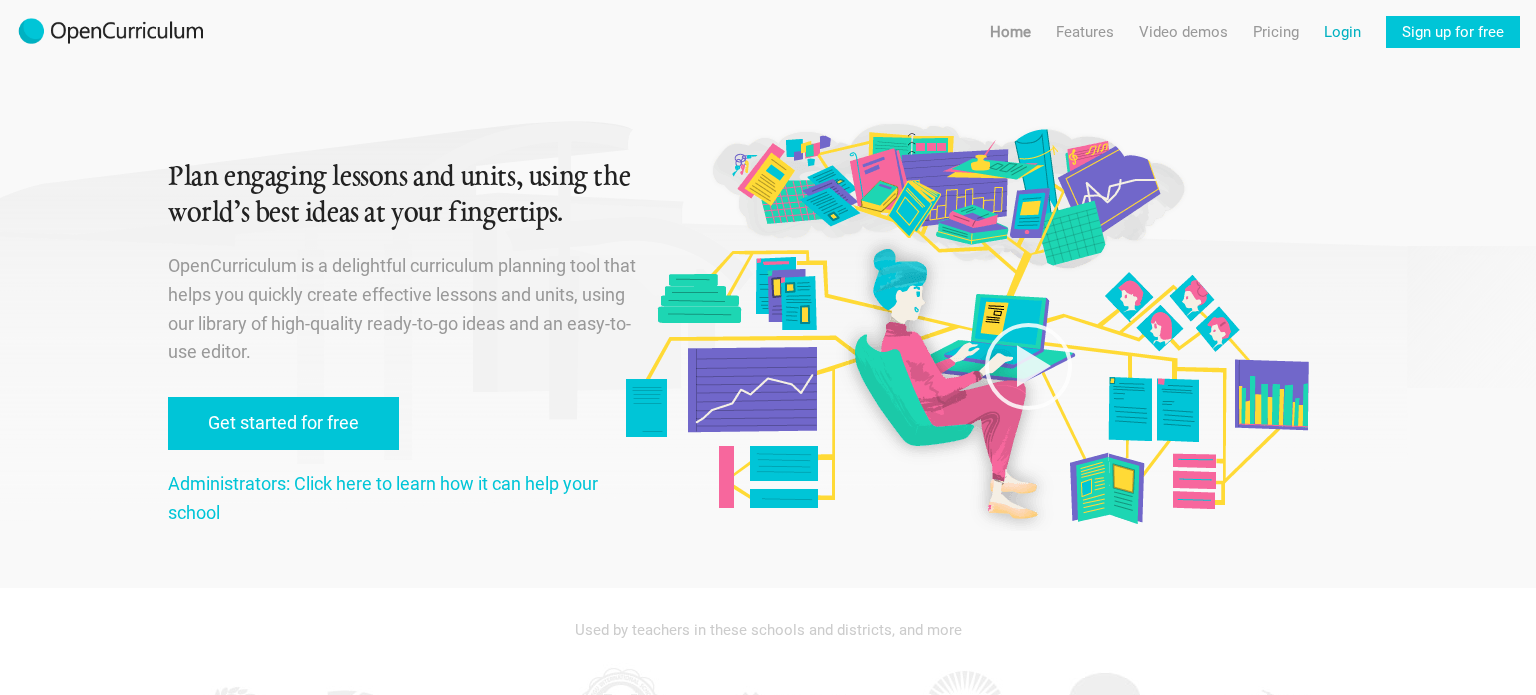 click on "Login" at bounding box center [1342, 32] 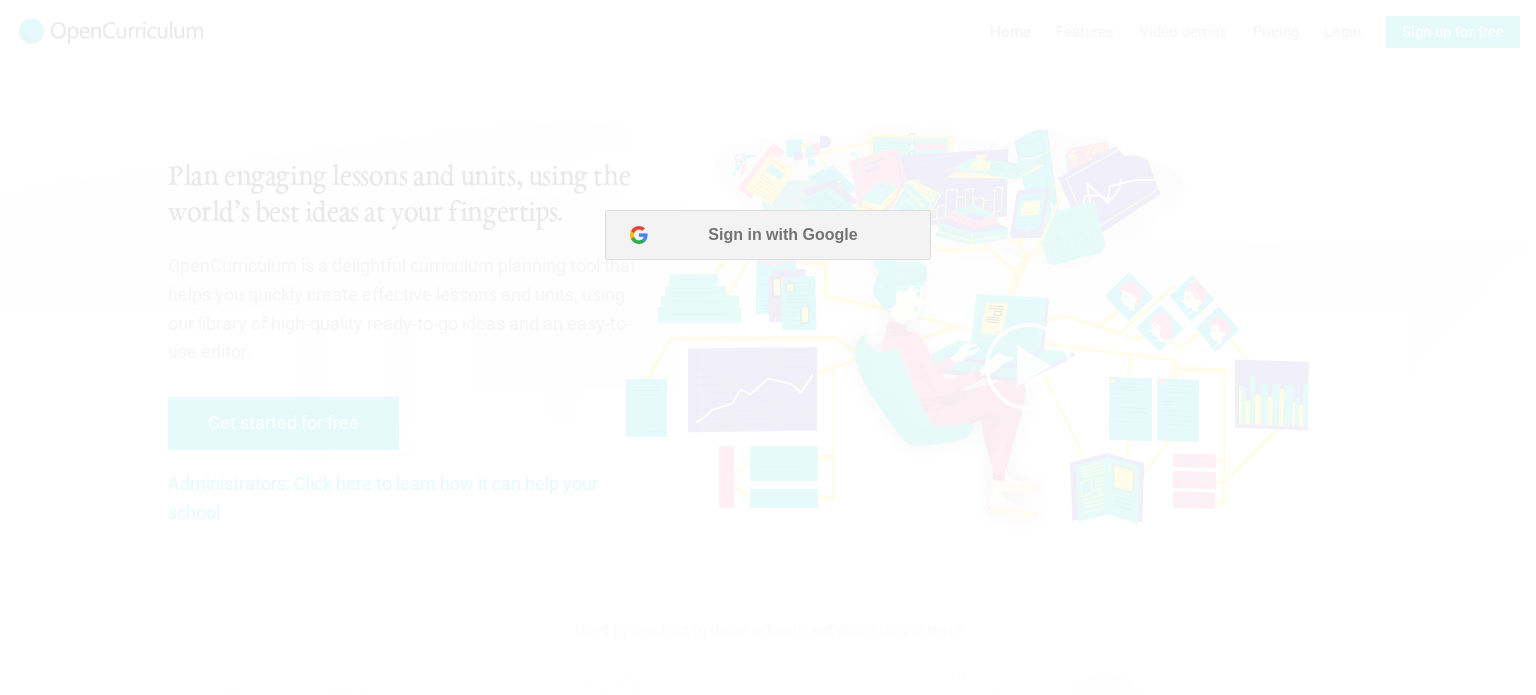 scroll, scrollTop: 0, scrollLeft: 0, axis: both 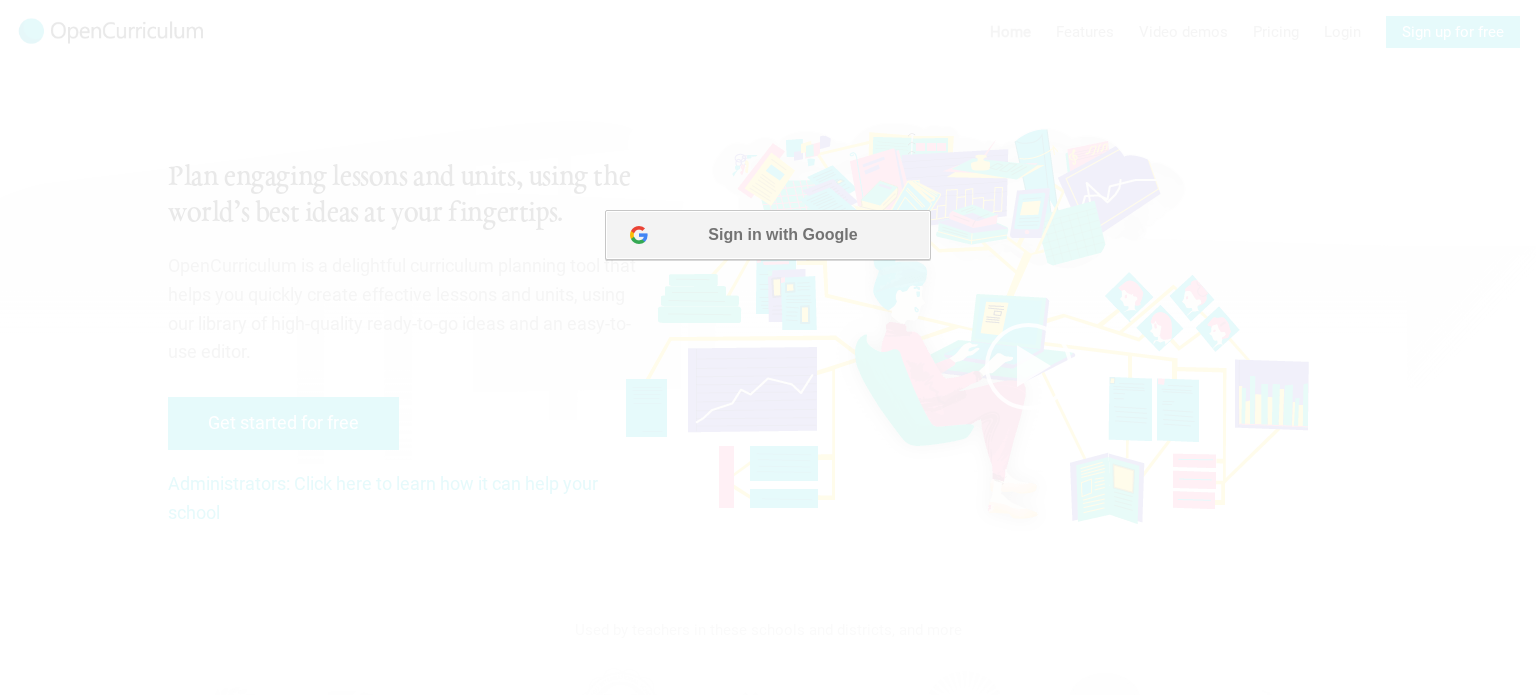 click on "Sign in with Google" at bounding box center (767, 235) 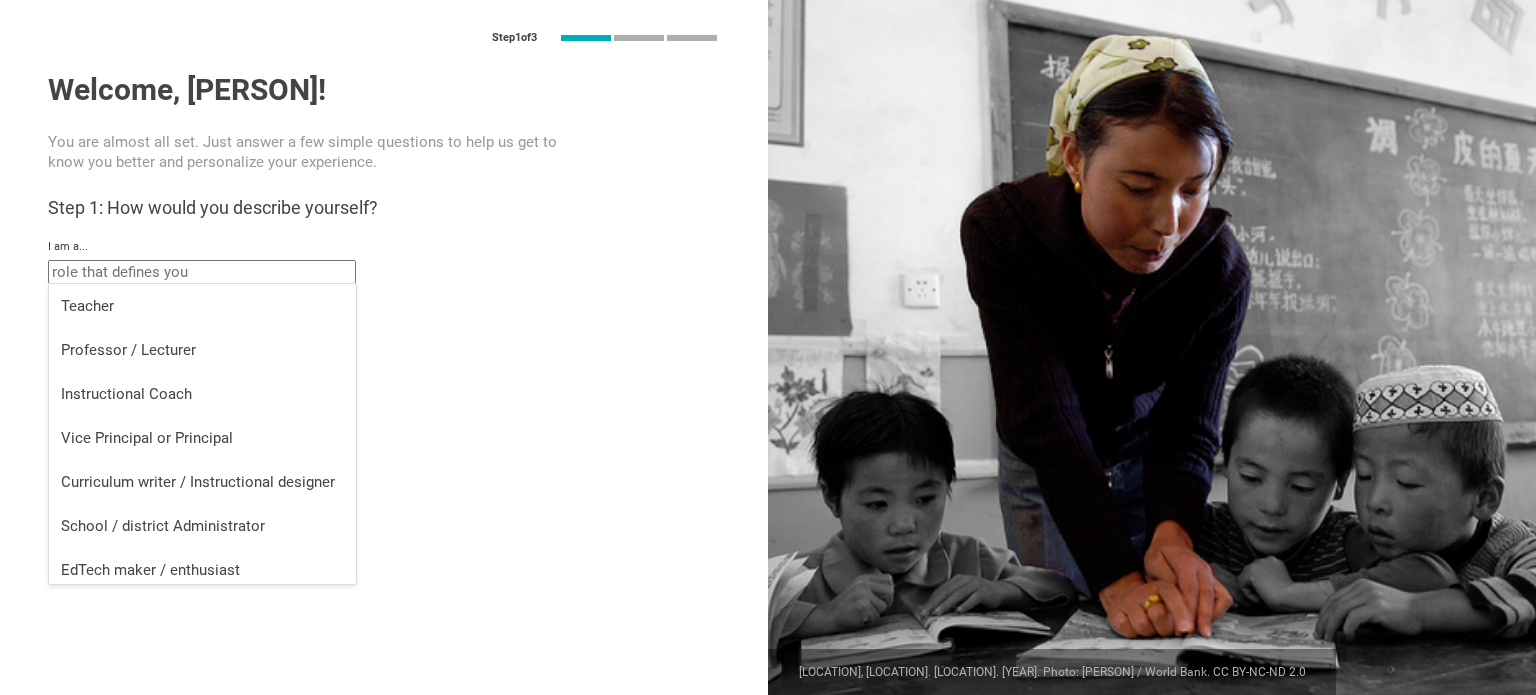 drag, startPoint x: 209, startPoint y: 271, endPoint x: 121, endPoint y: 260, distance: 88.68484 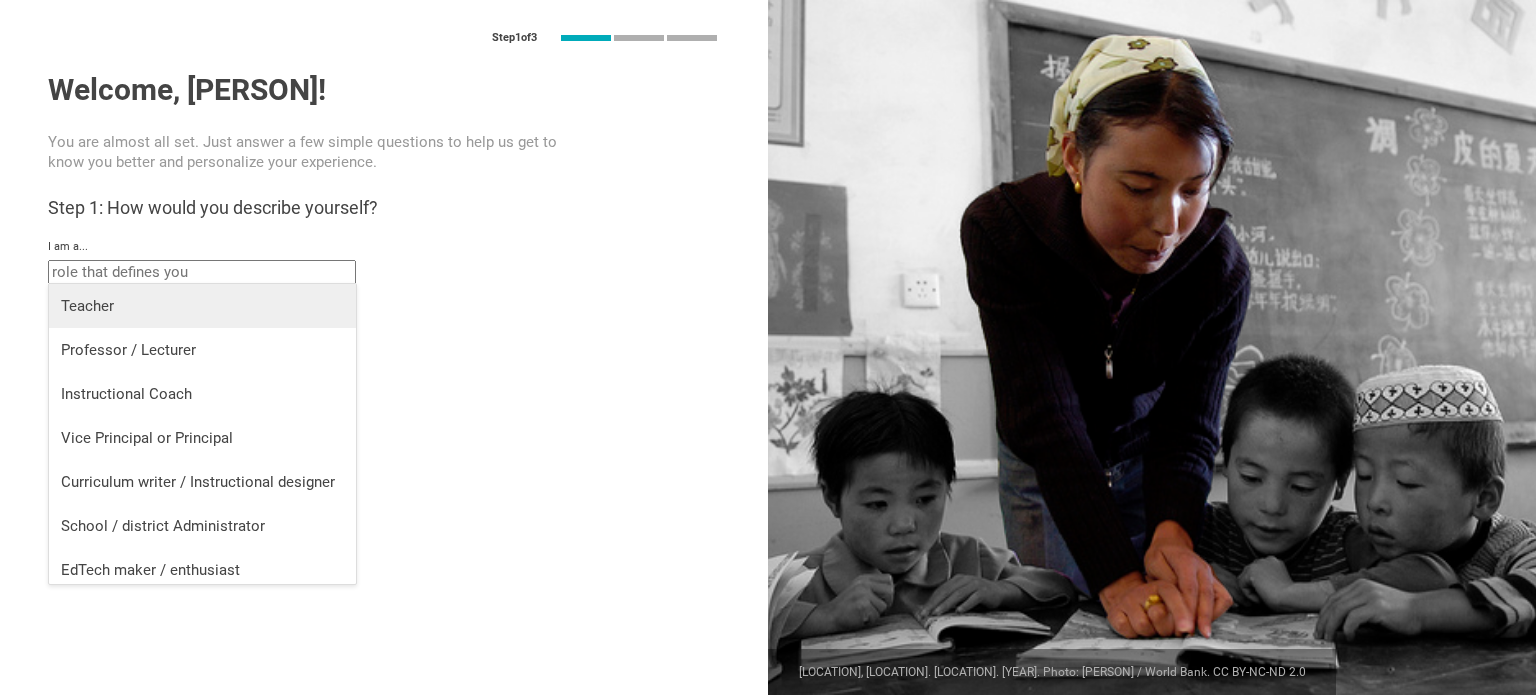 click on "Teacher" at bounding box center (202, 306) 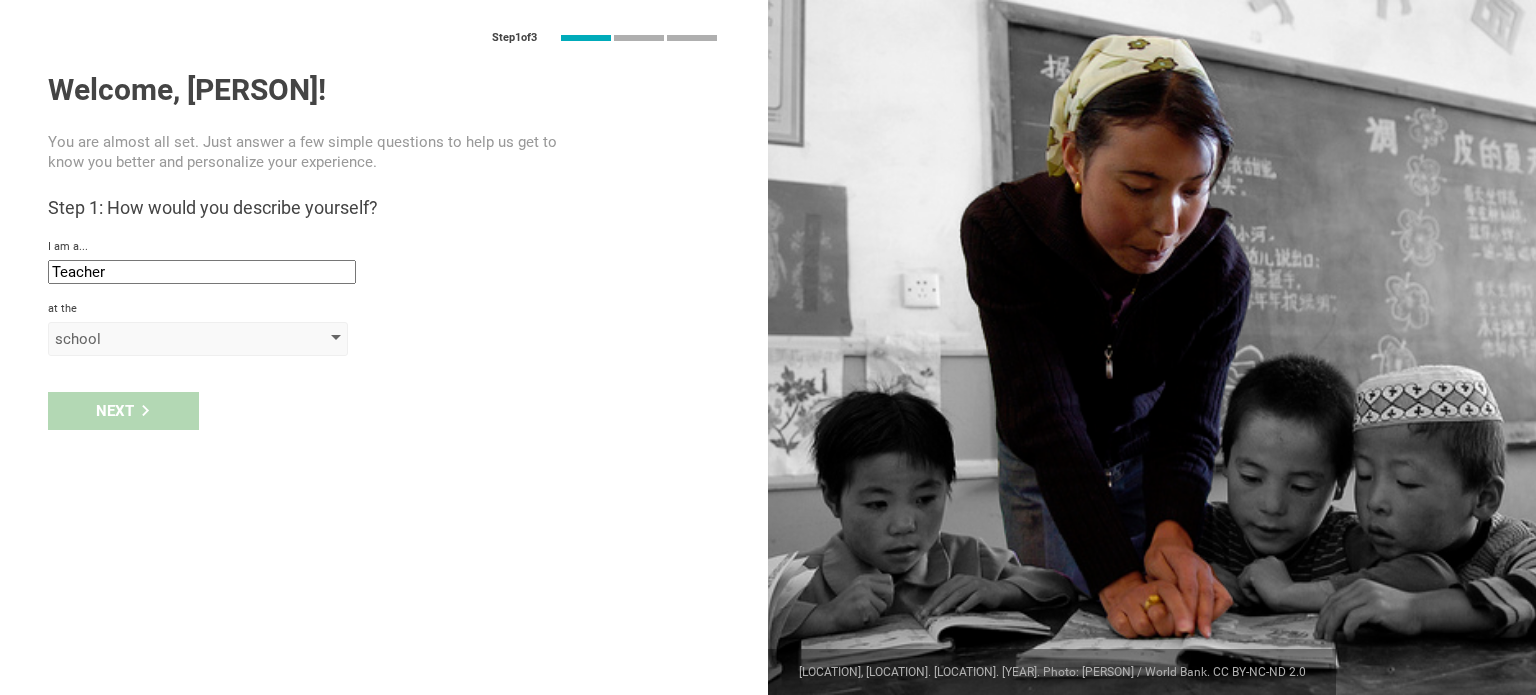 click on "school" at bounding box center [169, 339] 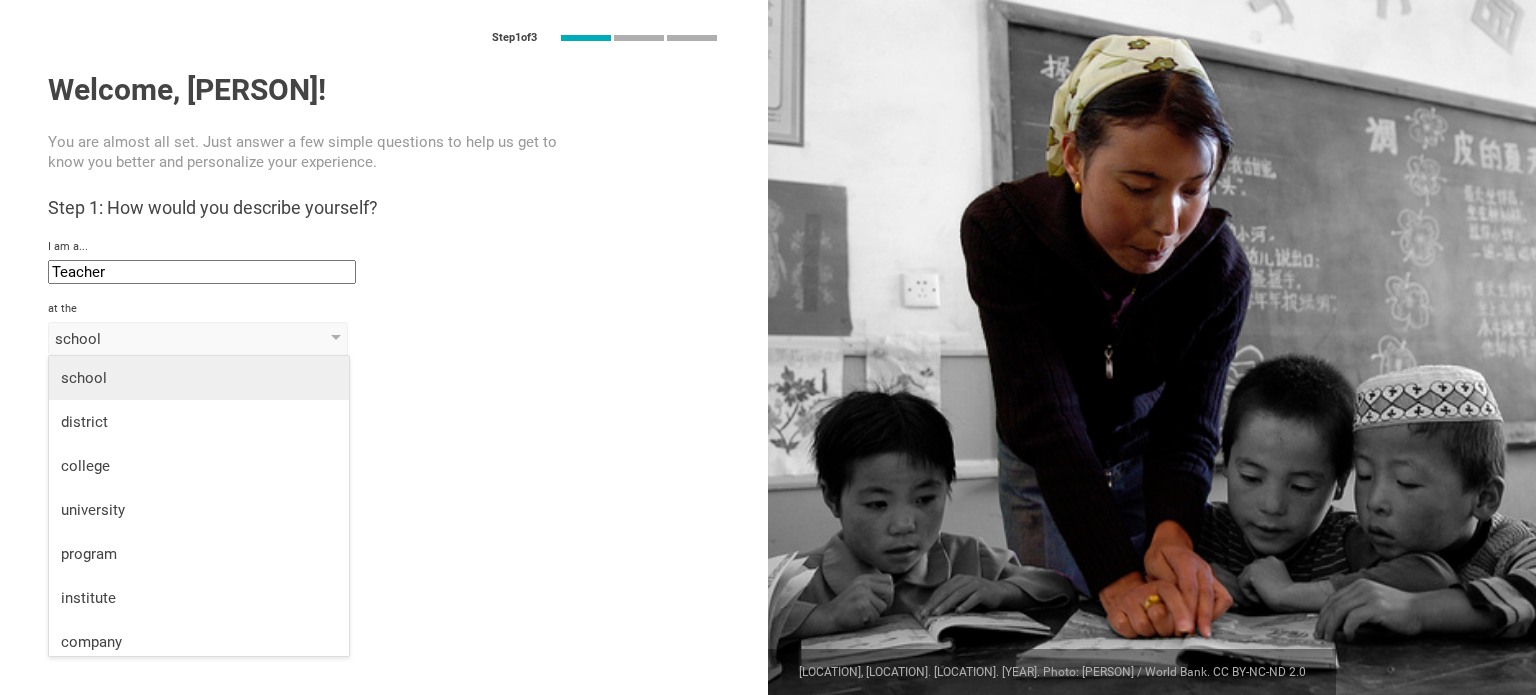click on "school" at bounding box center (199, 378) 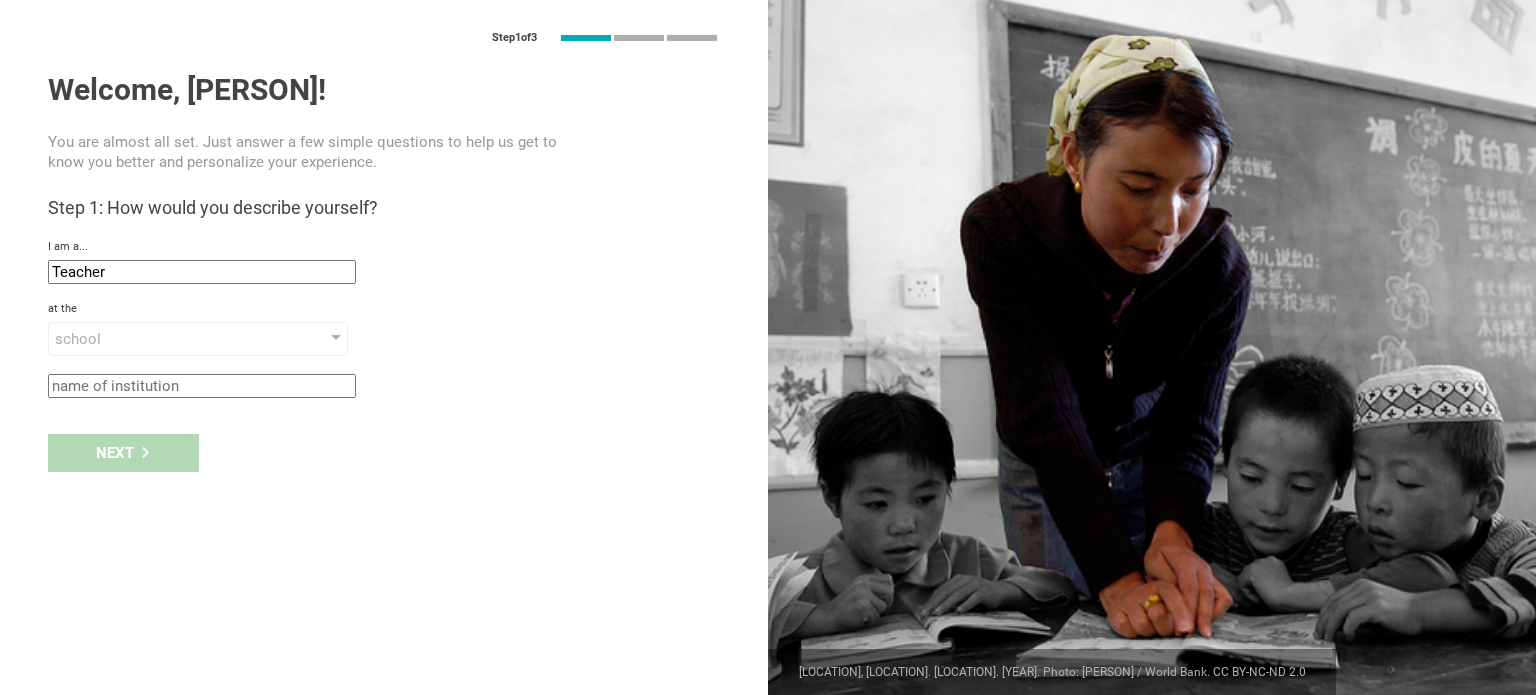 click 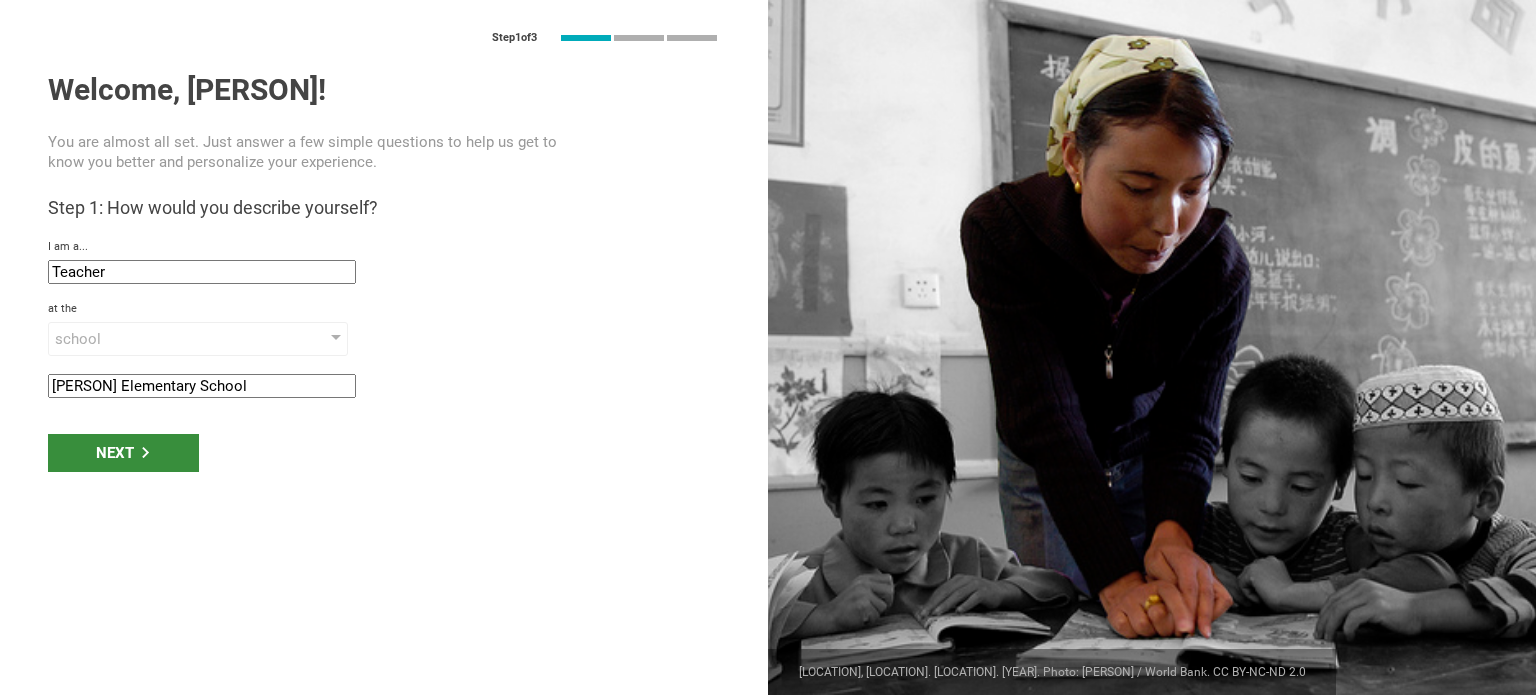 type on "[PERSON] Elementary School" 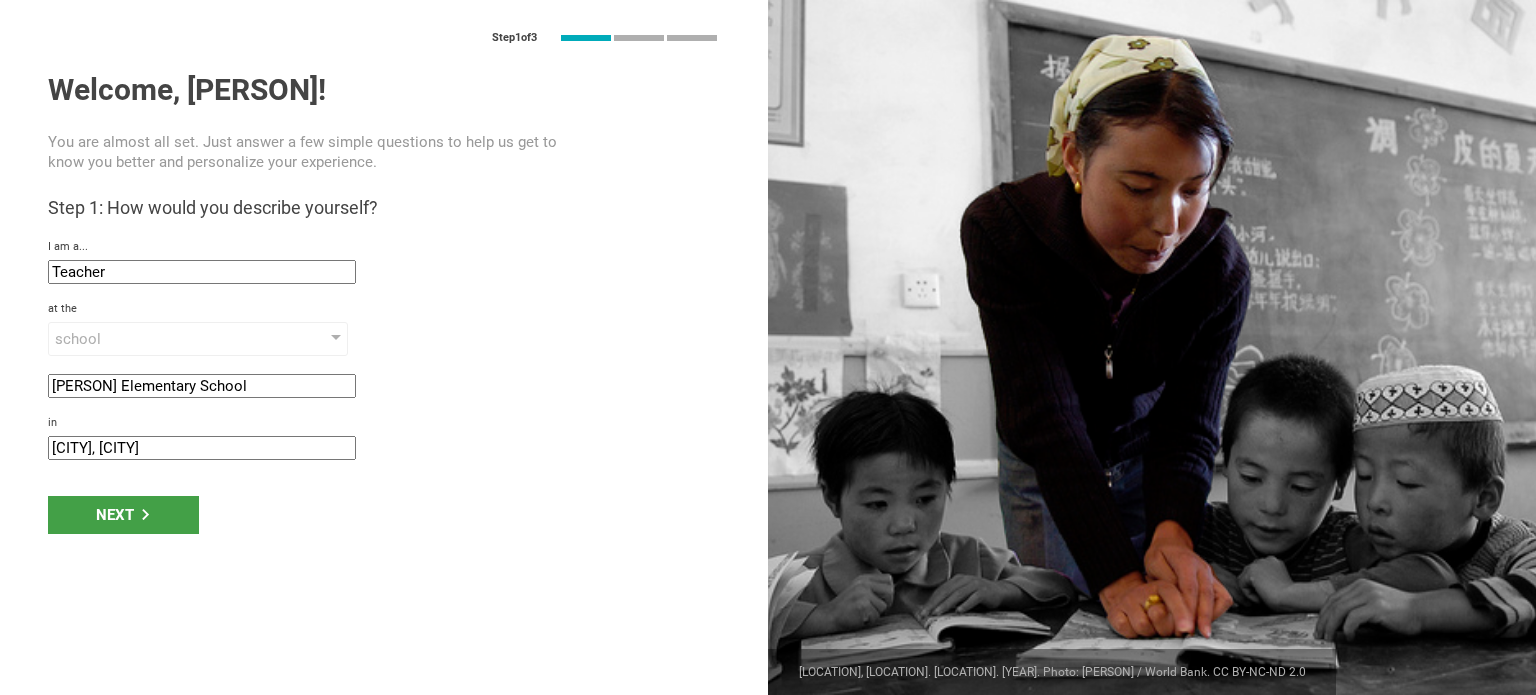 drag, startPoint x: 132, startPoint y: 447, endPoint x: 25, endPoint y: 441, distance: 107.16809 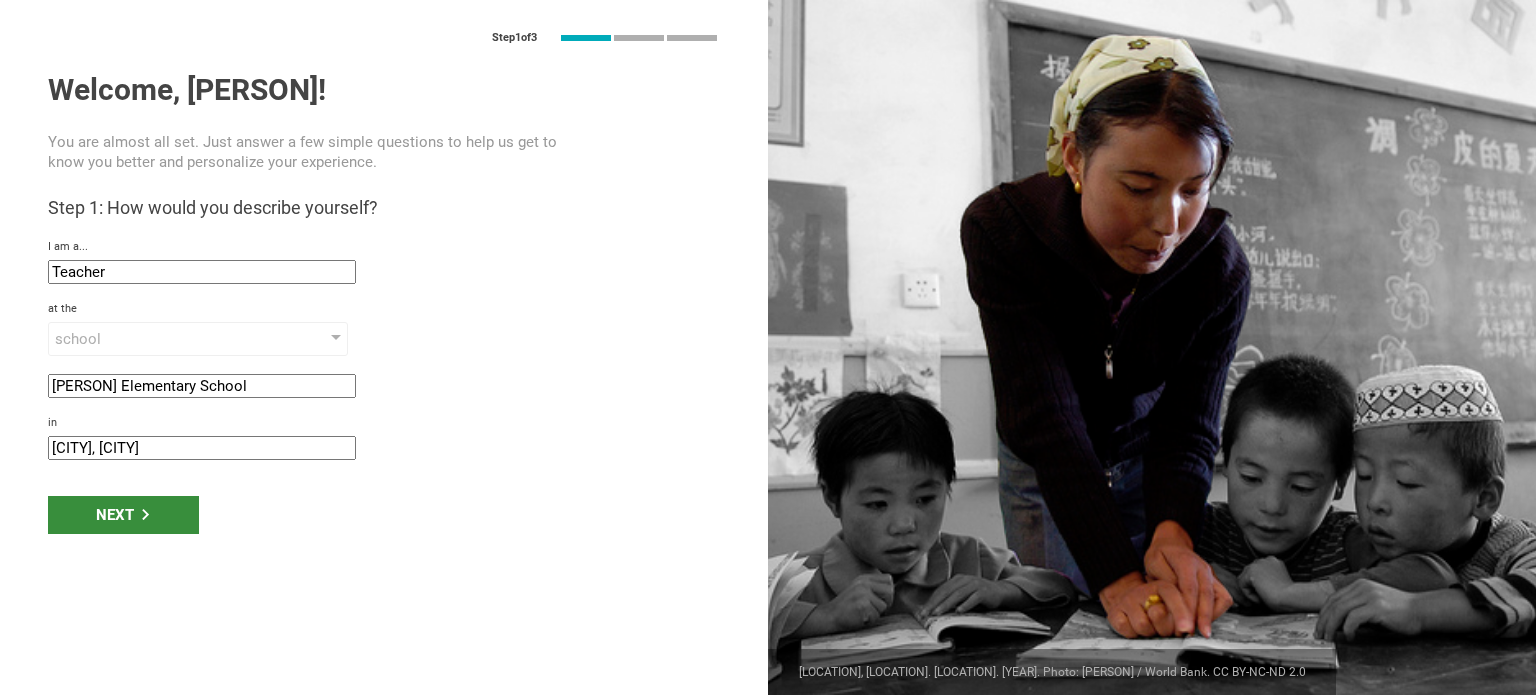 click on "Next" at bounding box center (123, 515) 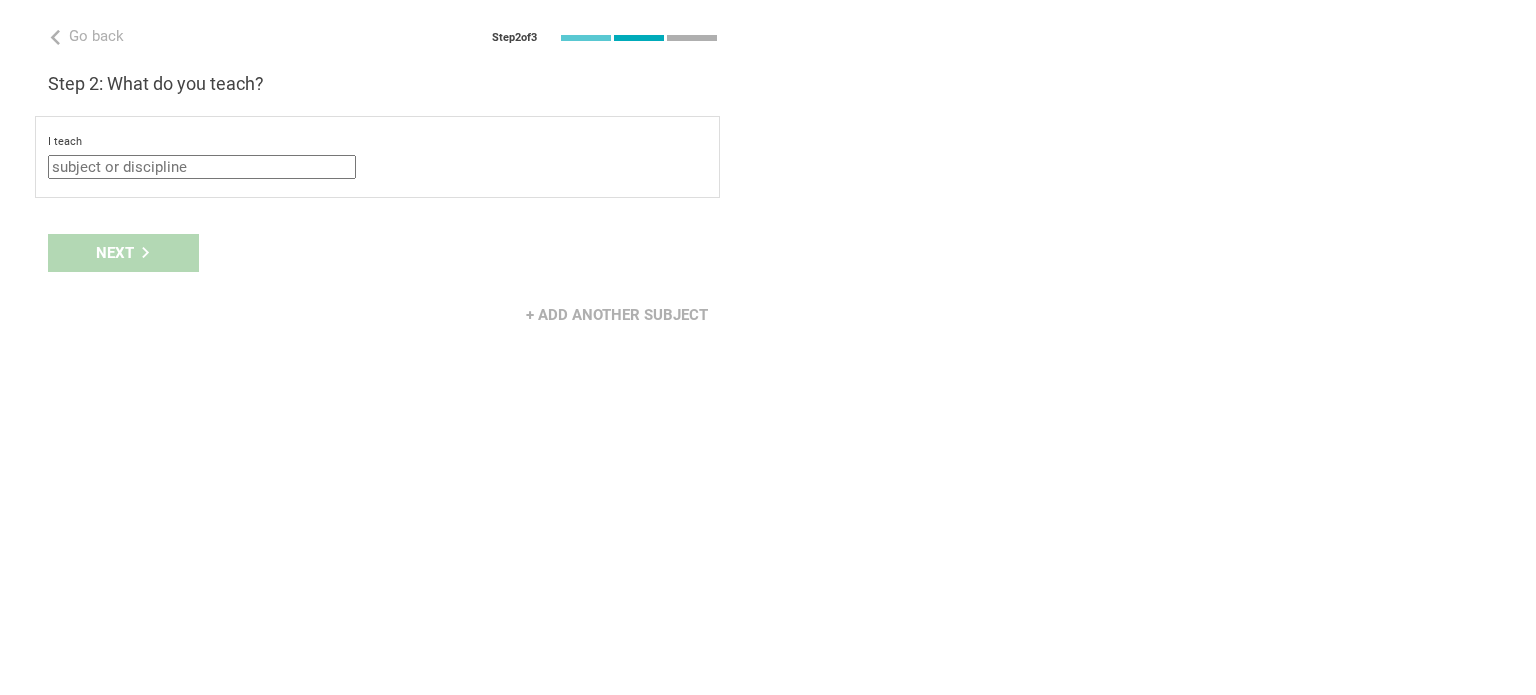 click at bounding box center (202, 167) 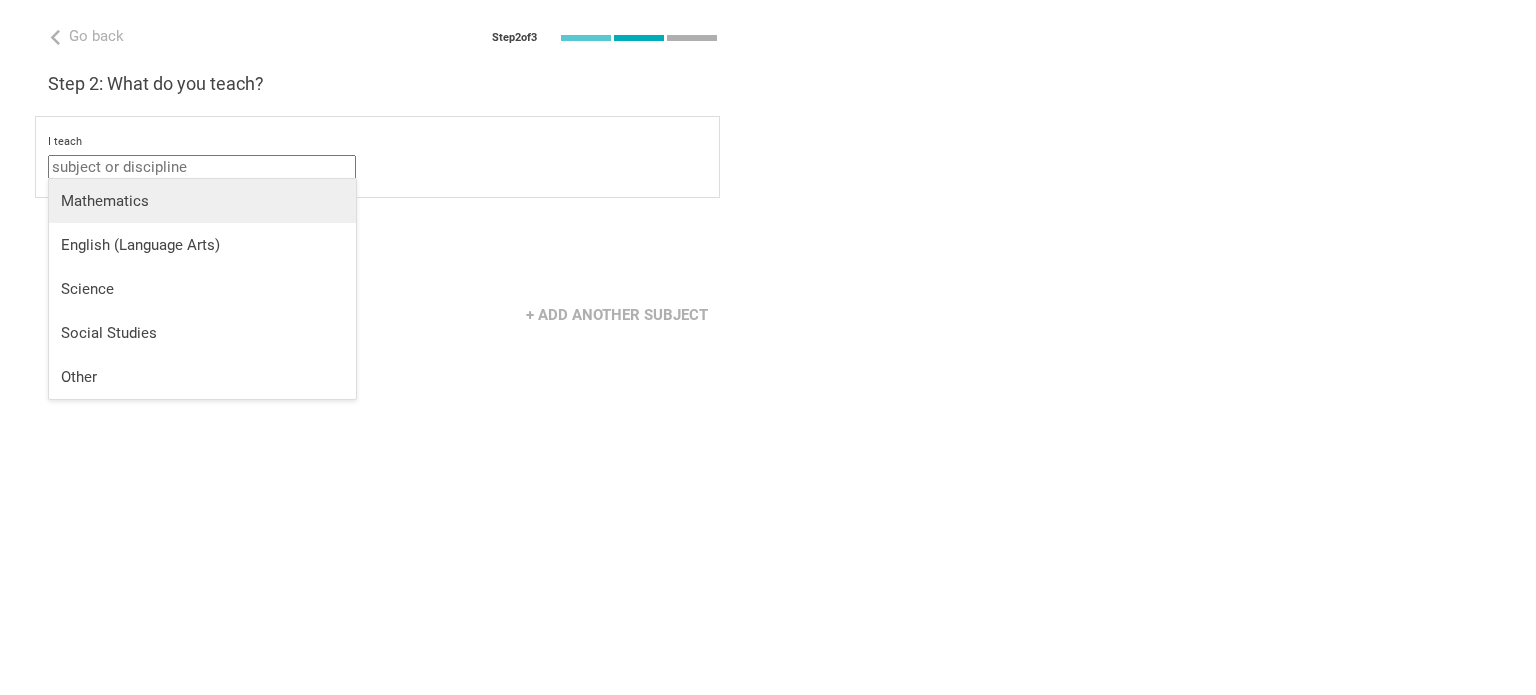 click on "Mathematics" at bounding box center [202, 201] 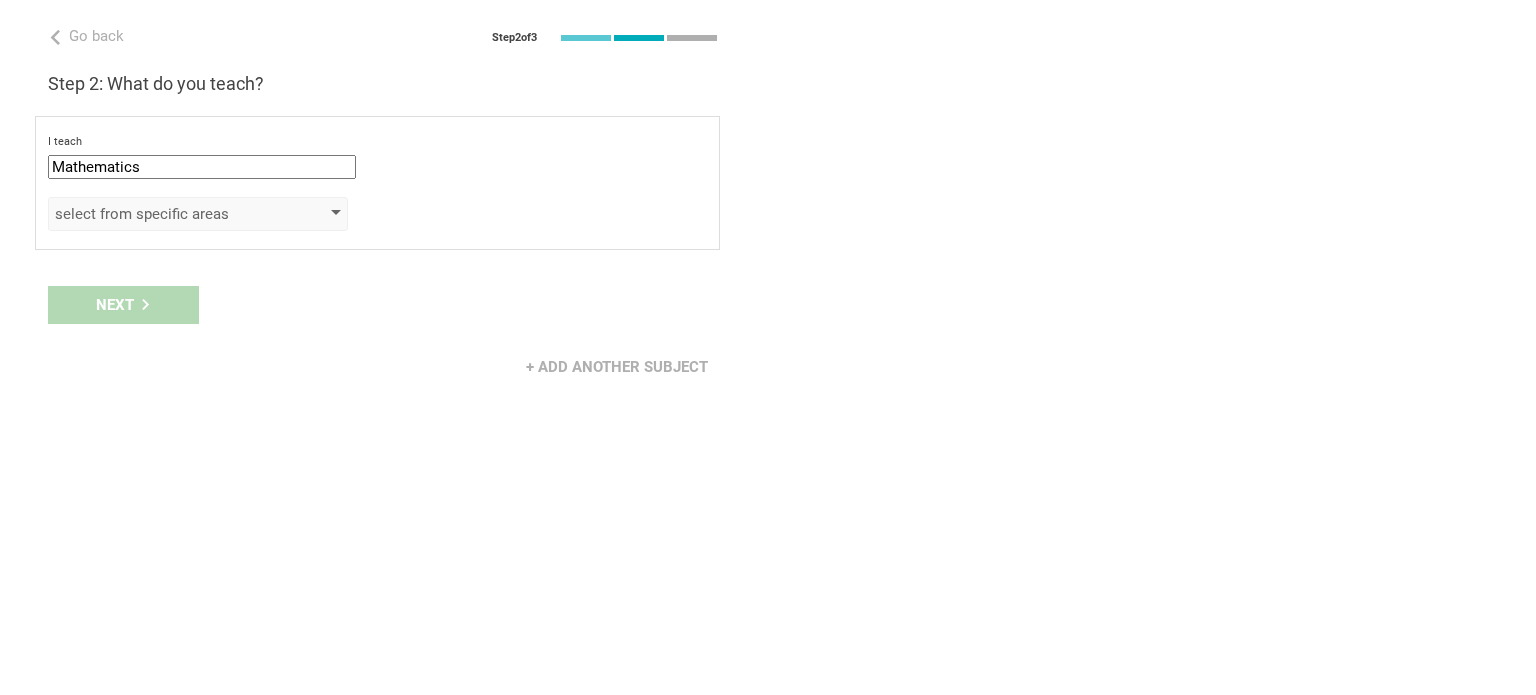 click on "select from specific areas" at bounding box center (169, 214) 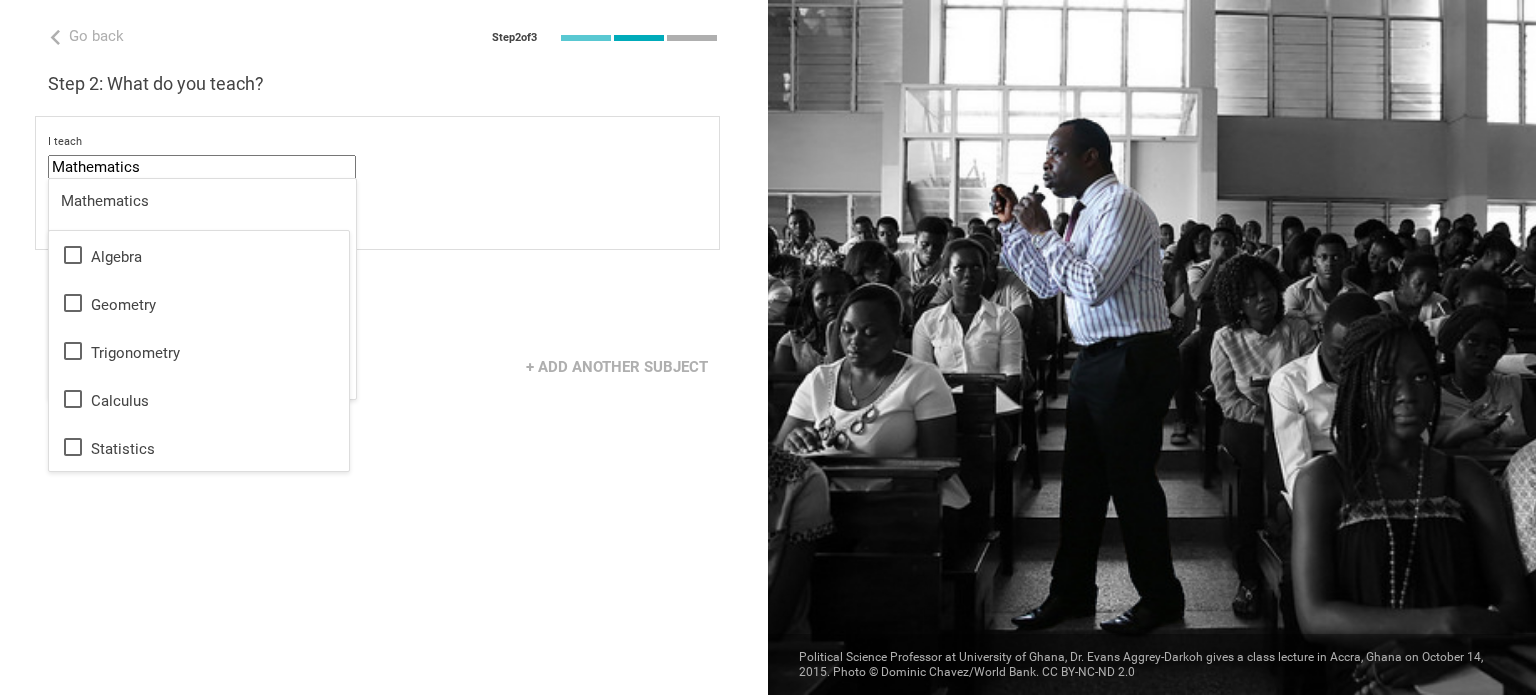 click on "Mathematics" at bounding box center [202, 167] 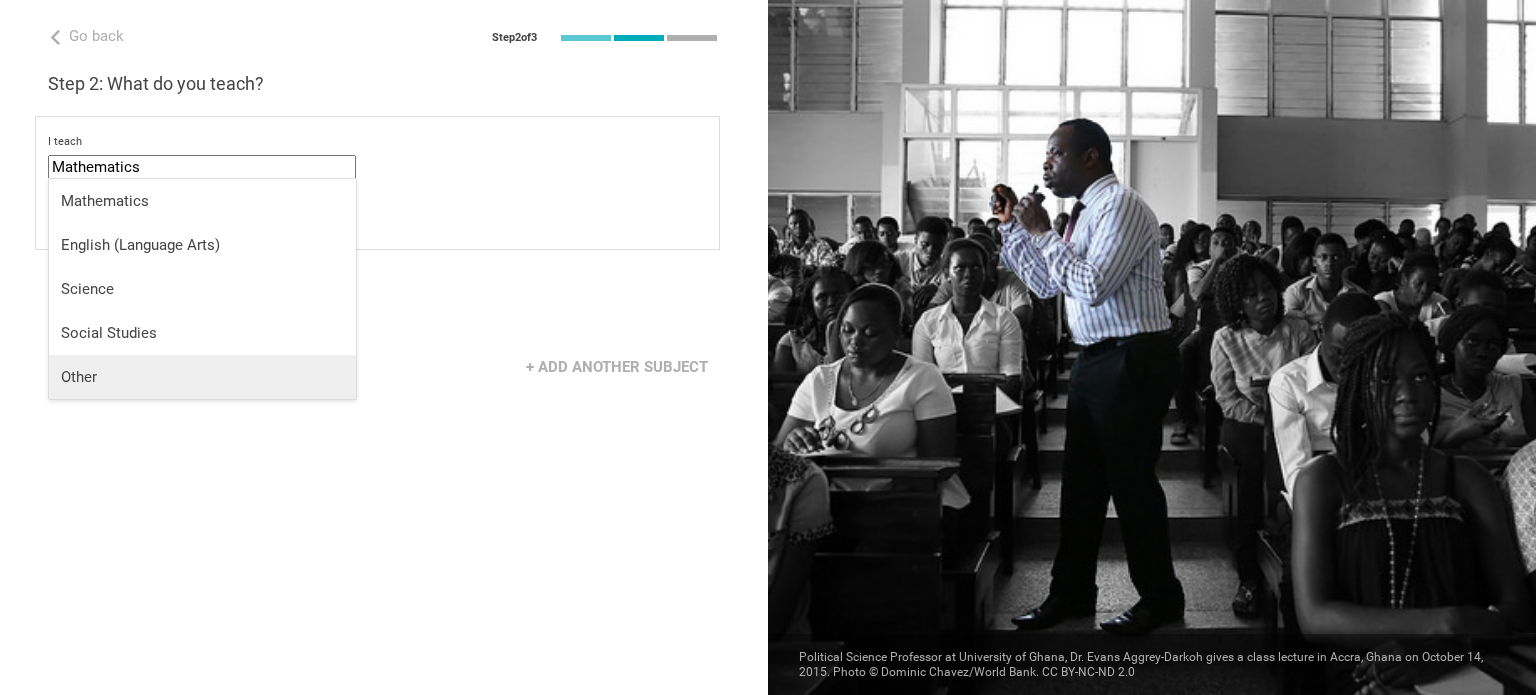 click on "Other" at bounding box center (202, 377) 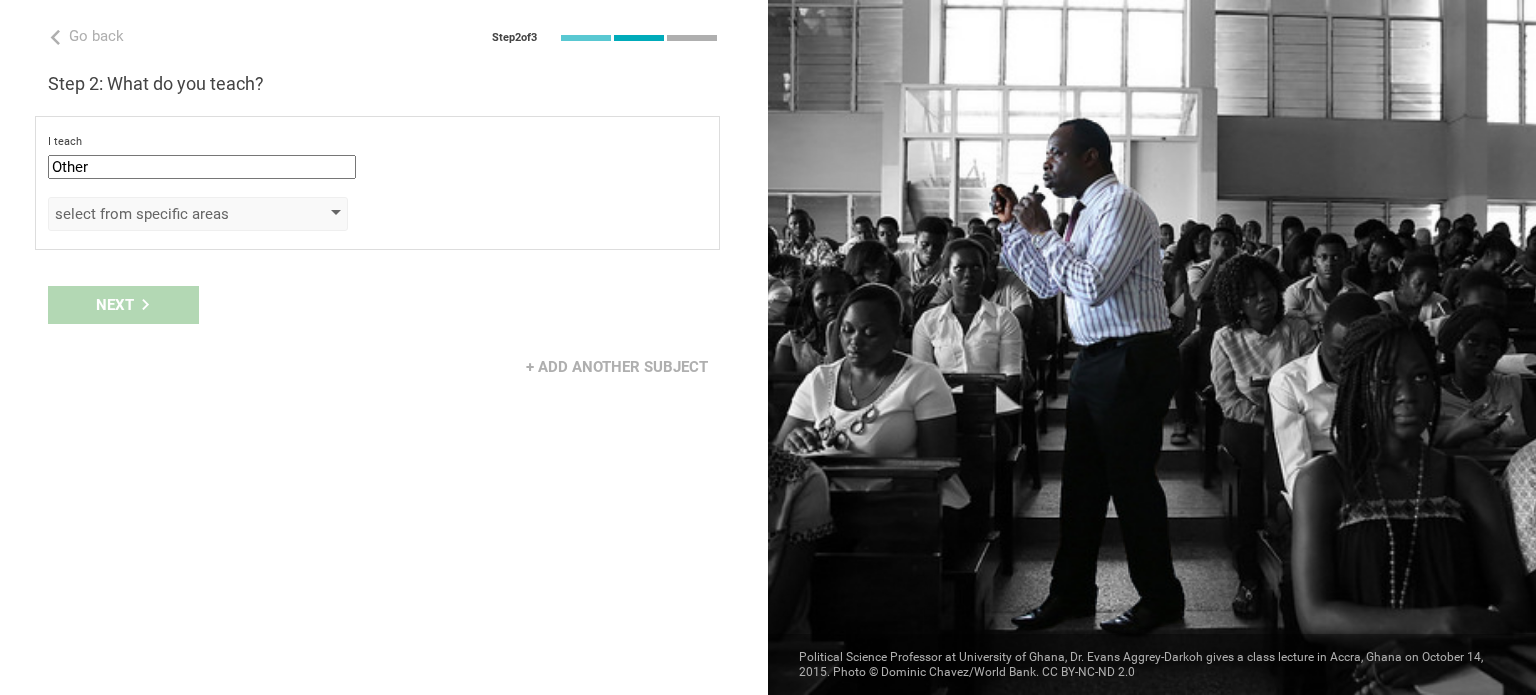 click on "select from specific areas" at bounding box center (169, 214) 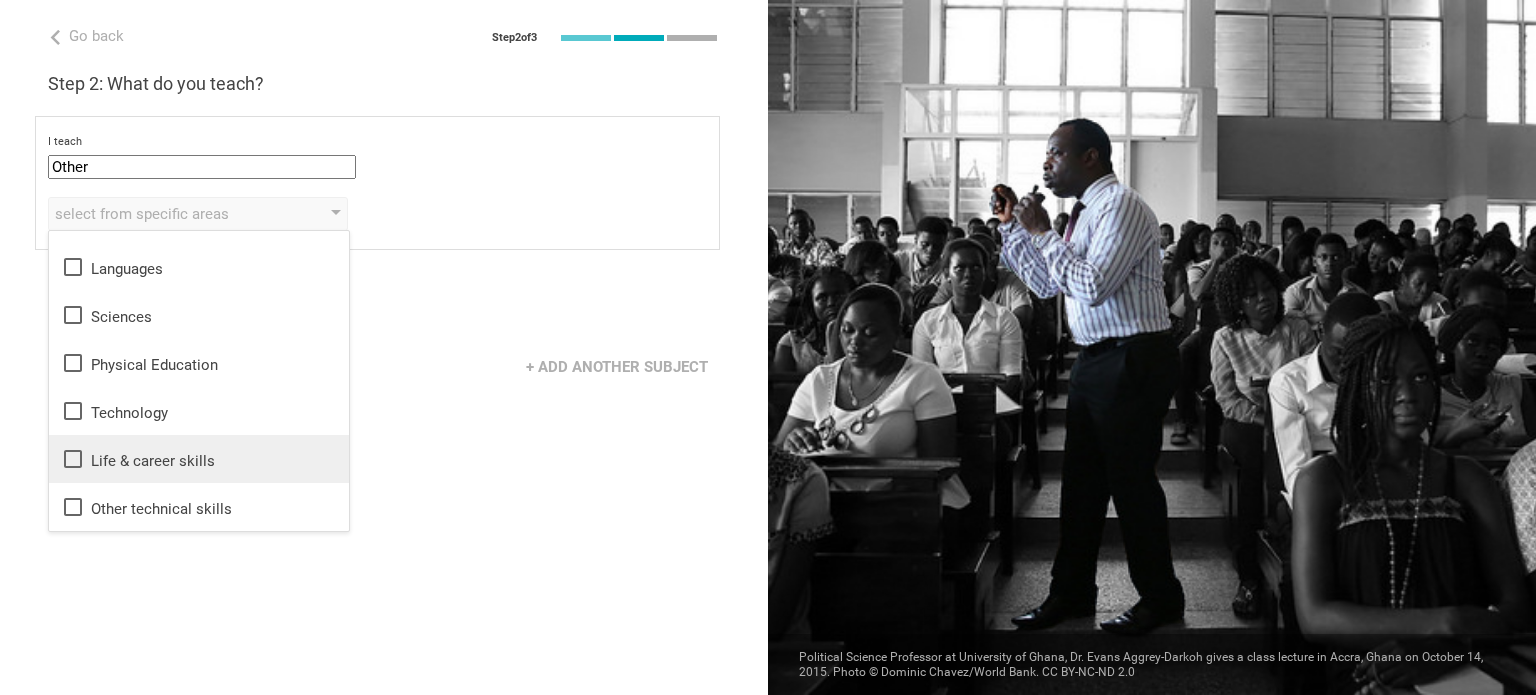 scroll, scrollTop: 0, scrollLeft: 0, axis: both 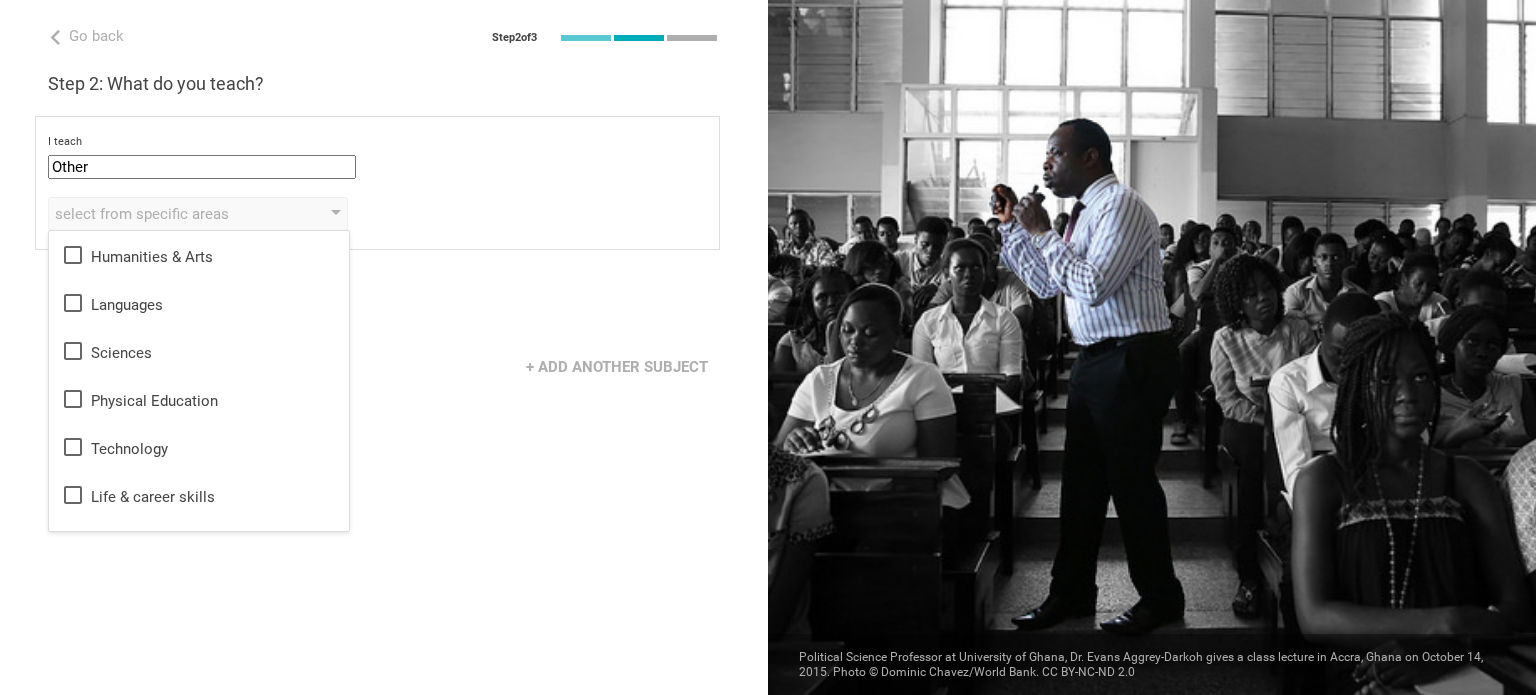 click on "Other" at bounding box center (202, 167) 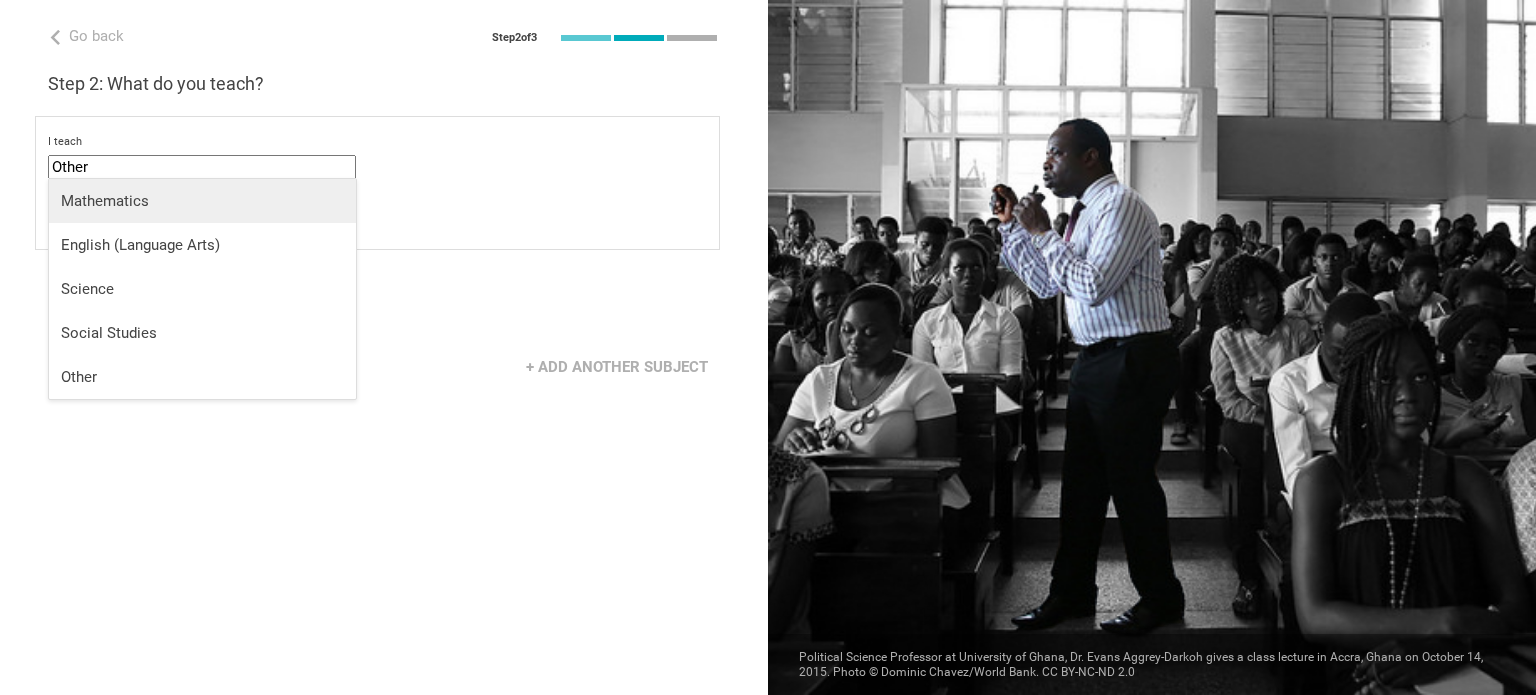 click on "Mathematics" at bounding box center [202, 201] 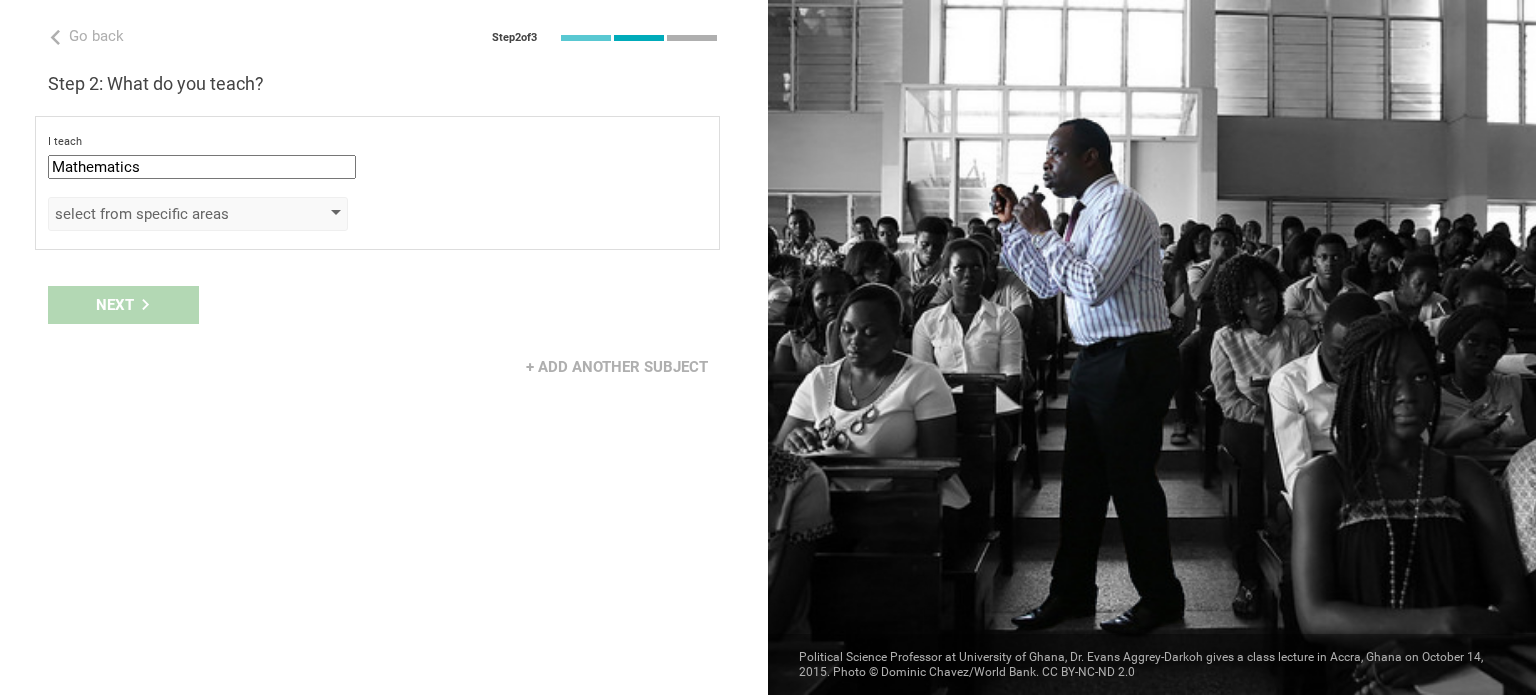 click on "select from specific areas" at bounding box center [169, 214] 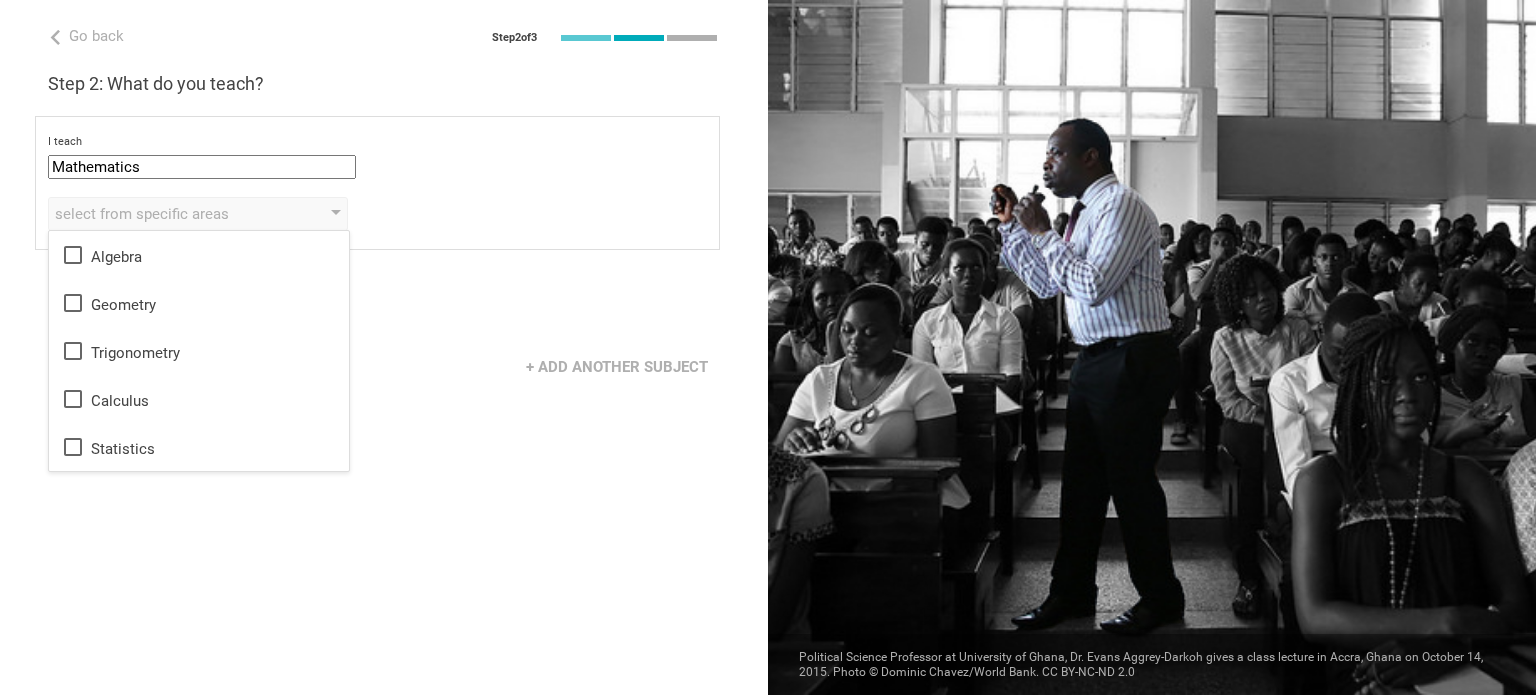 click on "Go back Step  2  of  3 Welcome, [PERSON]! You are almost all set. Just answer a few simple questions to help us get to know you better and personalize your experience. Step 1: How would you describe yourself? I am a... Teacher Teacher Professor / Lecturer Instructional Coach Vice Principal or Principal Curriculum writer / Instructional designer School / district Administrator EdTech maker / enthusiast at the school school district college university program institute company organization [PERSON] Elementary School in [CITY], [CITY] Step 2: What do you teach? I teach Mathematics Mathematics English (Language Arts) Science Social Studies Other select from specific areas Algebra Geometry Trigonometry Calculus Statistics to the students of Grade Grade Class Year Level Standard select from grades 1 2 3 4 5 6 7 8 9 10 11 12 13 When describing my students, I would say that select from all phrases that apply there are students of various level of skill they are mostly low-achievers My school is private Next" at bounding box center (384, 347) 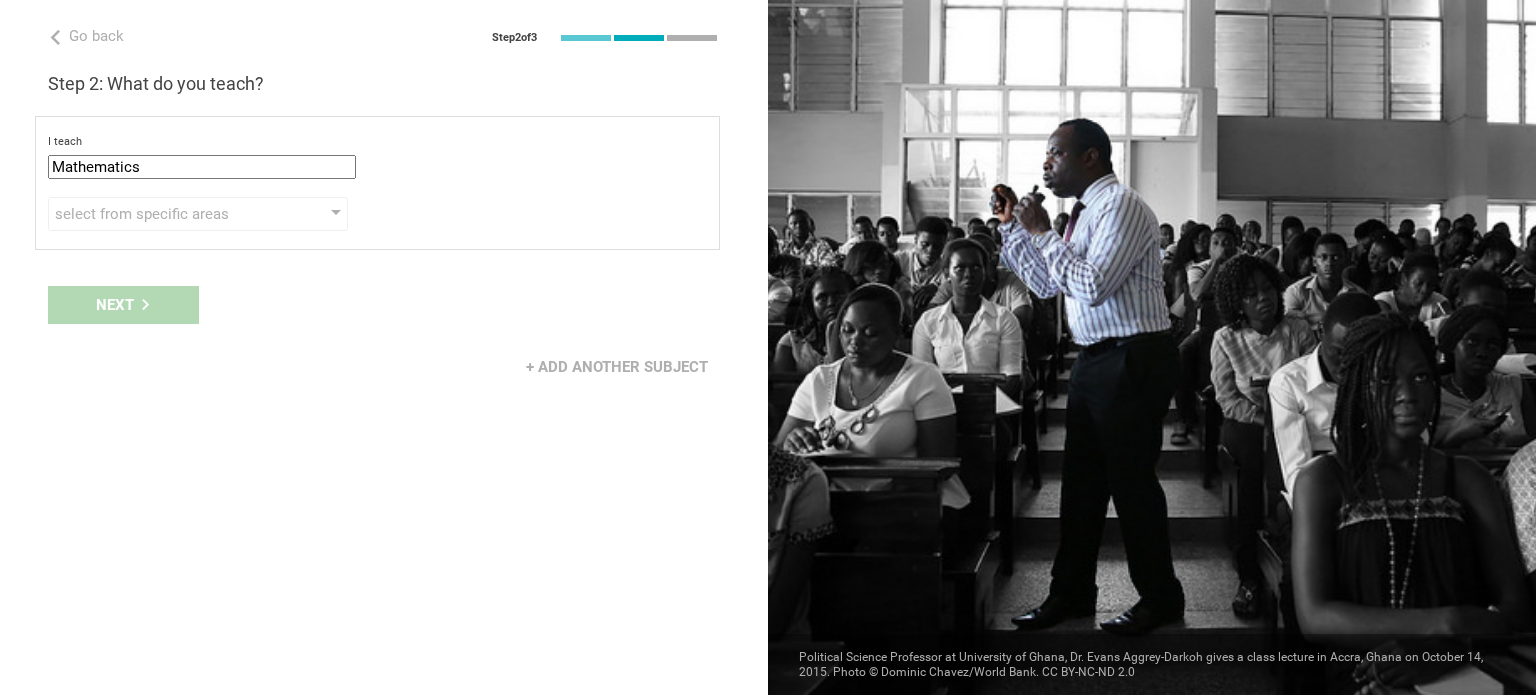 click on "I teach Mathematics Mathematics English (Language Arts) Science Social Studies Other select from specific areas Algebra Geometry Trigonometry Calculus Statistics to the students of Grade Grade Class Year Level Standard select from grades 1 2 3 4 5 6 7 8 9 10 11 12 13 When describing my students, I would say that select from all phrases that apply there are students of various level of skill there are a few that perform well, but the rest are low-achievers there are a few that perform poorly, but the rest do well they are mostly low-achievers they are mostly high-achievers" at bounding box center [377, 183] 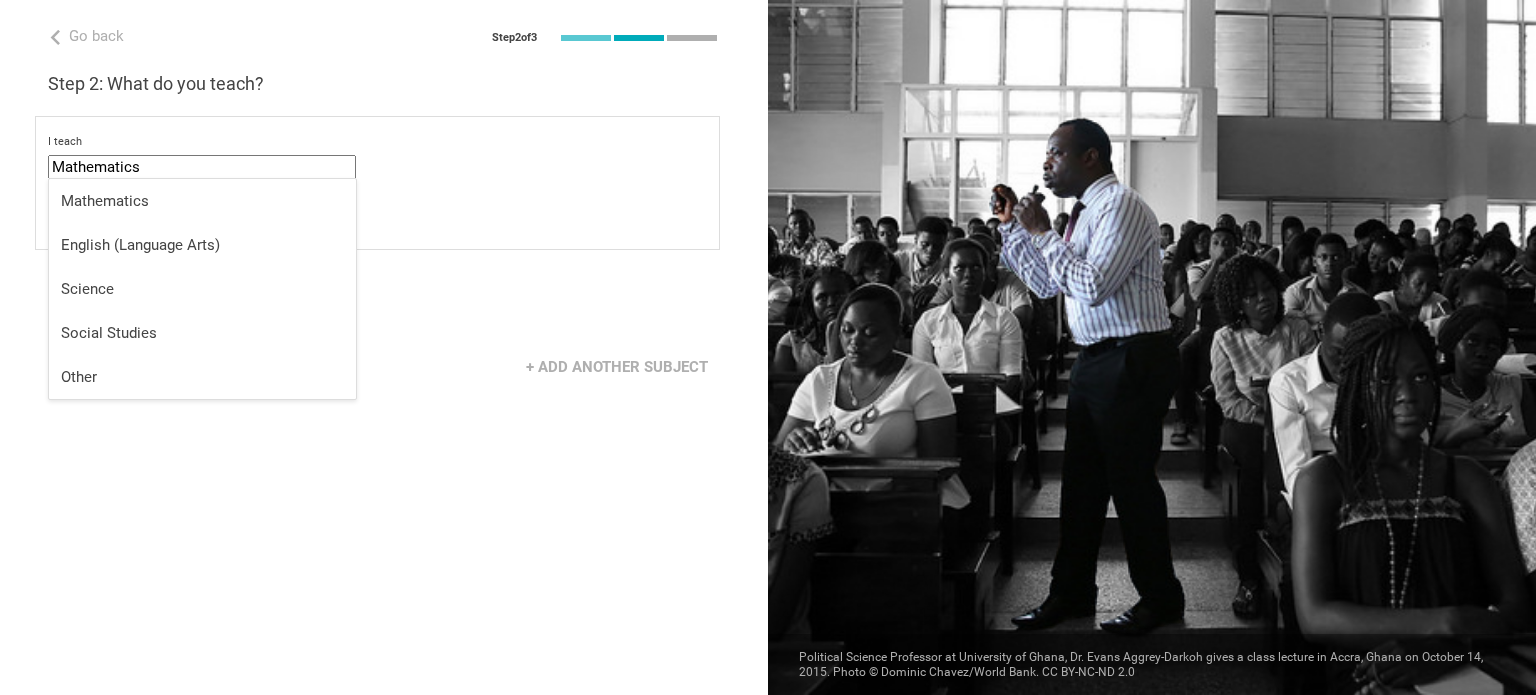 click on "Mathematics" at bounding box center [202, 167] 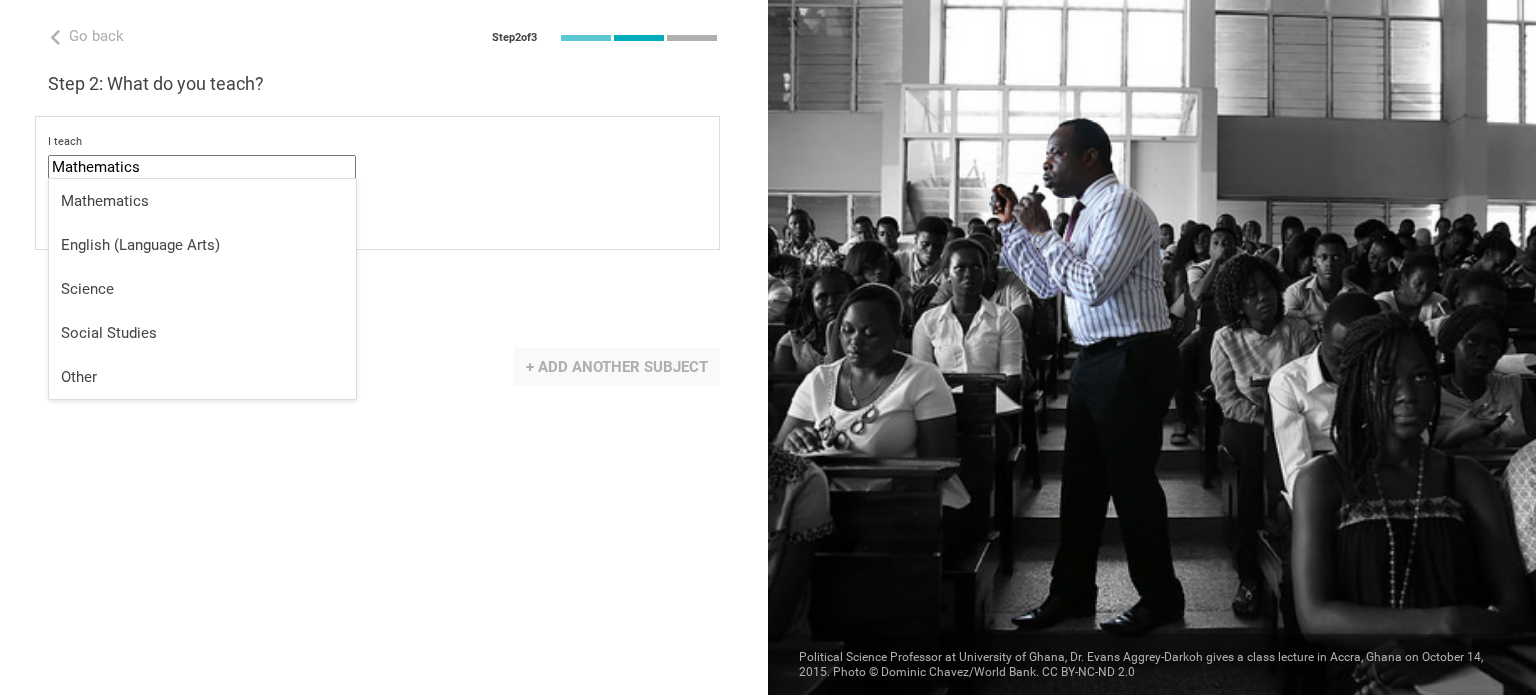 click on "+ Add another subject" at bounding box center [617, 367] 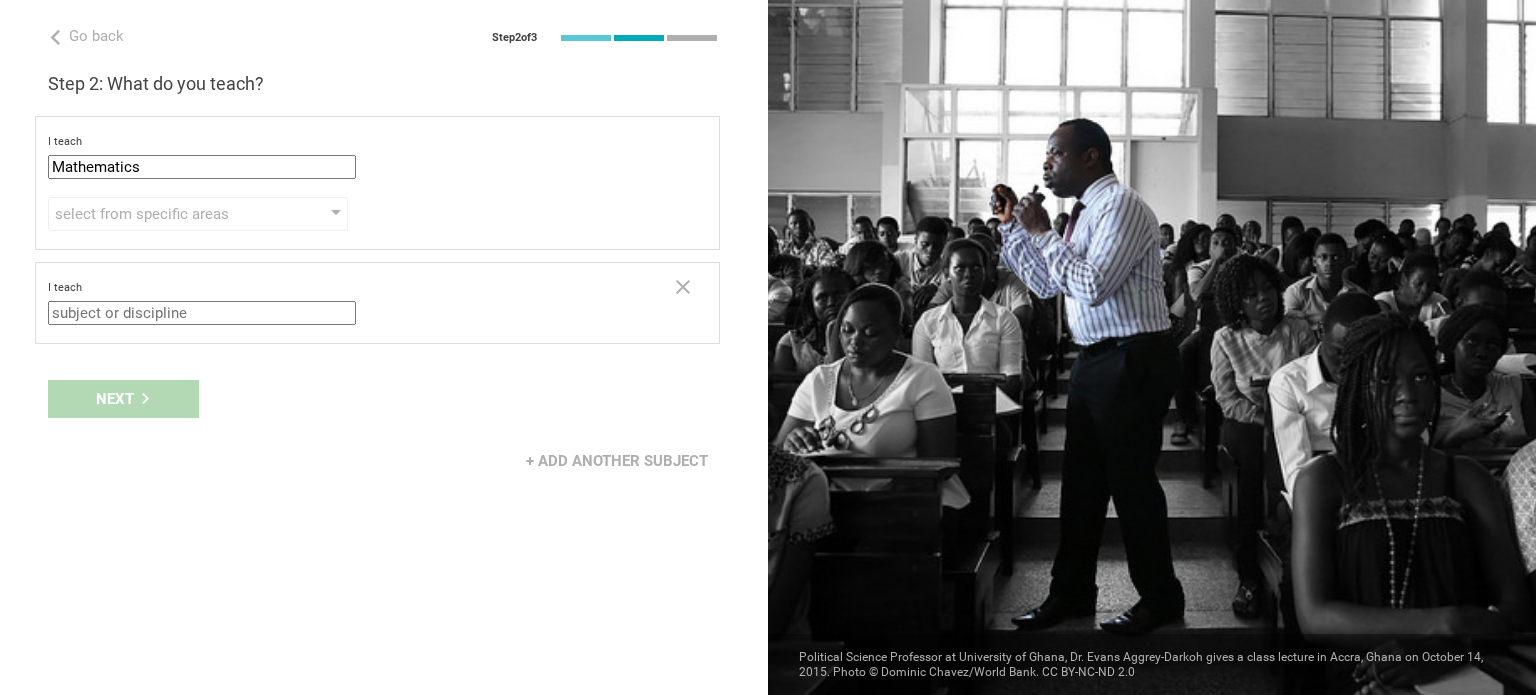 click at bounding box center [202, 313] 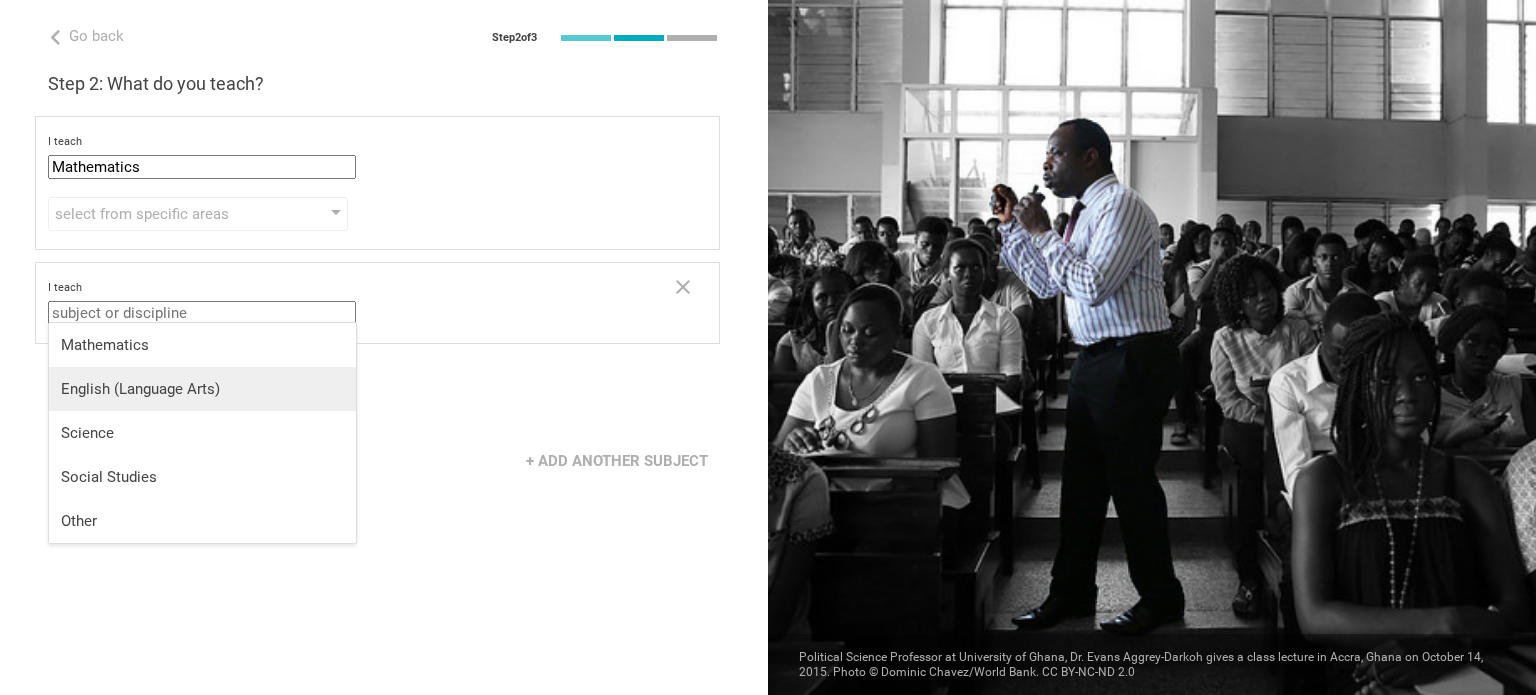 click on "English (Language Arts)" at bounding box center (202, 389) 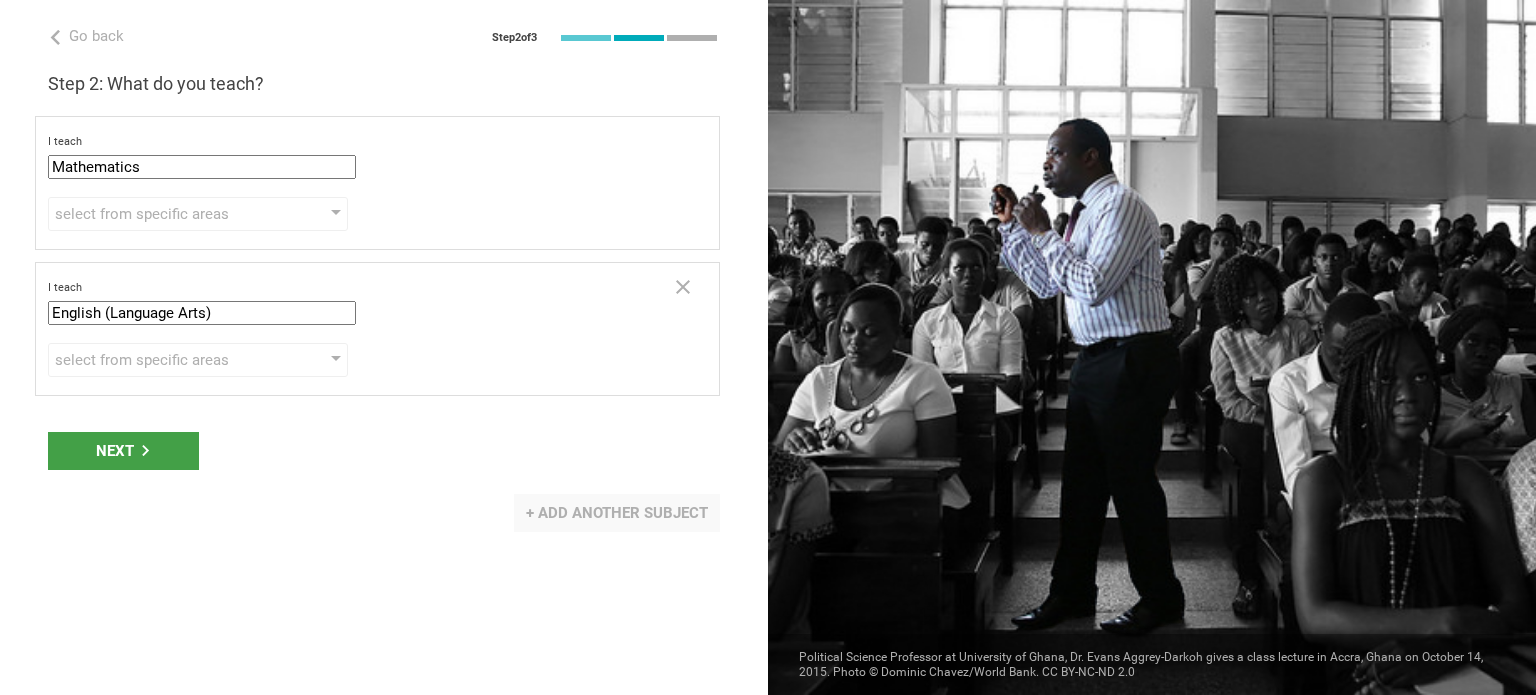 click on "+ Add another subject" at bounding box center [617, 513] 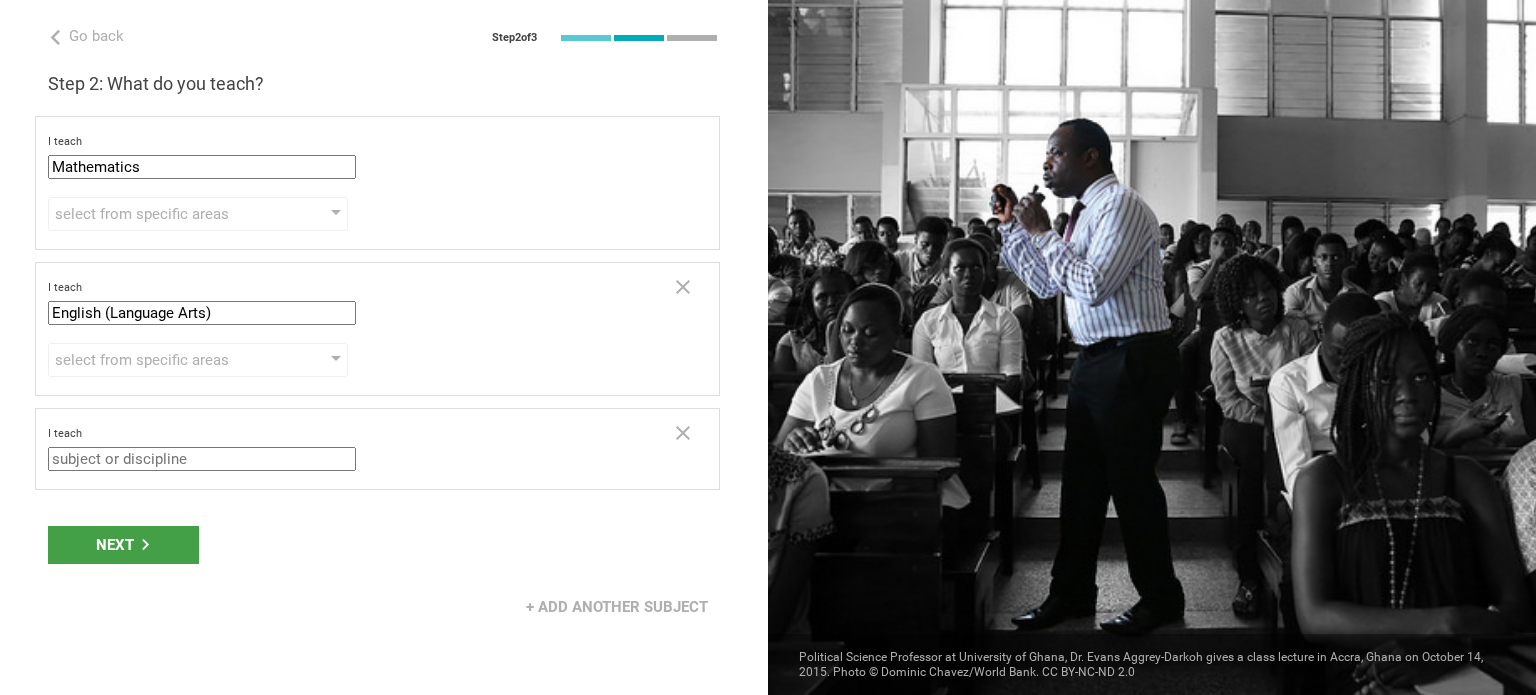 click at bounding box center (202, 459) 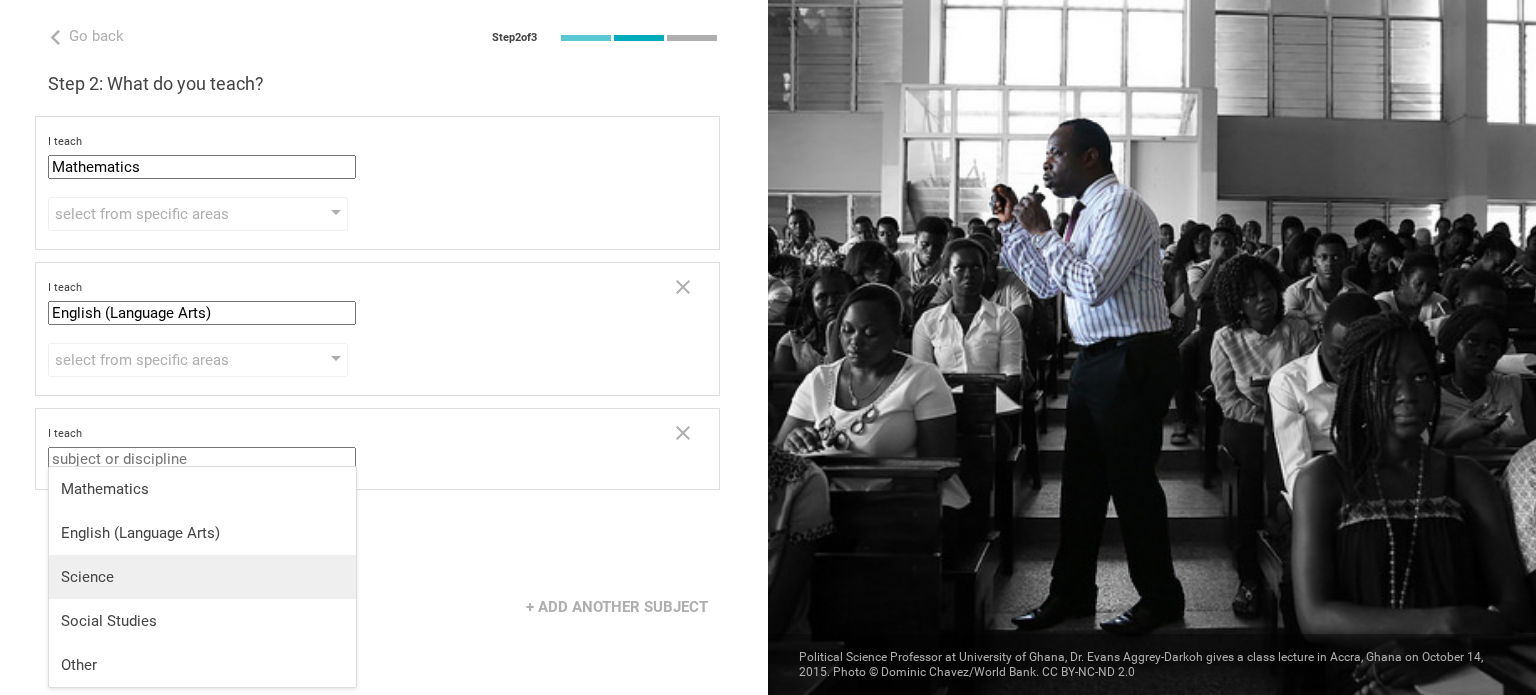 click on "Science" at bounding box center (202, 577) 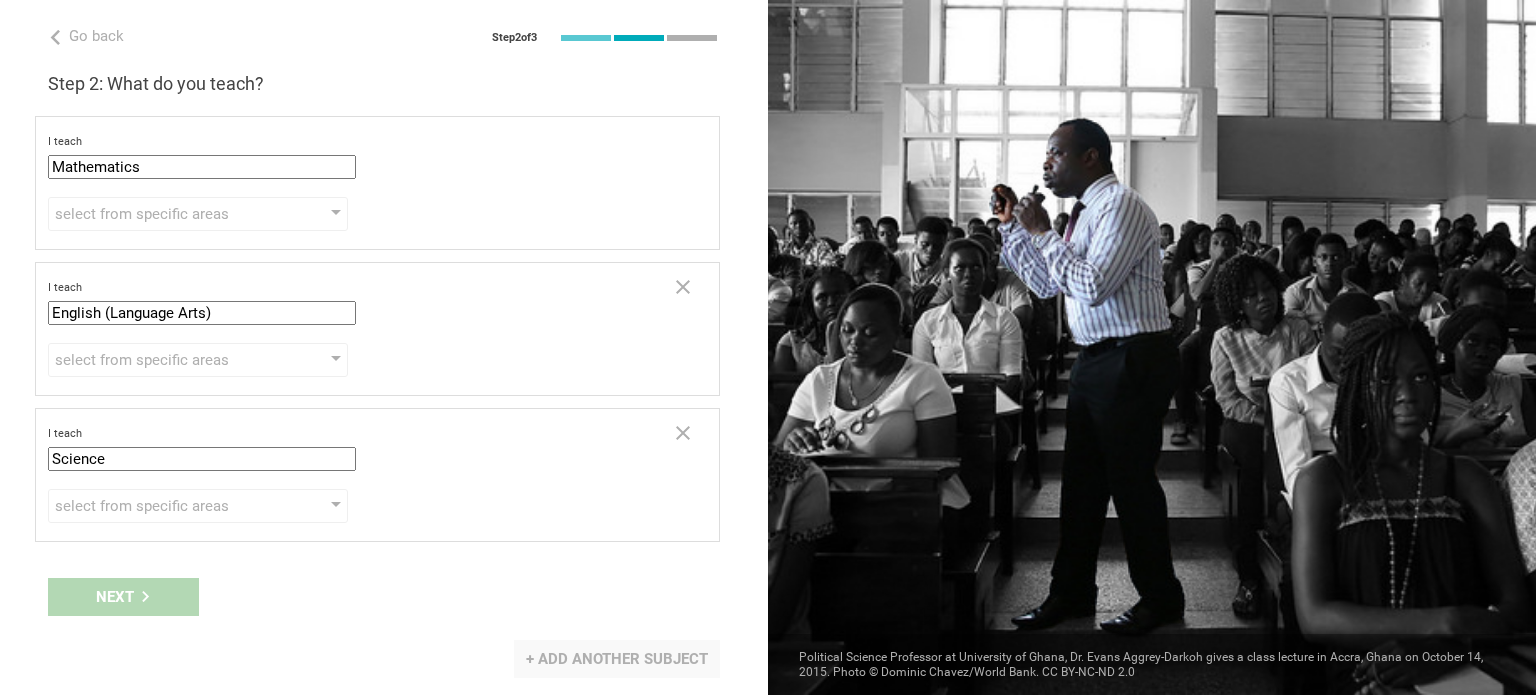 click on "+ Add another subject" at bounding box center [617, 659] 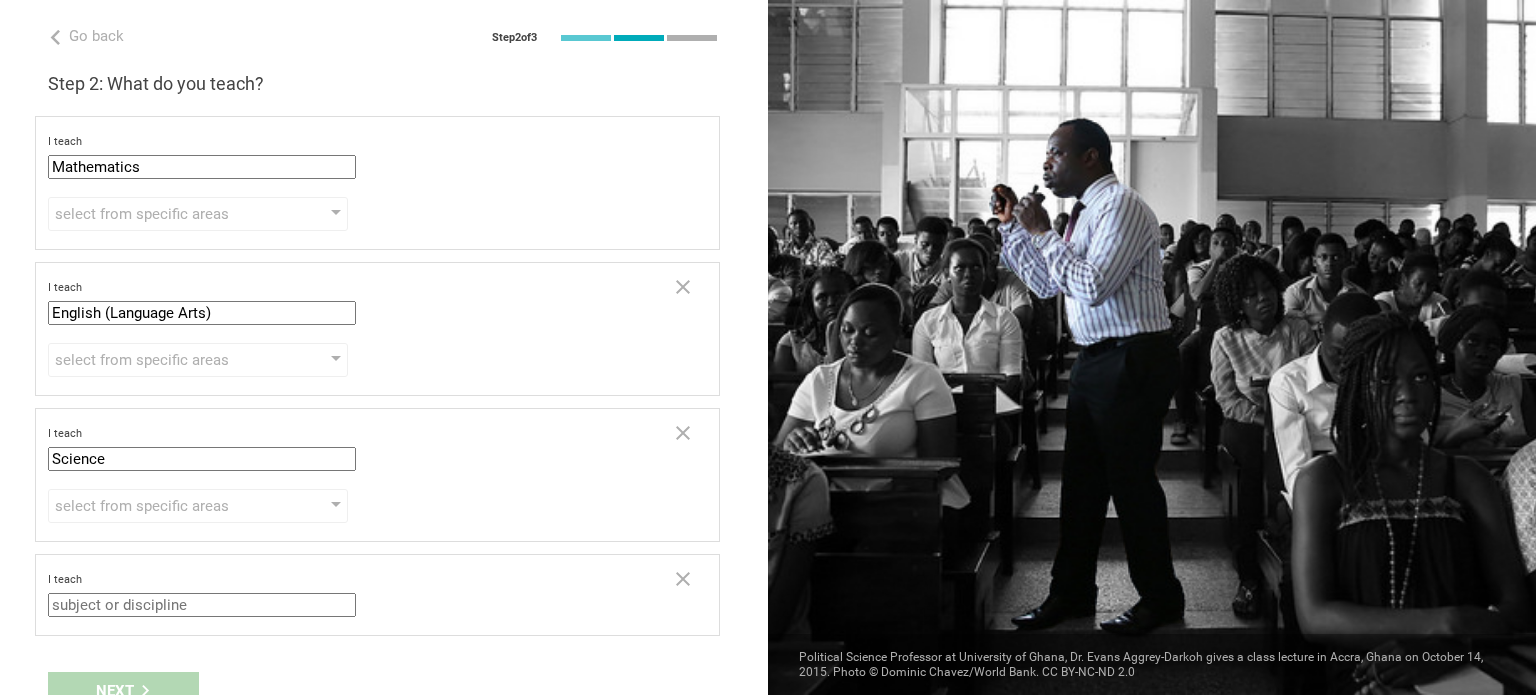 click at bounding box center (202, 605) 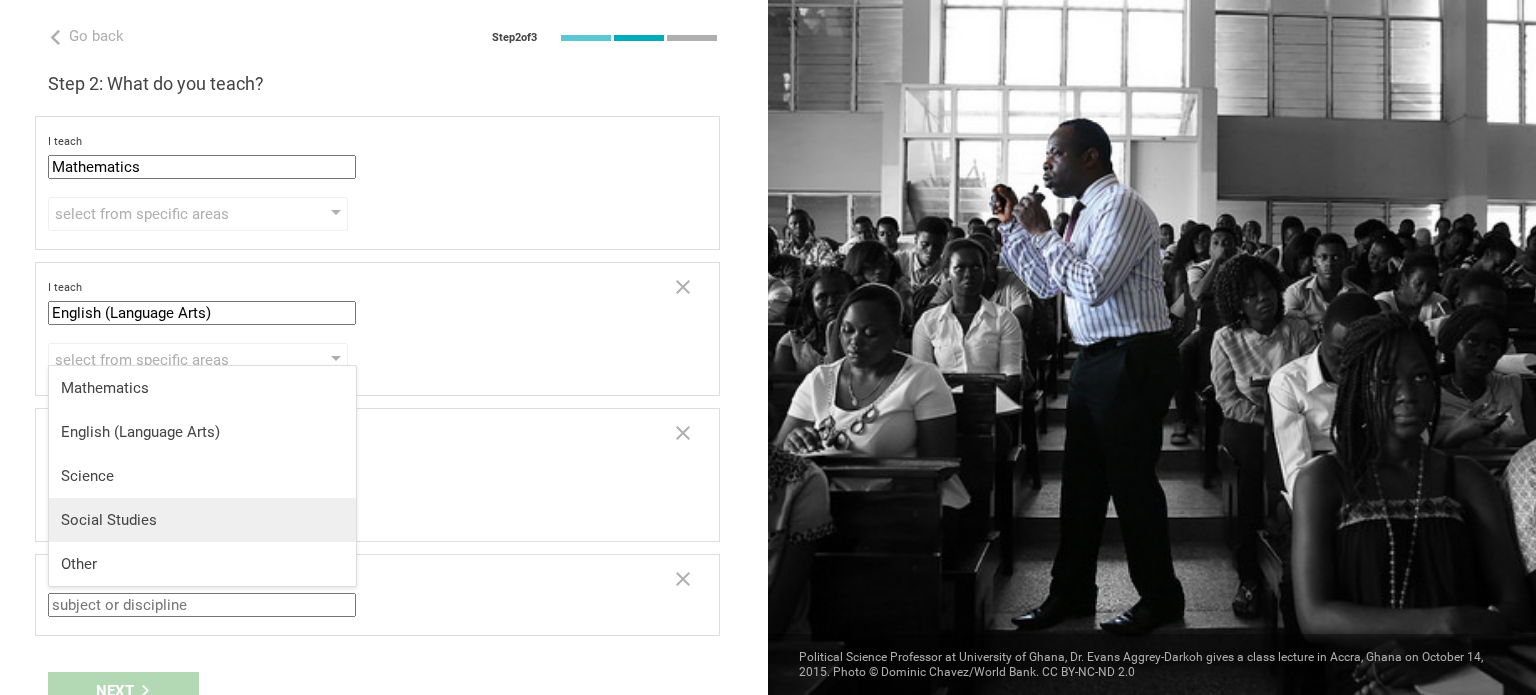 click on "Social Studies" at bounding box center (202, 520) 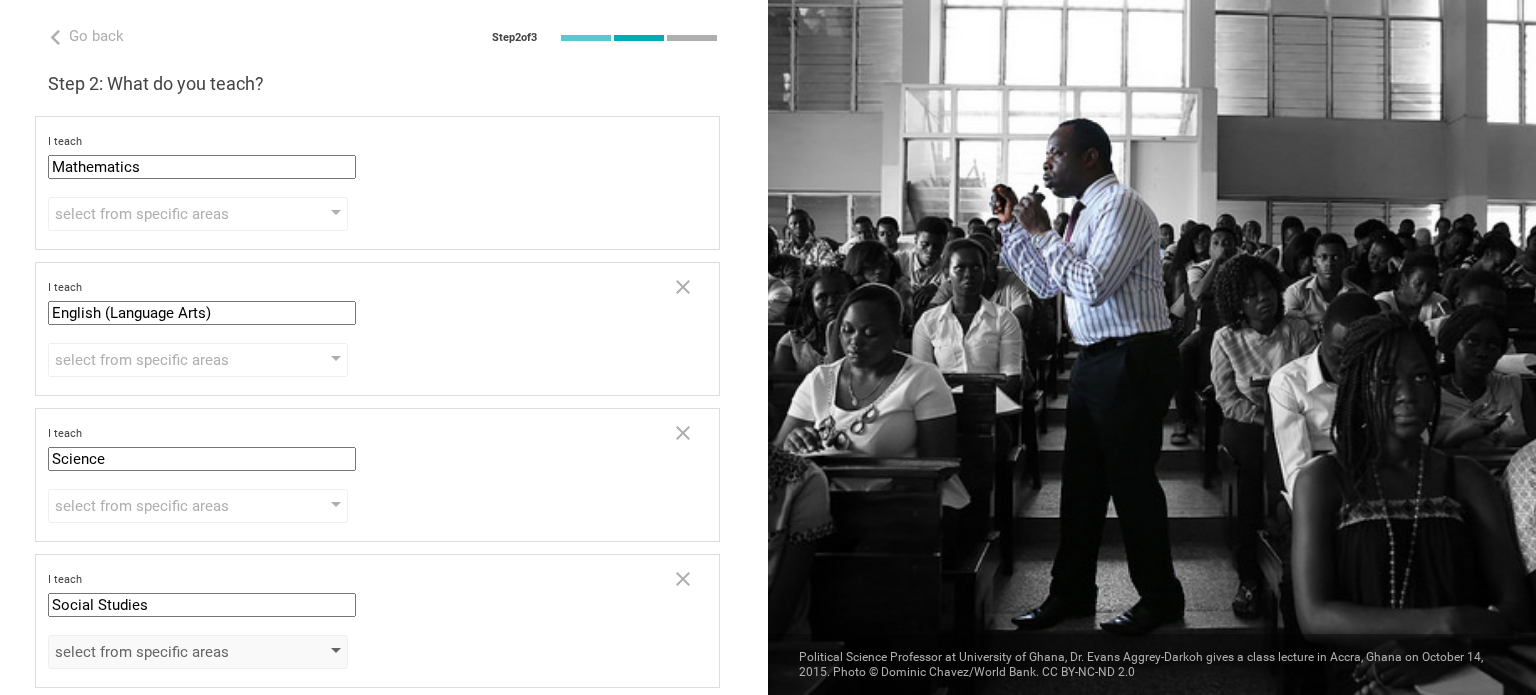 scroll, scrollTop: 132, scrollLeft: 0, axis: vertical 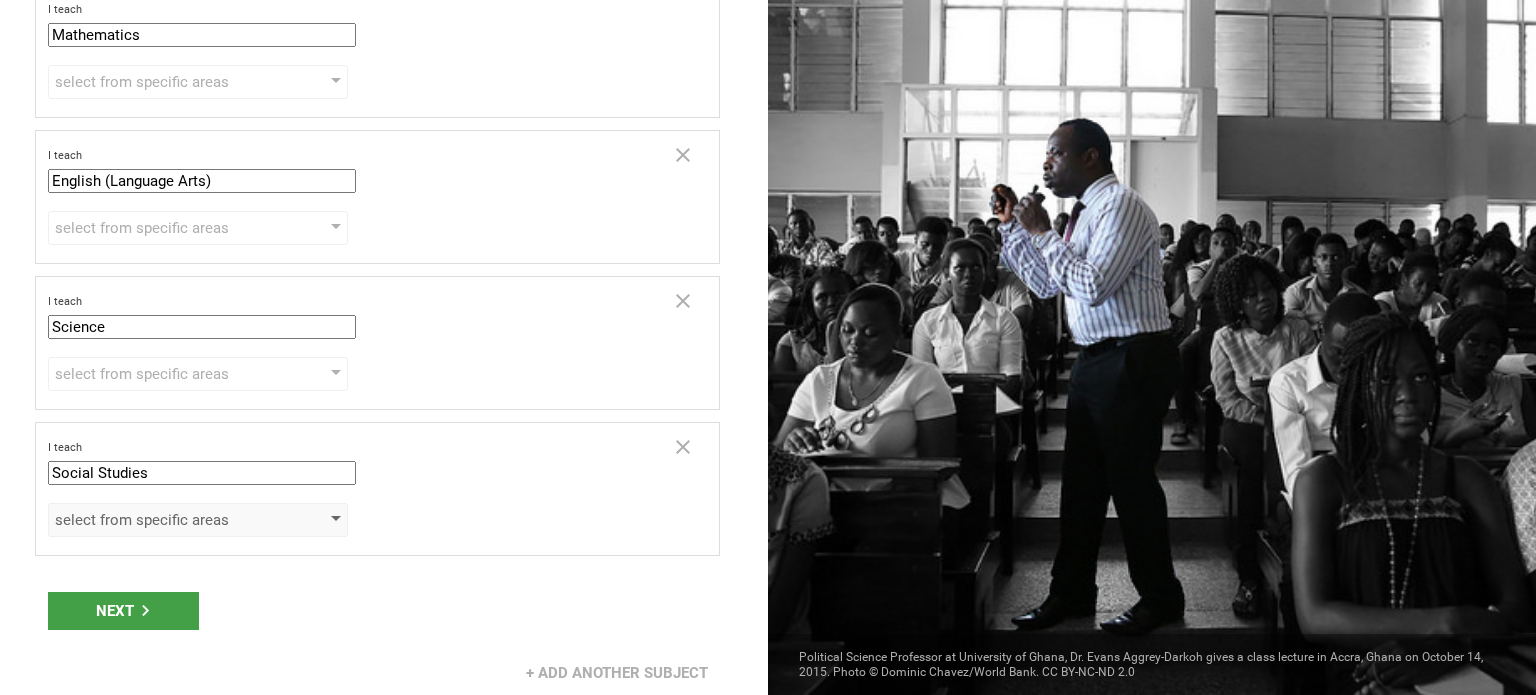 click on "select from specific areas" at bounding box center (169, 520) 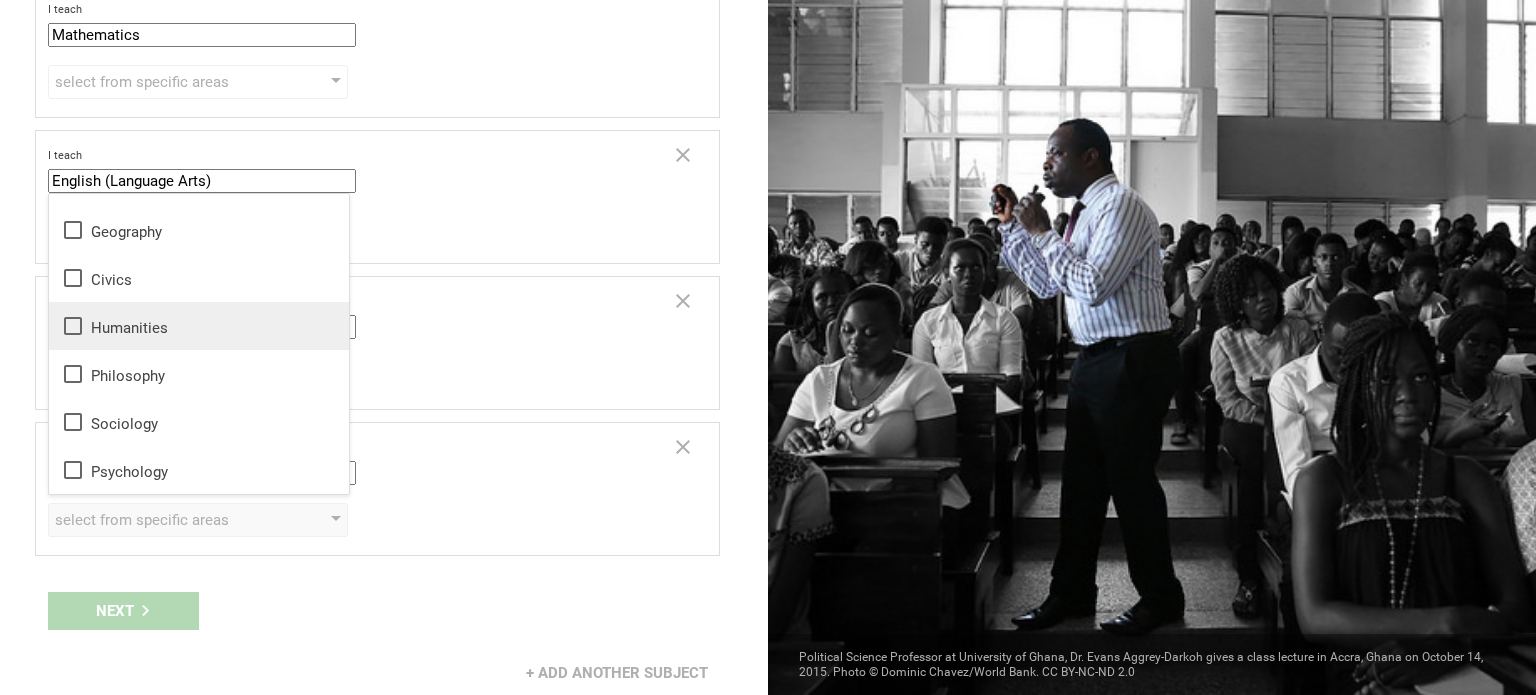 scroll, scrollTop: 0, scrollLeft: 0, axis: both 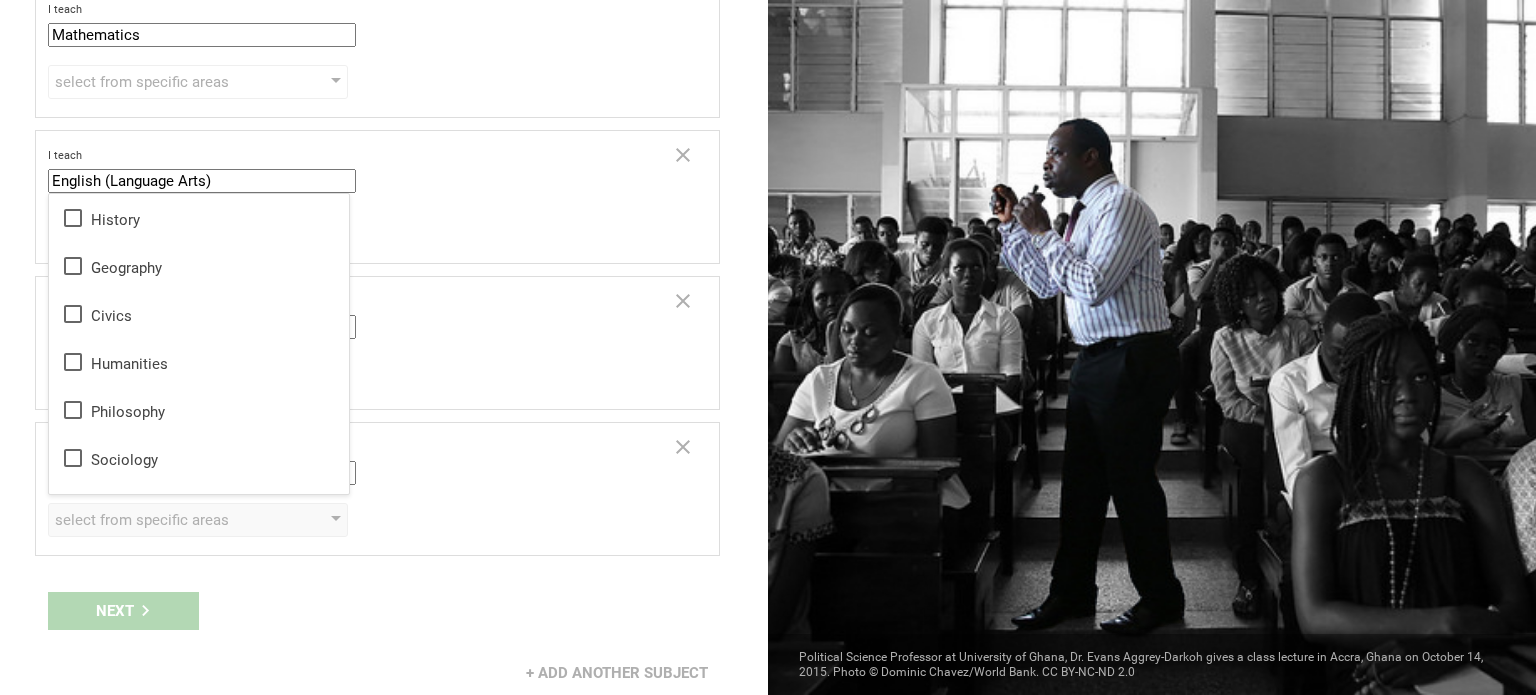 click on "I teach Mathematics Mathematics English (Language Arts) Science Social Studies Other select from specific areas Algebra Geometry Trigonometry Calculus Statistics to the students of Grade Grade Class Year Level Standard select from grades 1 2 3 4 5 6 7 8 9 10 11 12 13 When describing my students, I would say that select from all phrases that apply there are students of various level of skill there are a few that perform well, but the rest are low-achievers there are a few that perform poorly, but the rest do well they are mostly low-achievers they are mostly high-achievers" at bounding box center (377, 51) 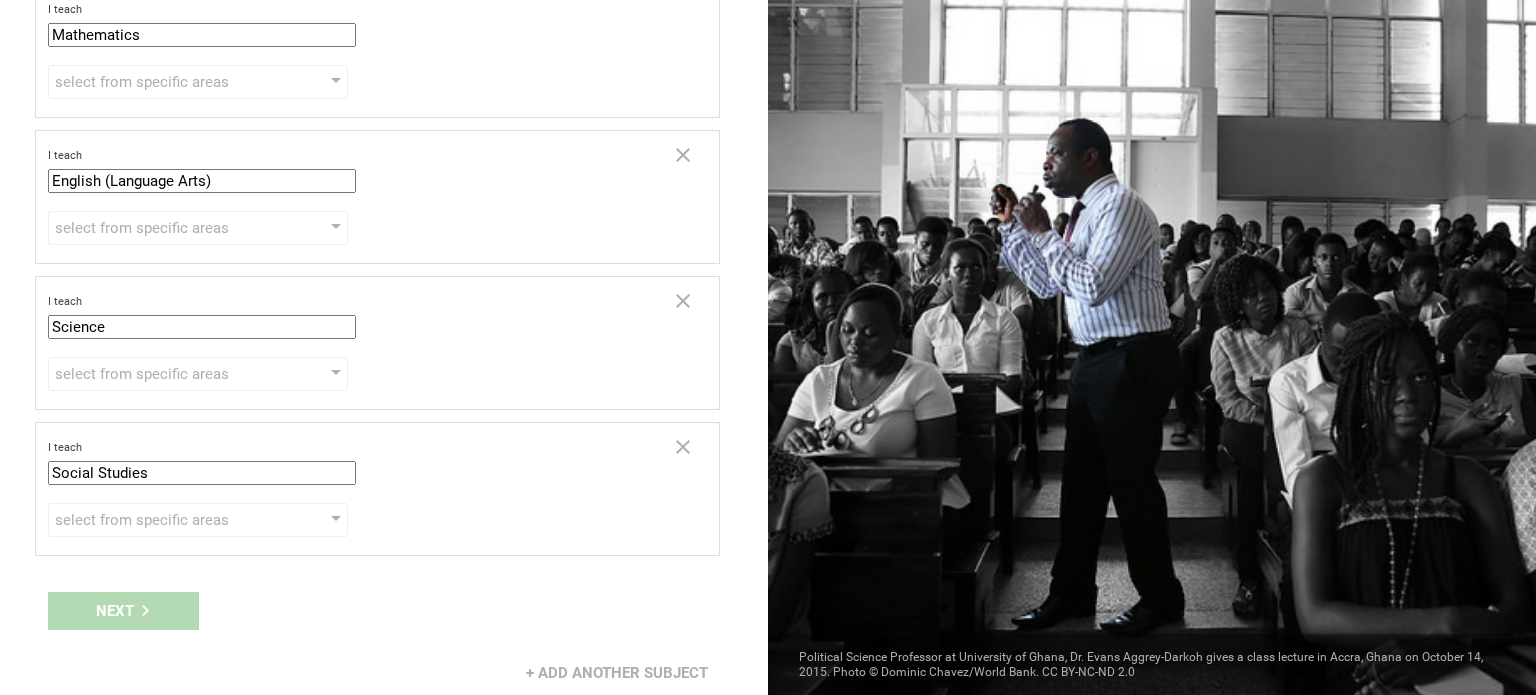 click on "Next" at bounding box center [384, 611] 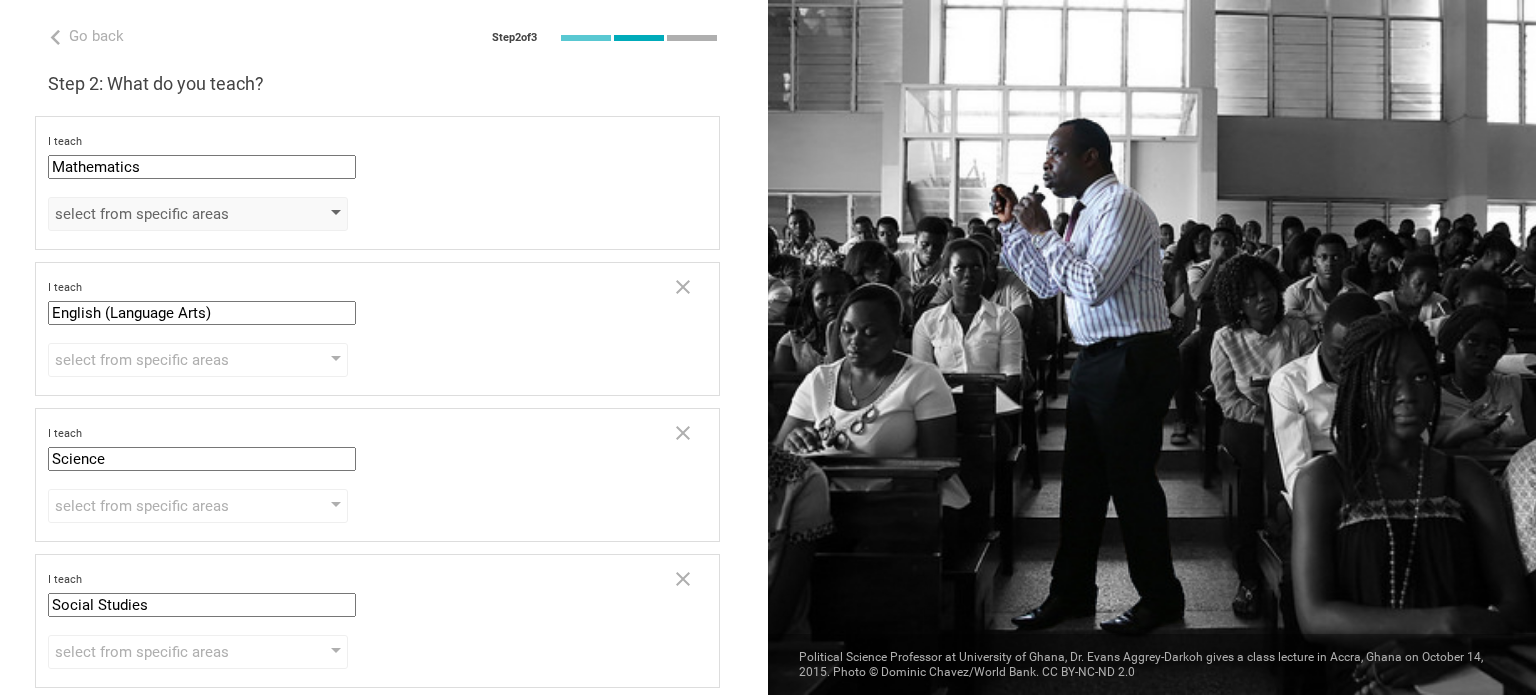 click on "select from specific areas" at bounding box center (169, 214) 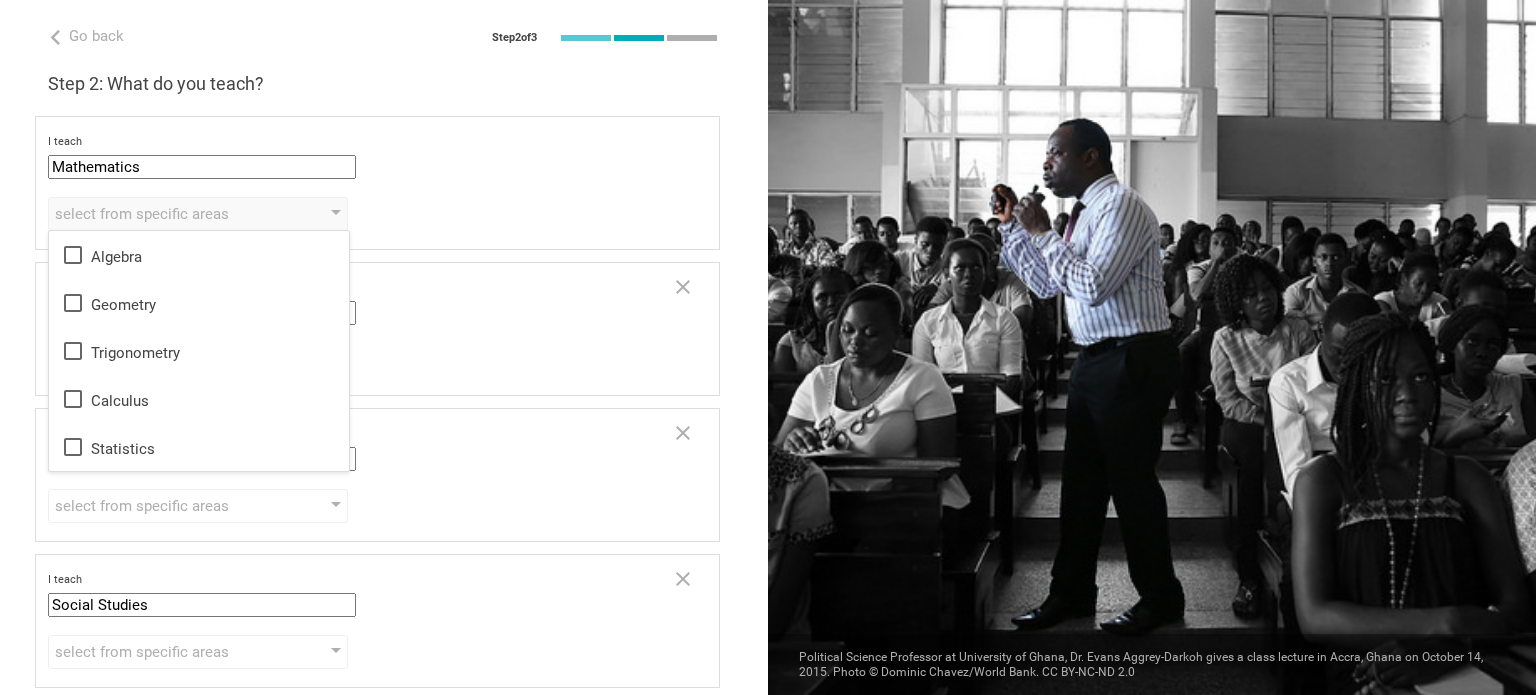 click on "Step 2: What do you teach? I teach Mathematics Mathematics English (Language Arts) Science Social Studies Other select from specific areas Algebra Geometry Trigonometry Calculus Statistics to the students of Grade Grade Class Year Level Standard select from grades 1 2 3 4 5 6 7 8 9 10 11 12 13 When describing my students, I would say that select from all phrases that apply there are students of various level of skill there are a few that perform well, but the rest are low-achievers there are a few that perform poorly, but the rest do well they are mostly low-achievers they are mostly high-achievers I teach English (Language Arts) Mathematics English (Language Arts) Science Social Studies Other select from specific areas Literature Grammar Writing Speaking Poetry Phonics to the students of Grade Grade Class Year Level Standard select from grades 1 2 3 4 5 6 7 8 9 10 11 12 13 When describing my students, I would say that select from all phrases that apply there are students of various level of skill 1 2" at bounding box center (384, 380) 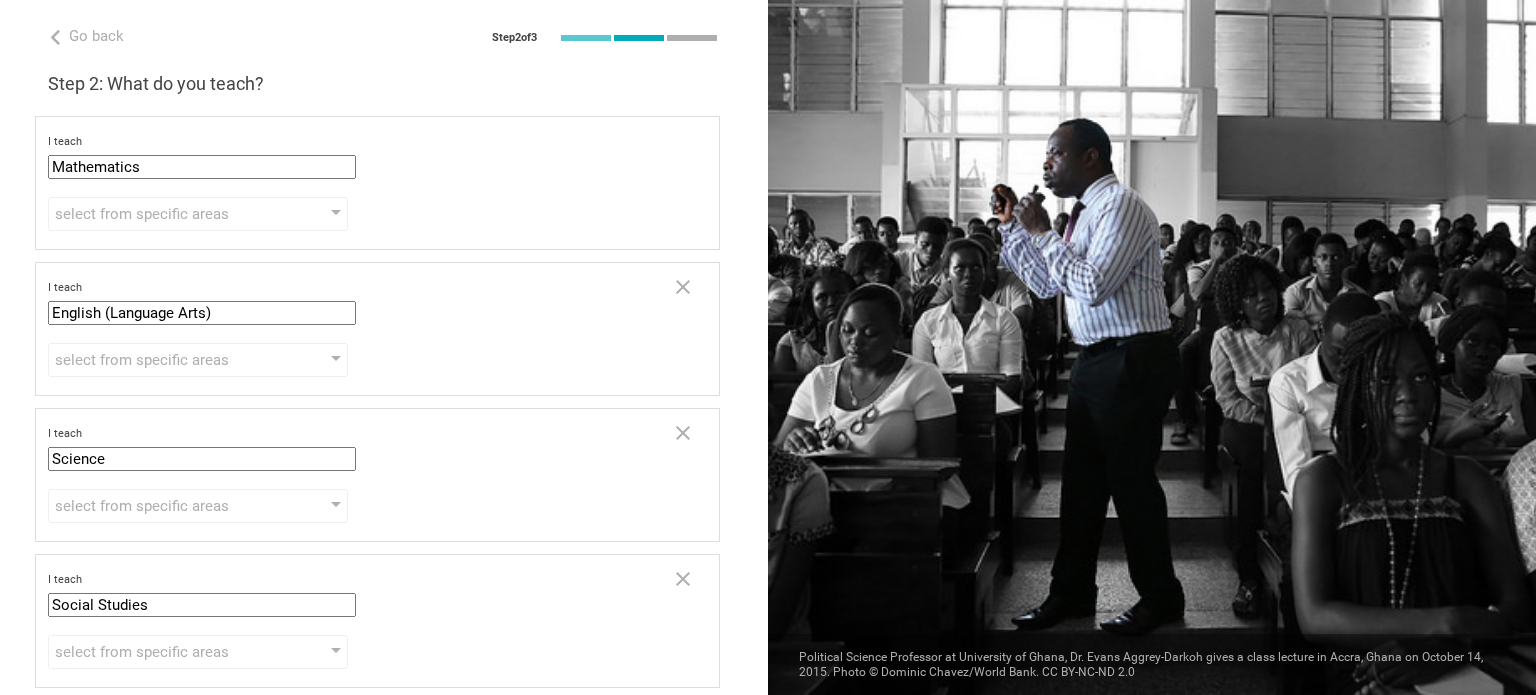 scroll, scrollTop: 132, scrollLeft: 0, axis: vertical 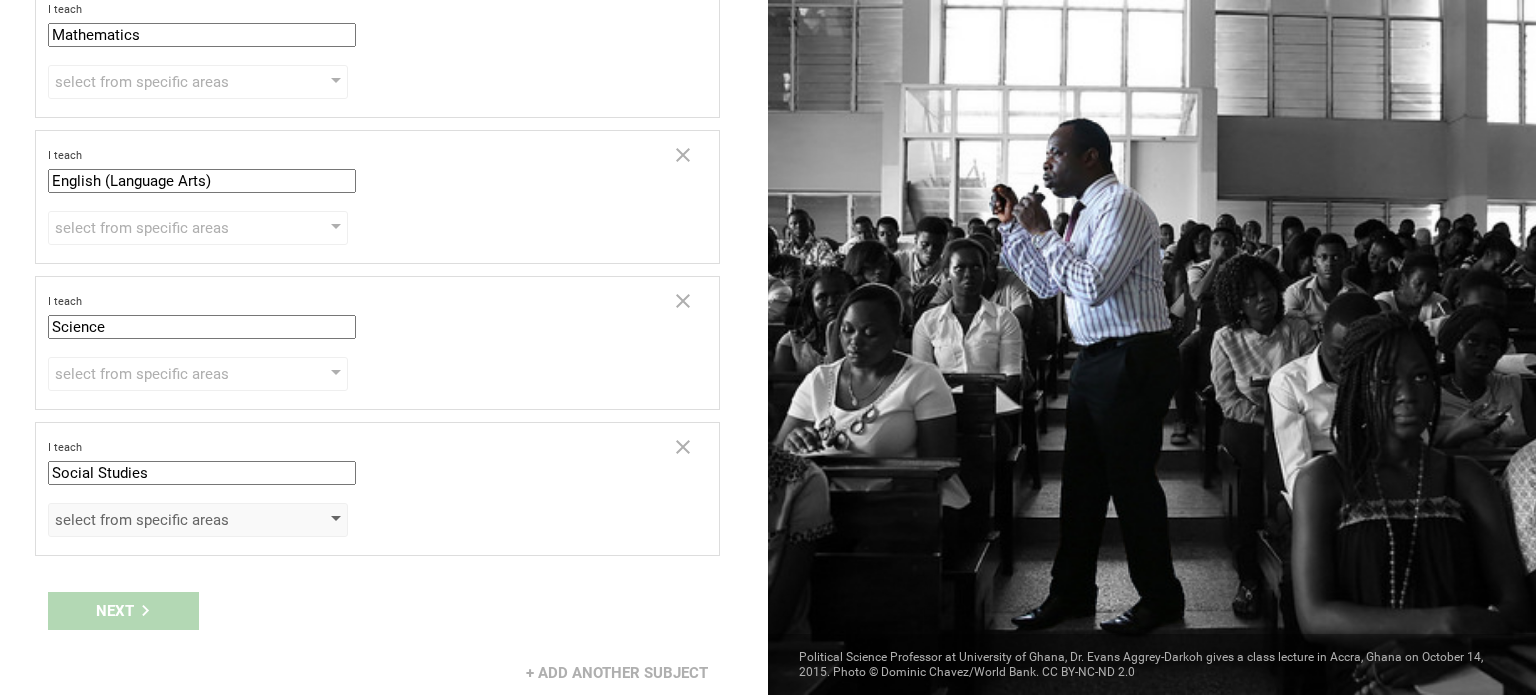click on "select from specific areas" at bounding box center (169, 520) 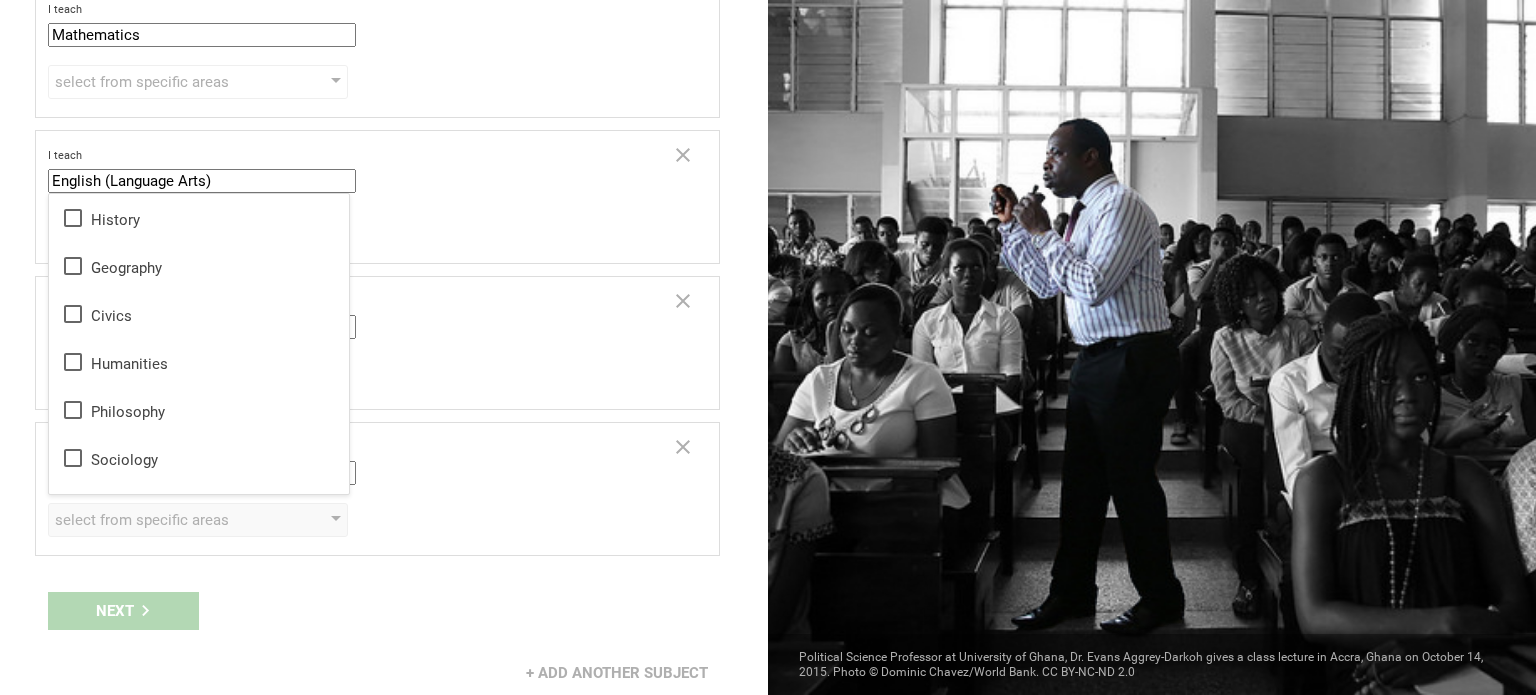 click on "Next" at bounding box center (384, 611) 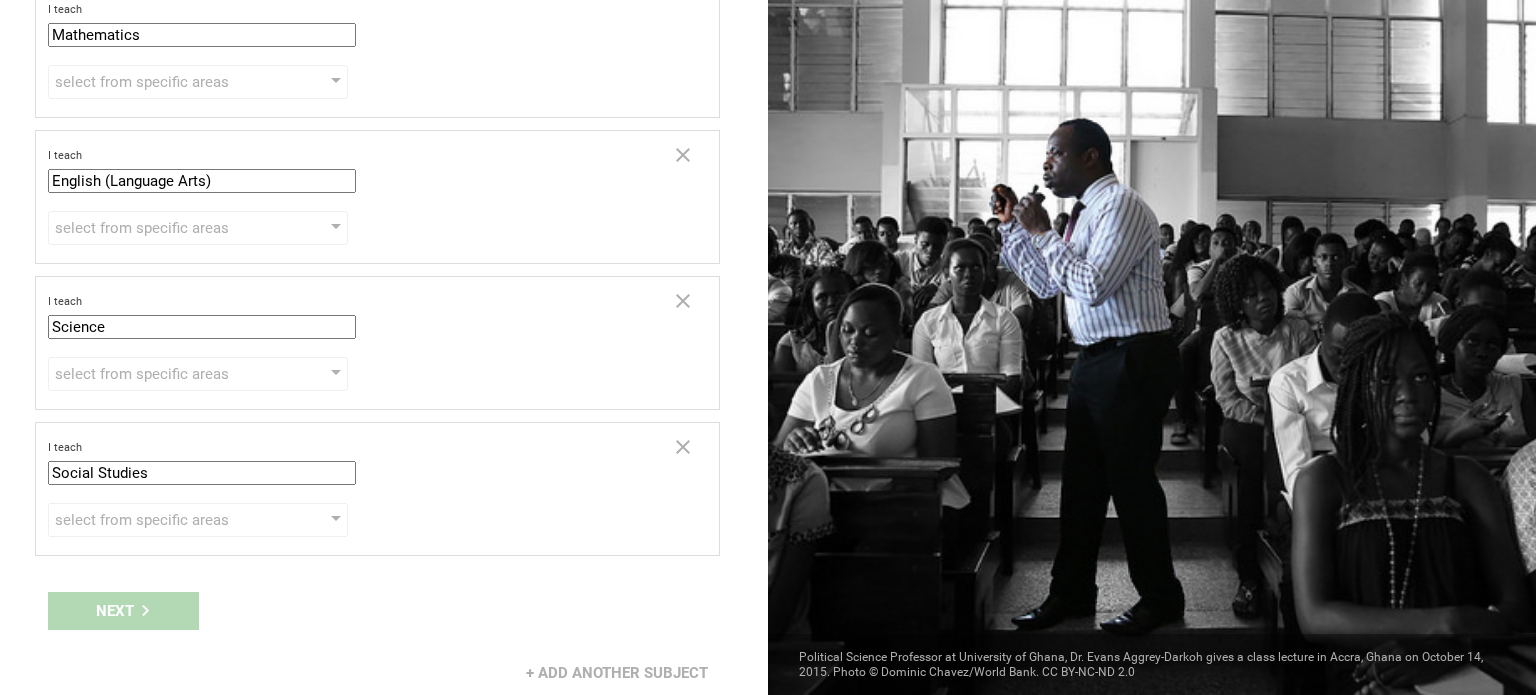 scroll, scrollTop: 0, scrollLeft: 0, axis: both 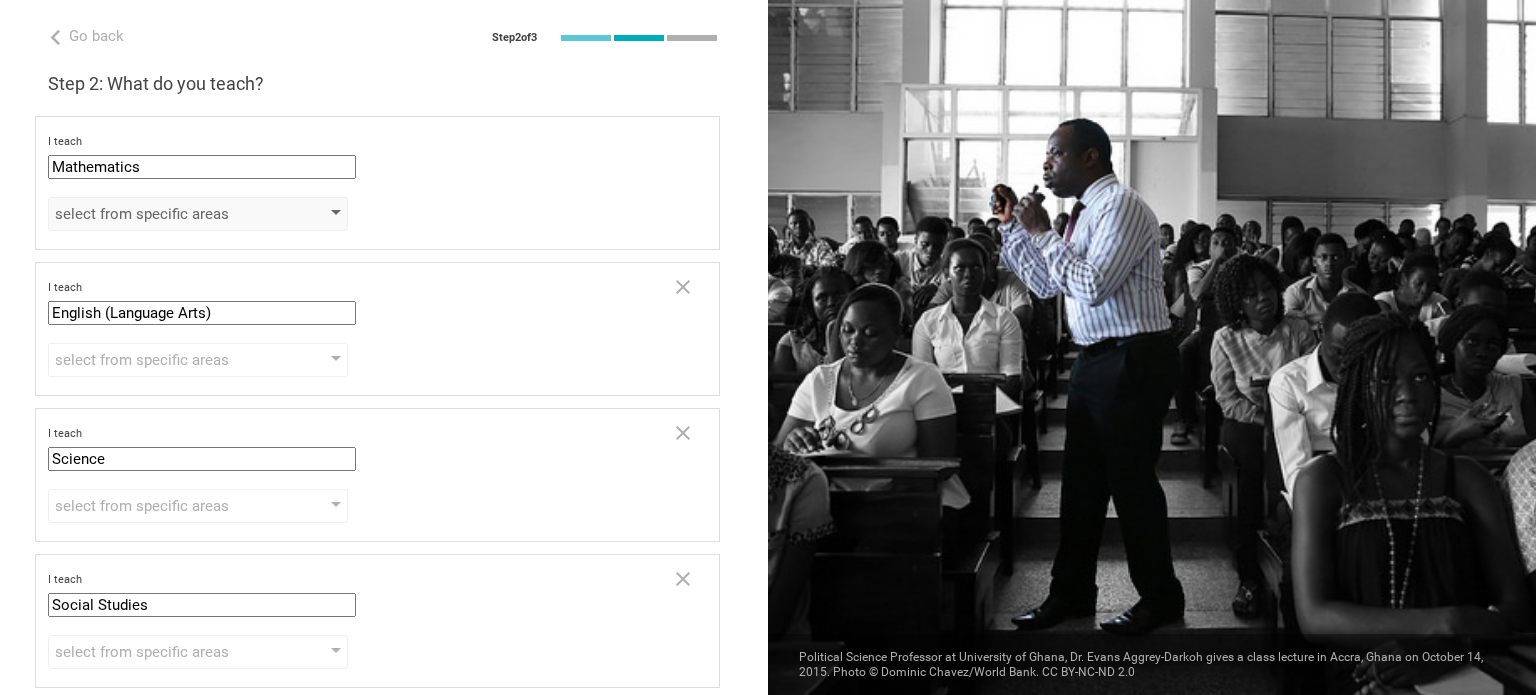 click on "select from specific areas" at bounding box center (169, 214) 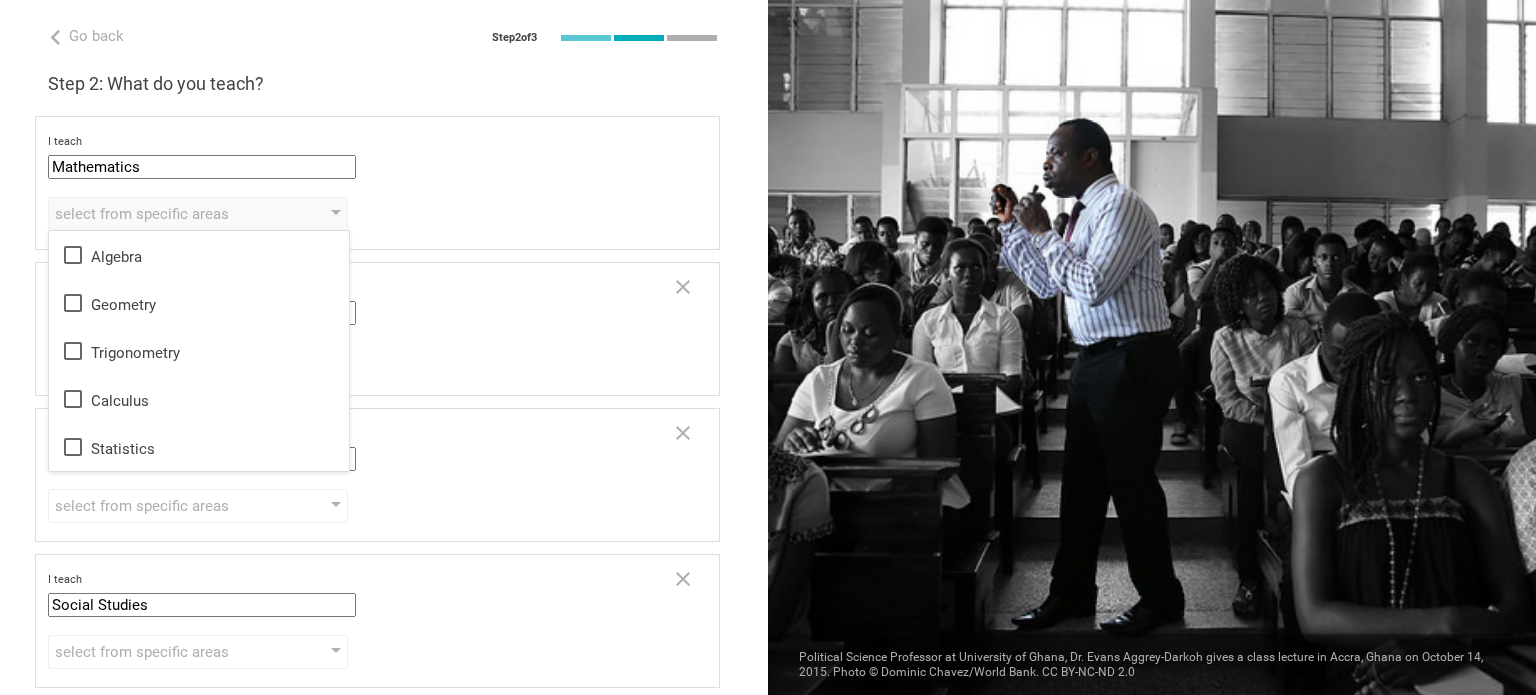 click on "I teach" at bounding box center (377, 142) 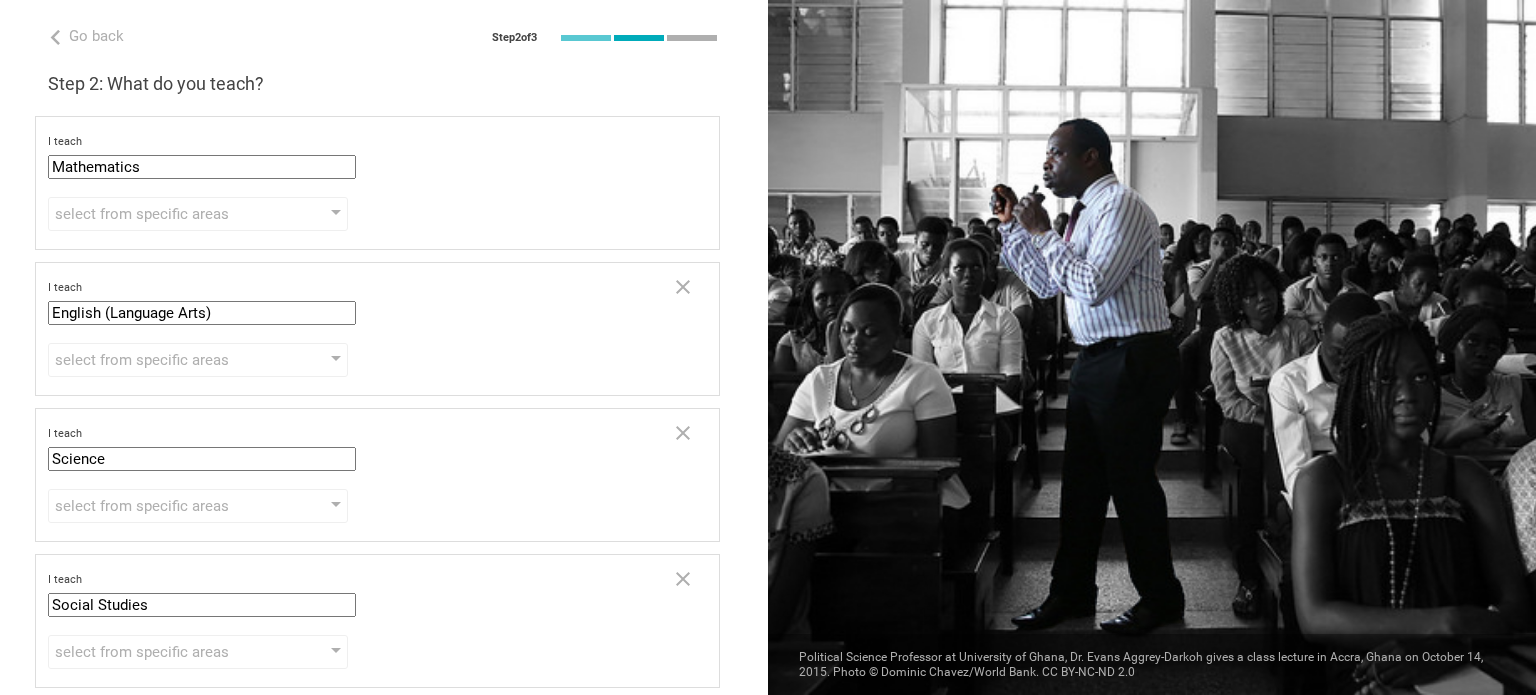 scroll, scrollTop: 132, scrollLeft: 0, axis: vertical 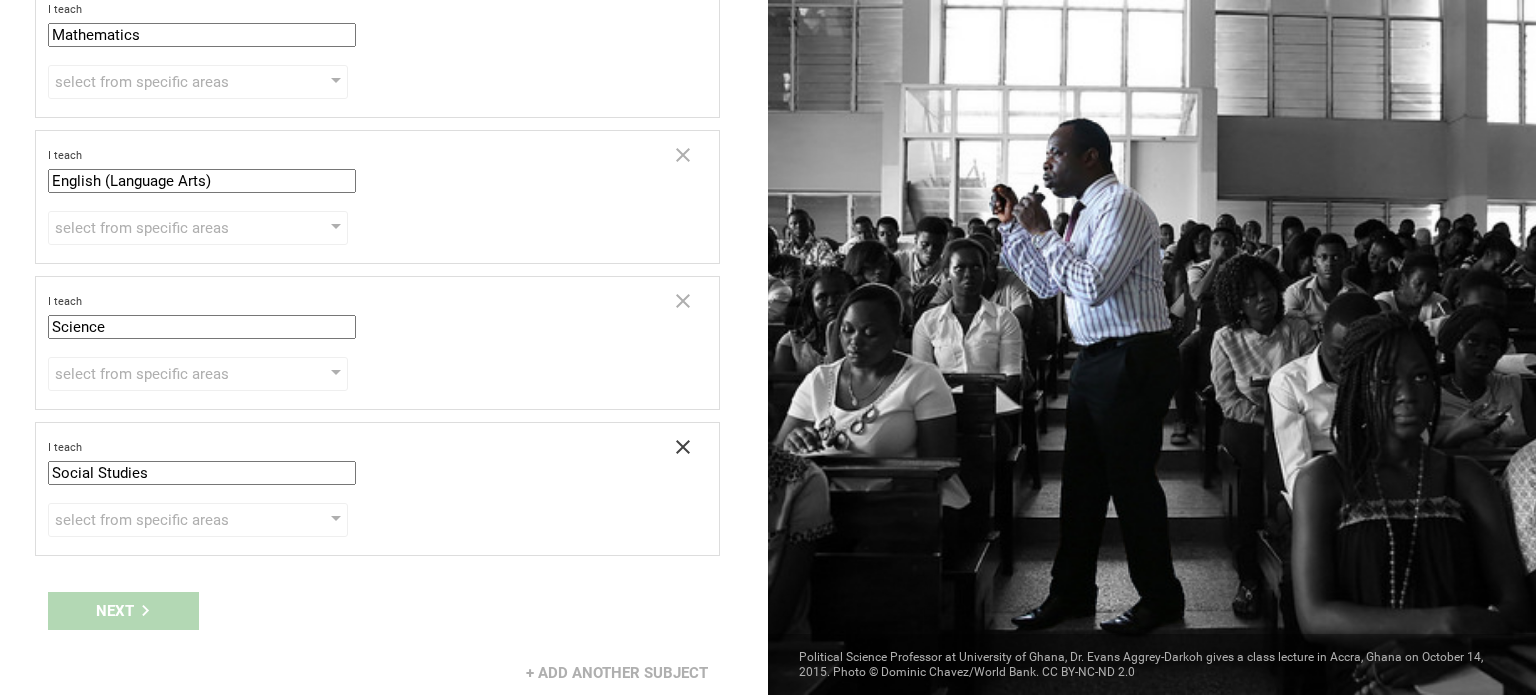 click 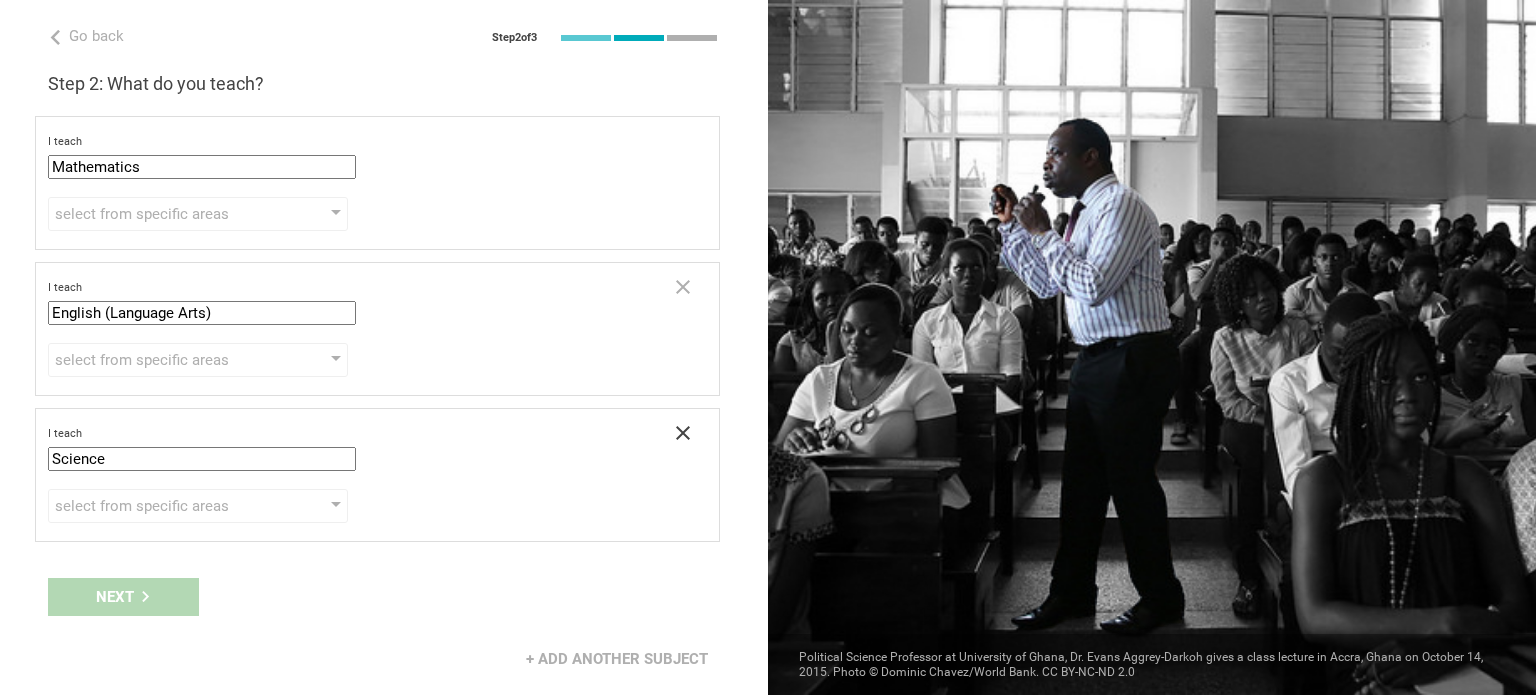 click at bounding box center [683, 435] 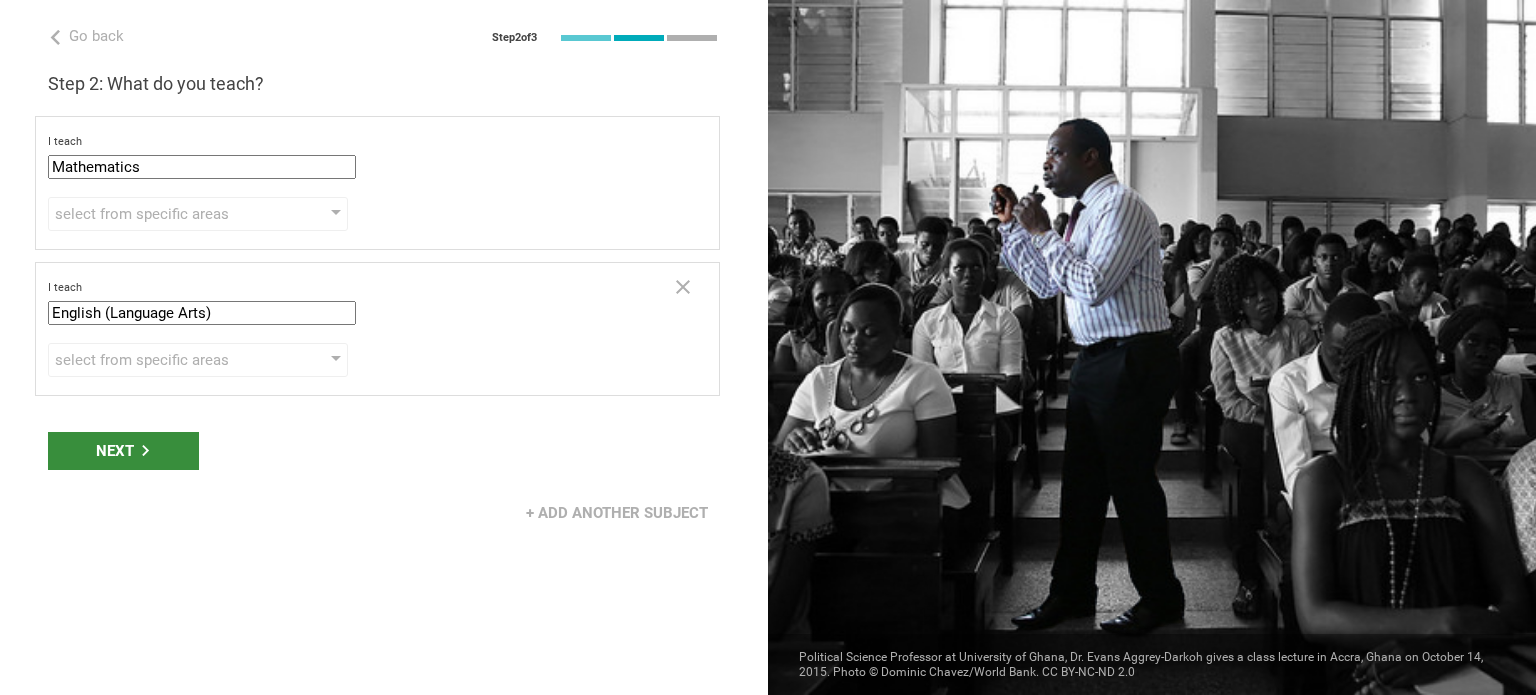 click on "Next" at bounding box center (123, 451) 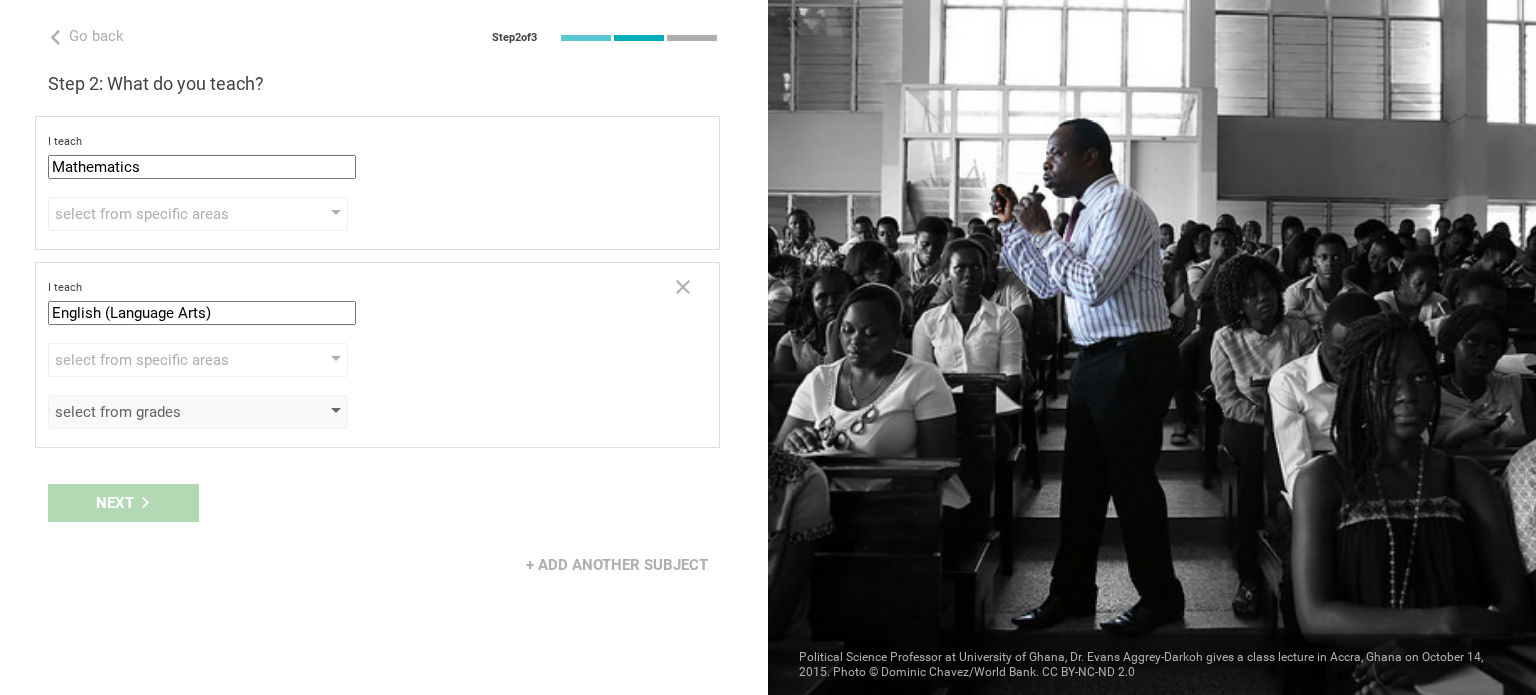 click on "select from grades" at bounding box center [198, 412] 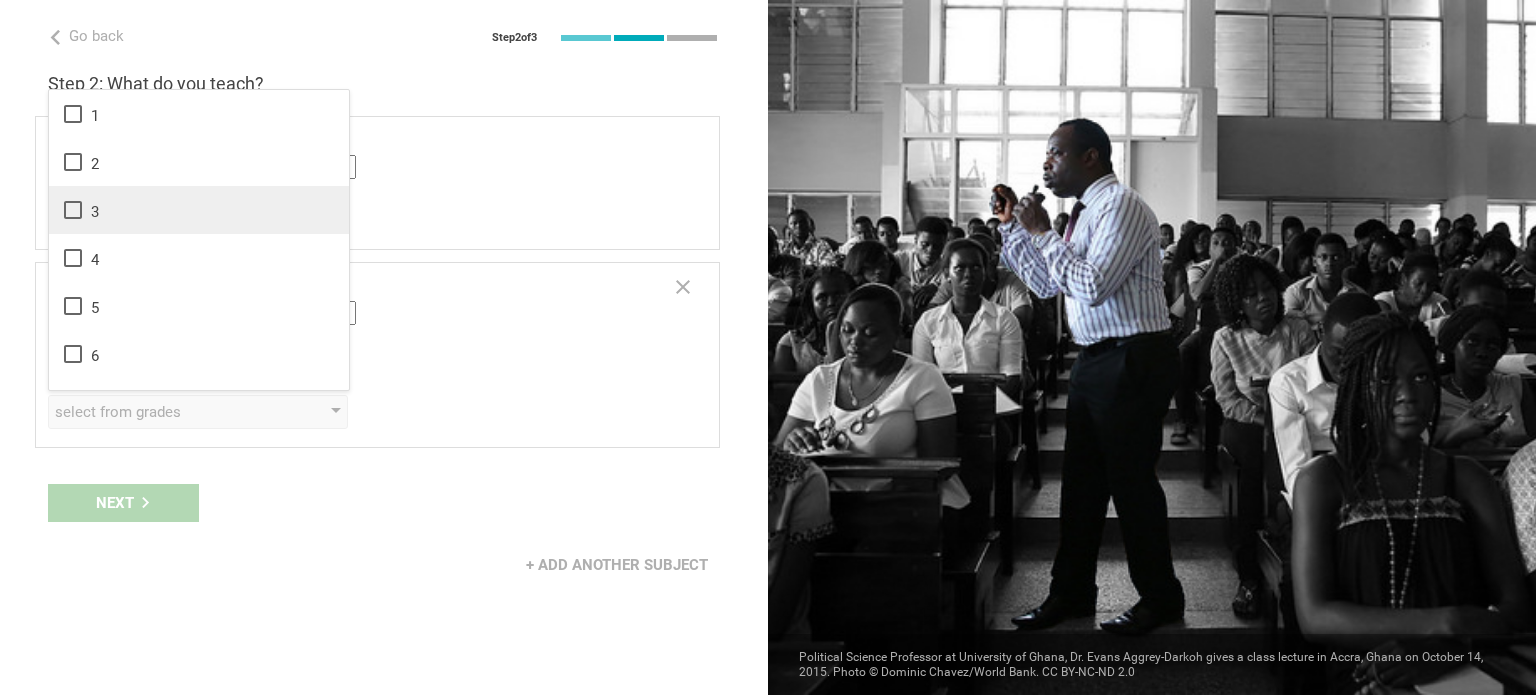 click on "3" at bounding box center (199, 210) 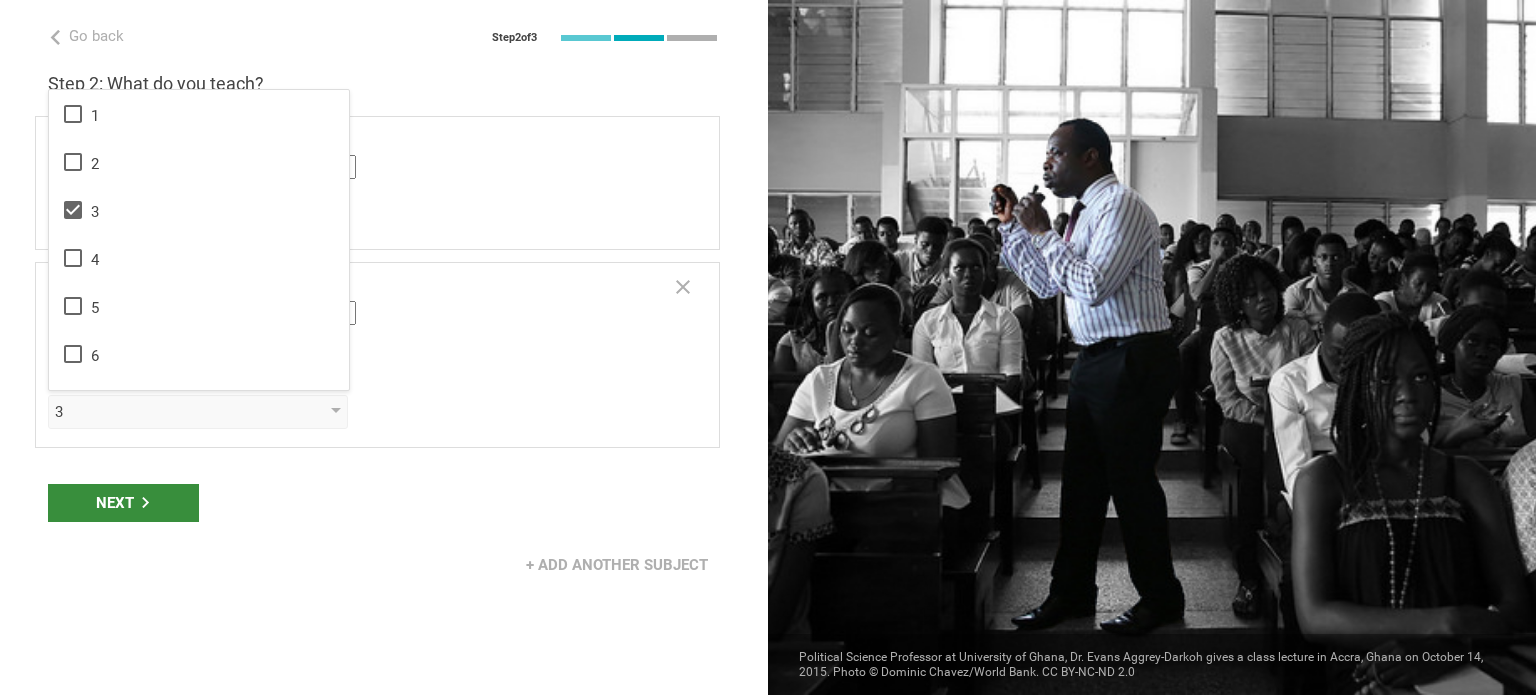 click on "Next" at bounding box center [123, 503] 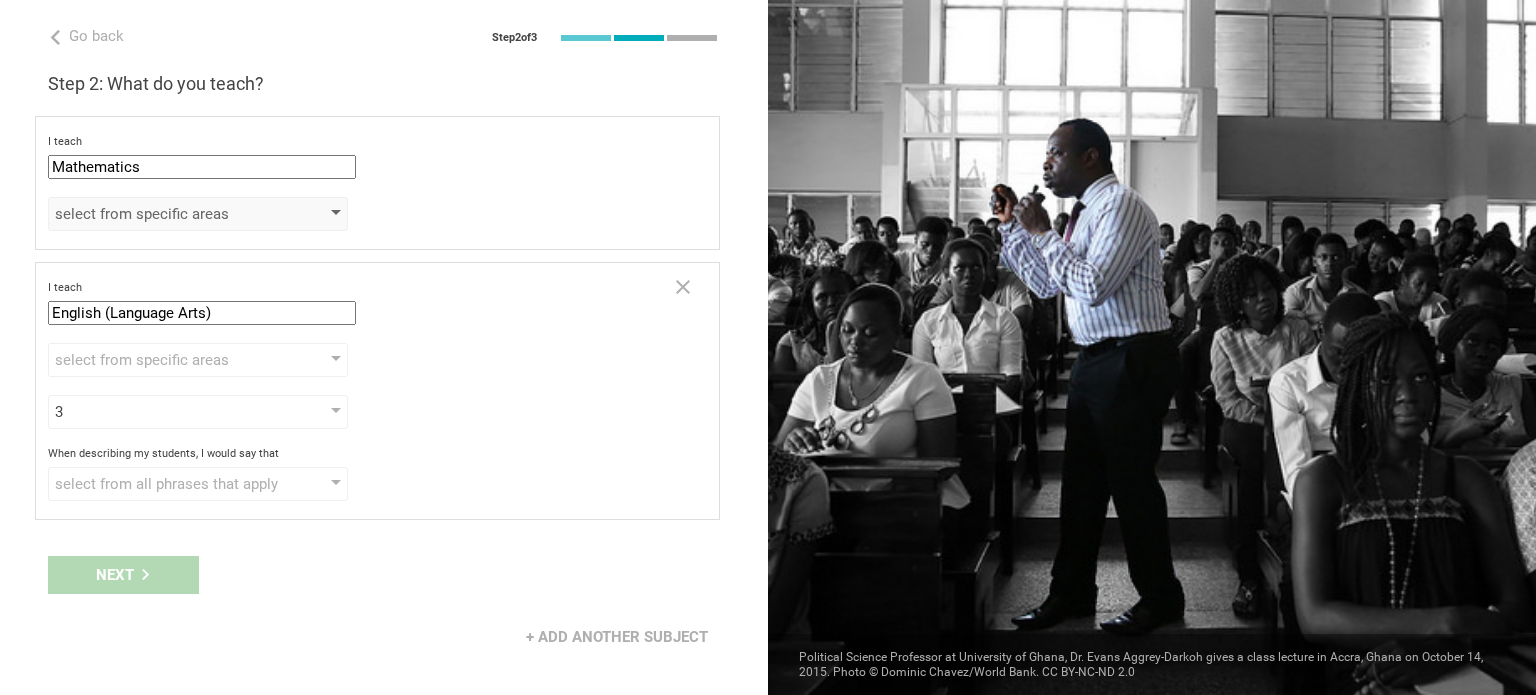 click on "select from specific areas" at bounding box center (169, 214) 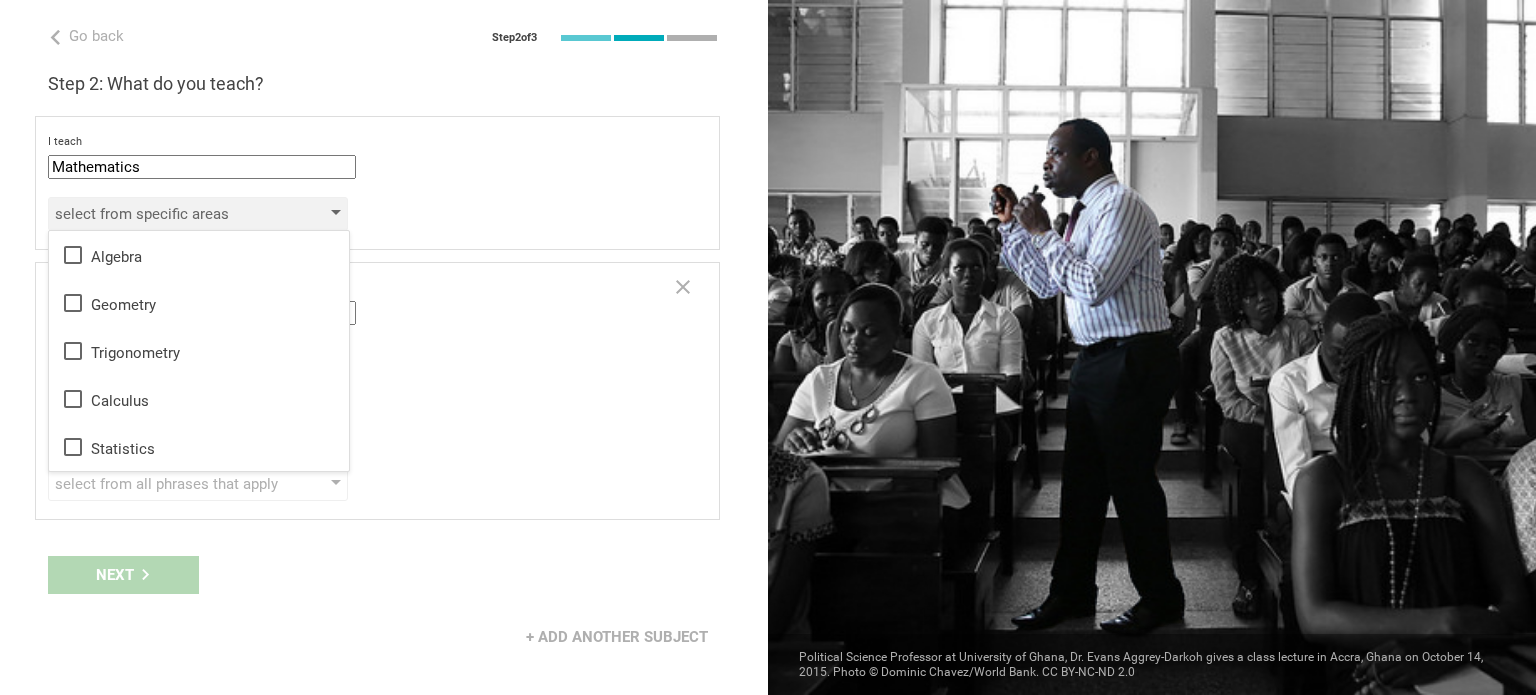 click on "select from specific areas" at bounding box center [169, 214] 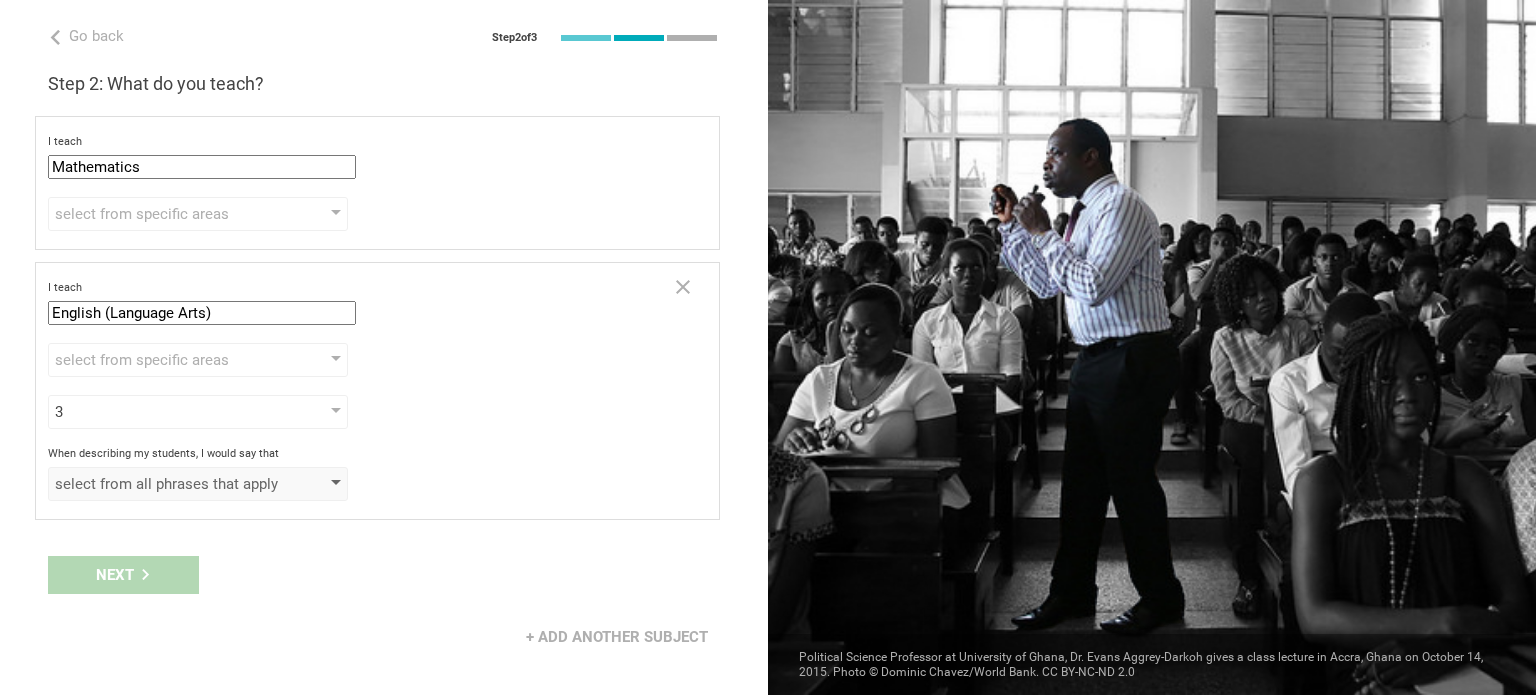 click on "select from all phrases that apply" at bounding box center (169, 484) 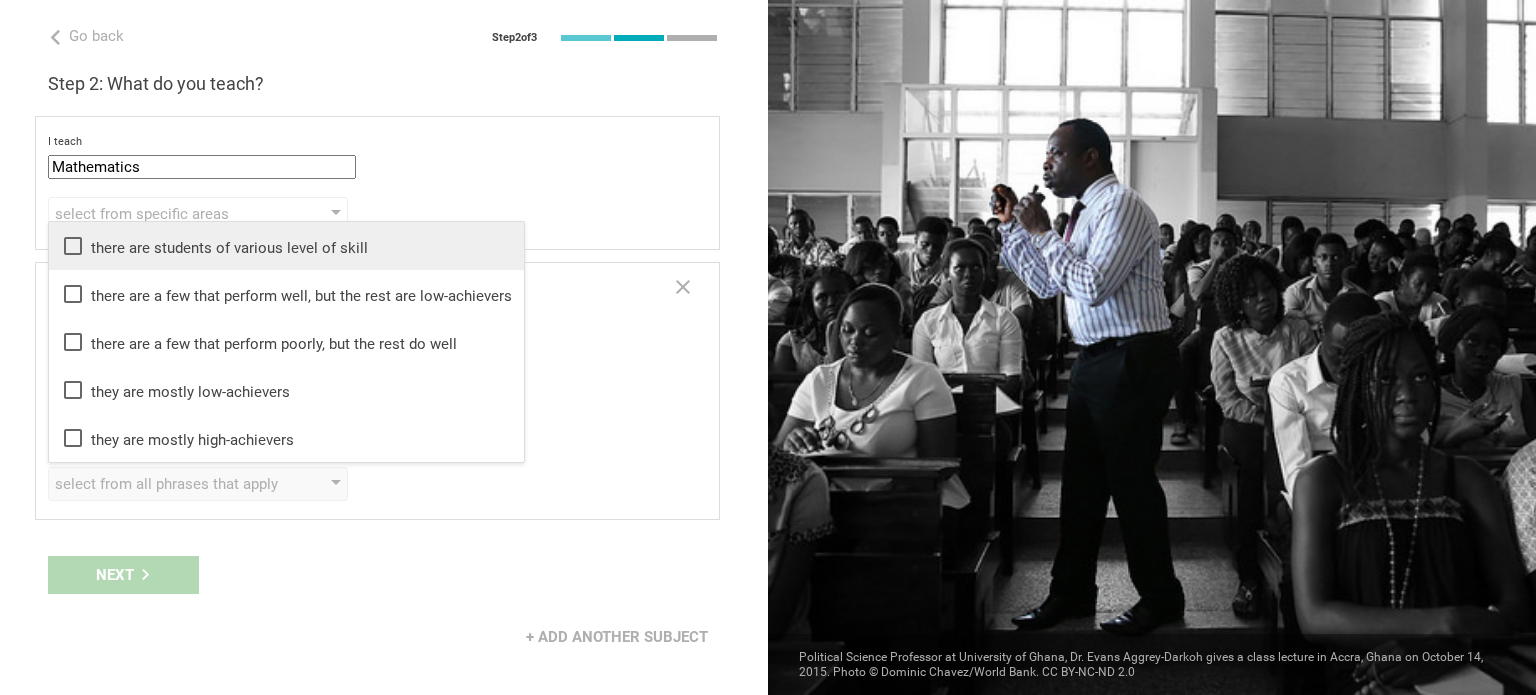 click on "there are students of various level of skill" at bounding box center [286, 246] 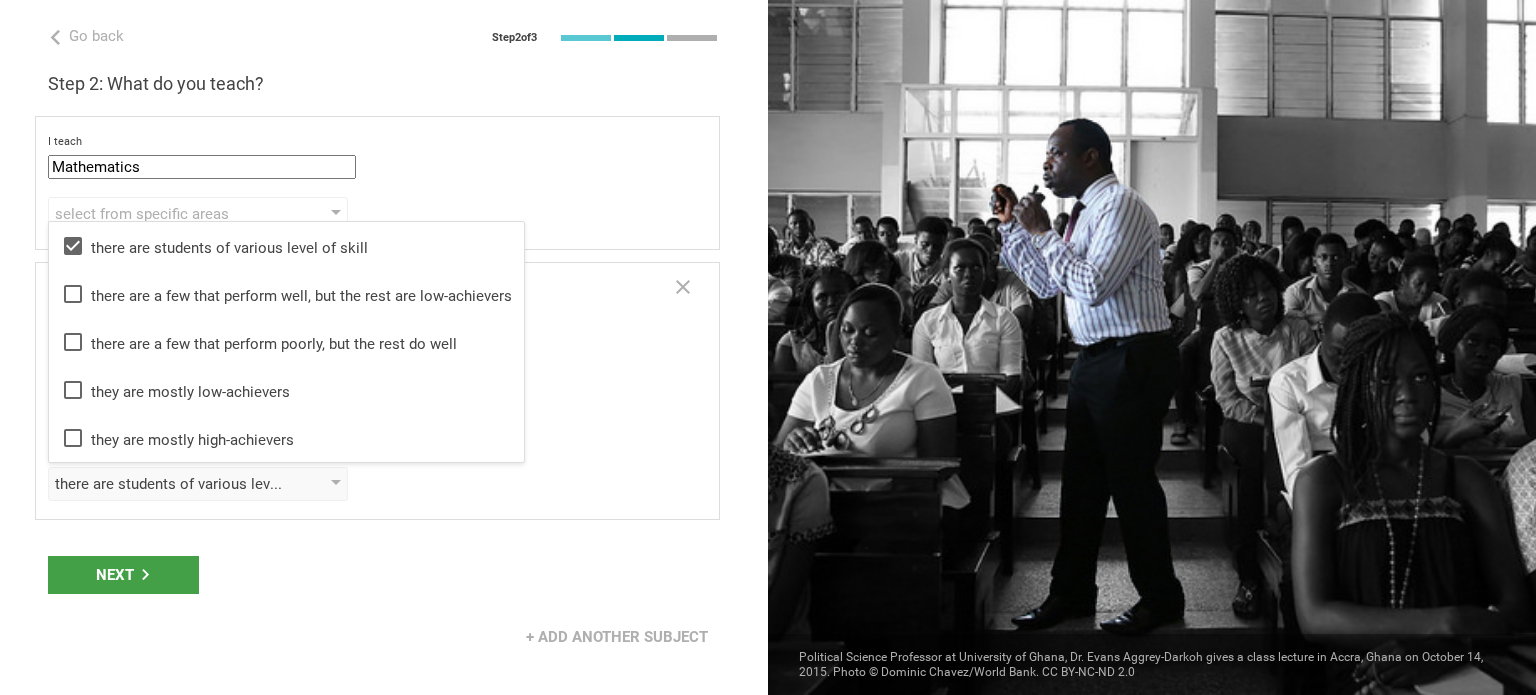 click on "Next" at bounding box center [384, 575] 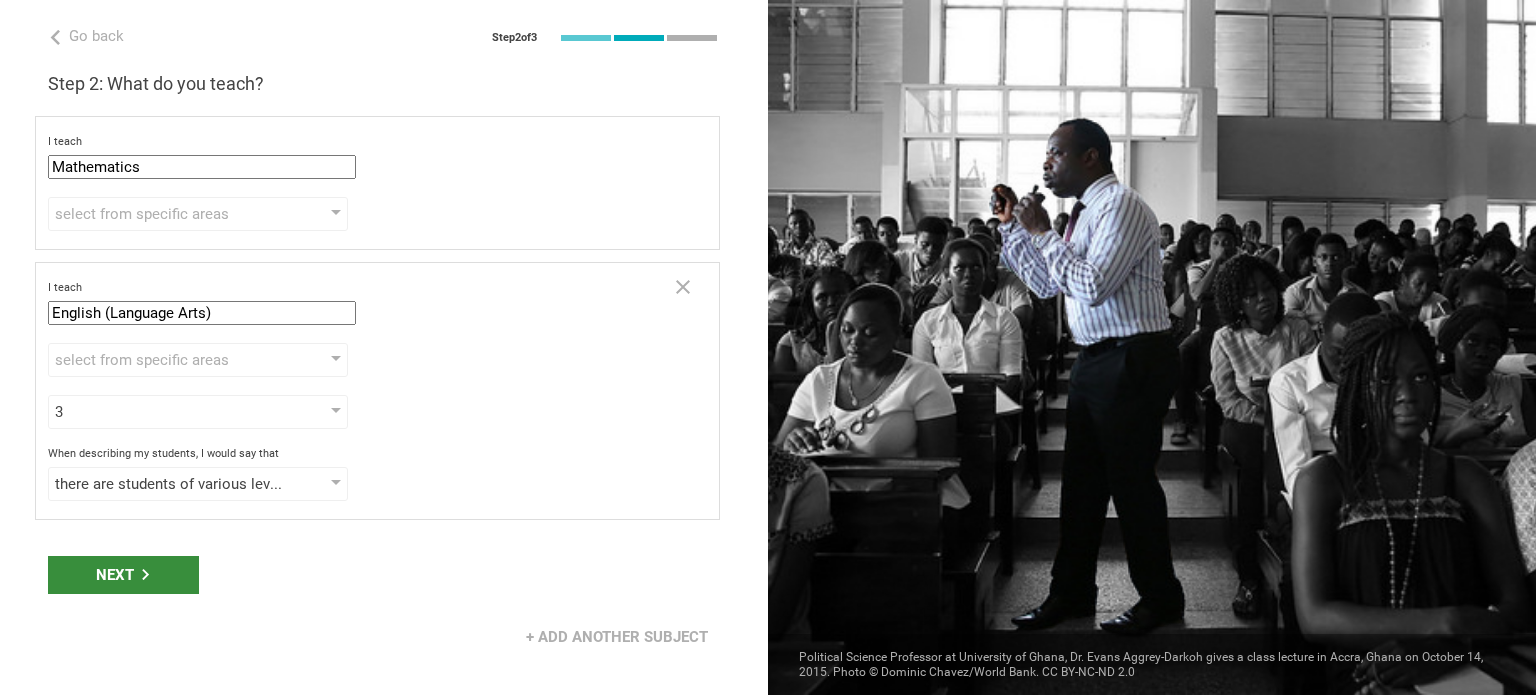 click 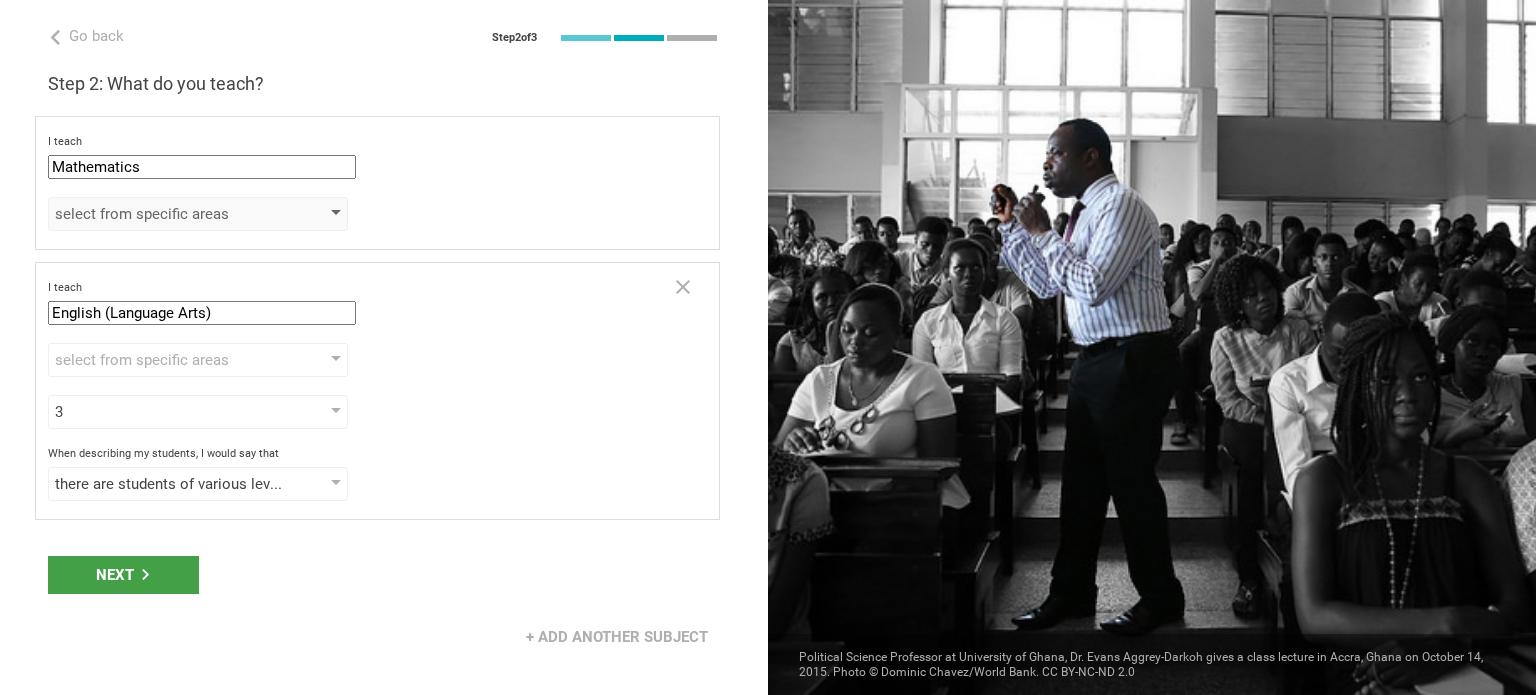 click on "select from specific areas" at bounding box center [198, 214] 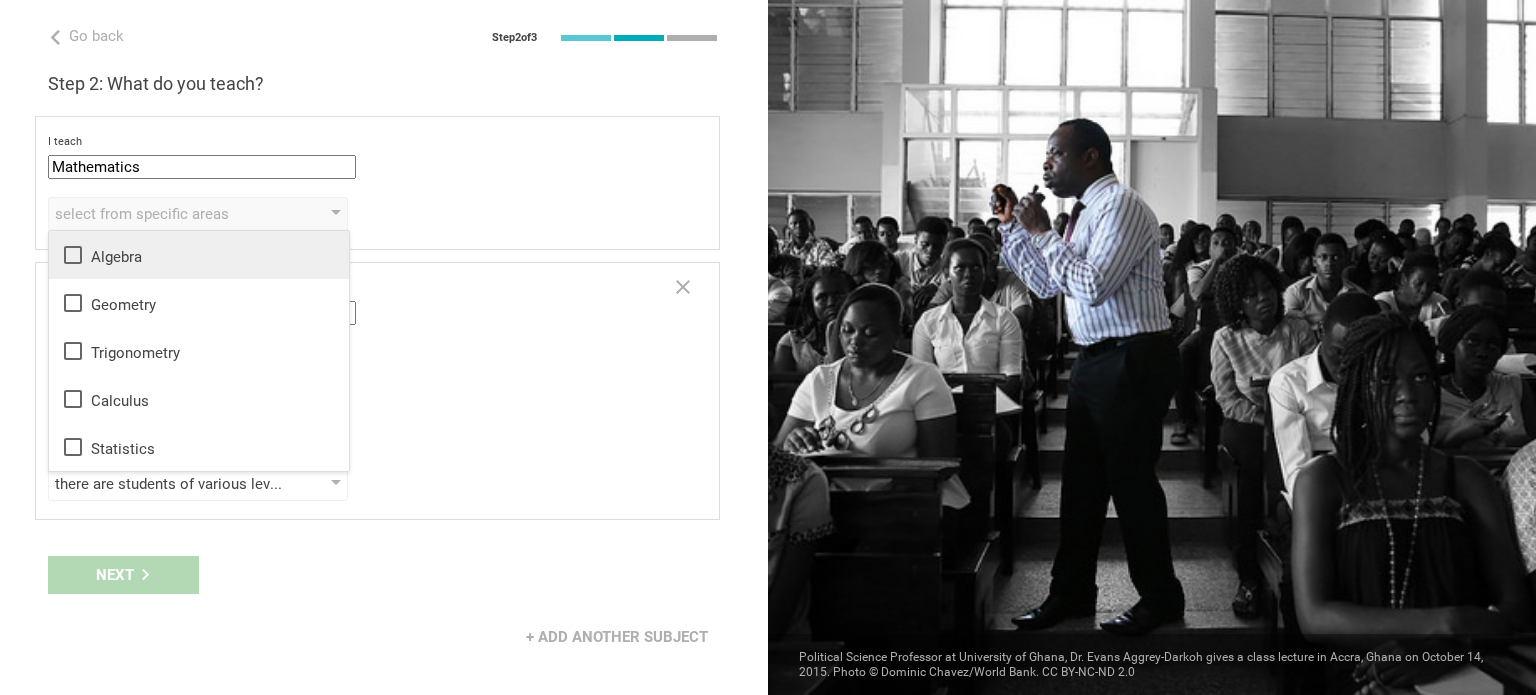 click on "Algebra" at bounding box center [199, 255] 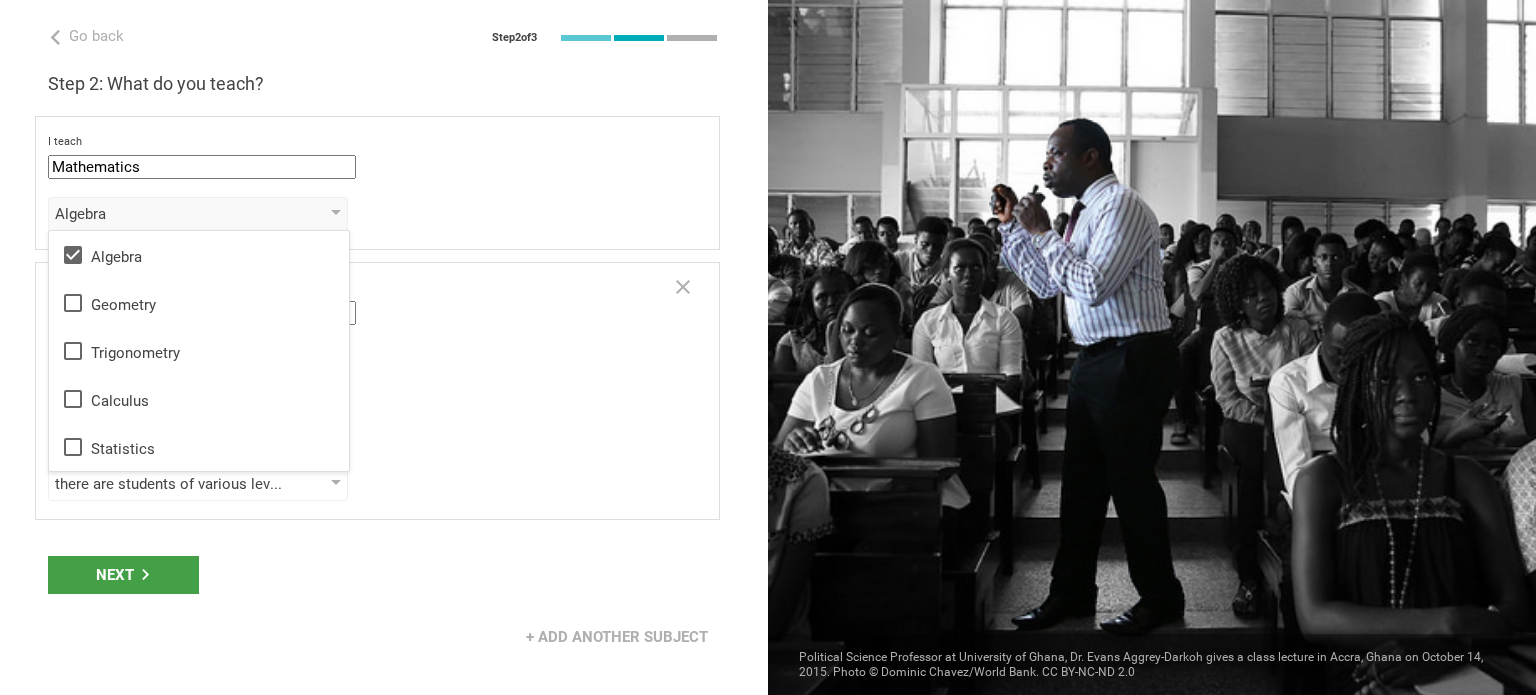 click on "I teach Mathematics Mathematics English (Language Arts) Science Social Studies Other Algebra Algebra Geometry Trigonometry Calculus Statistics to the students of Grade Grade Class Year Level Standard select from grades 1 2 3 4 5 6 7 8 9 10 11 12 13 When describing my students, I would say that select from all phrases that apply there are students of various level of skill there are a few that perform well, but the rest are low-achievers there are a few that perform poorly, but the rest do well they are mostly low-achievers they are mostly high-achievers" at bounding box center (377, 183) 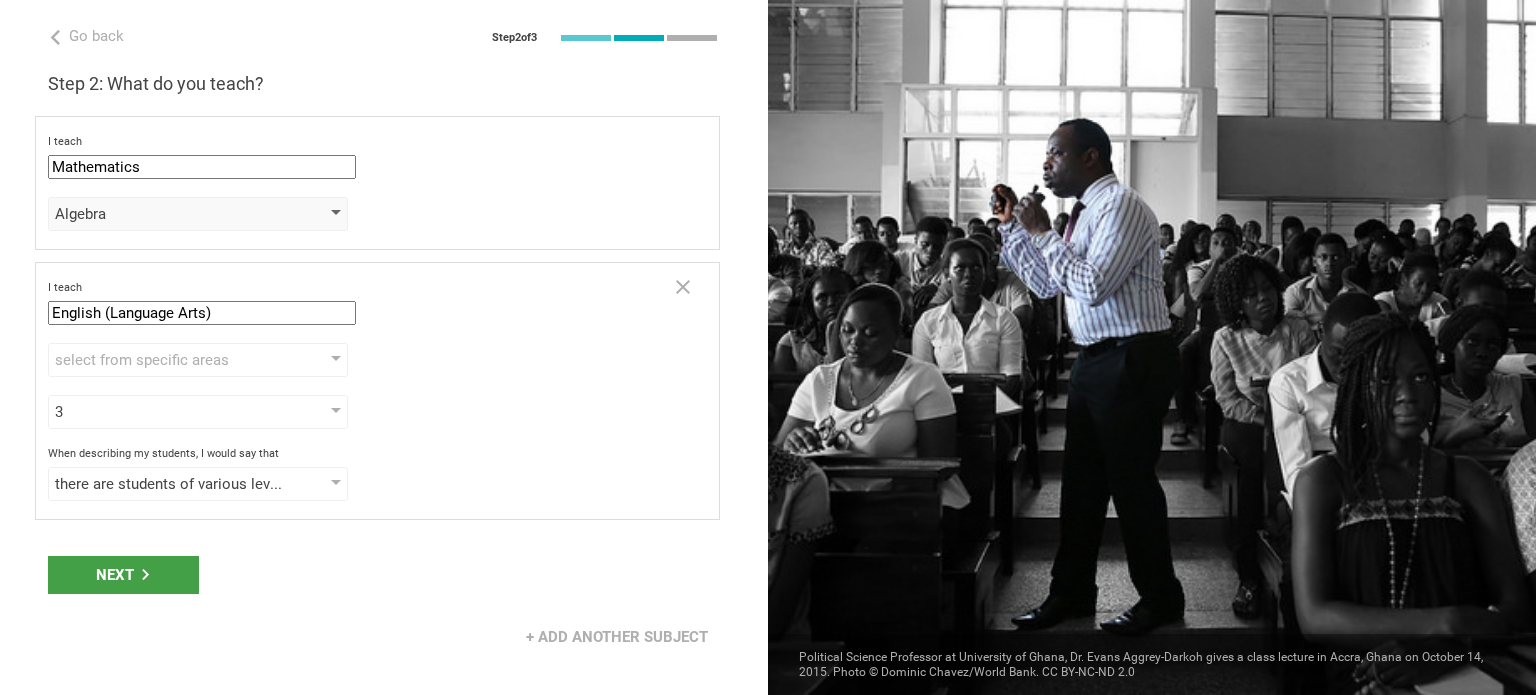 click on "Algebra" at bounding box center [169, 214] 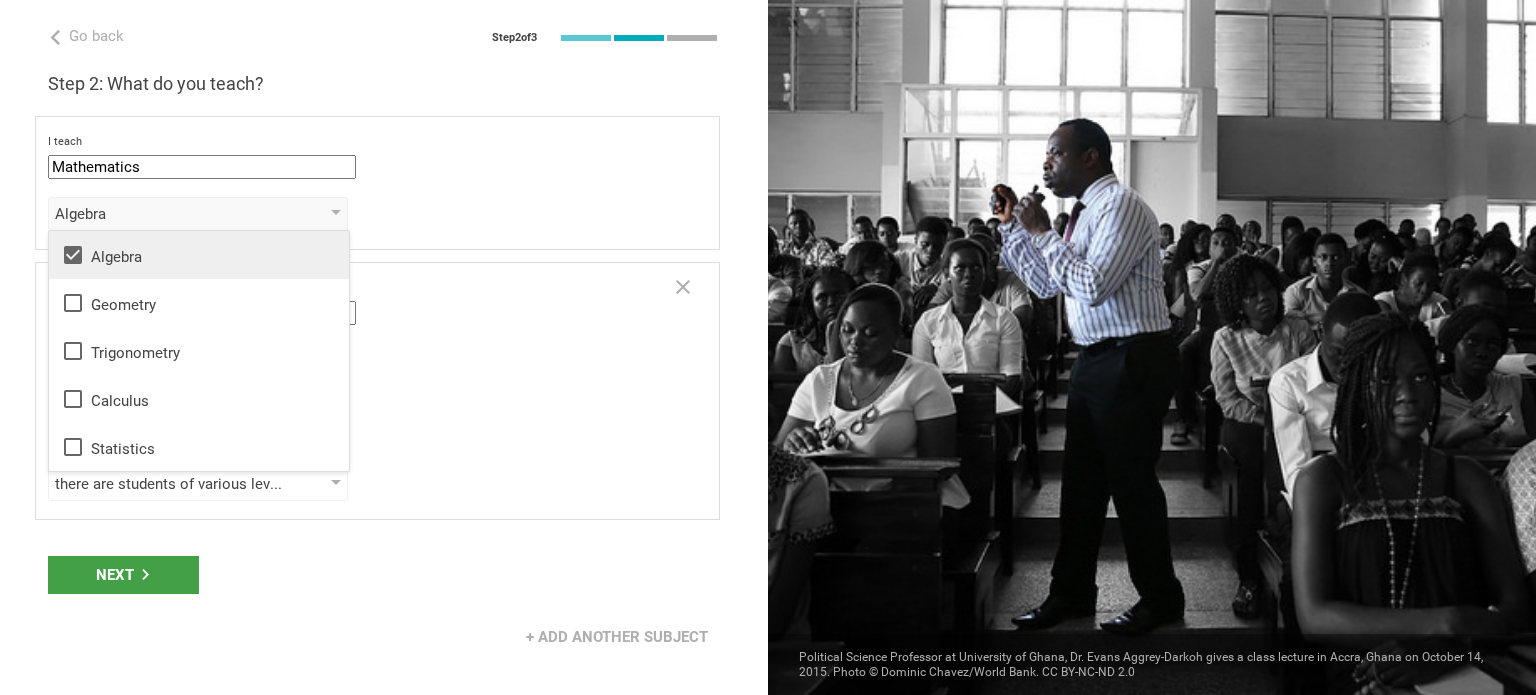 click on "Algebra" at bounding box center [199, 255] 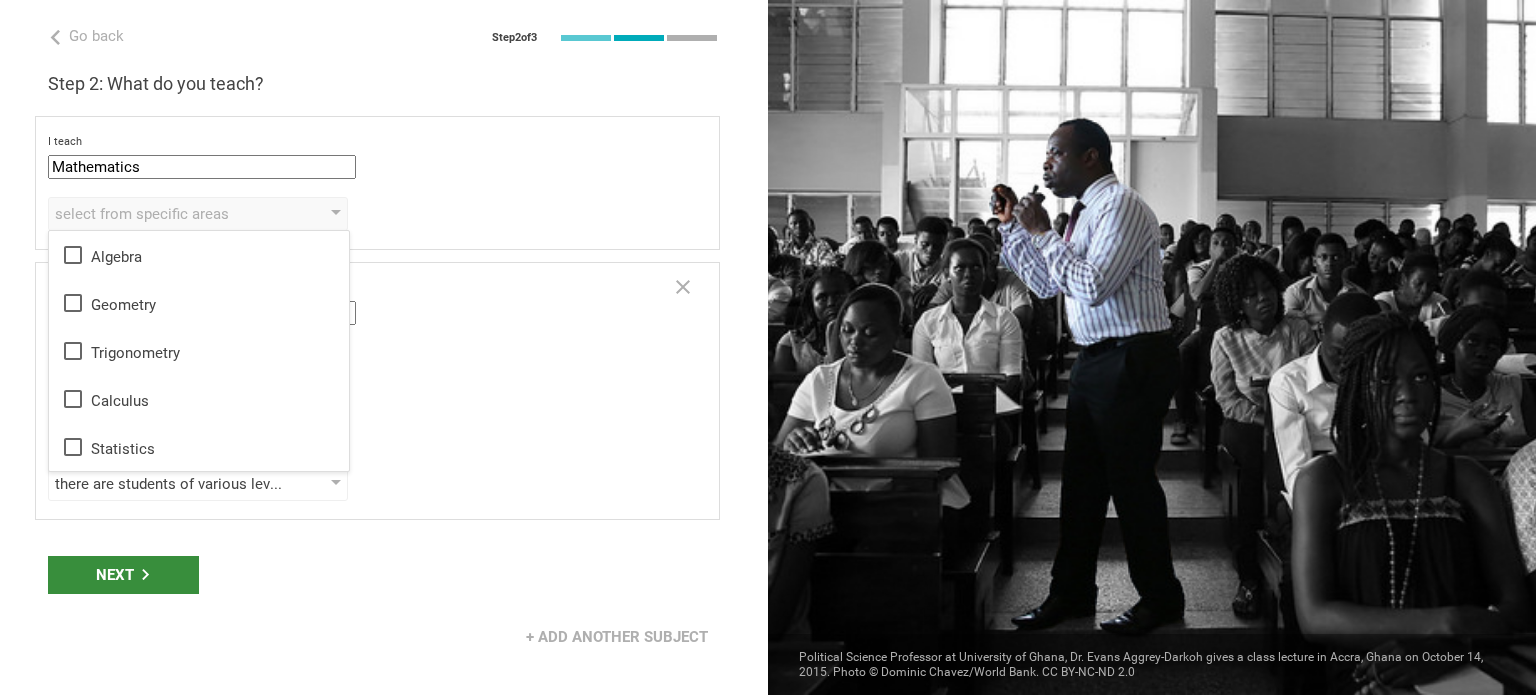 click on "Next" at bounding box center [123, 575] 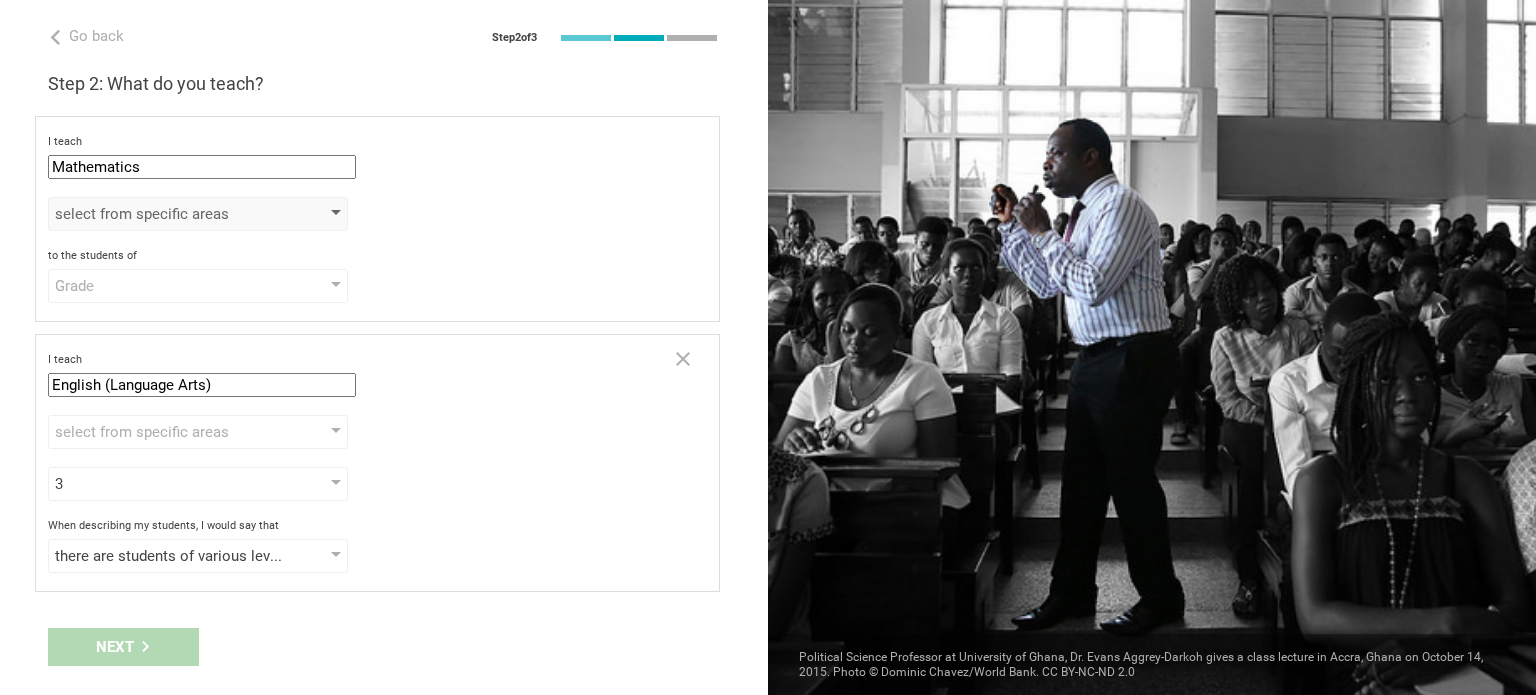 click on "select from specific areas" at bounding box center (169, 214) 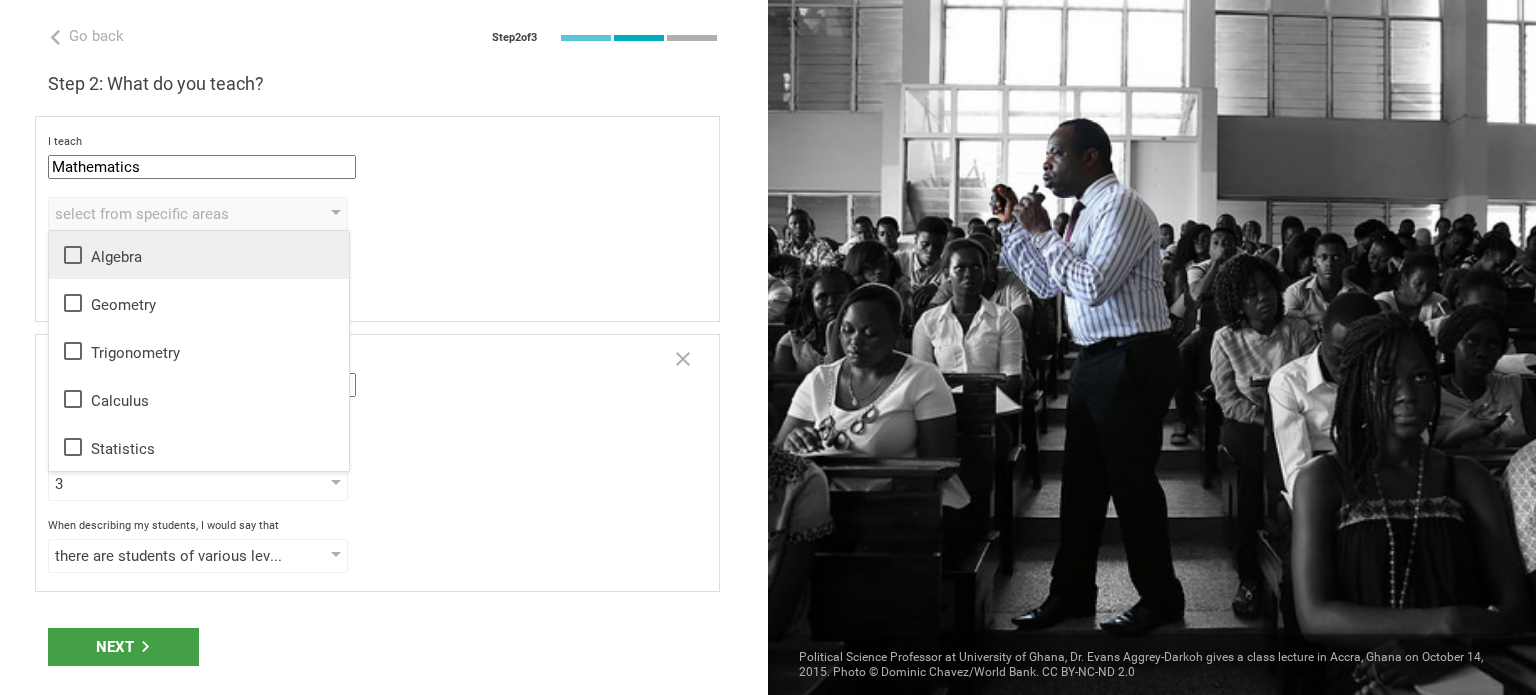 click on "Algebra" at bounding box center (199, 255) 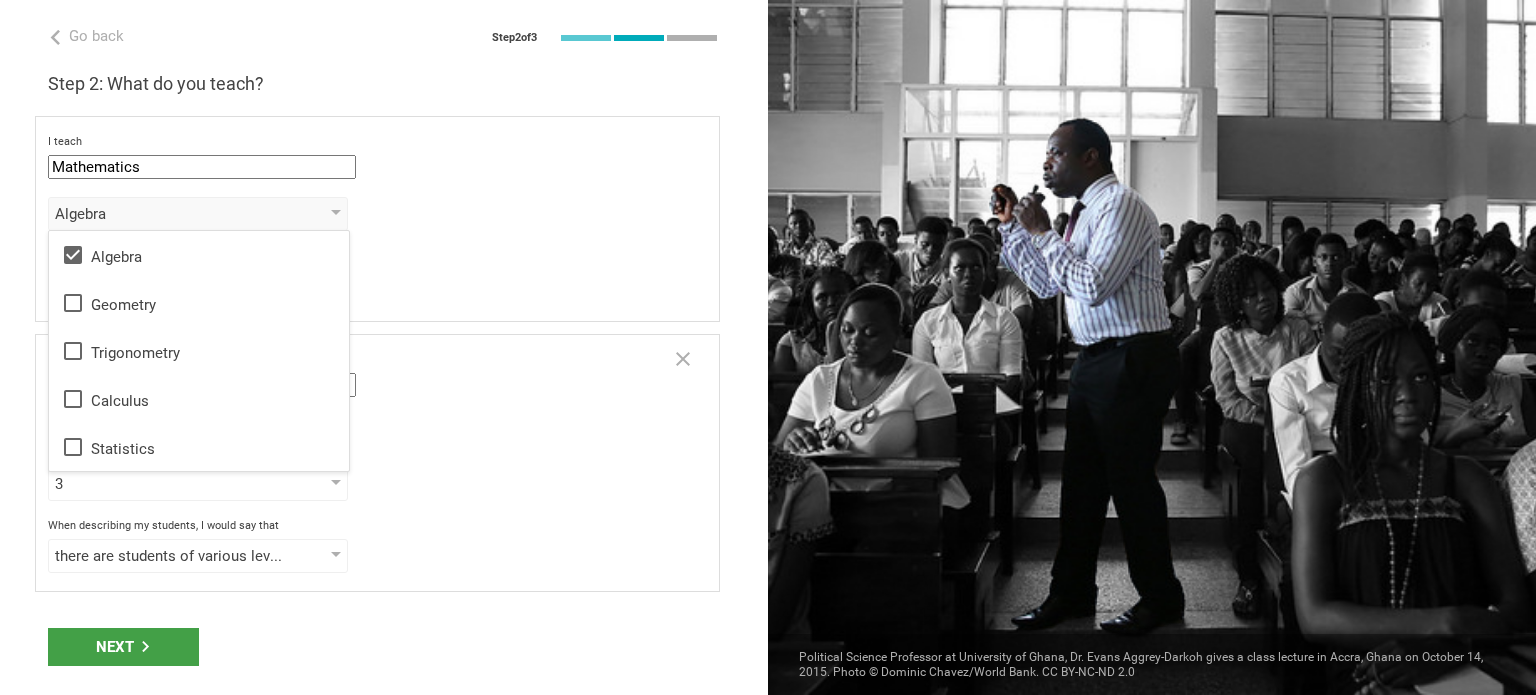 click on "Grade Grade Class Year Level Standard" at bounding box center [377, 286] 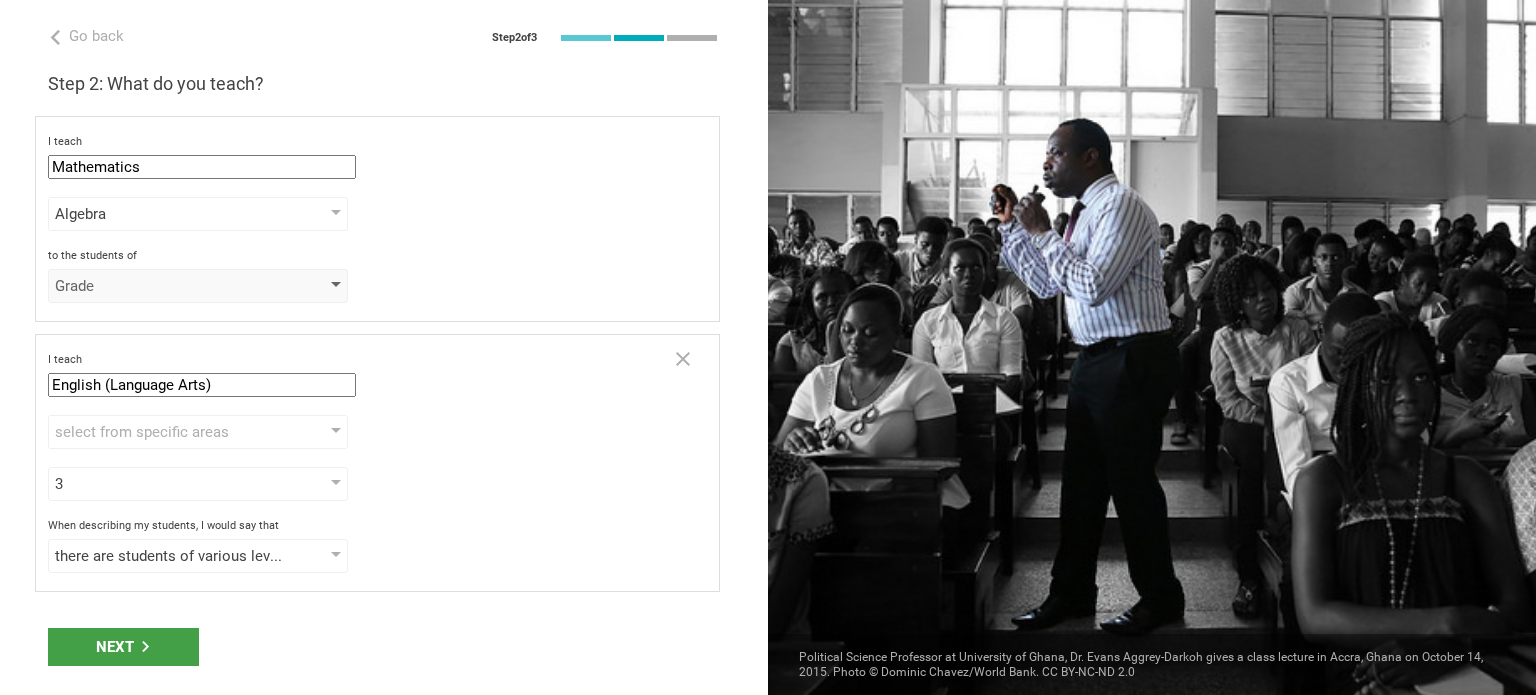 click on "Grade" at bounding box center (198, 286) 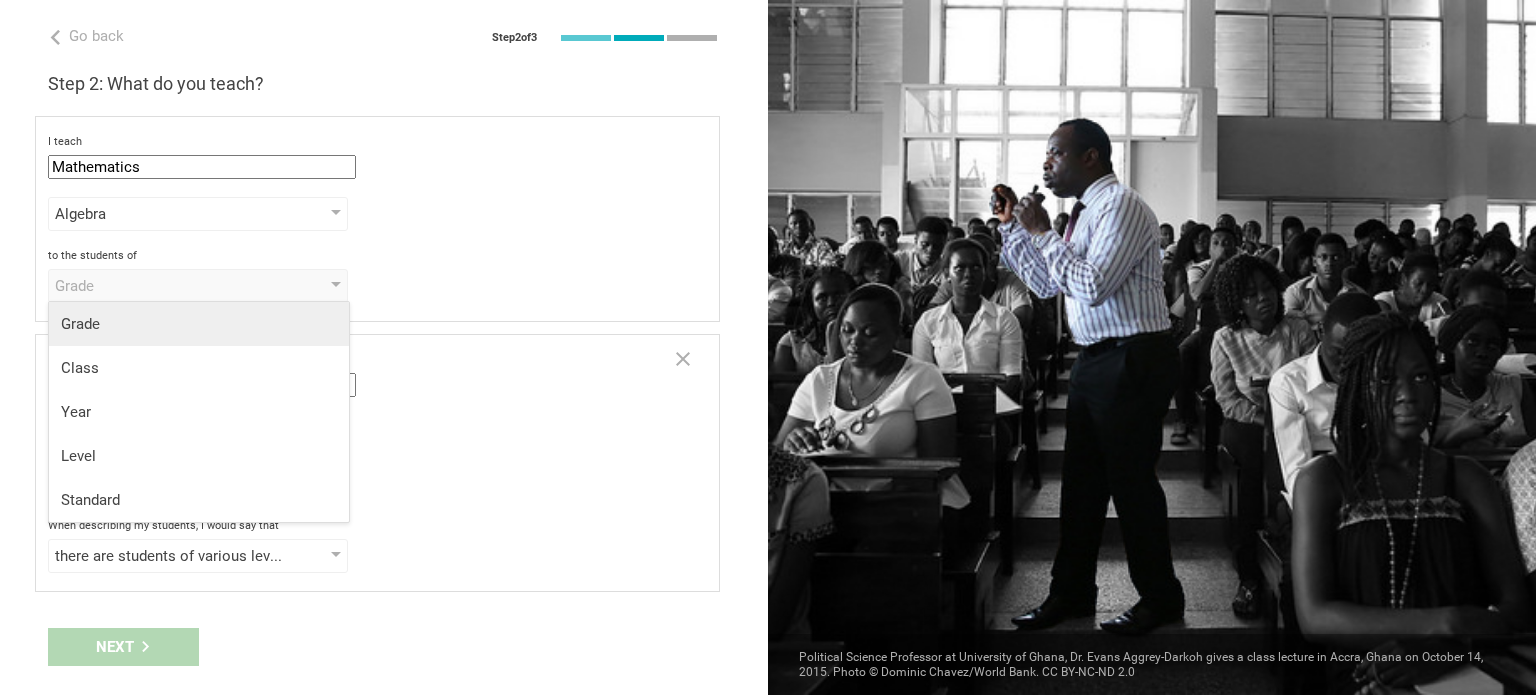 click on "Grade" at bounding box center [199, 324] 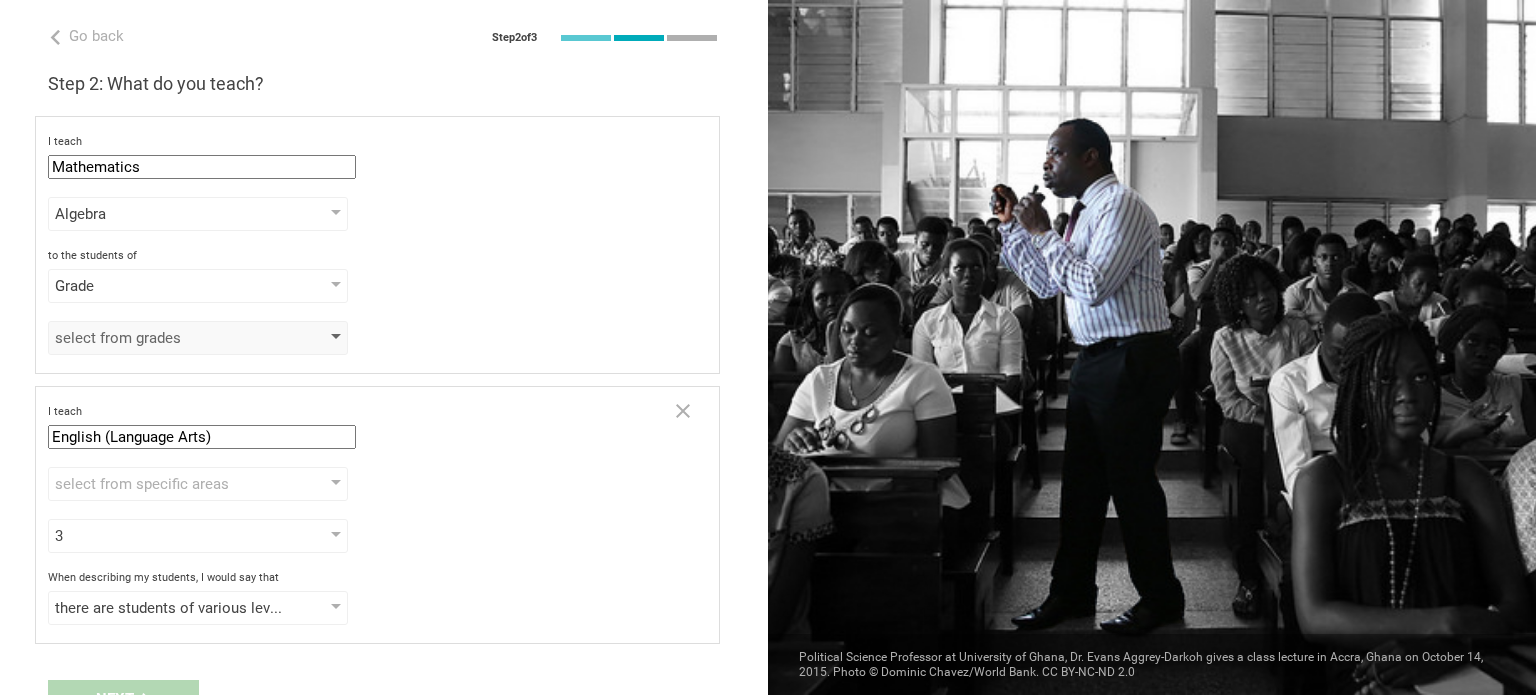 click on "select from grades" at bounding box center [169, 338] 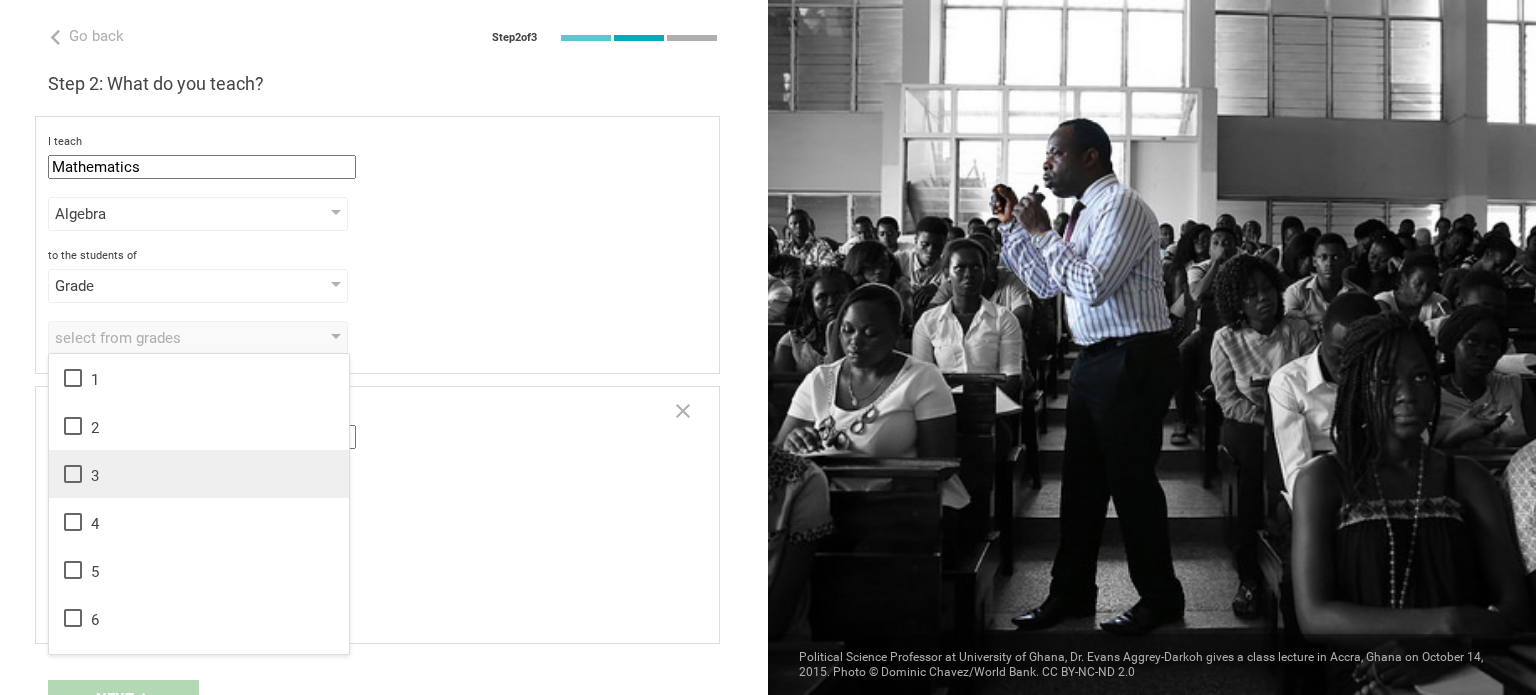 click on "3" at bounding box center (199, 474) 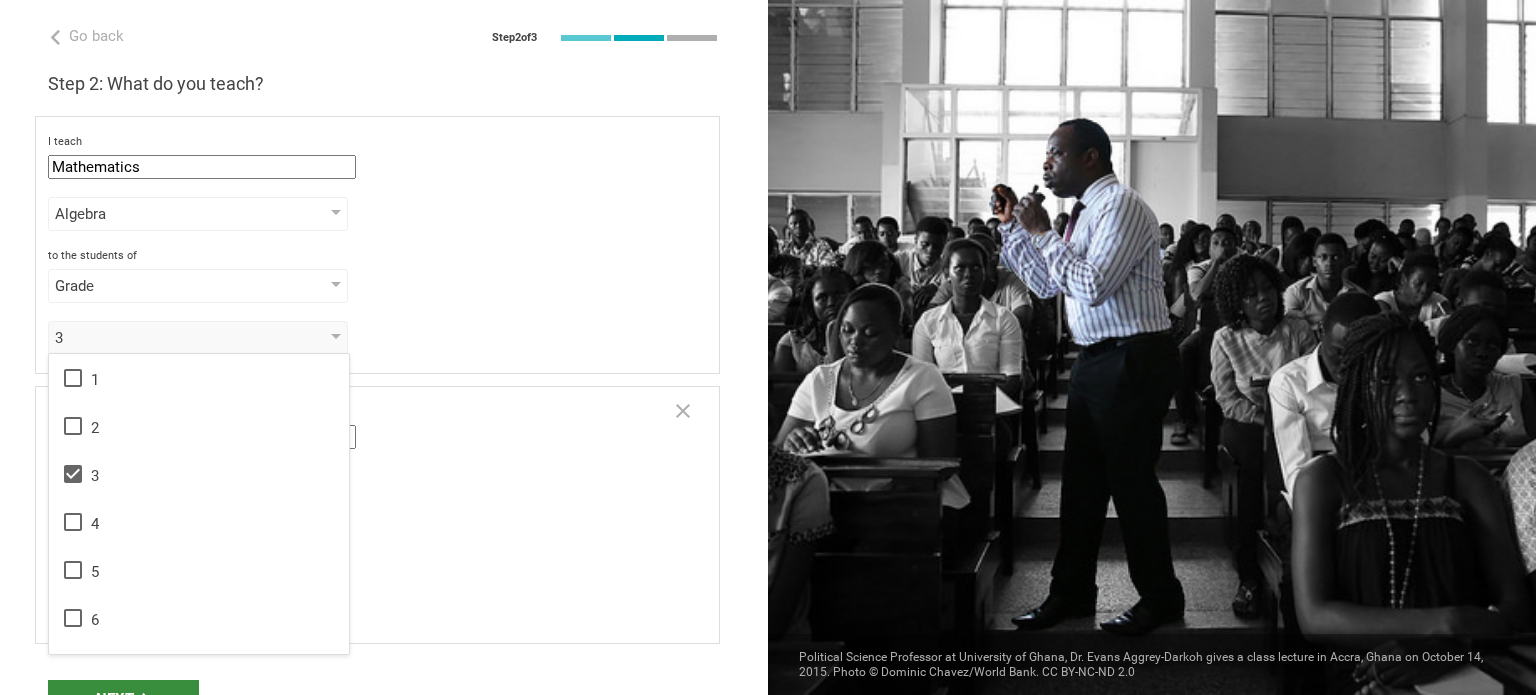 click on "Next" at bounding box center (123, 699) 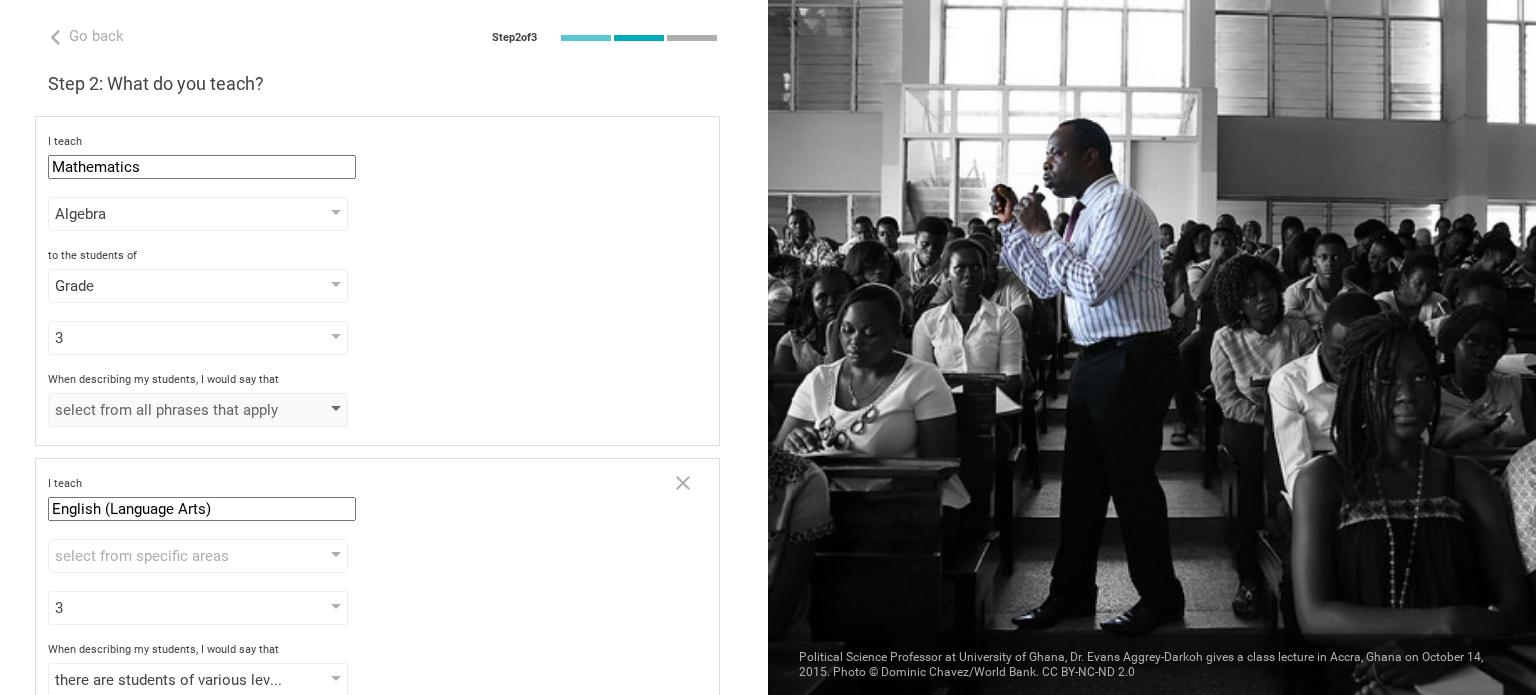 click on "select from all phrases that apply" at bounding box center [169, 410] 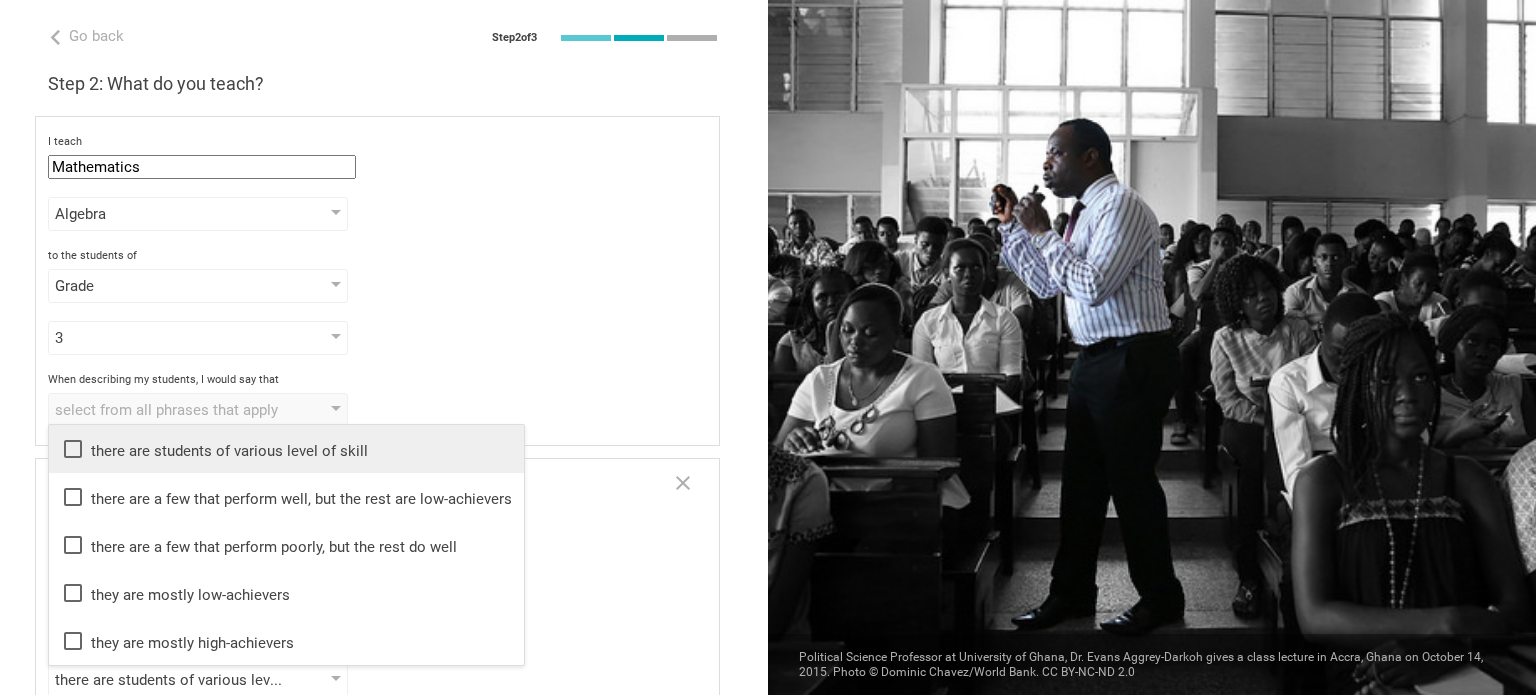 click on "there are students of various level of skill" at bounding box center (286, 449) 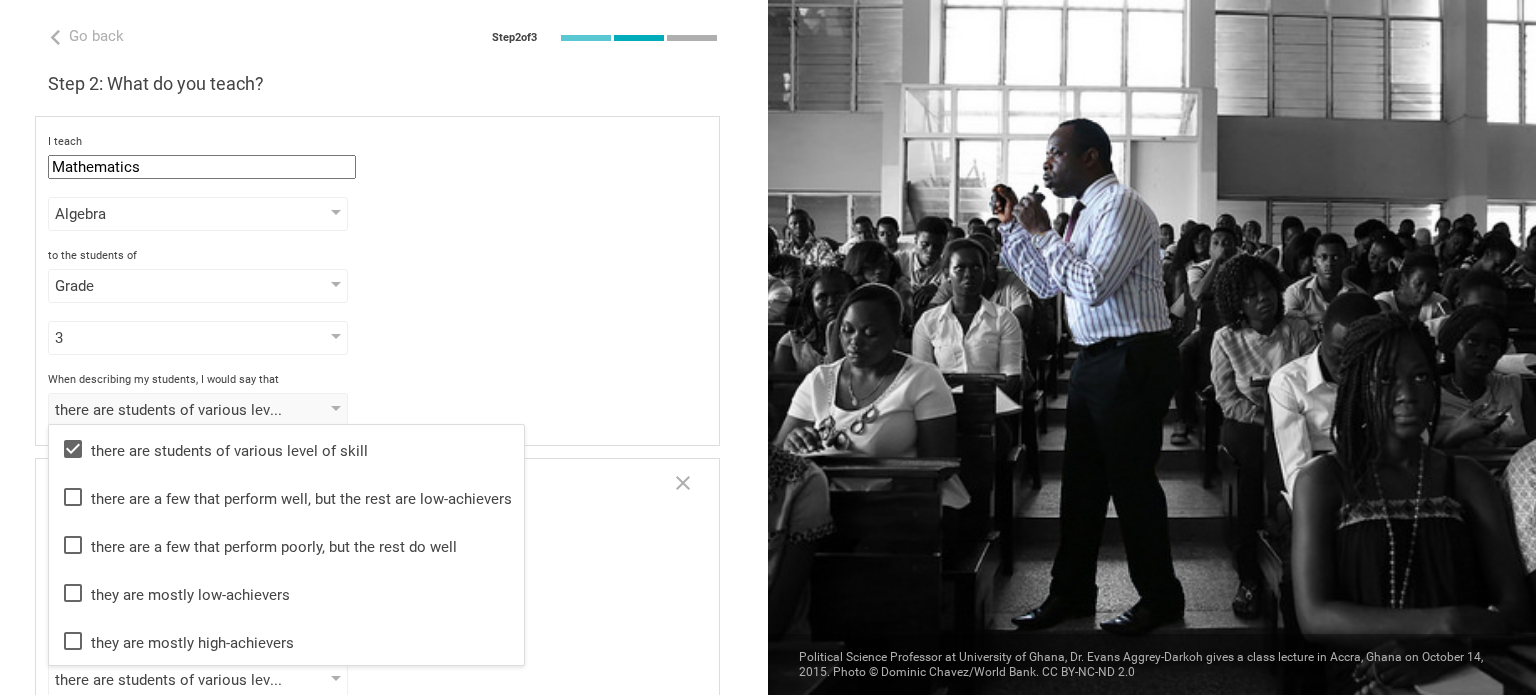 click on "Go back Step  2  of  3 Welcome, [PERSON]! You are almost all set. Just answer a few simple questions to help us get to know you better and personalize your experience. Step 1: How would you describe yourself? I am a... Teacher Teacher Professor / Lecturer Instructional Coach Vice Principal or Principal Curriculum writer / Instructional designer School / district Administrator EdTech maker / enthusiast at the school school district college university program institute company organization [PERSON] Elementary School in [CITY], [CITY] Step 2: What do you teach? I teach Mathematics Mathematics English (Language Arts) Science Social Studies Other Algebra Algebra Geometry Trigonometry Calculus Statistics to the students of Grade Grade Class Year Level Standard 3 1 2 3 4 5 6 7 8 9 10 11 12 13 When describing my students, I would say that there are students of various level of skill there are students of various level of skill there are a few that perform well, but the rest are low-achievers I teach Science" at bounding box center [384, 347] 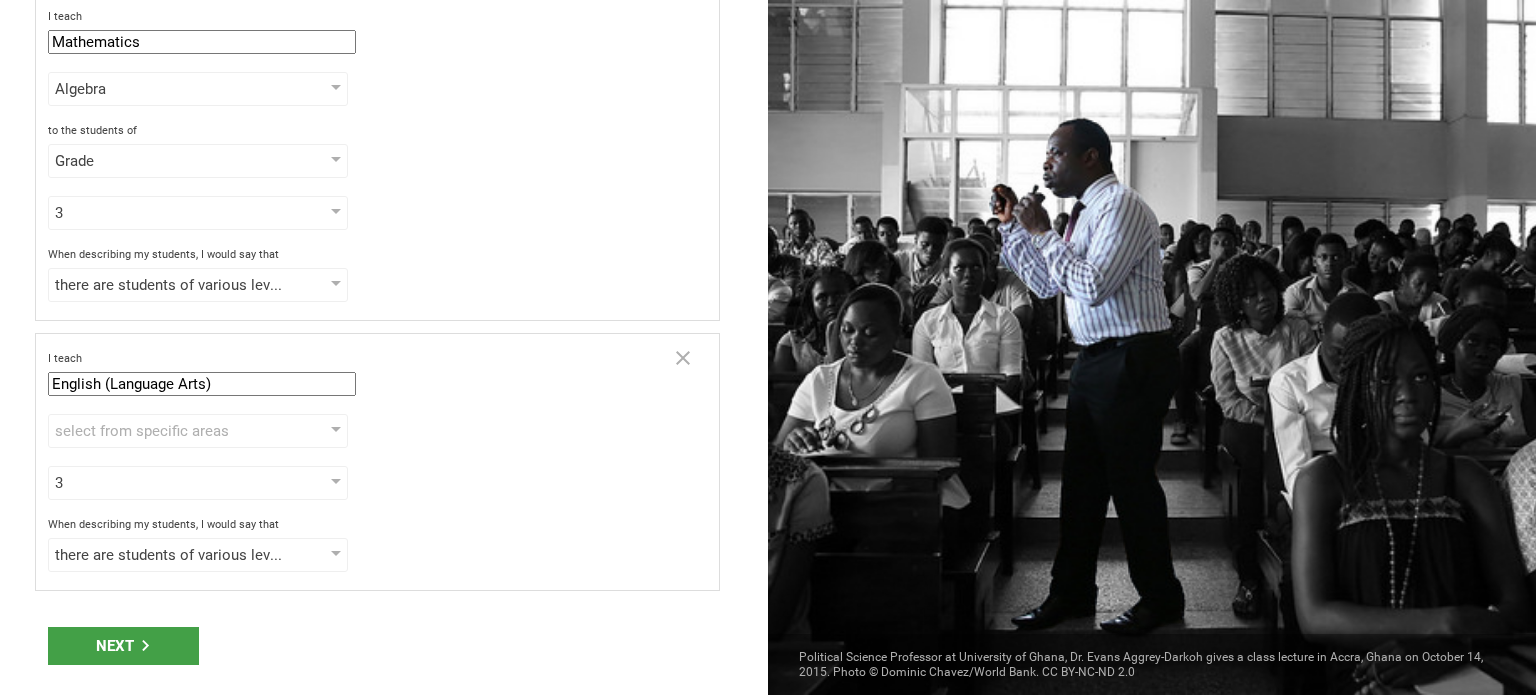 scroll, scrollTop: 163, scrollLeft: 0, axis: vertical 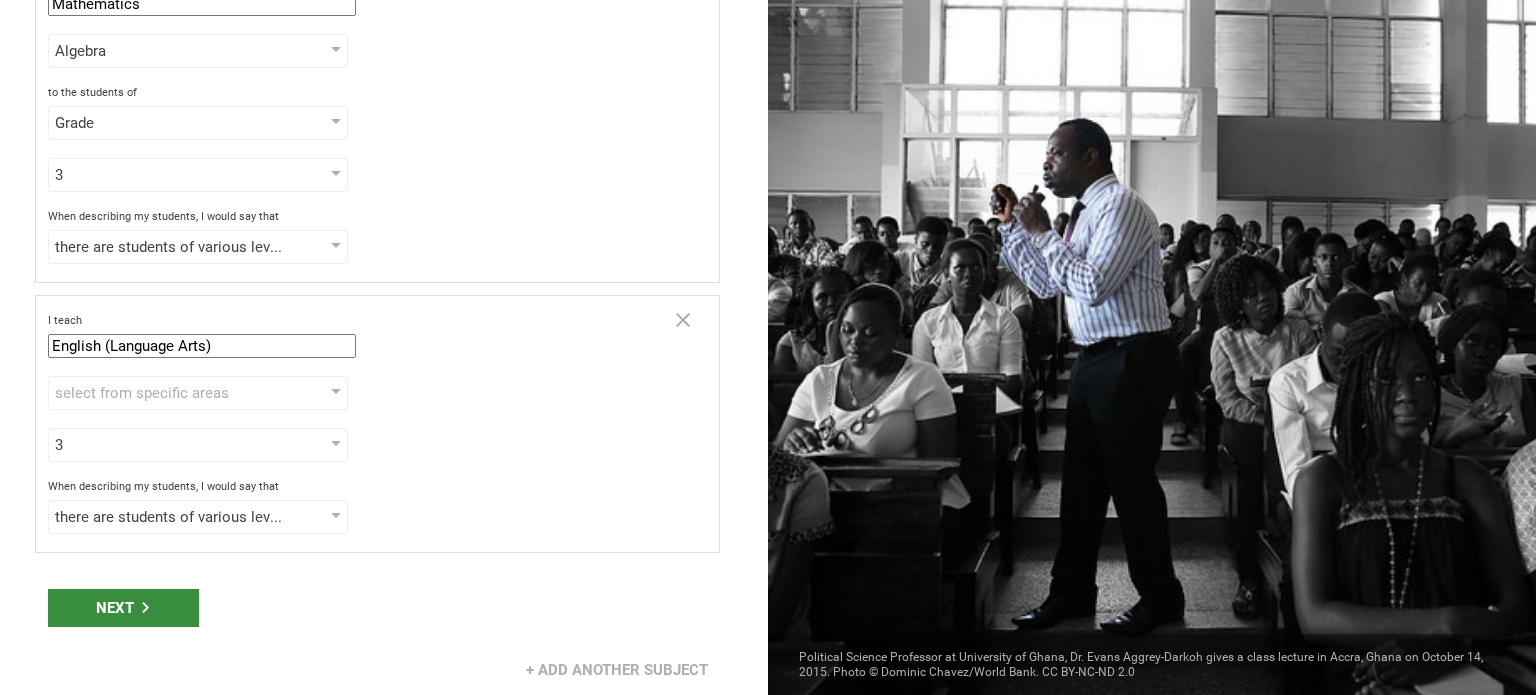 click on "Next" at bounding box center (123, 608) 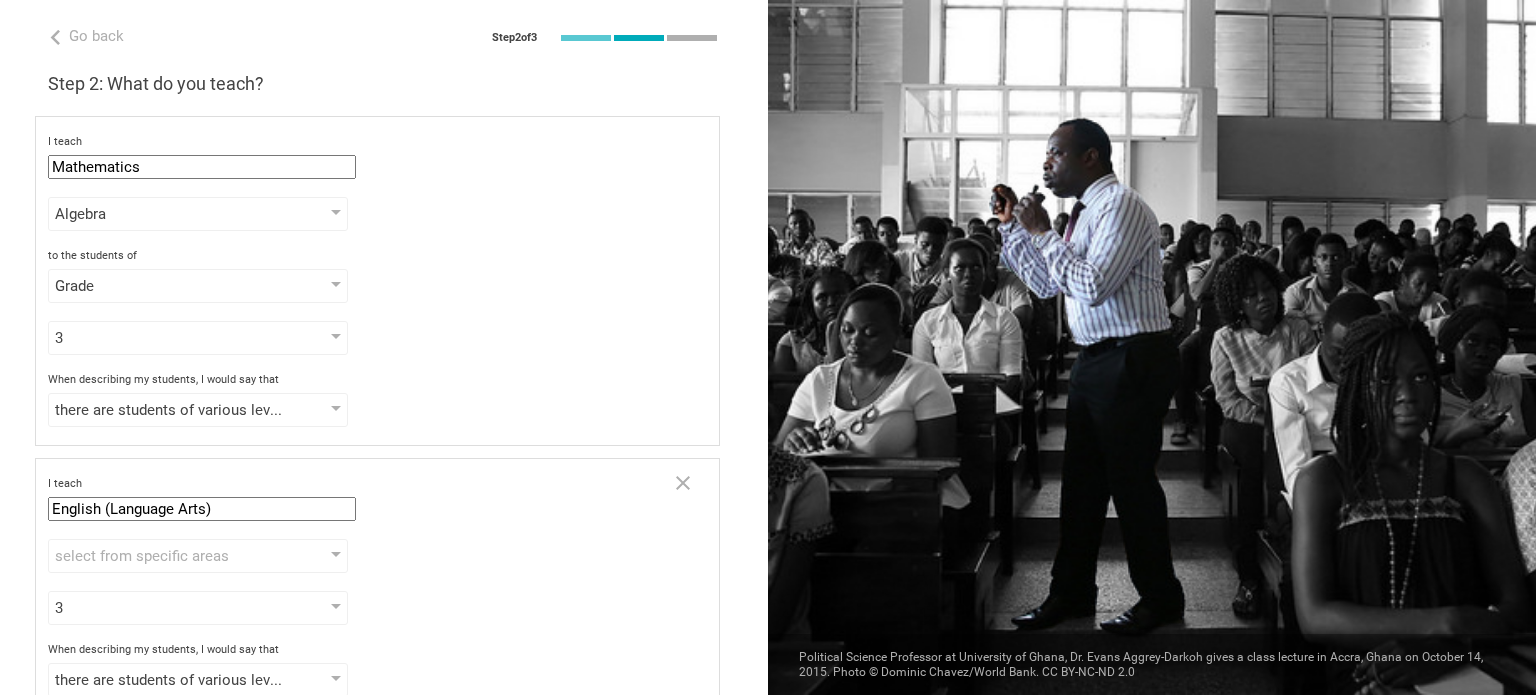 scroll, scrollTop: 163, scrollLeft: 0, axis: vertical 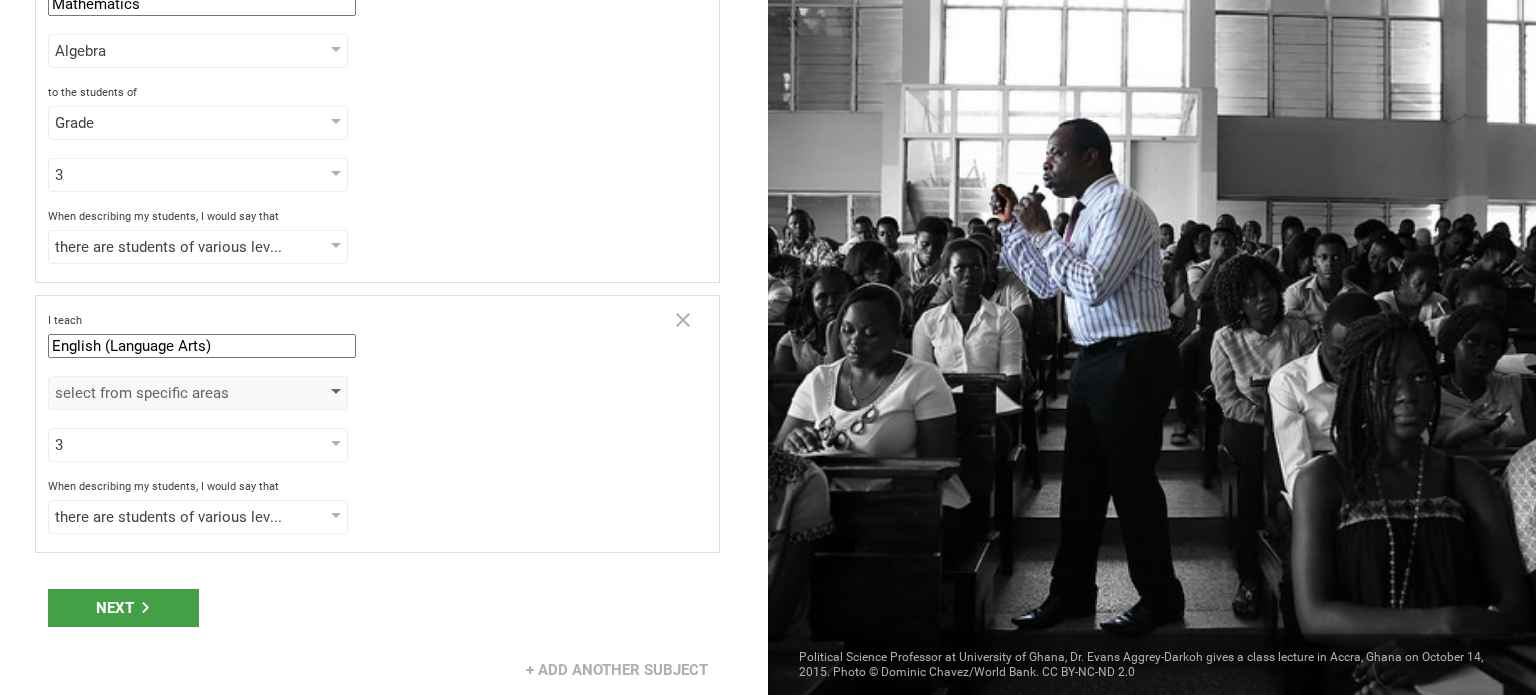 click on "select from specific areas" at bounding box center [169, 393] 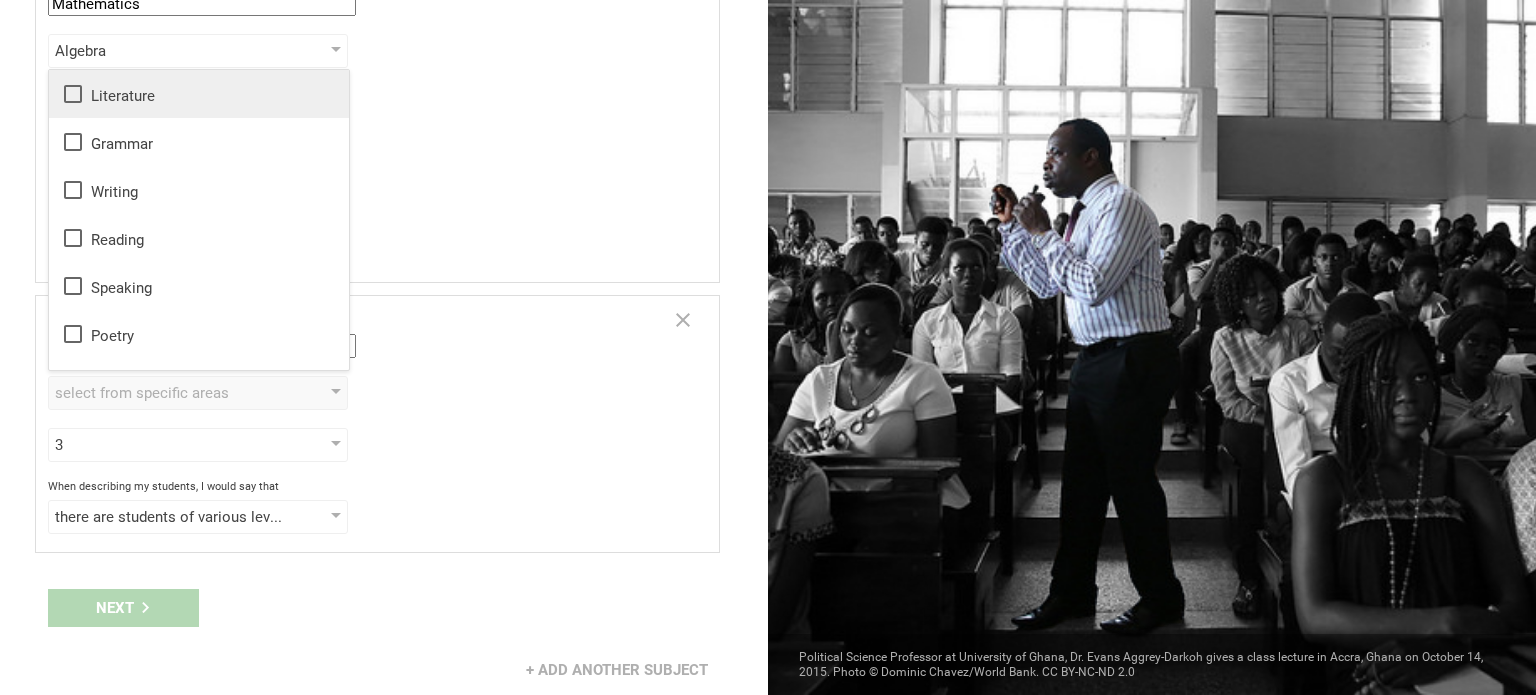 click on "Literature" at bounding box center (199, 94) 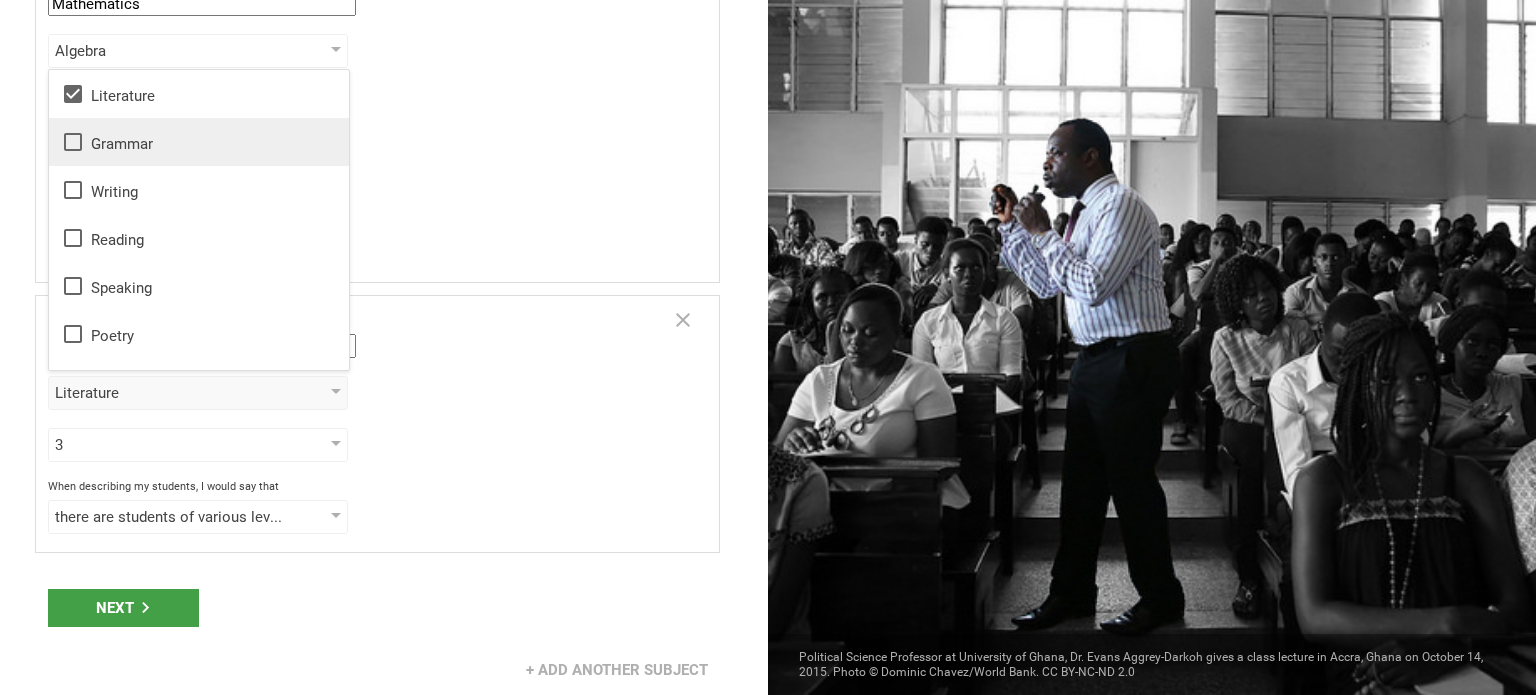 click on "Grammar" at bounding box center [199, 142] 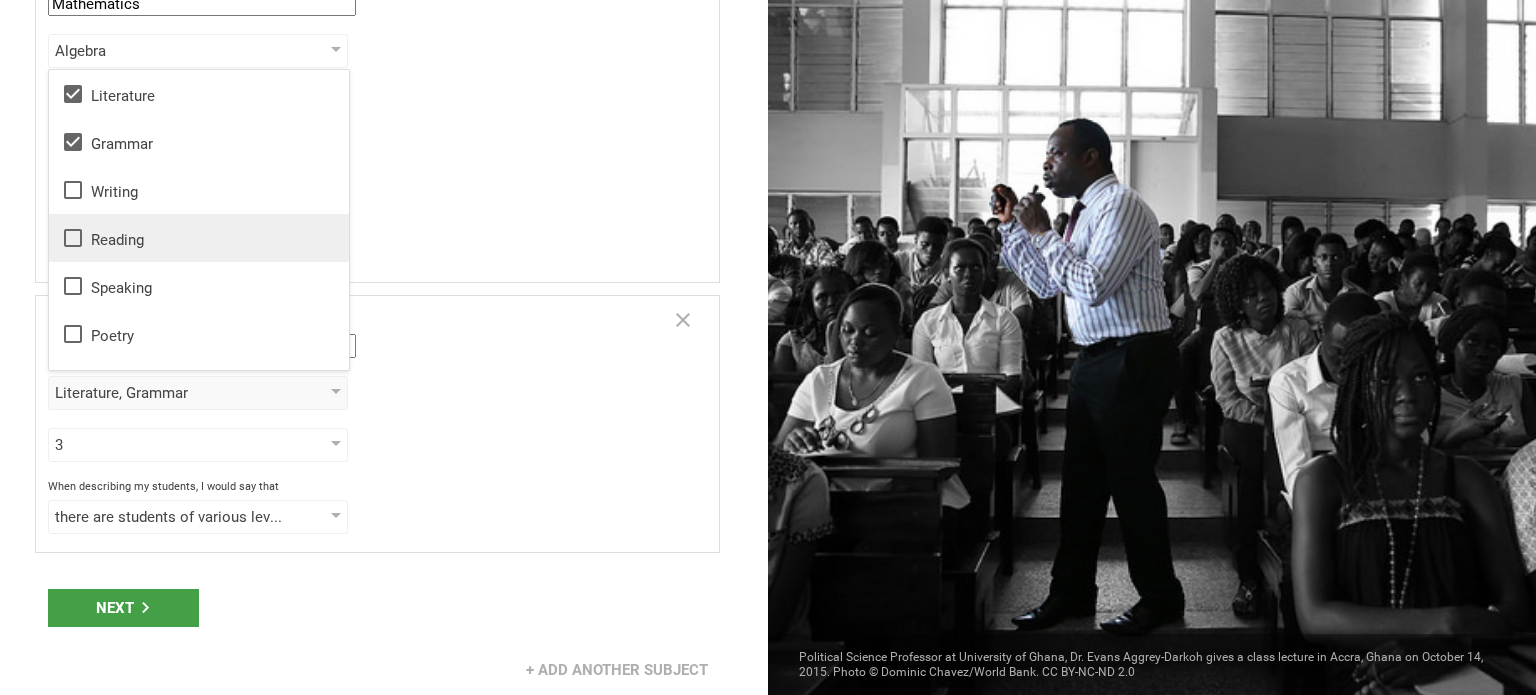 click on "Reading" at bounding box center [199, 238] 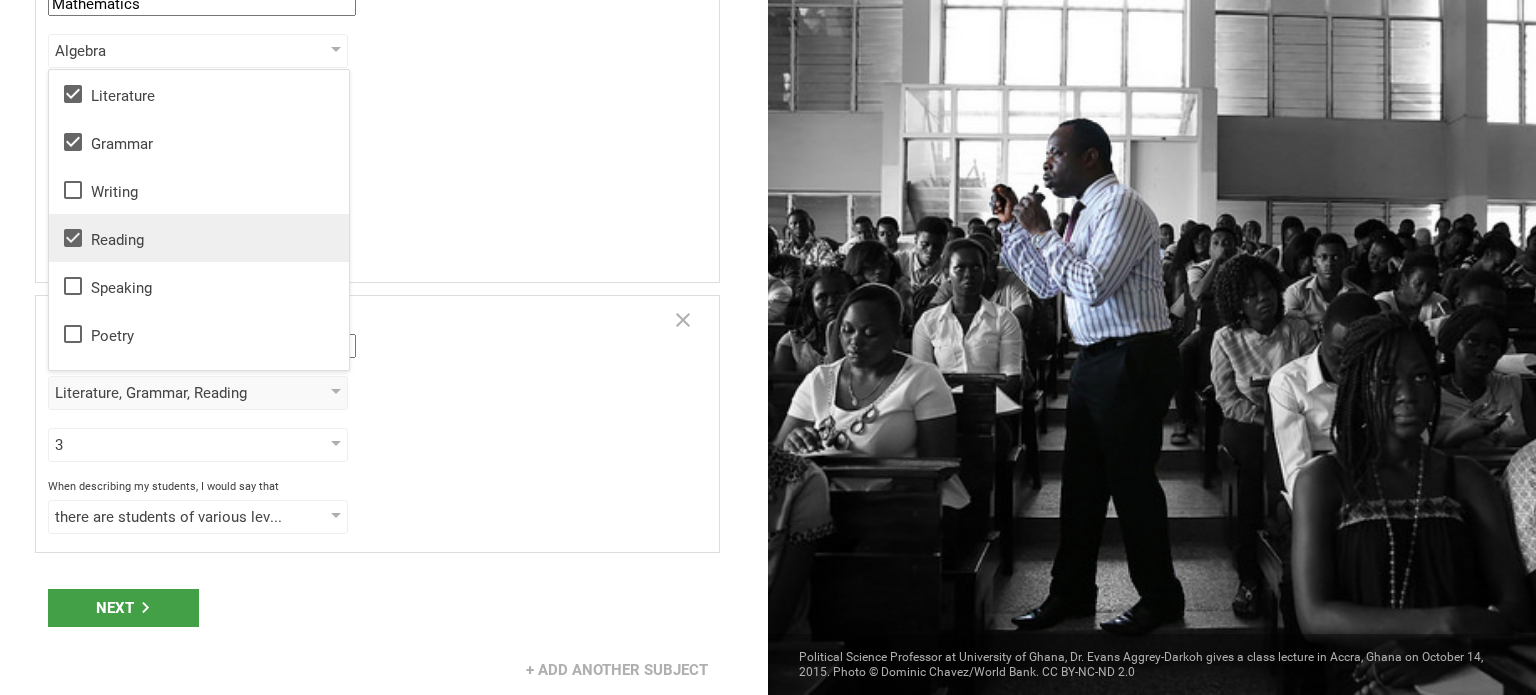 scroll, scrollTop: 36, scrollLeft: 0, axis: vertical 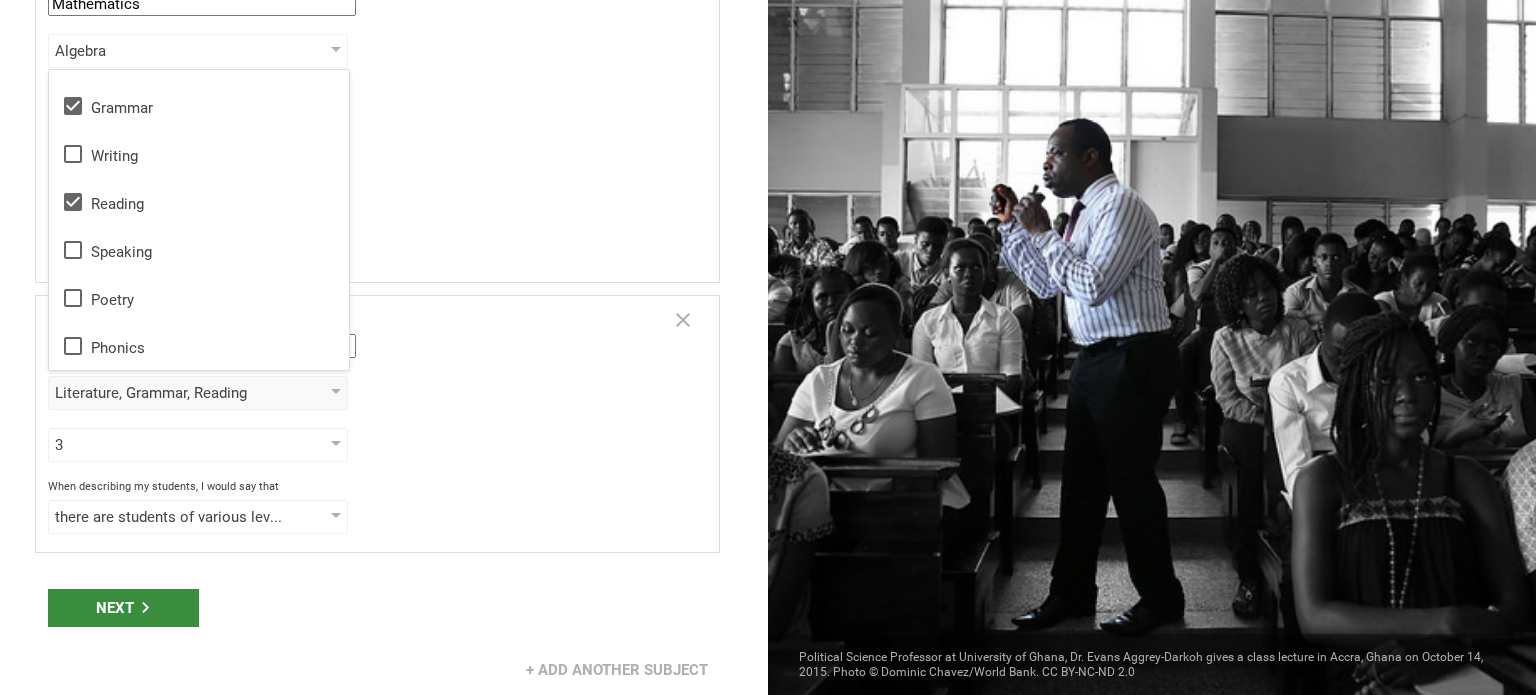 click on "Next" at bounding box center (123, 608) 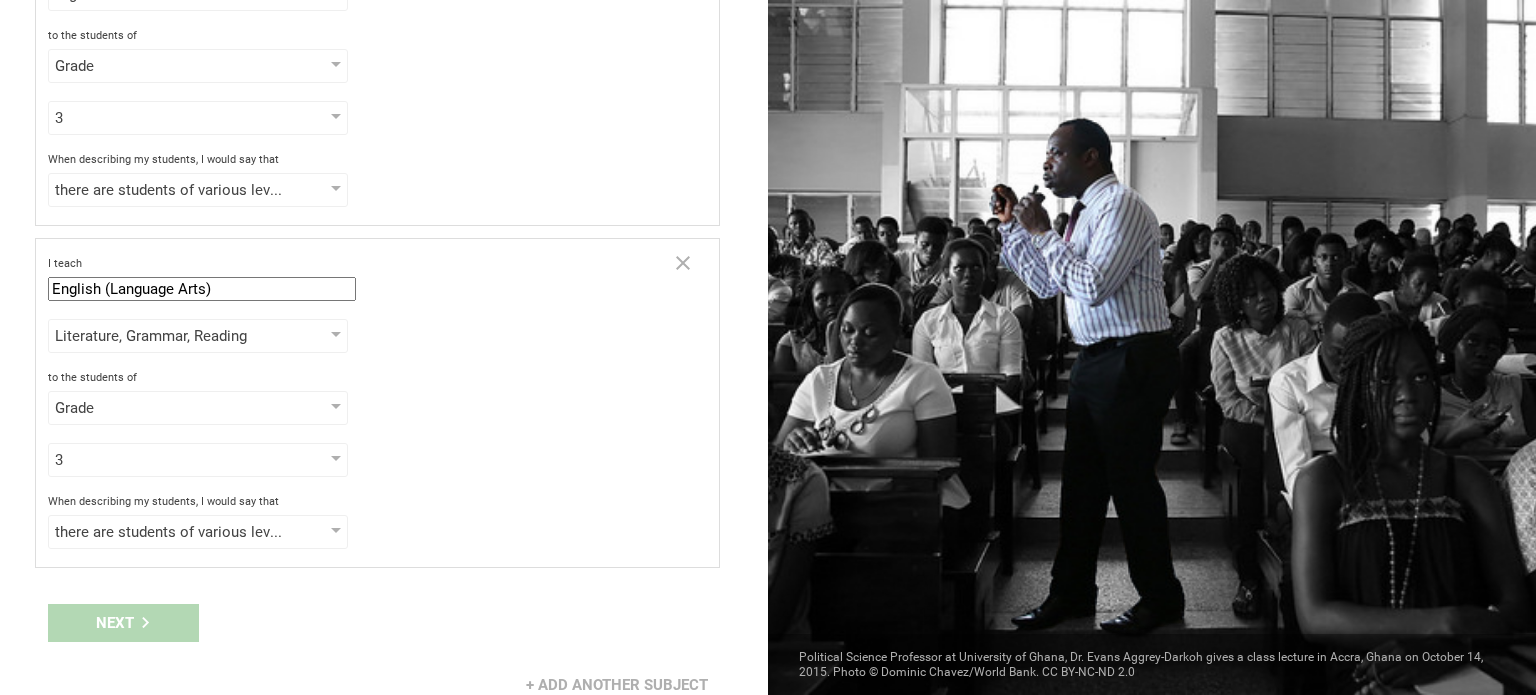 scroll, scrollTop: 234, scrollLeft: 0, axis: vertical 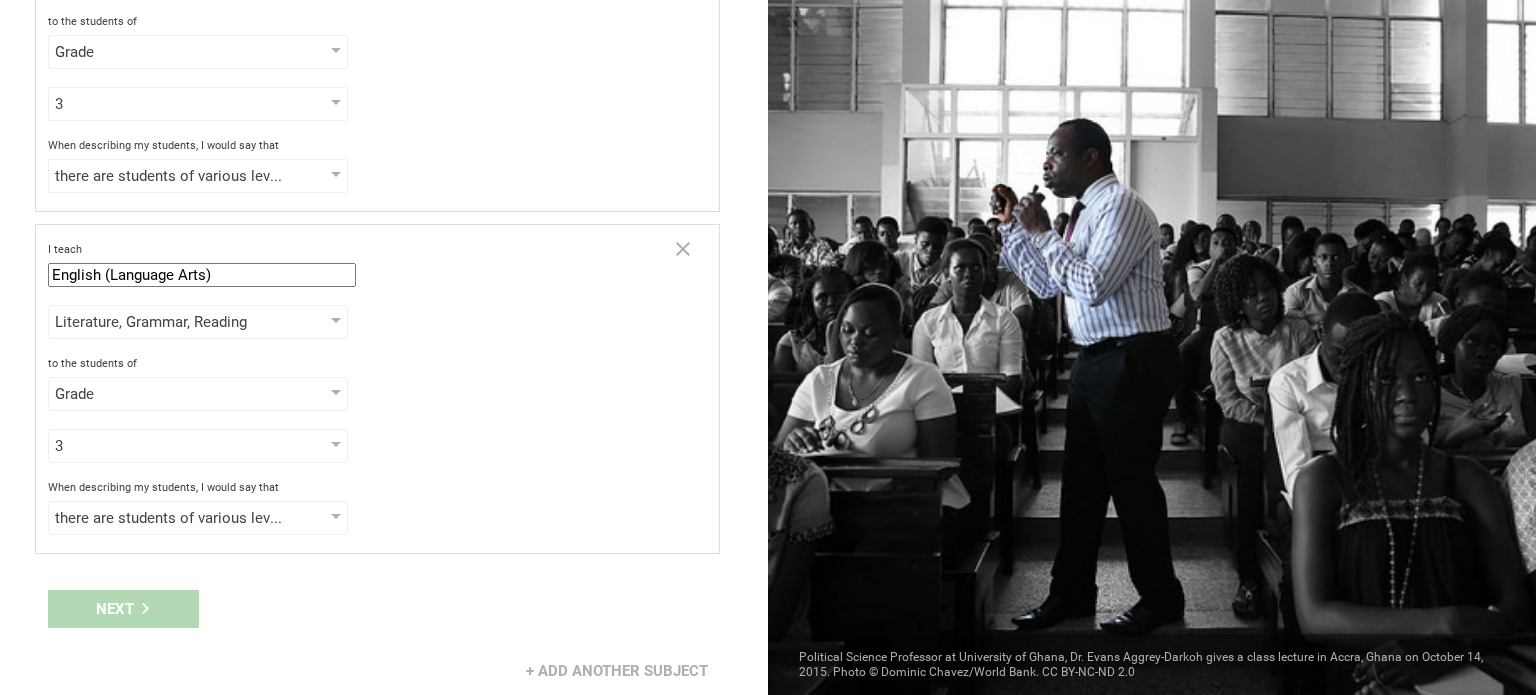 click on "Next" at bounding box center (384, 609) 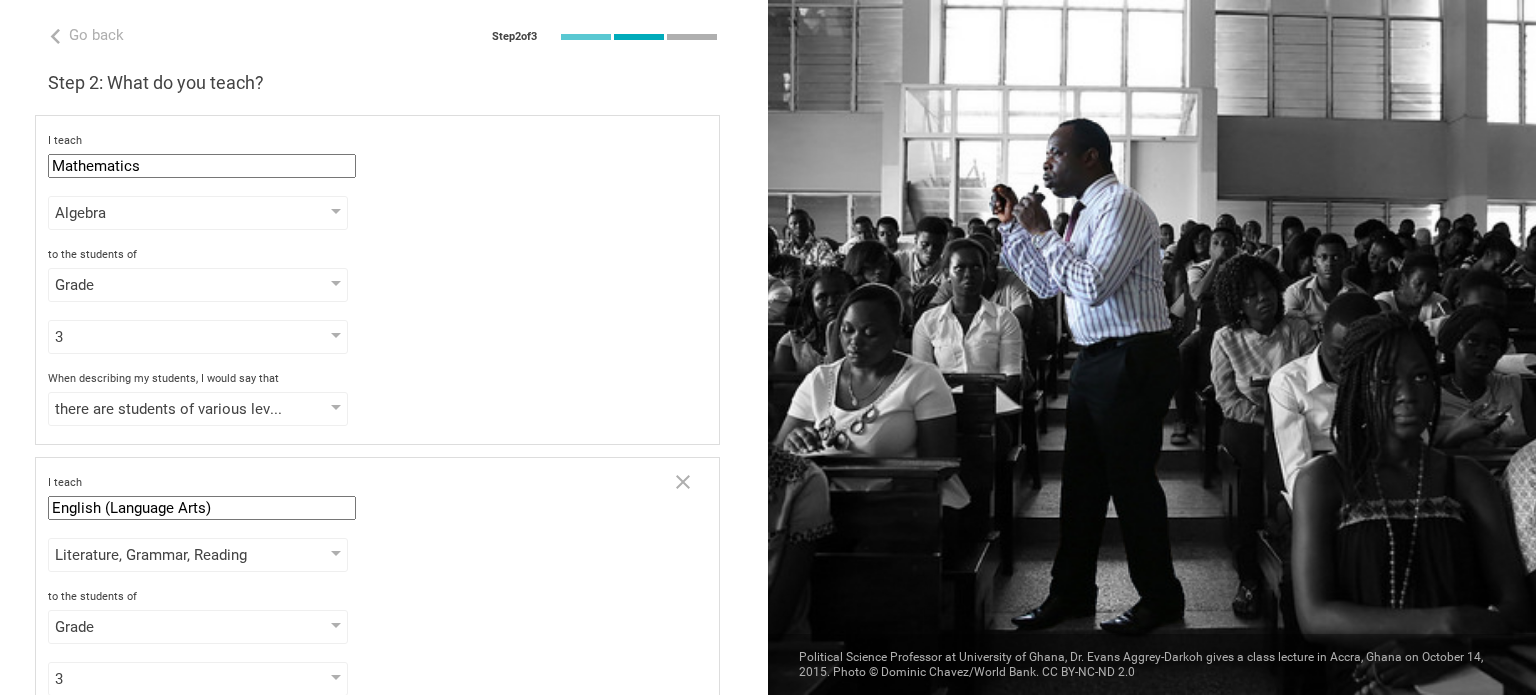 scroll, scrollTop: 234, scrollLeft: 0, axis: vertical 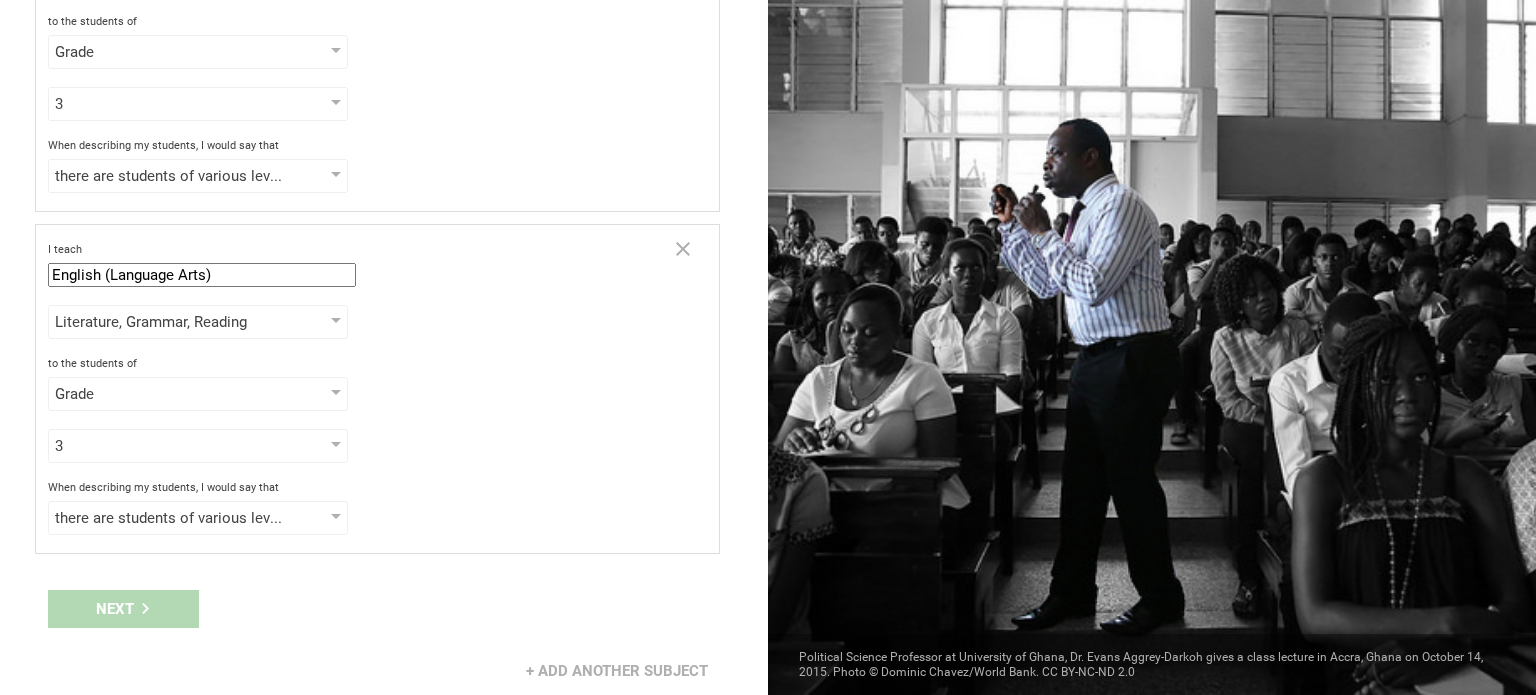 click on "Next" at bounding box center (384, 609) 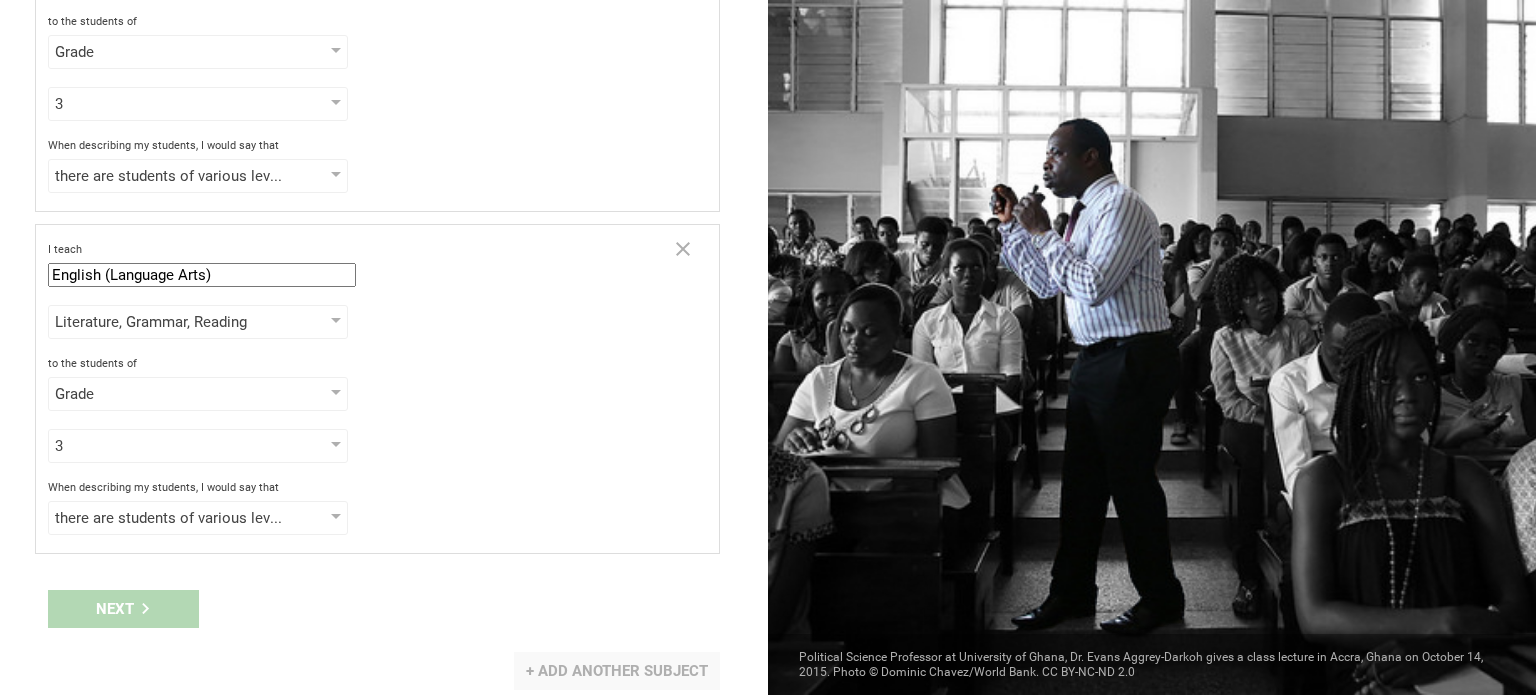 click on "+ Add another subject" at bounding box center [617, 671] 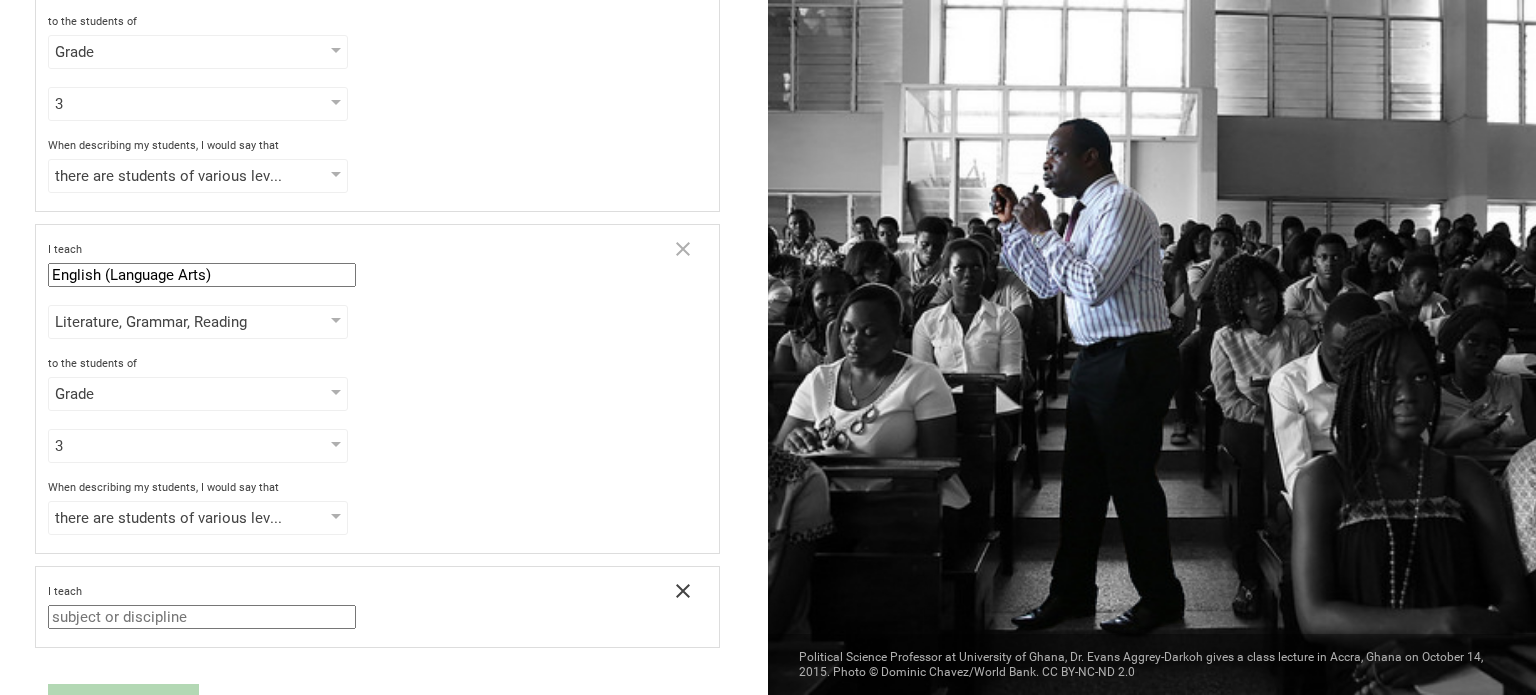 click 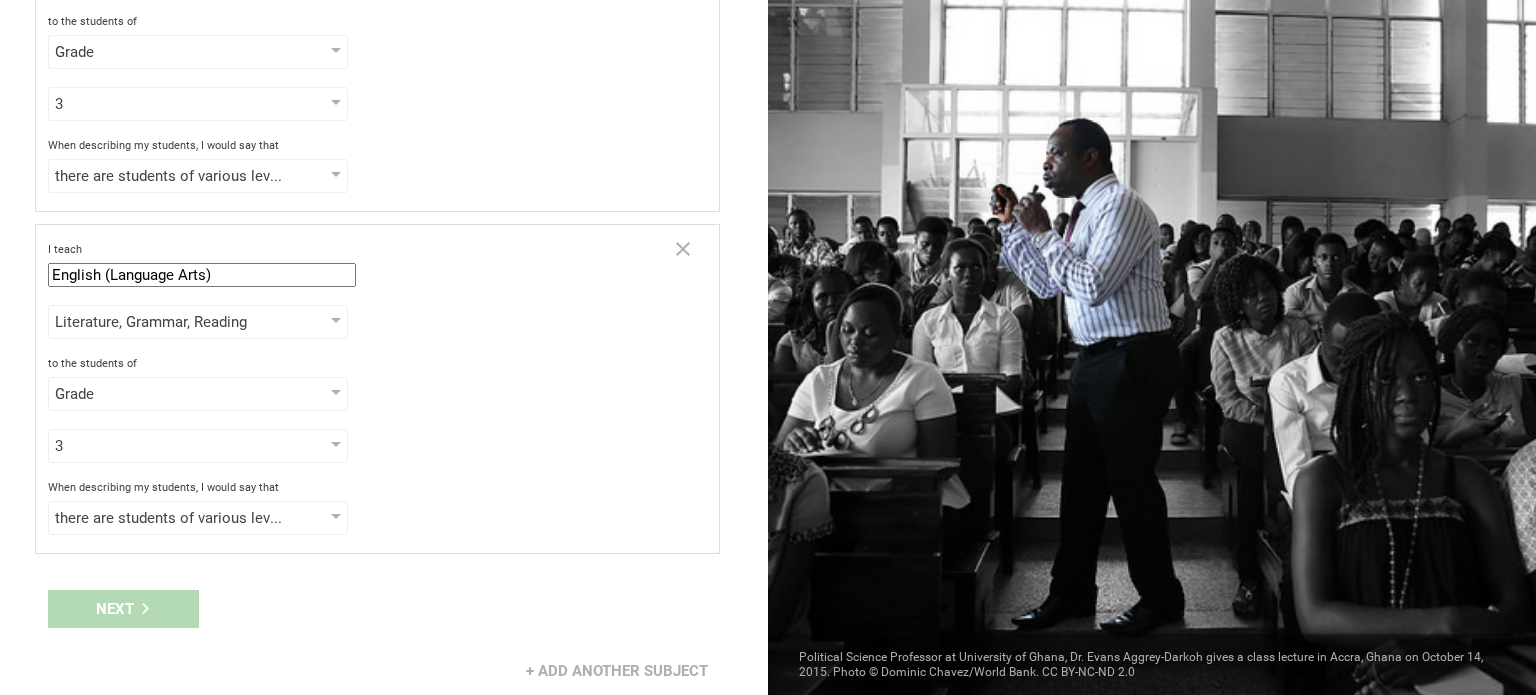 click on "Next" at bounding box center [384, 609] 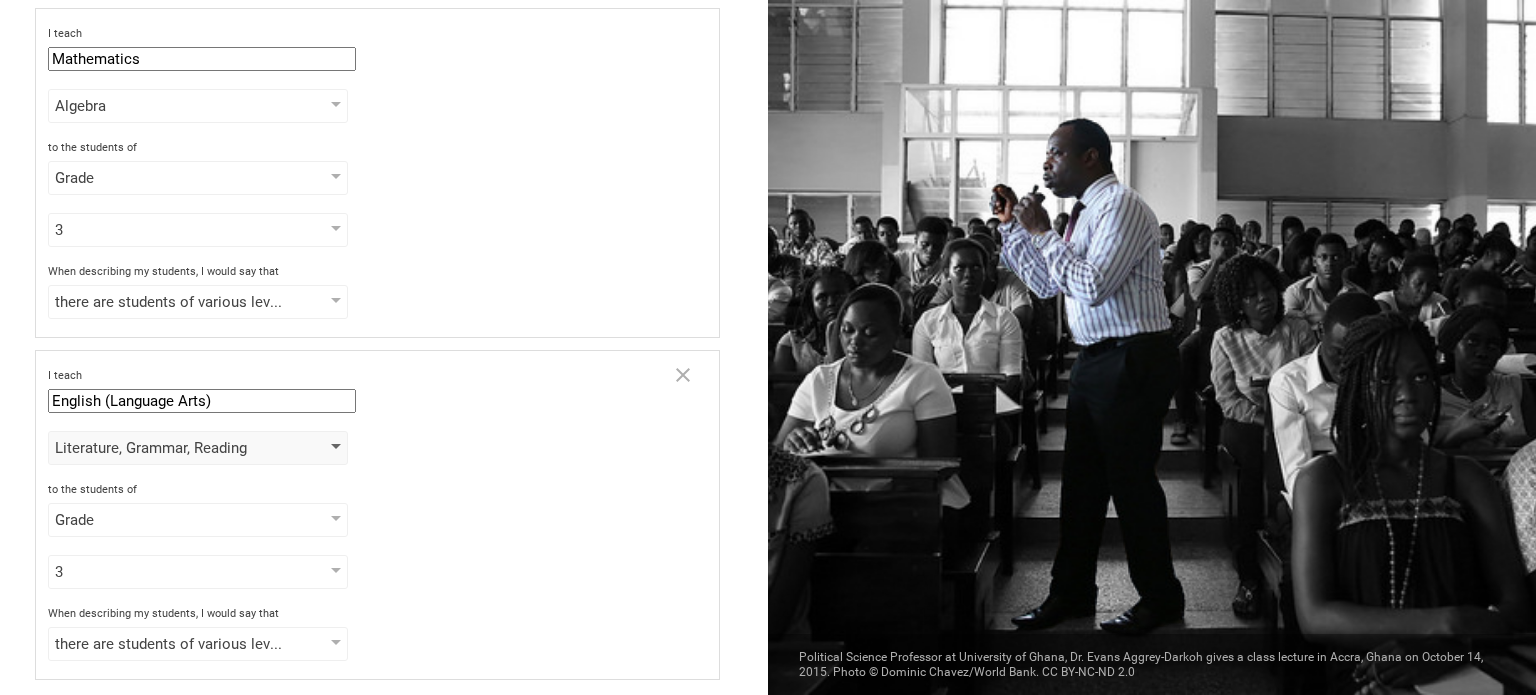 scroll, scrollTop: 108, scrollLeft: 0, axis: vertical 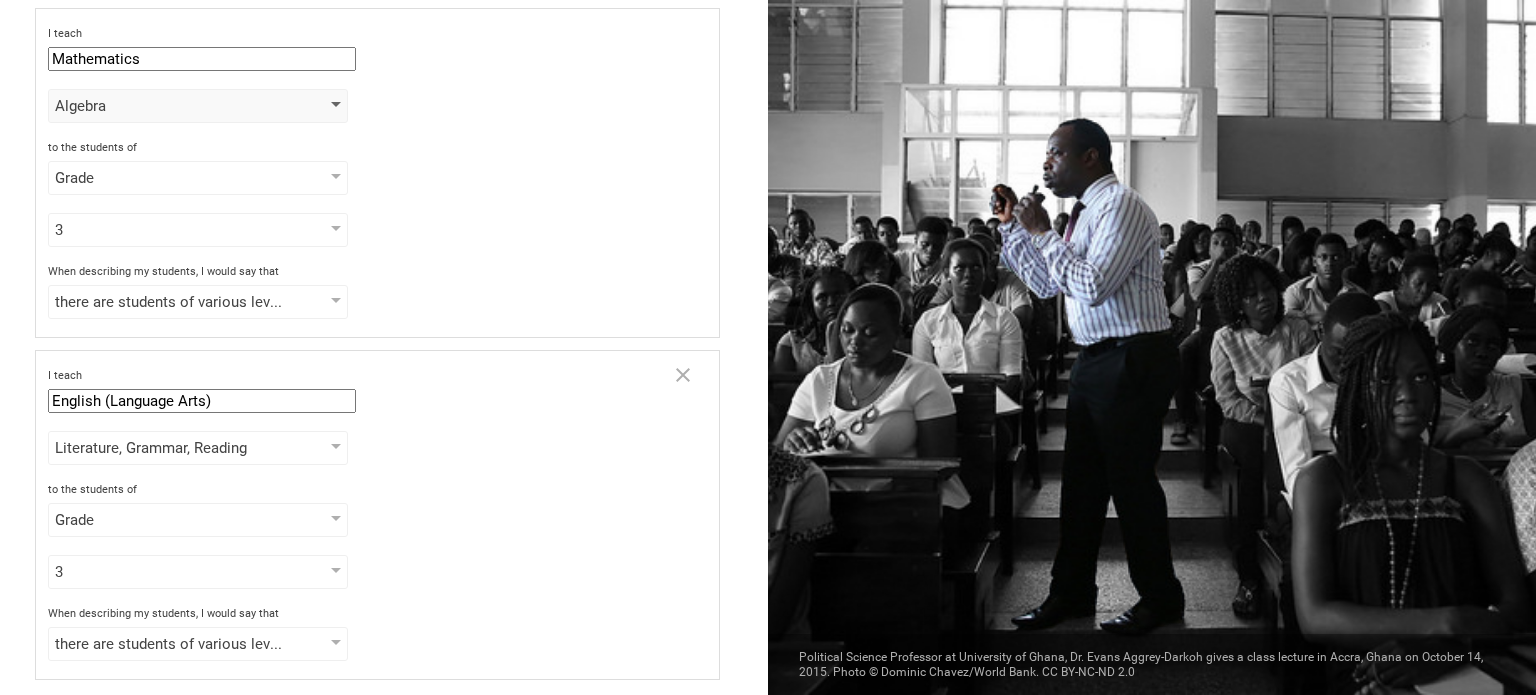 click on "Algebra" at bounding box center (169, 106) 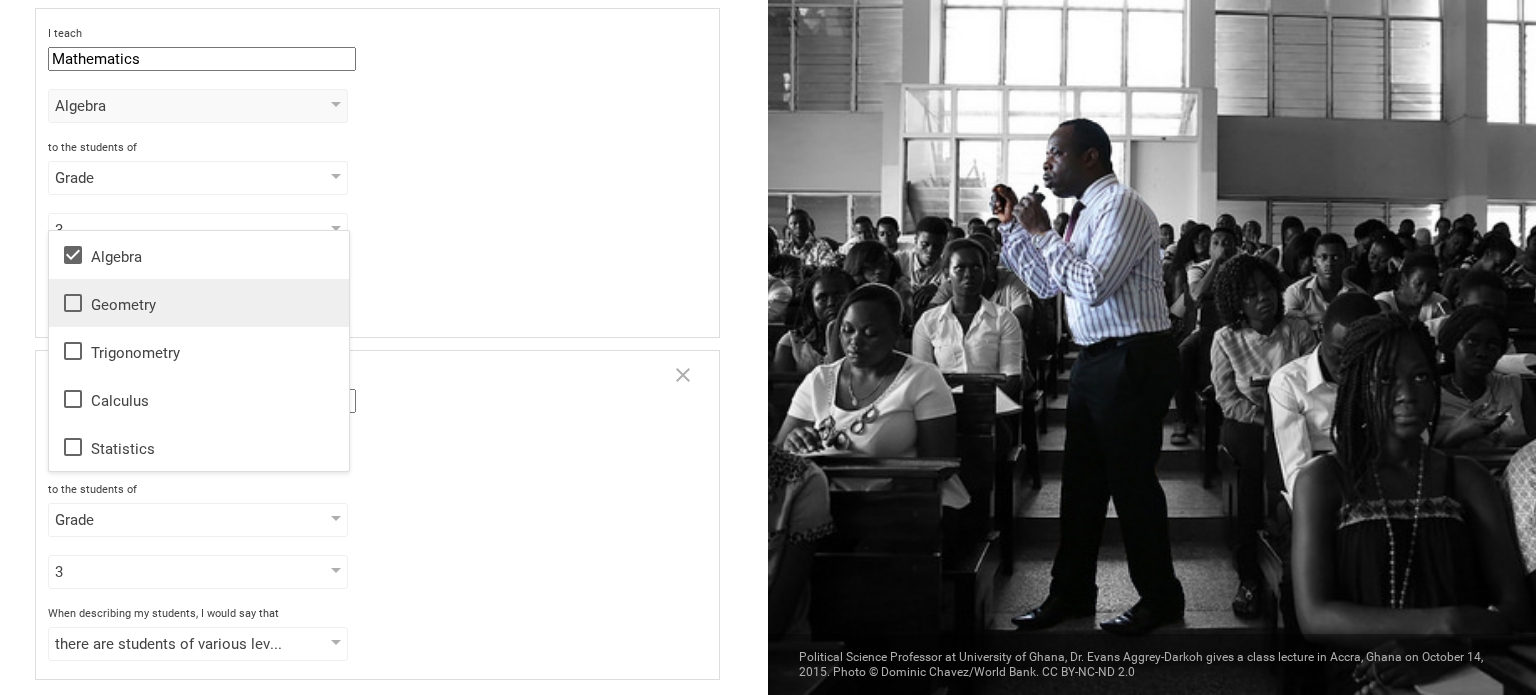 click on "Geometry" at bounding box center [199, 303] 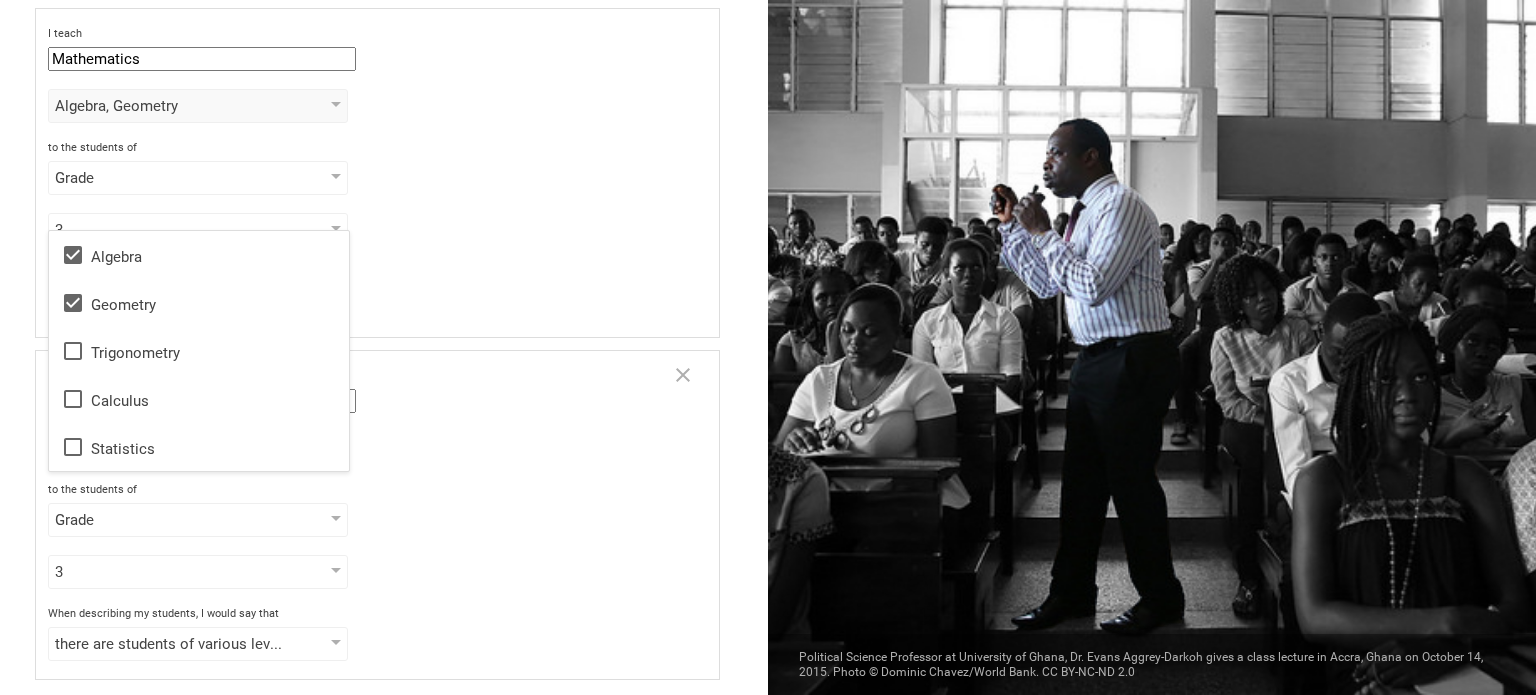 click on "Go back Step  2  of  3 Welcome, [PERSON]! You are almost all set. Just answer a few simple questions to help us get to know you better and personalize your experience. Step 1: How would you describe yourself? I am a... Teacher Teacher Professor / Lecturer Instructional Coach Vice Principal or Principal Curriculum writer / Instructional designer School / district Administrator EdTech maker / enthusiast at the school school district college university program institute company organization [PERSON] Elementary School in [CITY], [CITY] Step 2: What do you teach? I teach Mathematics Mathematics English (Language Arts) Science Social Studies Other Algebra, Geometry Algebra Geometry Trigonometry Calculus Statistics to the students of Grade Grade Class Year Level Standard 3 1 2 3 4 5 6 7 8 9 10 11 12 13 When describing my students, I would say that there are students of various level of skill there are students of various level of skill there are a few that perform well, but the rest are low-achievers Other" at bounding box center [384, 347] 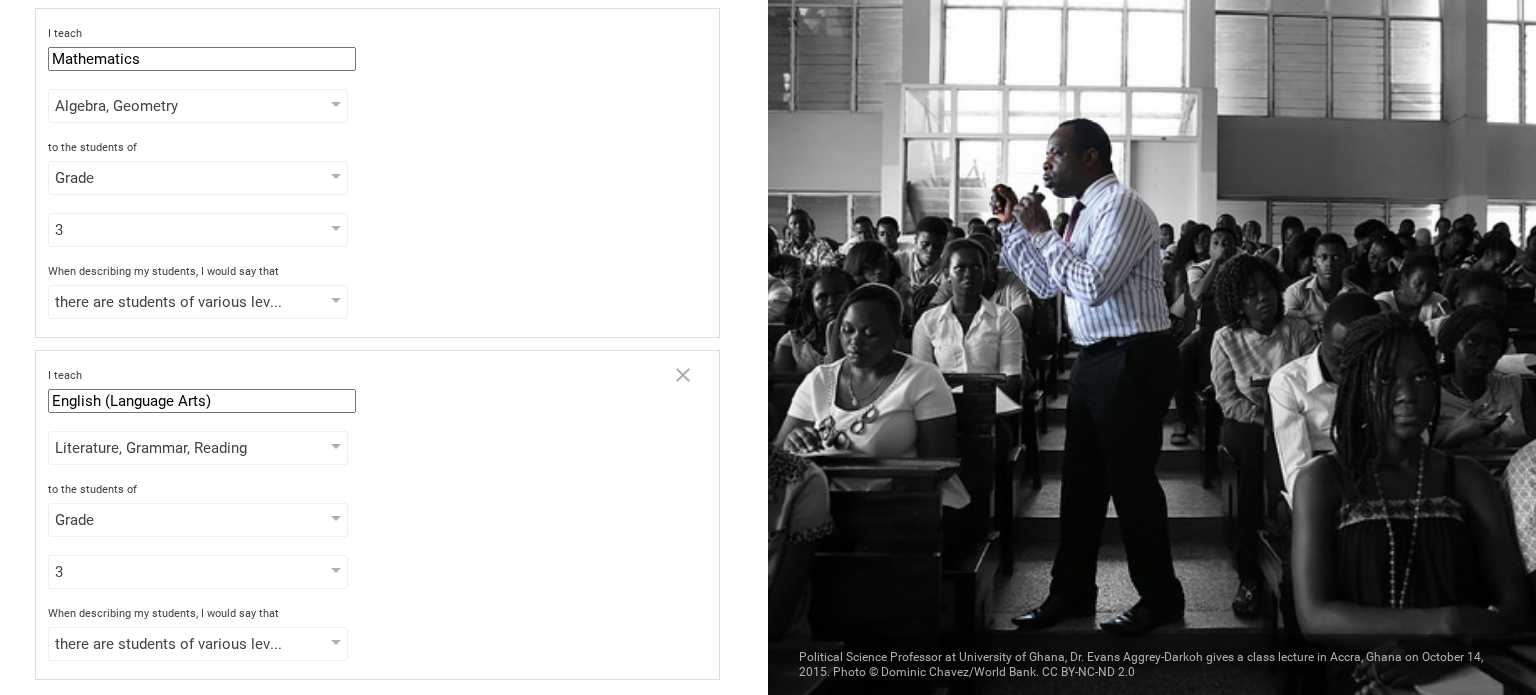 scroll, scrollTop: 234, scrollLeft: 0, axis: vertical 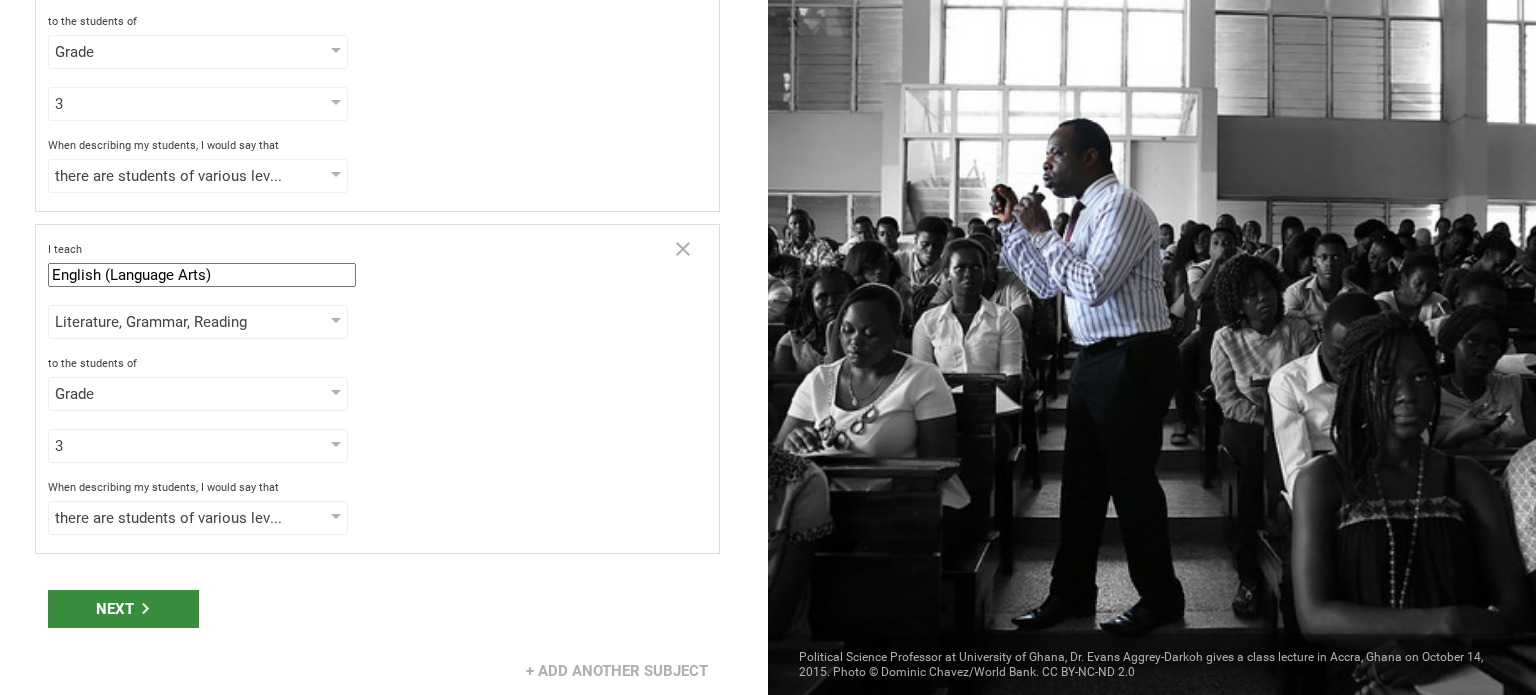 click on "Next" at bounding box center (123, 609) 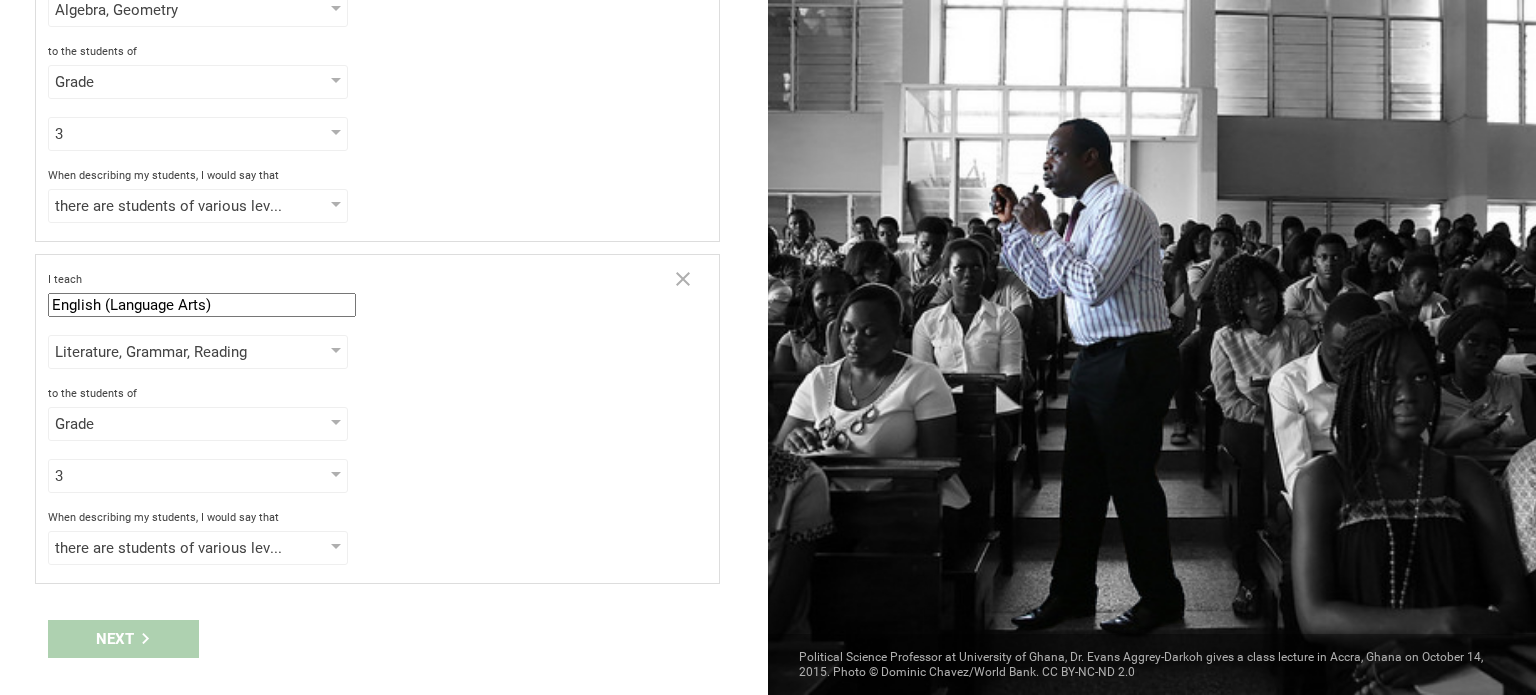 scroll, scrollTop: 234, scrollLeft: 0, axis: vertical 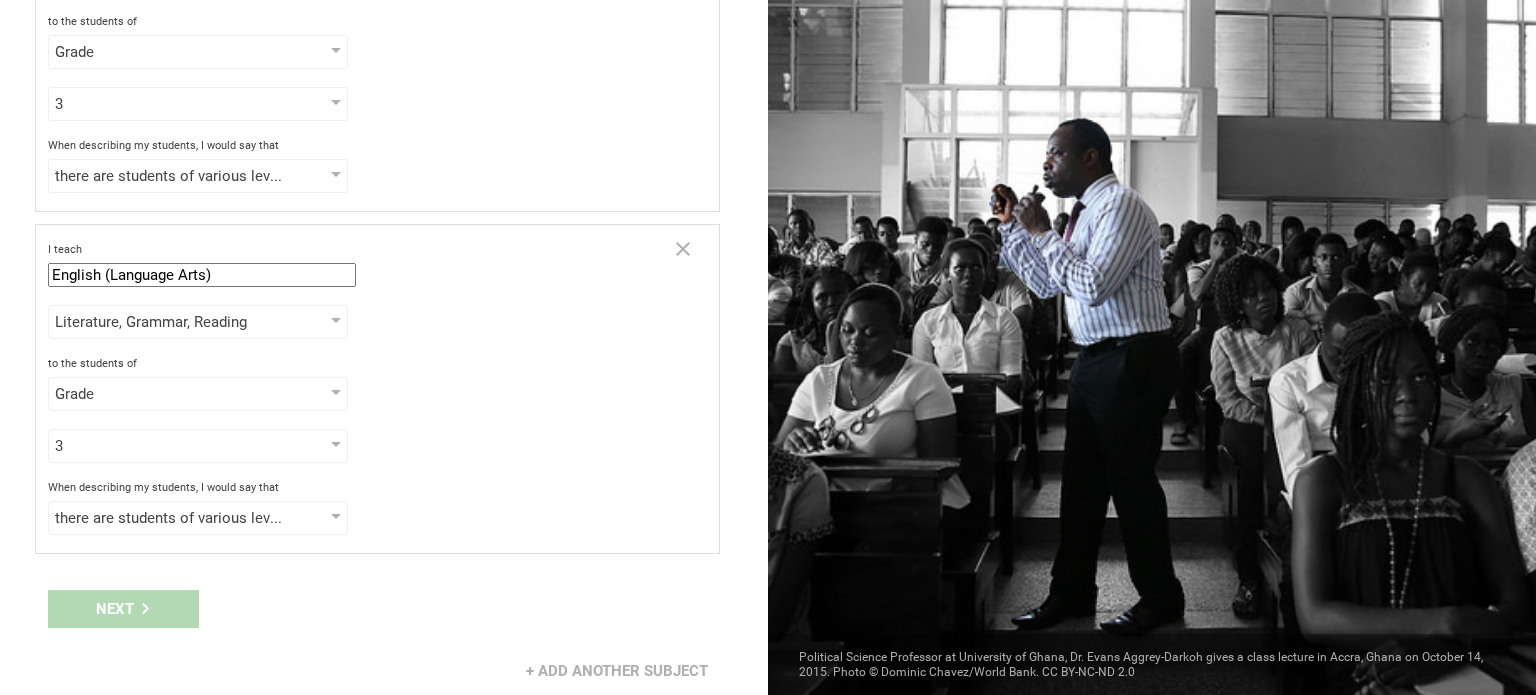 click on "Next" at bounding box center [384, 609] 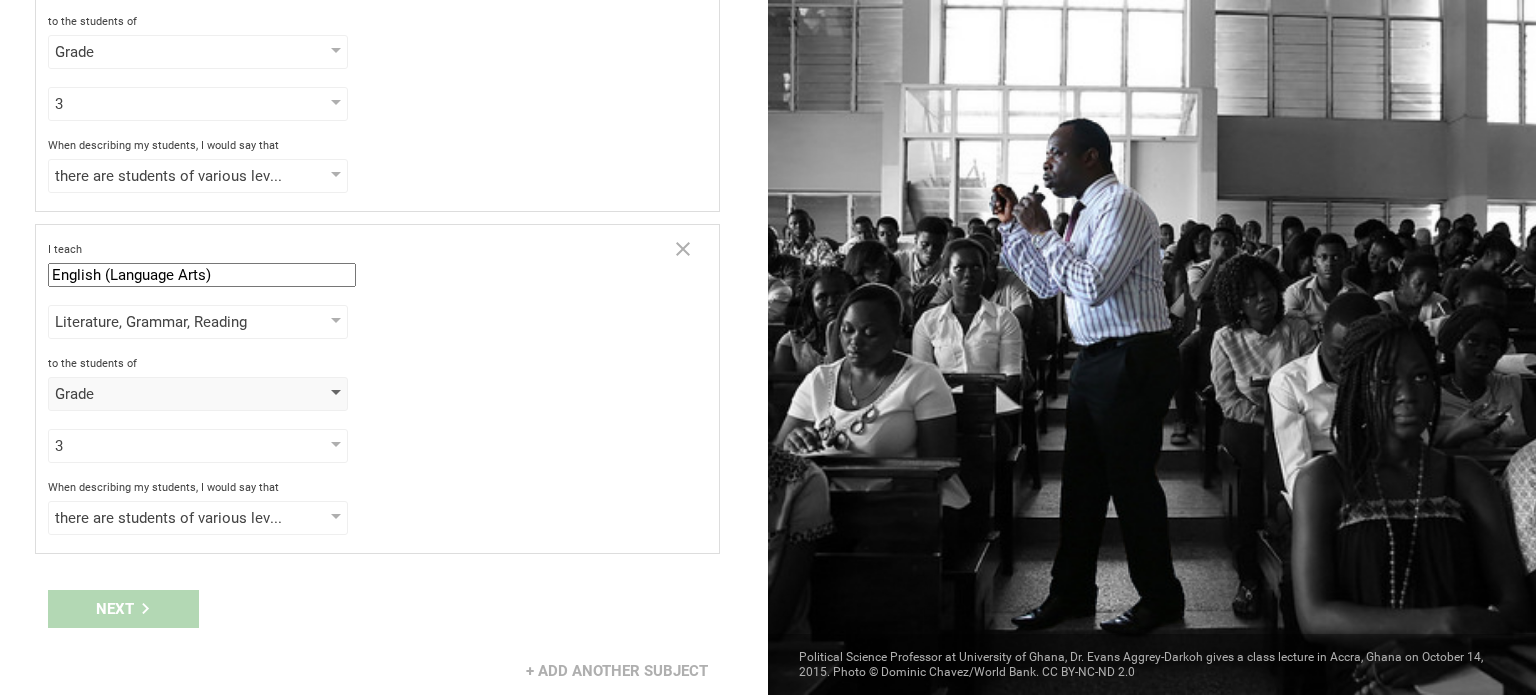 click on "Grade" at bounding box center (169, 394) 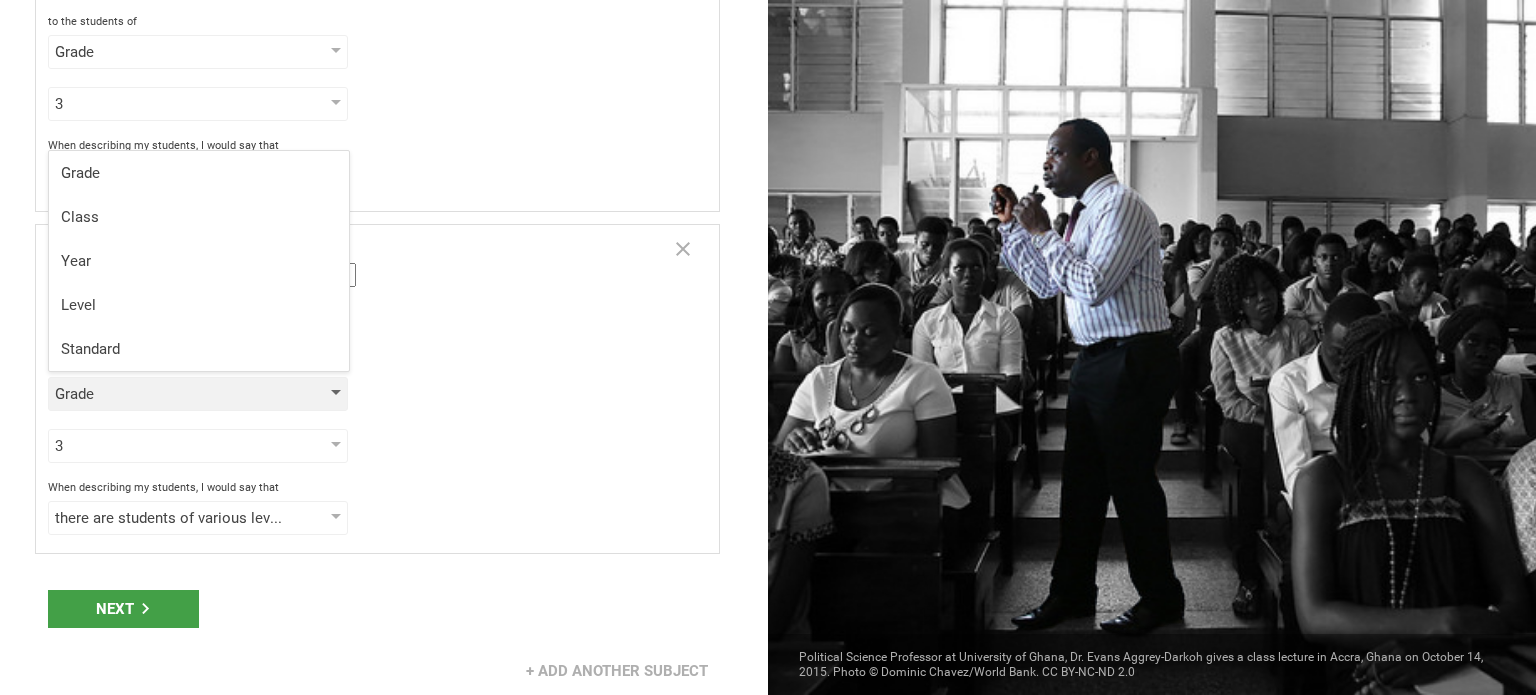 click on "Grade" at bounding box center (169, 394) 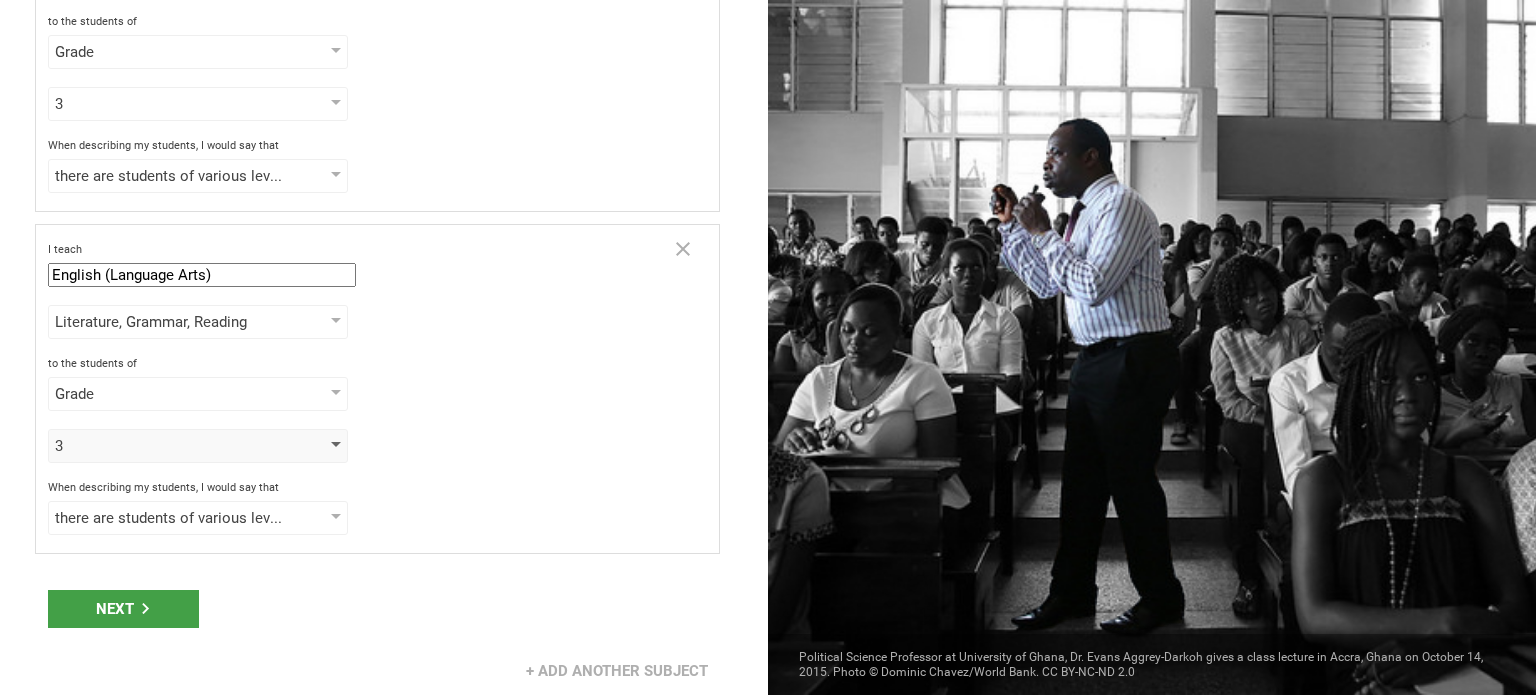 click on "3" at bounding box center (169, 446) 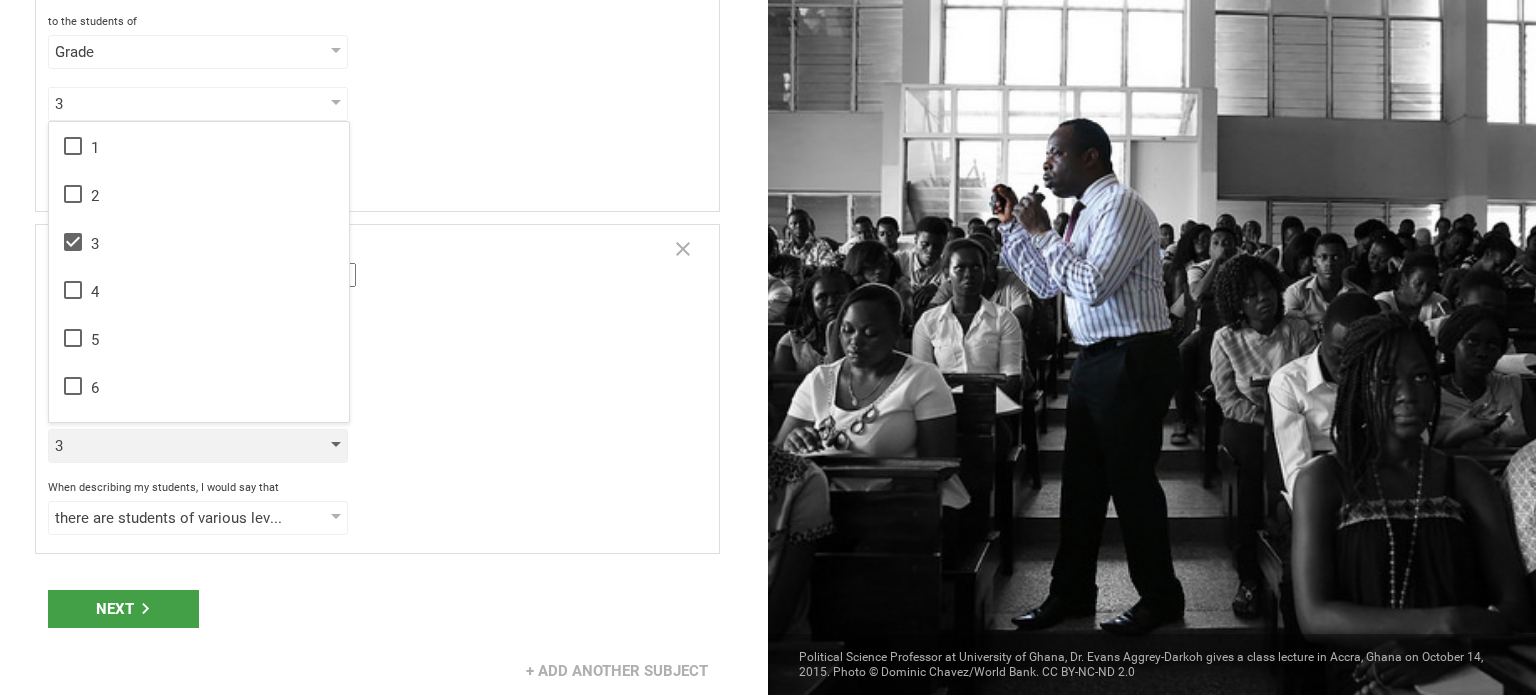 click on "3" at bounding box center (169, 446) 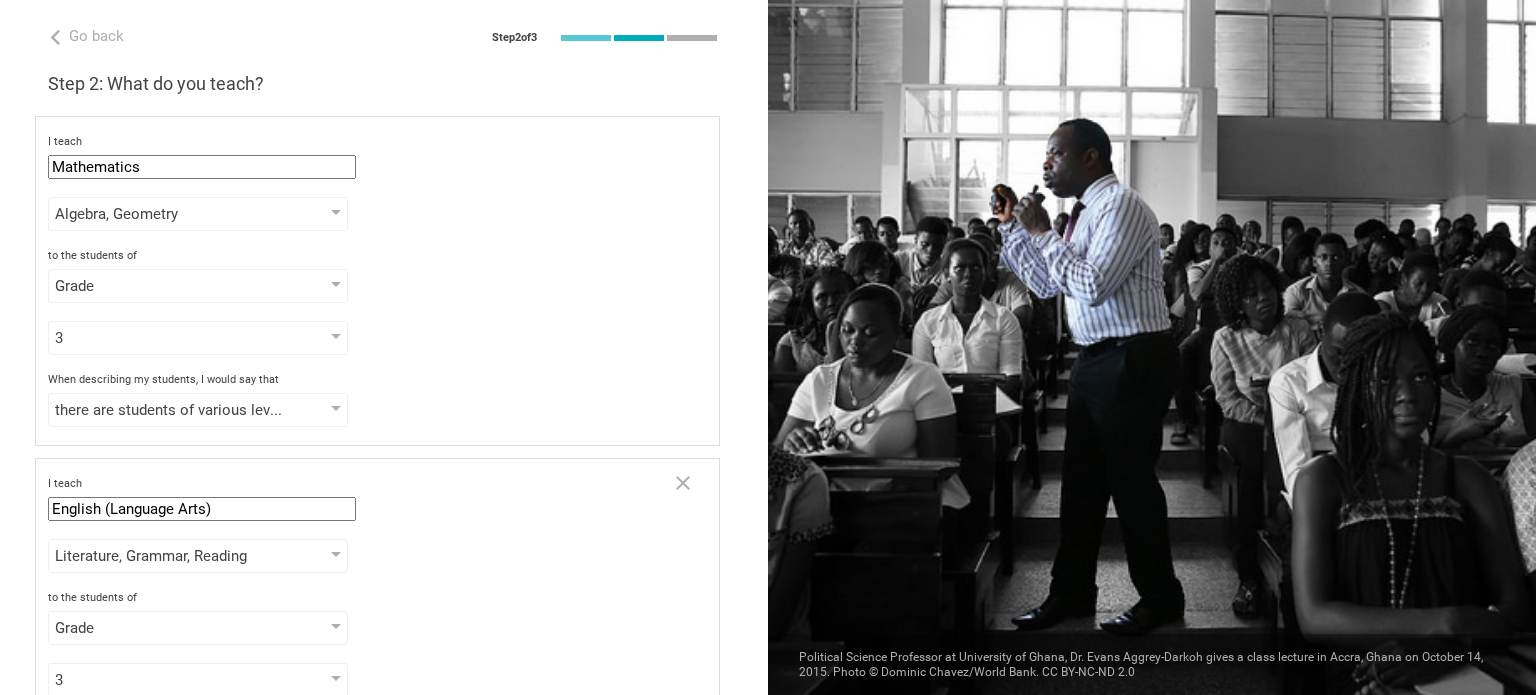 scroll, scrollTop: 234, scrollLeft: 0, axis: vertical 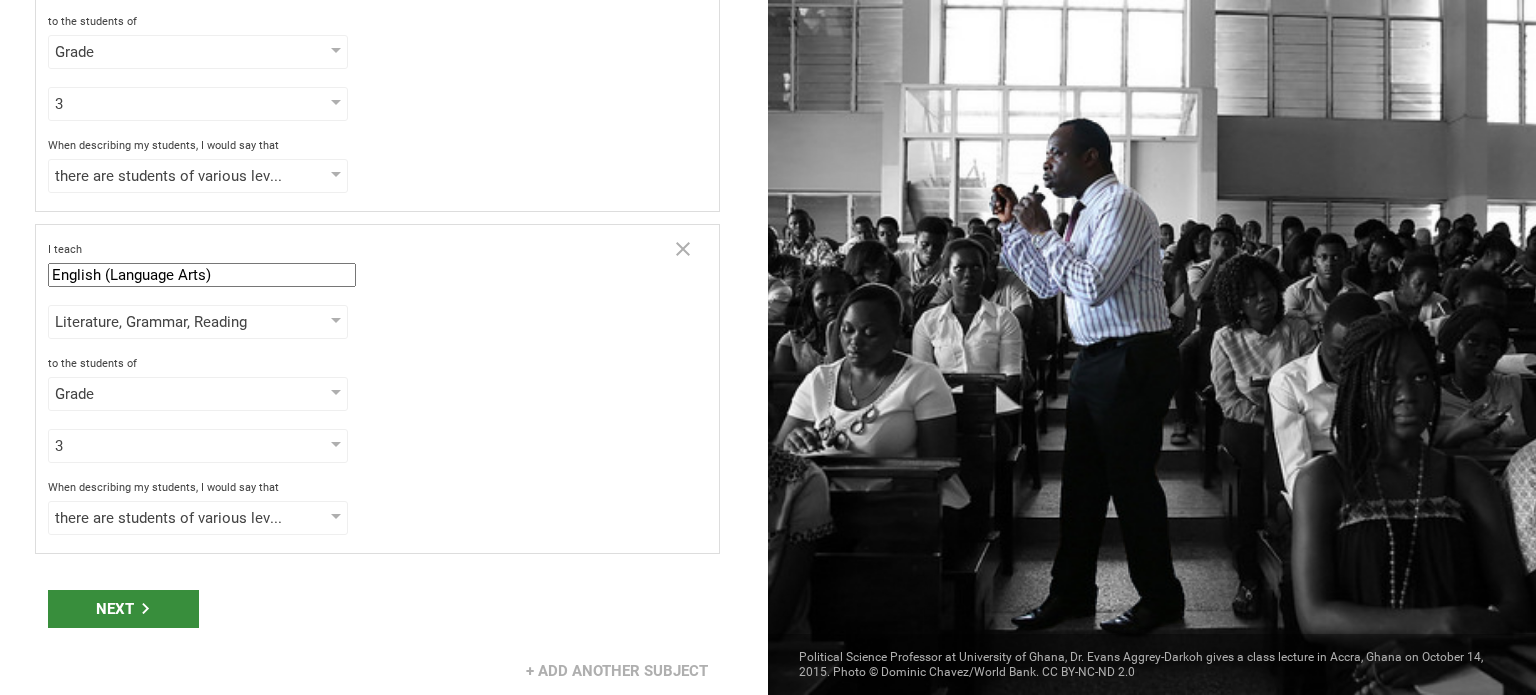 click on "Next" at bounding box center [123, 609] 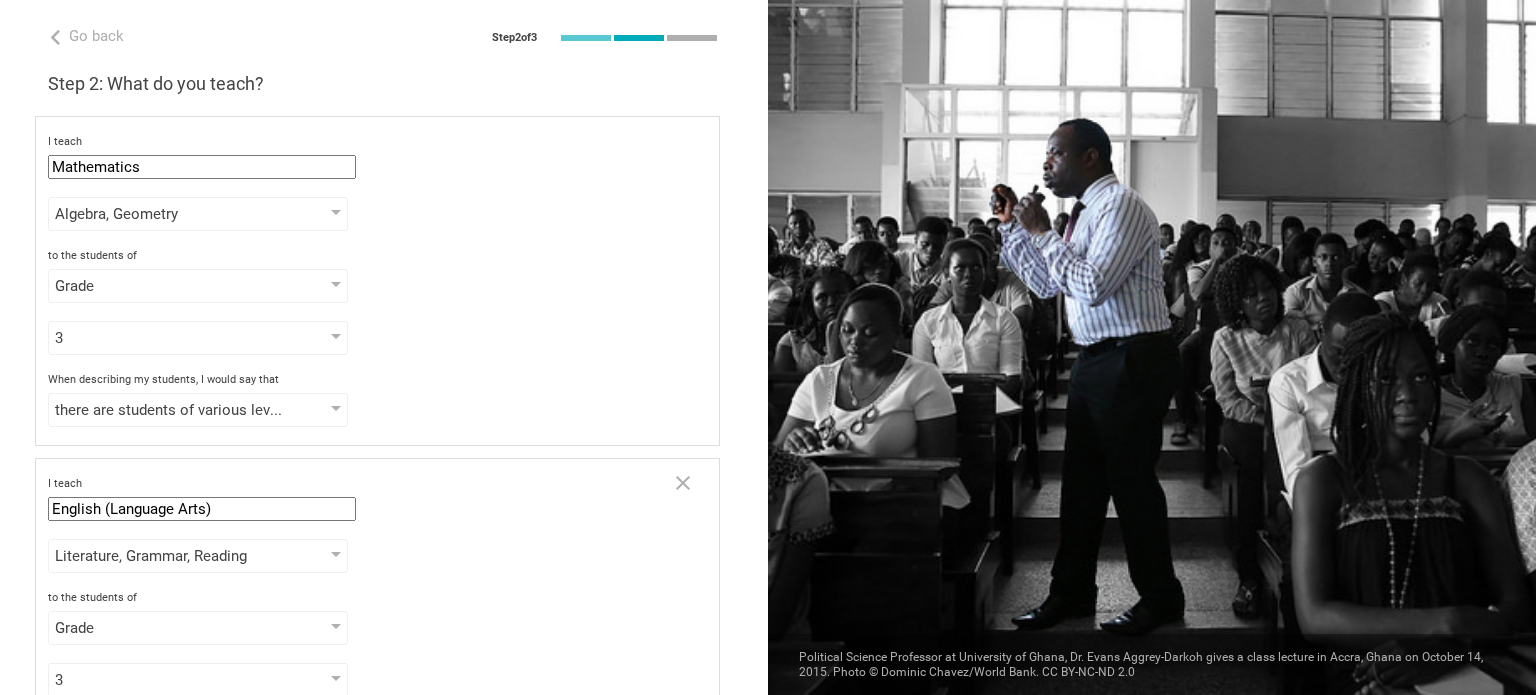 scroll, scrollTop: 234, scrollLeft: 0, axis: vertical 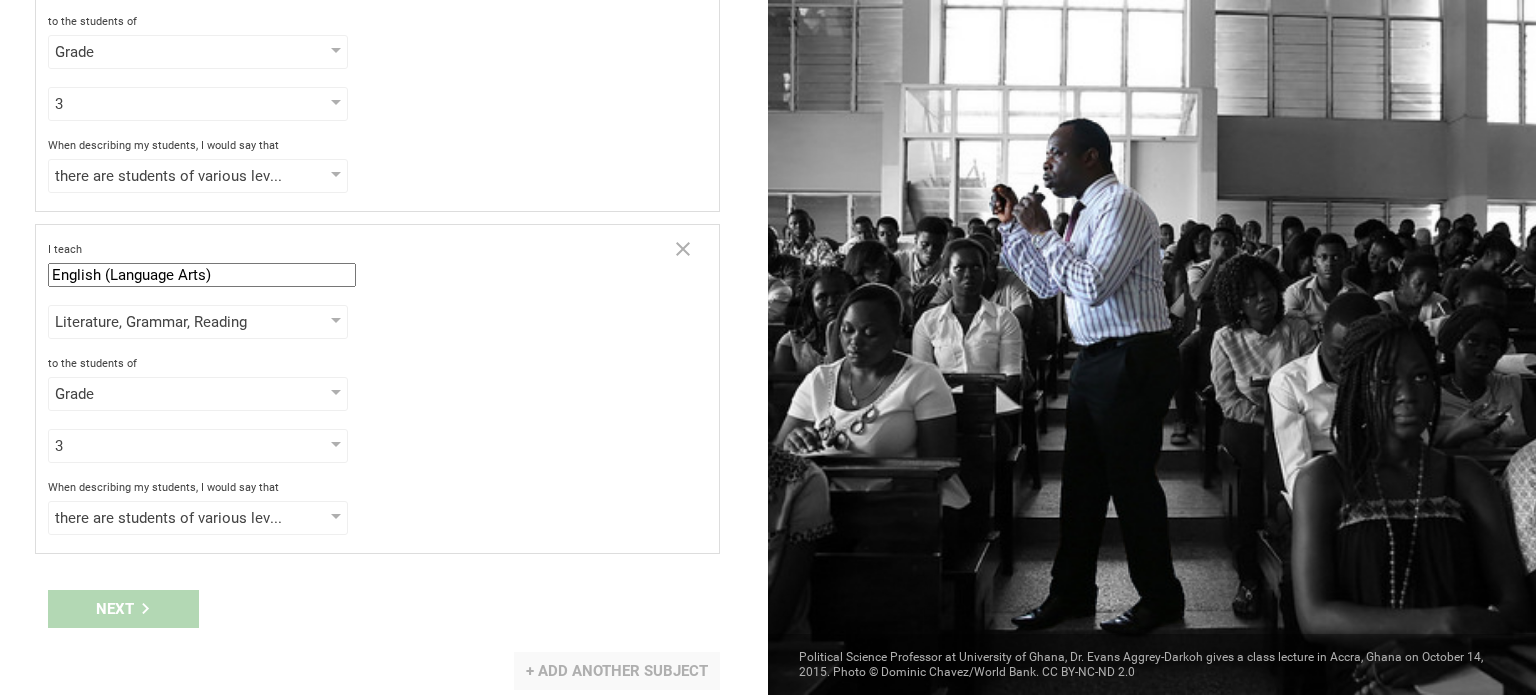 click on "+ Add another subject" at bounding box center (617, 671) 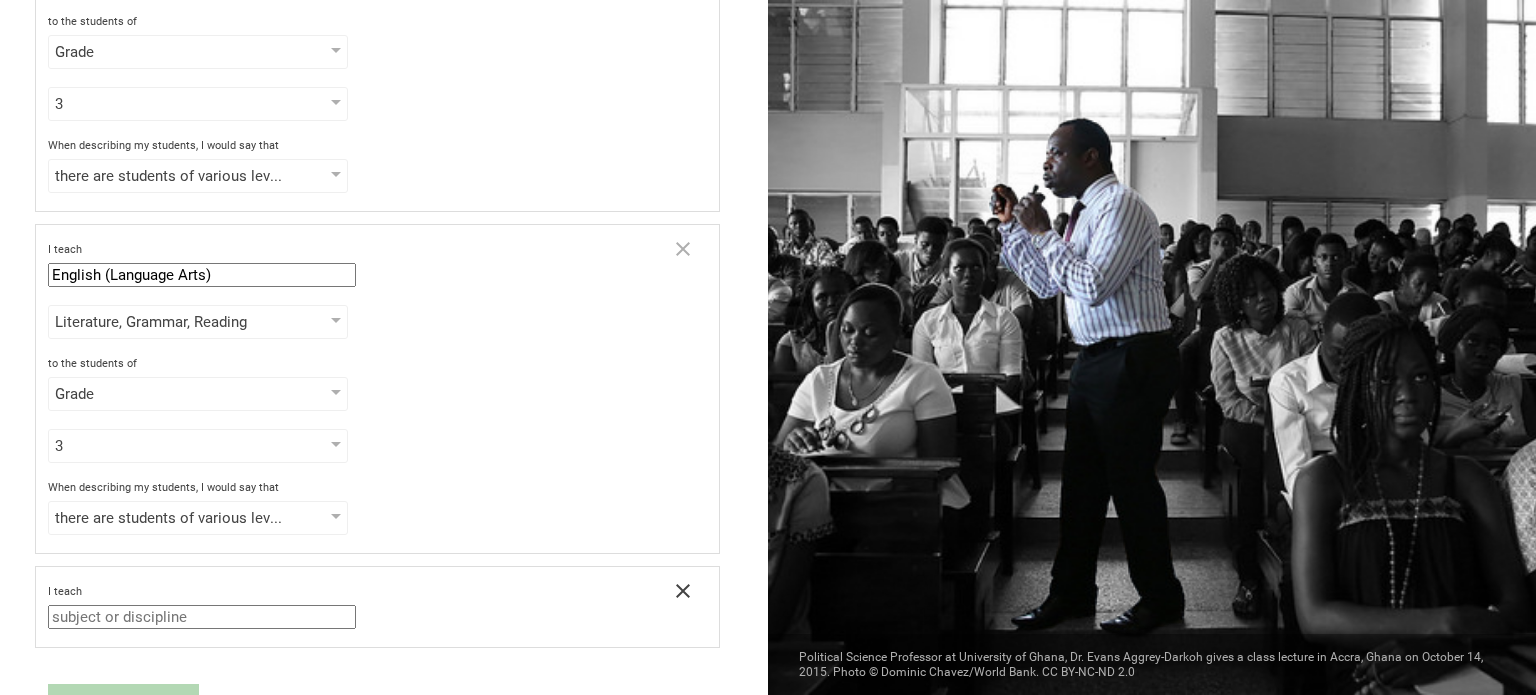 click 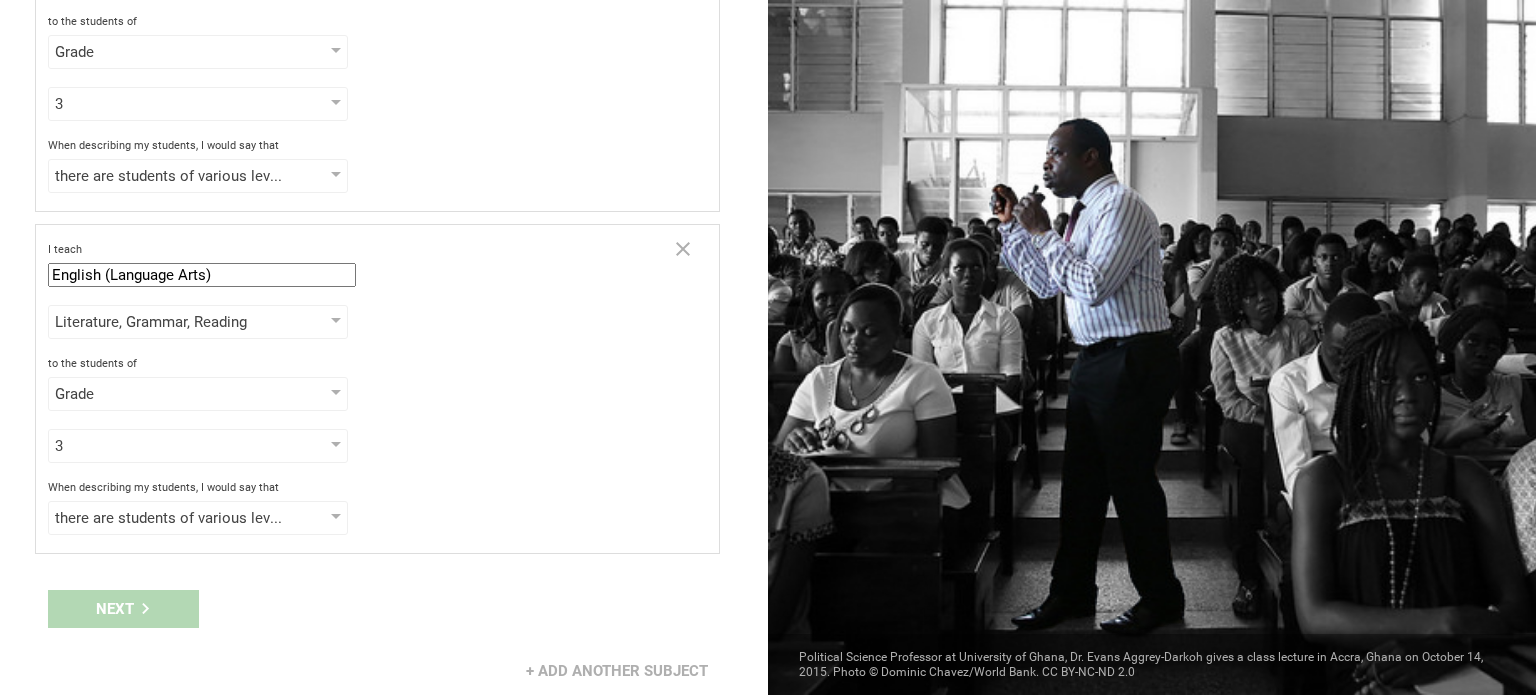 click on "Next" at bounding box center (384, 609) 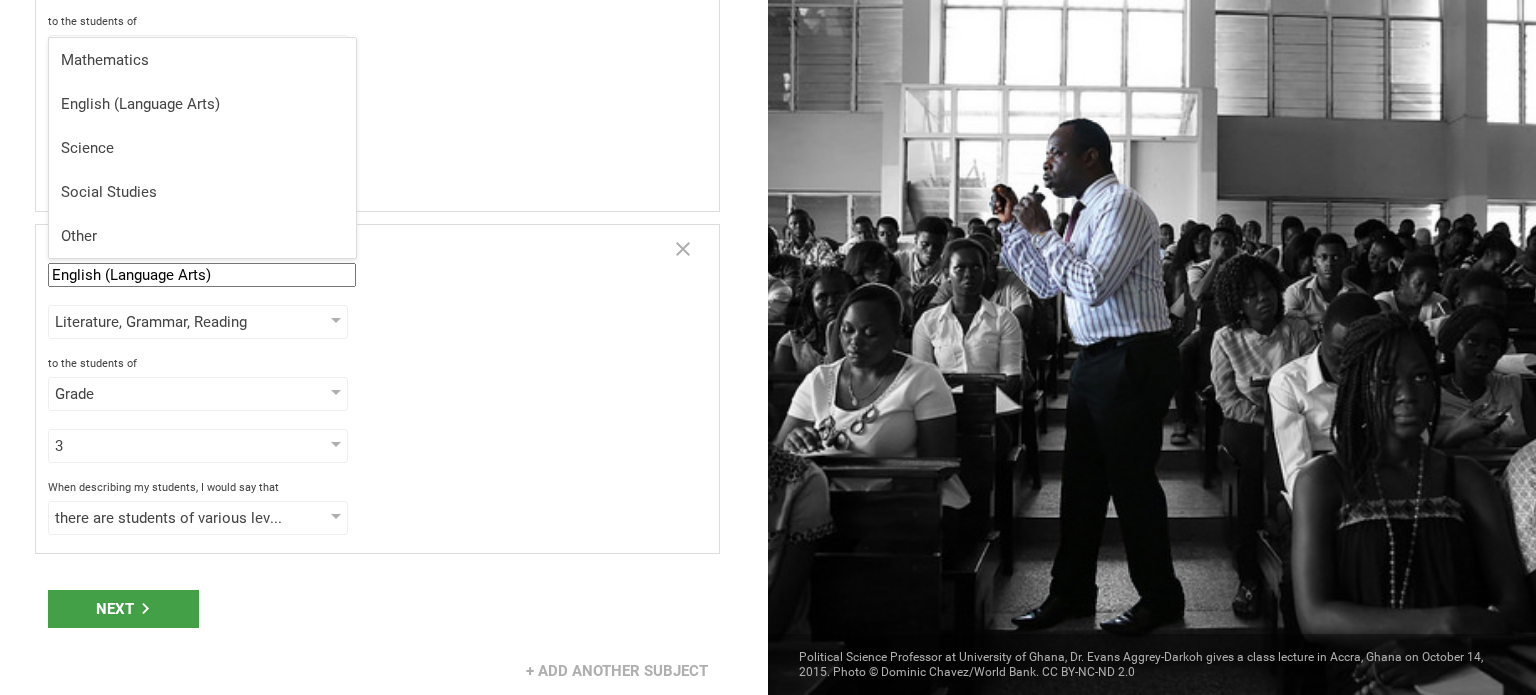 click on "Next" at bounding box center [384, 609] 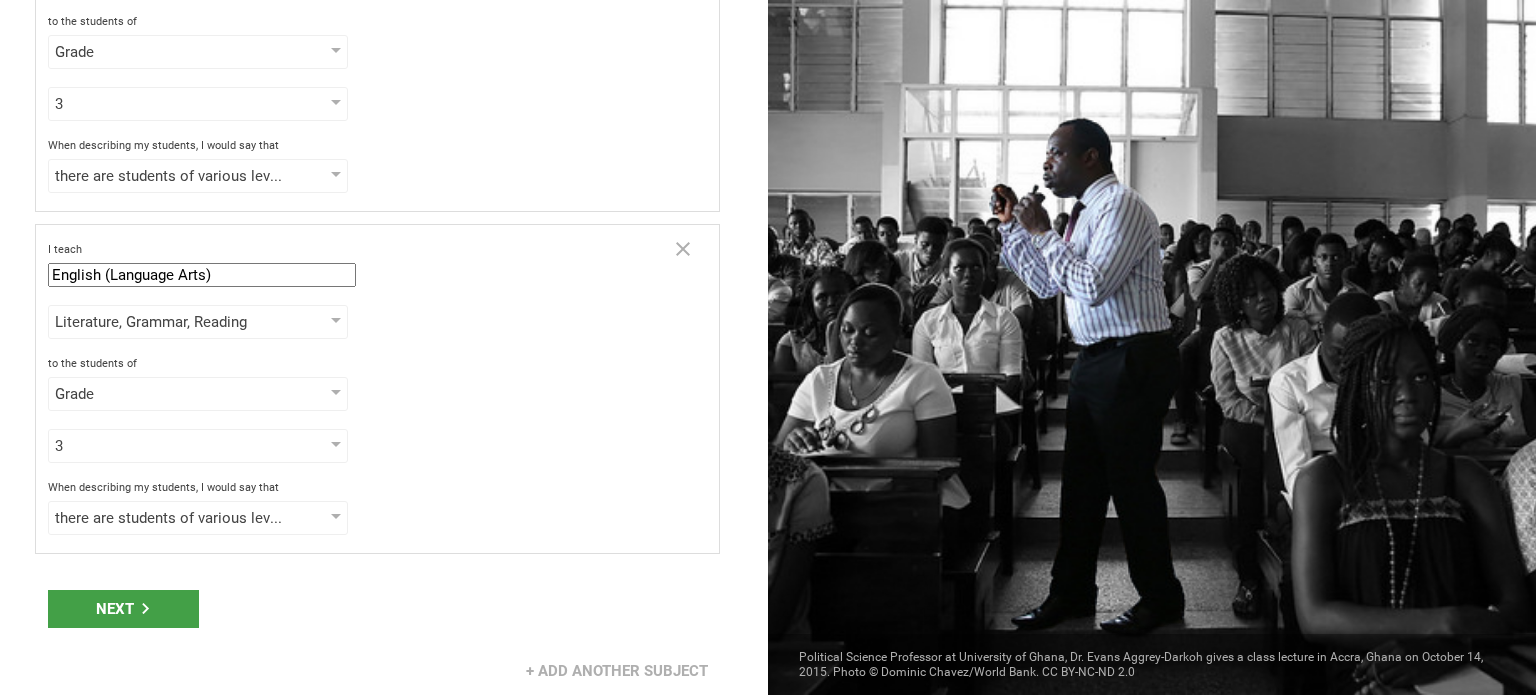 click on "Next" at bounding box center [384, 609] 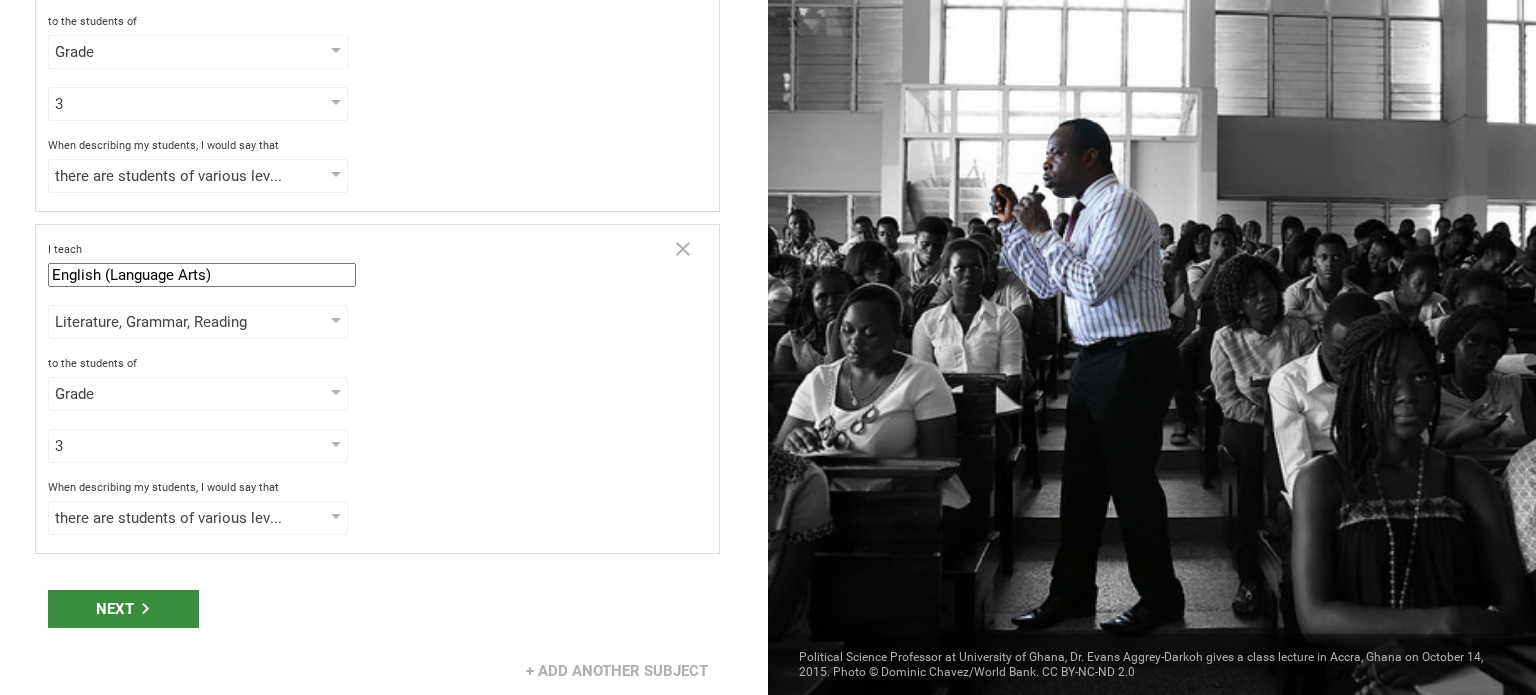 click on "Next" at bounding box center (123, 609) 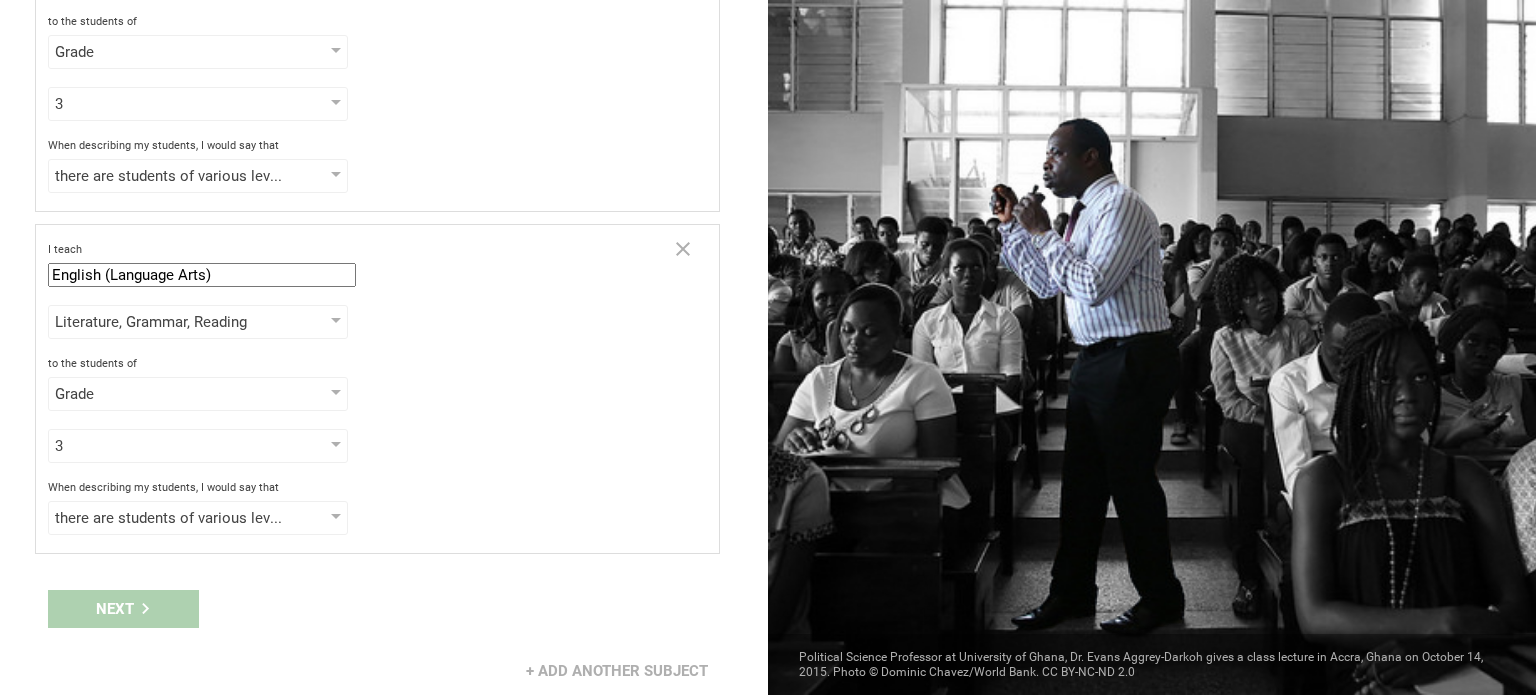 click on "Next" at bounding box center [384, 609] 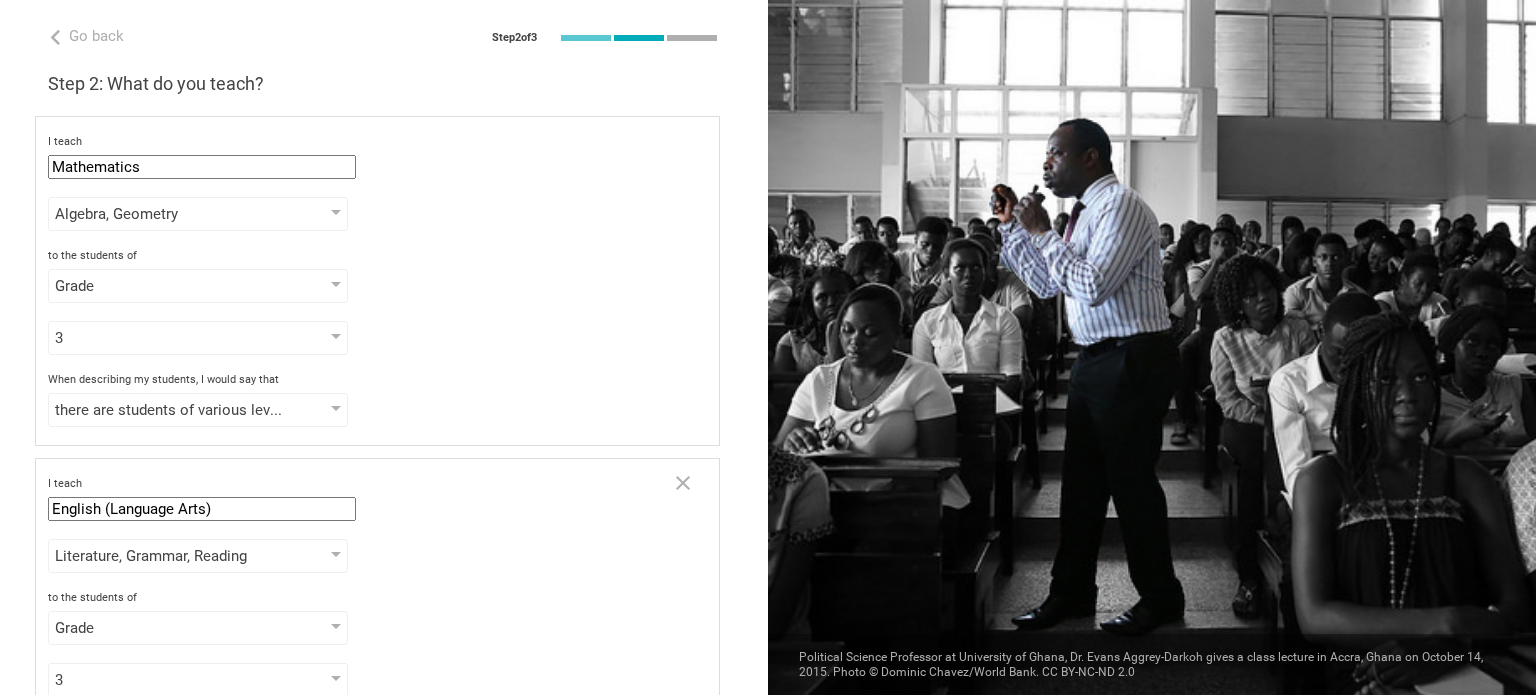 scroll, scrollTop: 234, scrollLeft: 0, axis: vertical 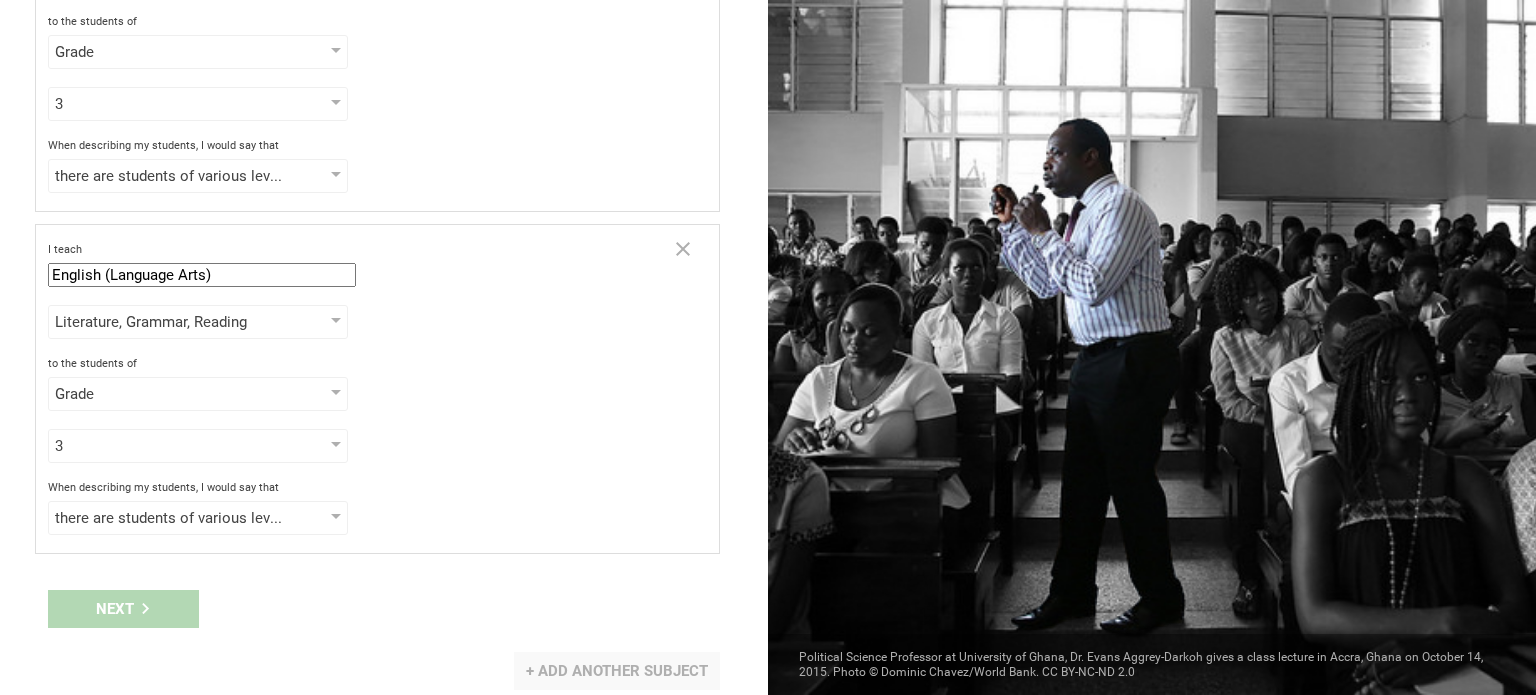 click on "+ Add another subject" at bounding box center [617, 671] 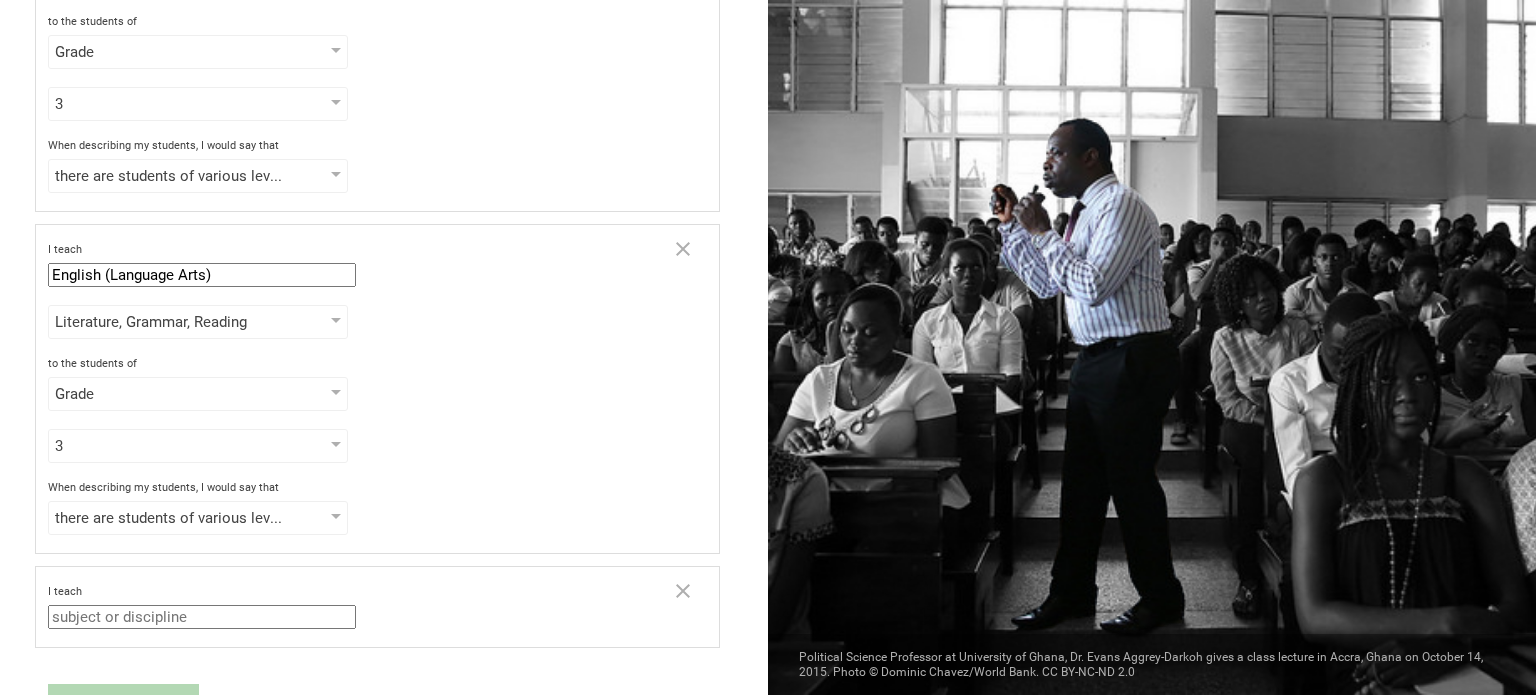click at bounding box center [202, 617] 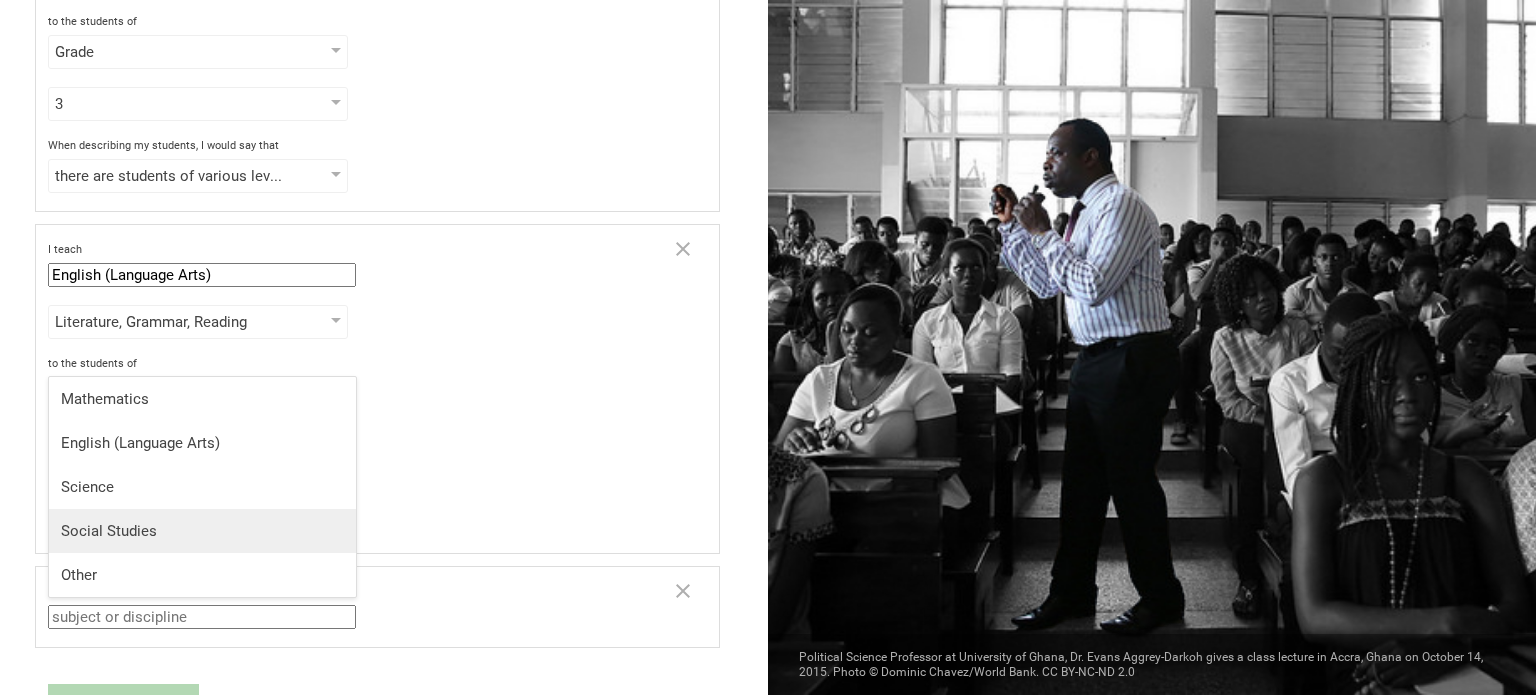 click on "Social Studies" at bounding box center (202, 531) 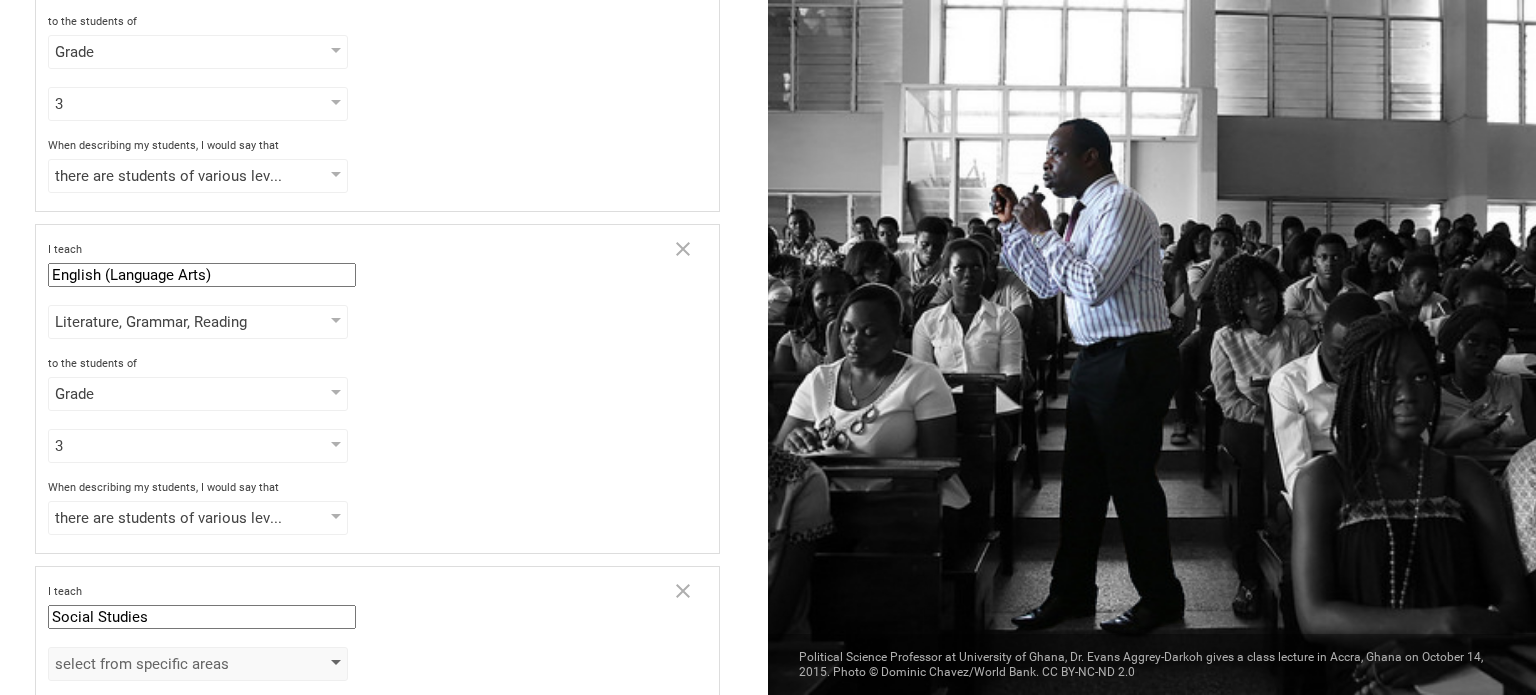 click on "select from specific areas" at bounding box center [198, 664] 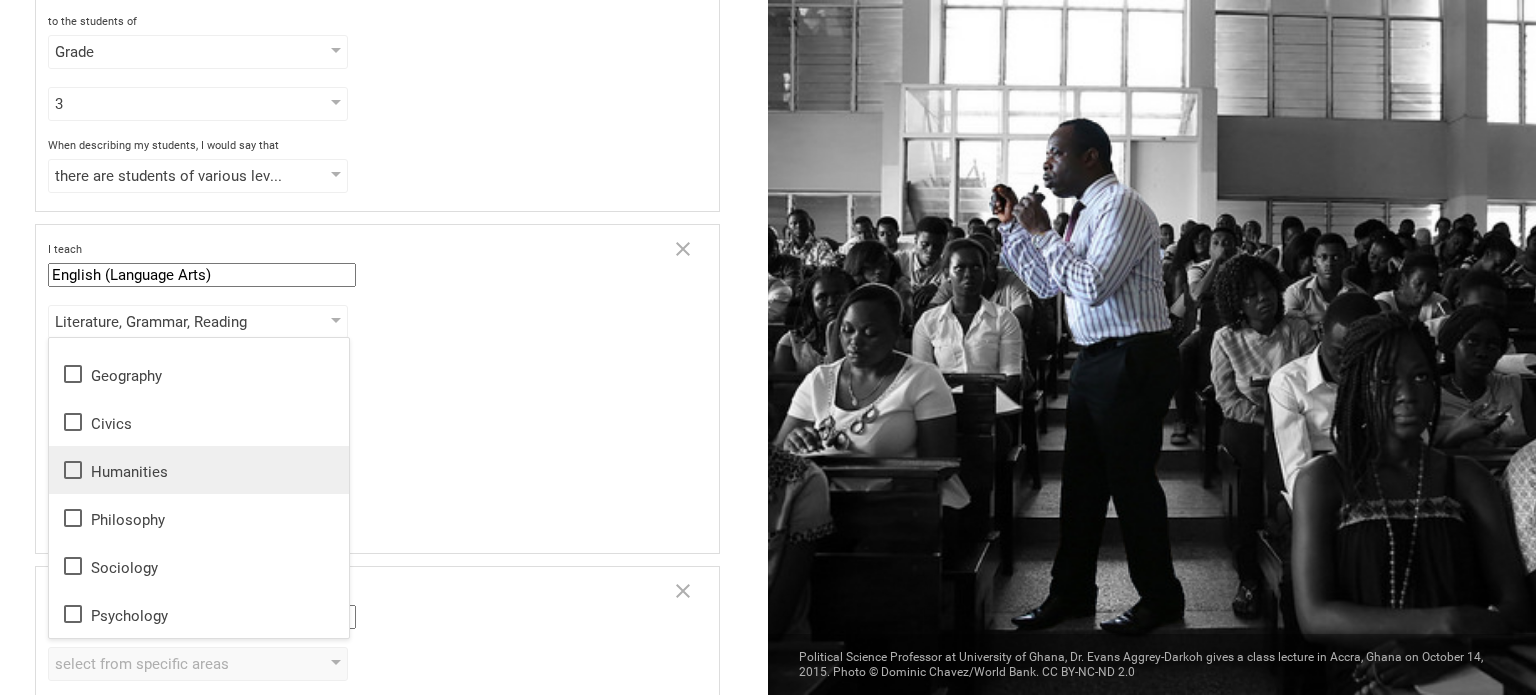 scroll, scrollTop: 0, scrollLeft: 0, axis: both 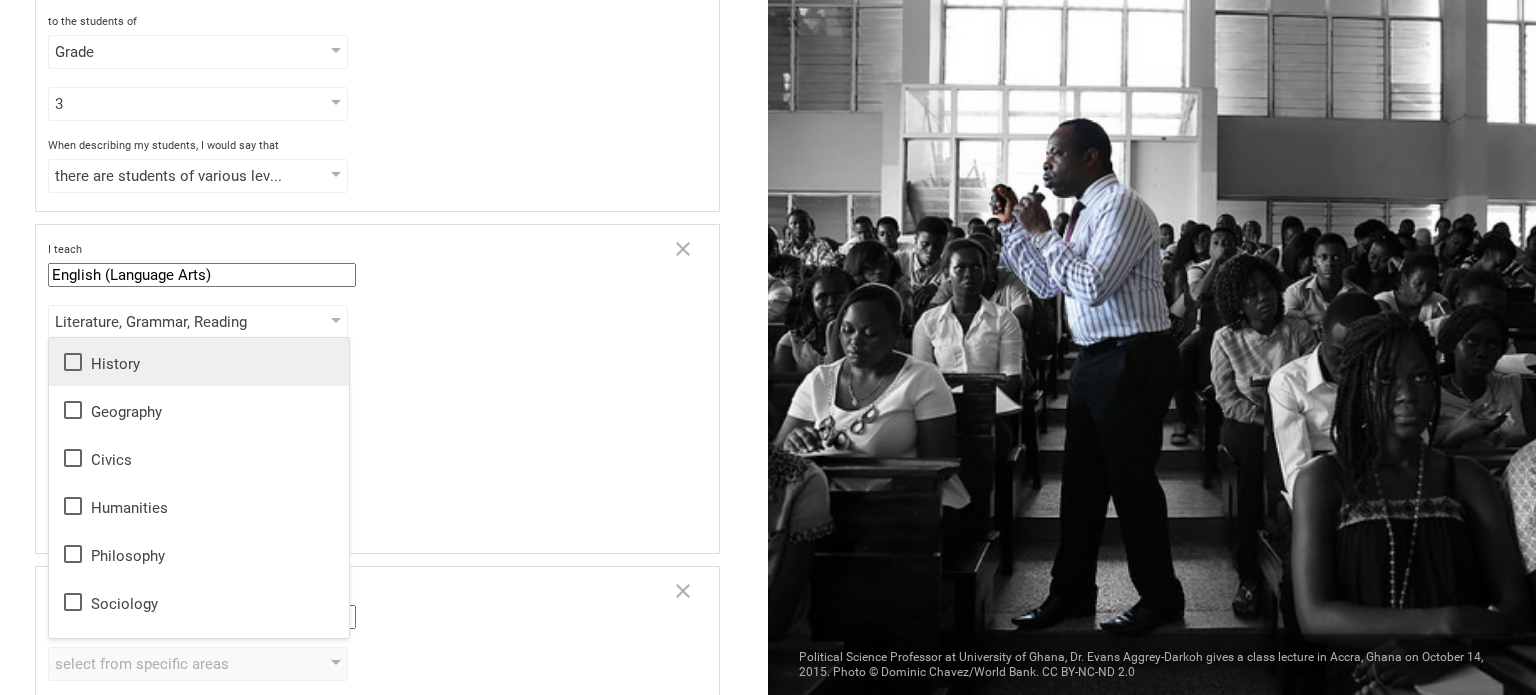 click on "History" at bounding box center (199, 362) 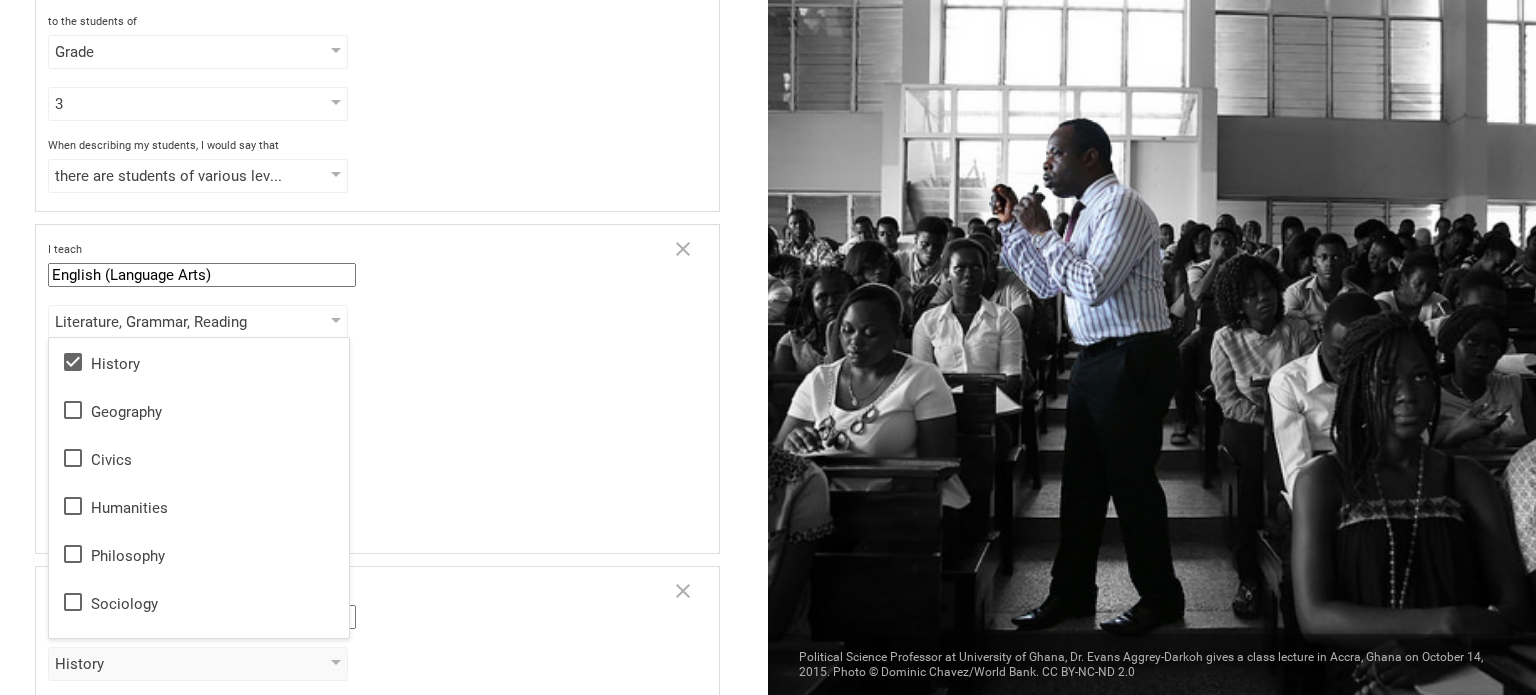 click on "I teach Social Studies Mathematics English (Language Arts) Science Social Studies Other History History Geography Civics Humanities Philosophy Sociology Psychology to the students of Grade Grade Class Year Level Standard select from grades 1 2 3 4 5 6 7 8 9 10 11 12 13 When describing my students, I would say that select from all phrases that apply there are students of various level of skill there are a few that perform well, but the rest are low-achievers there are a few that perform poorly, but the rest do well they are mostly low-achievers they are mostly high-achievers" at bounding box center (377, 633) 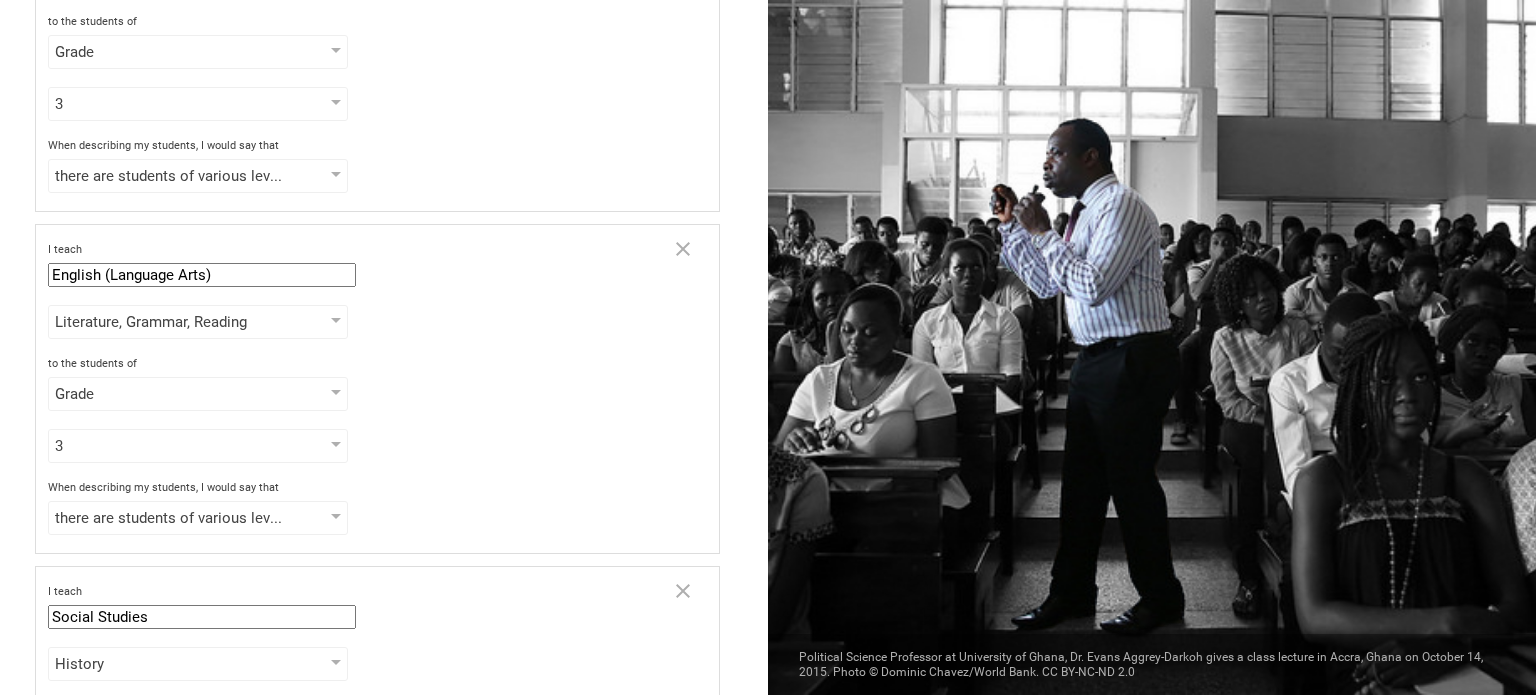 scroll, scrollTop: 378, scrollLeft: 0, axis: vertical 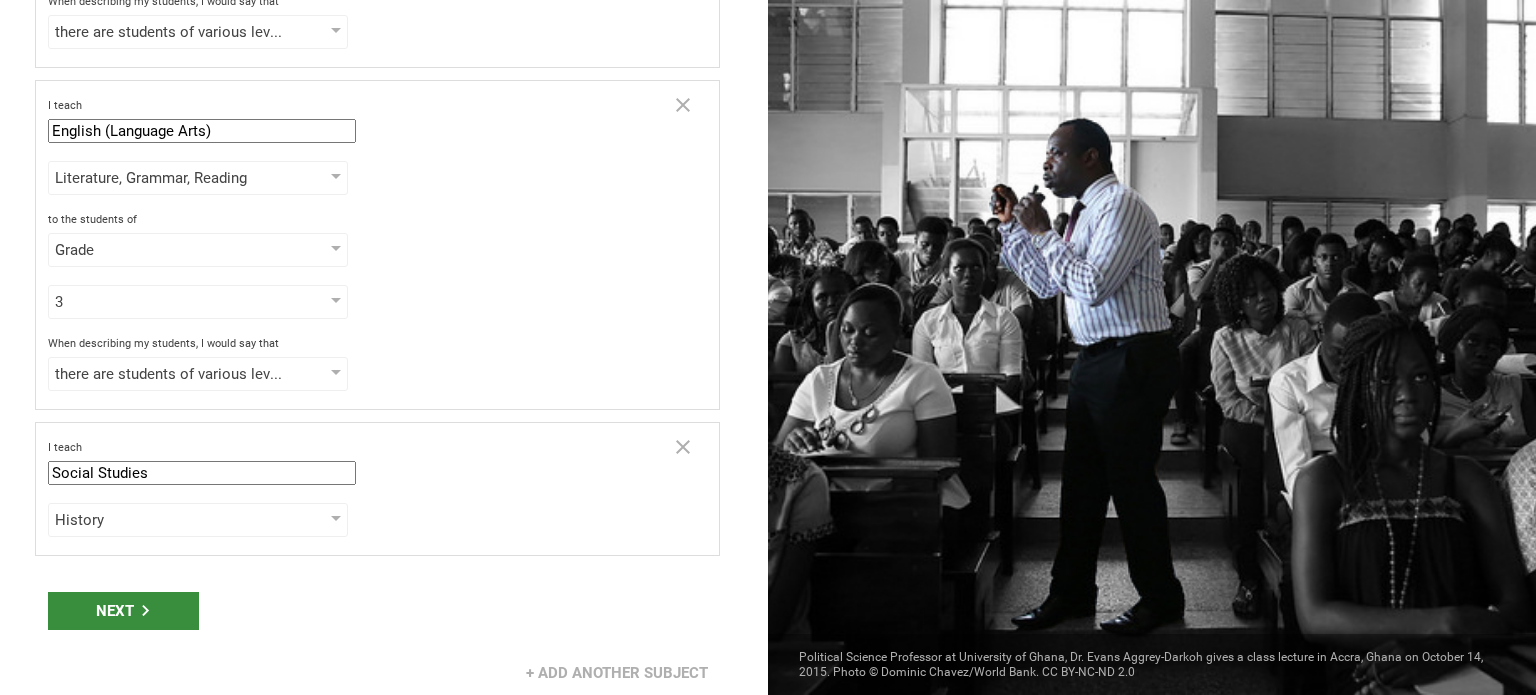 click on "Next" at bounding box center (123, 611) 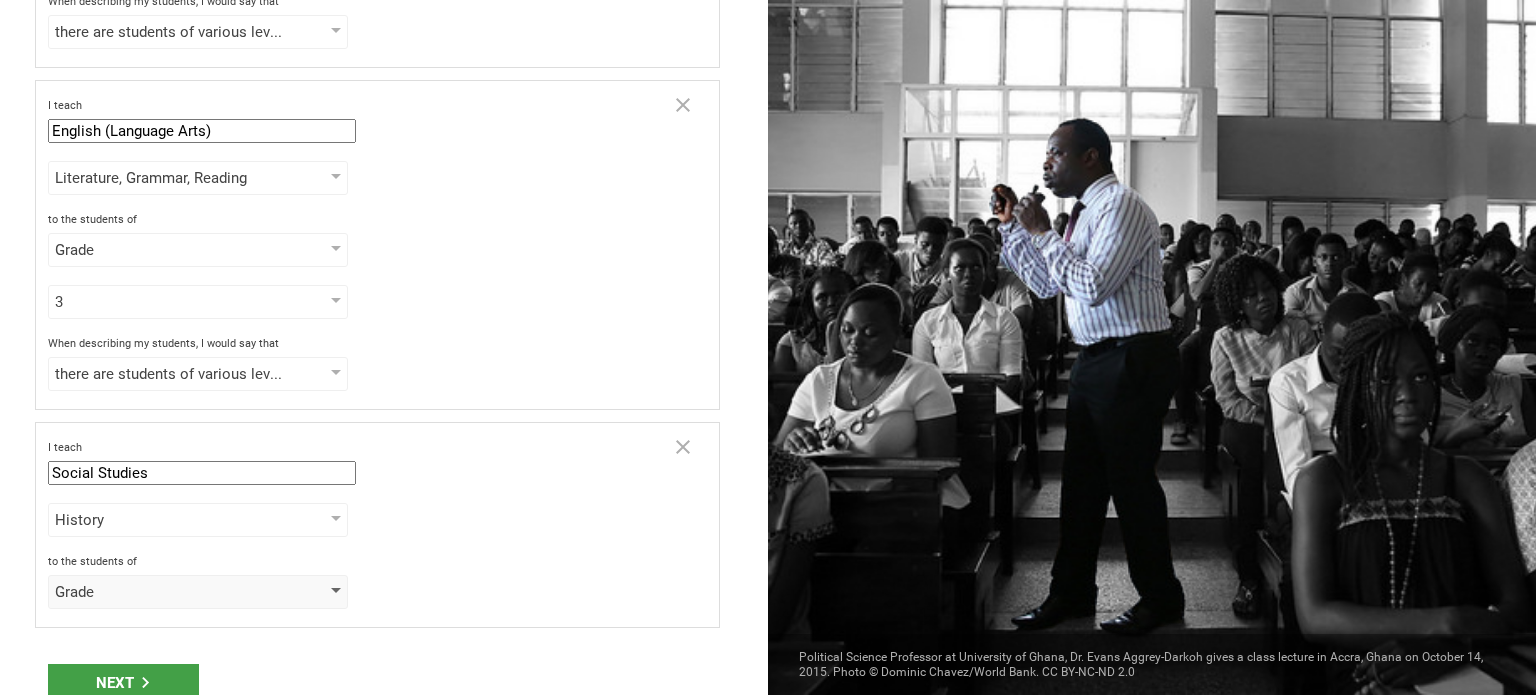 click on "Grade" at bounding box center [169, 592] 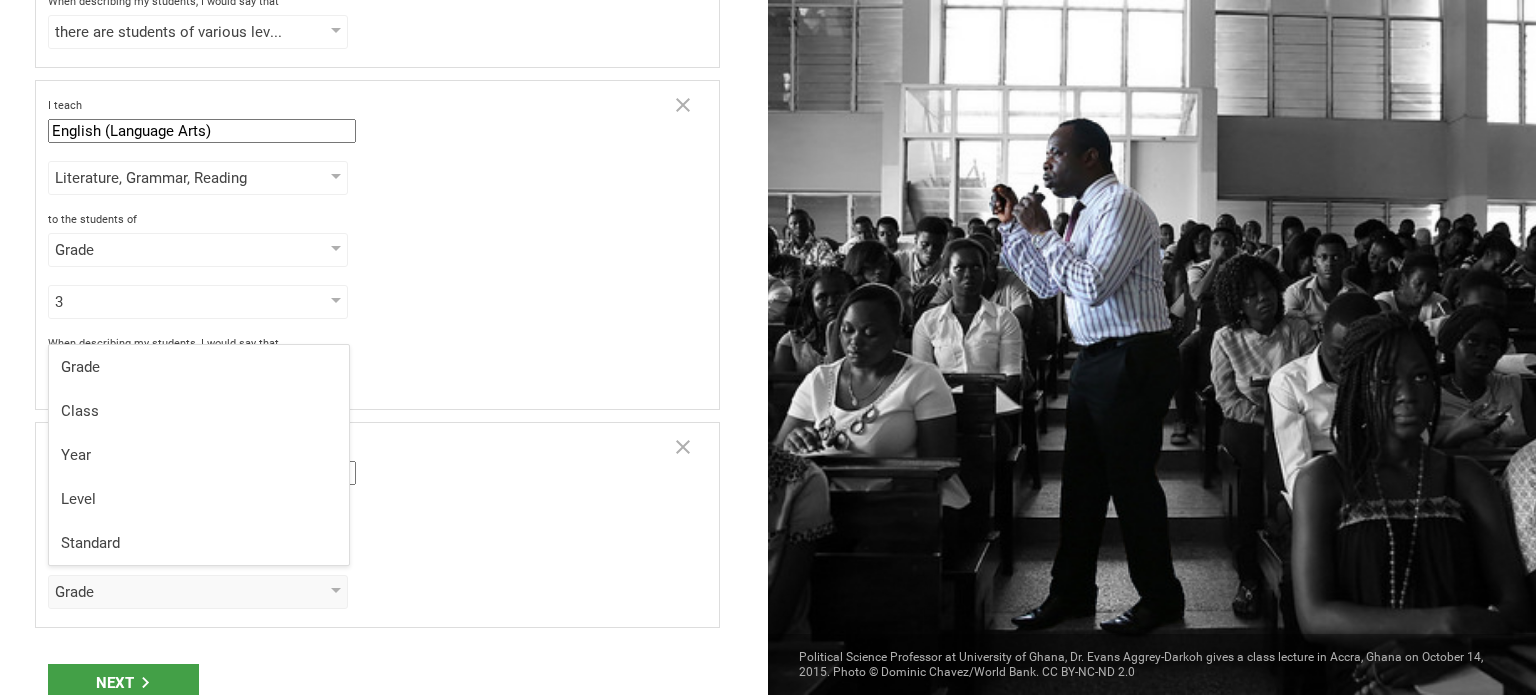 click on "Next" at bounding box center (384, 683) 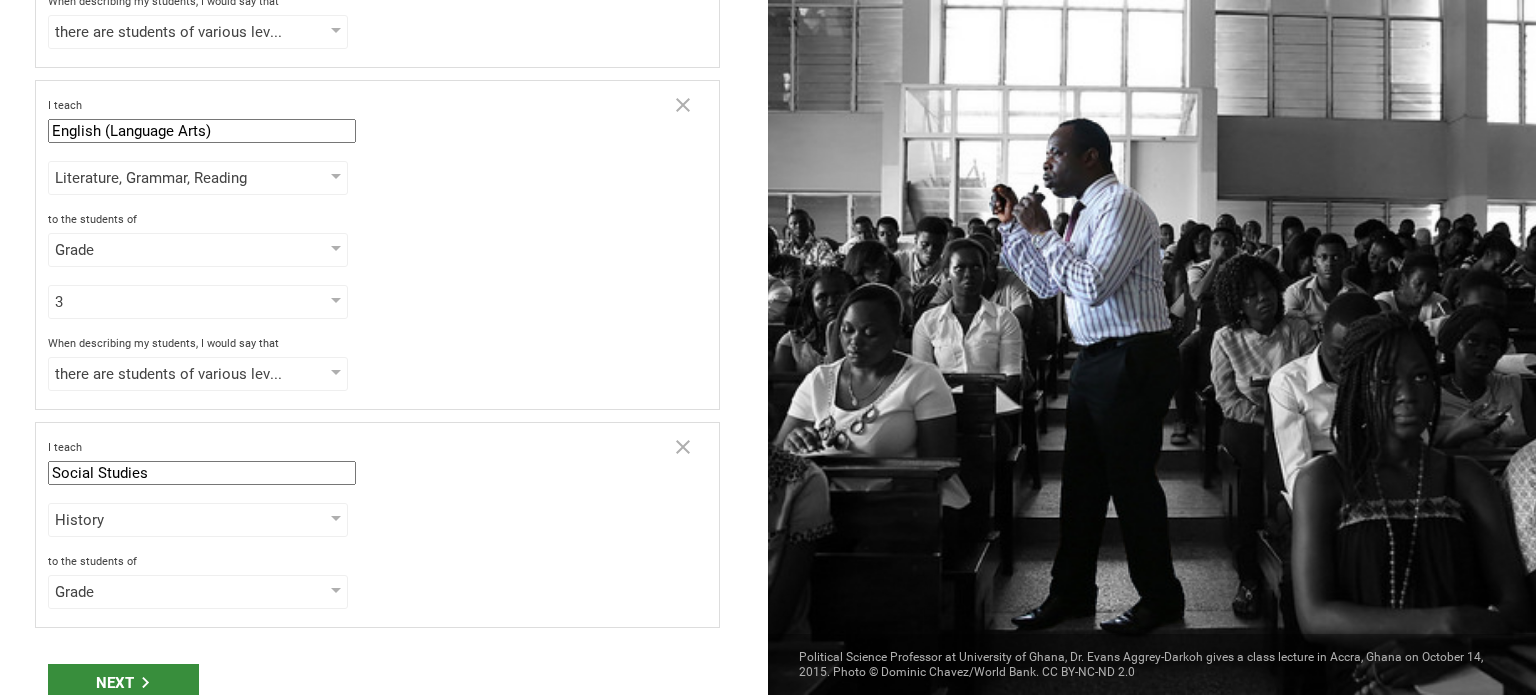 click on "Next" at bounding box center [123, 683] 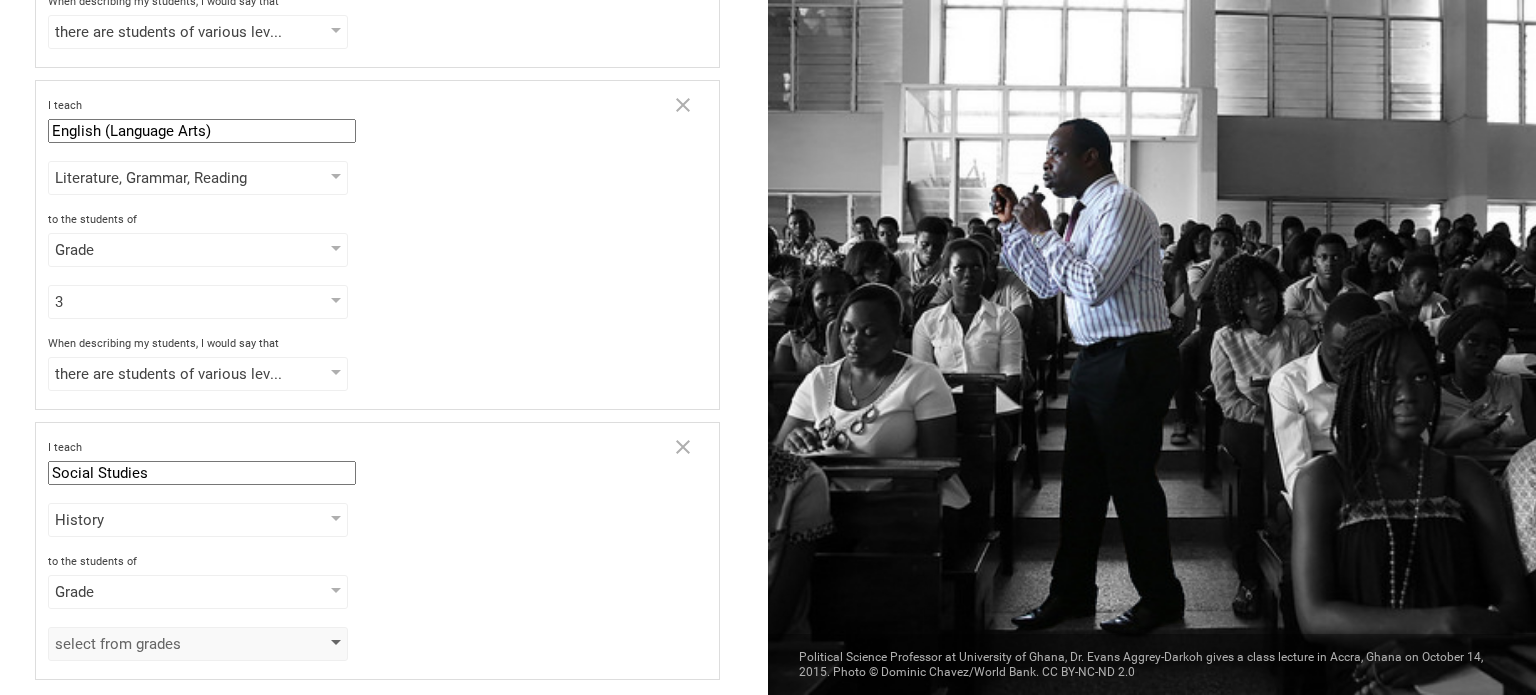 click on "select from grades" at bounding box center [169, 644] 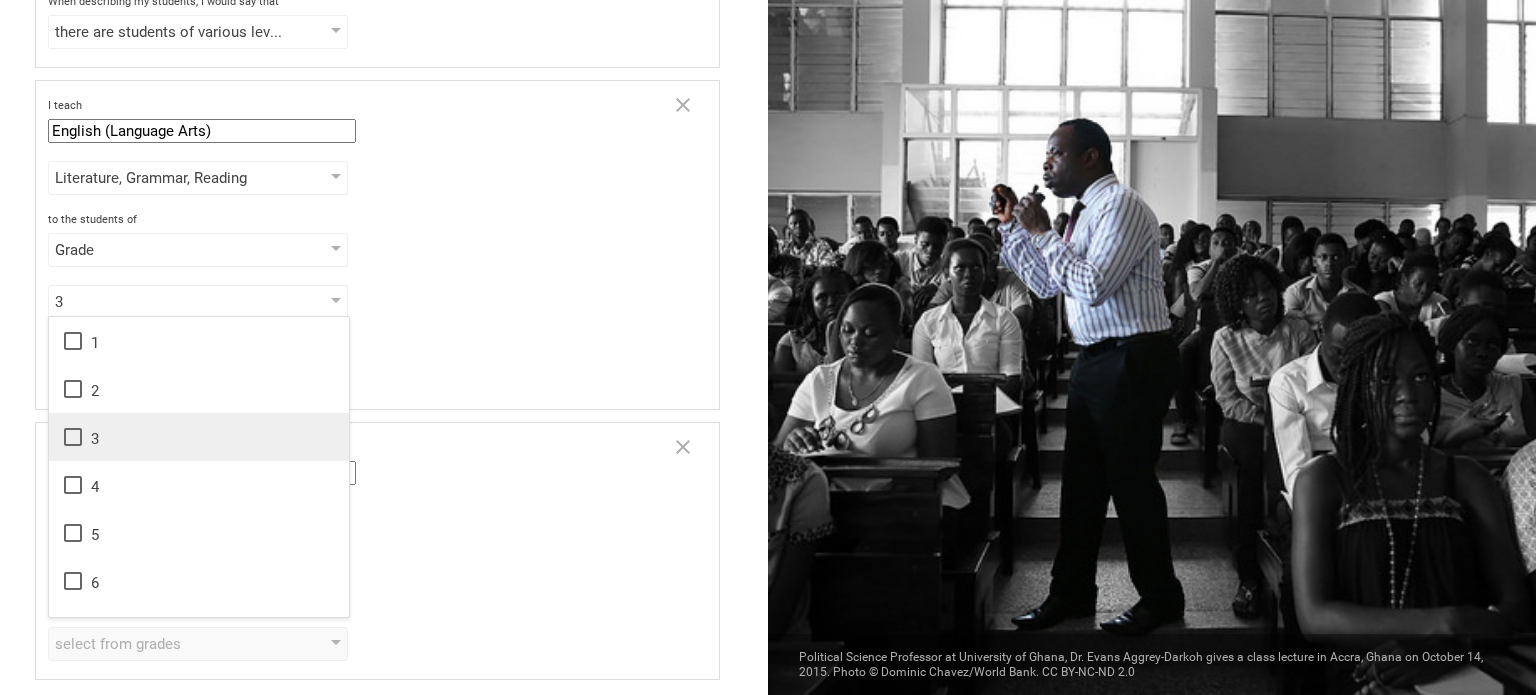 click on "3" at bounding box center [199, 437] 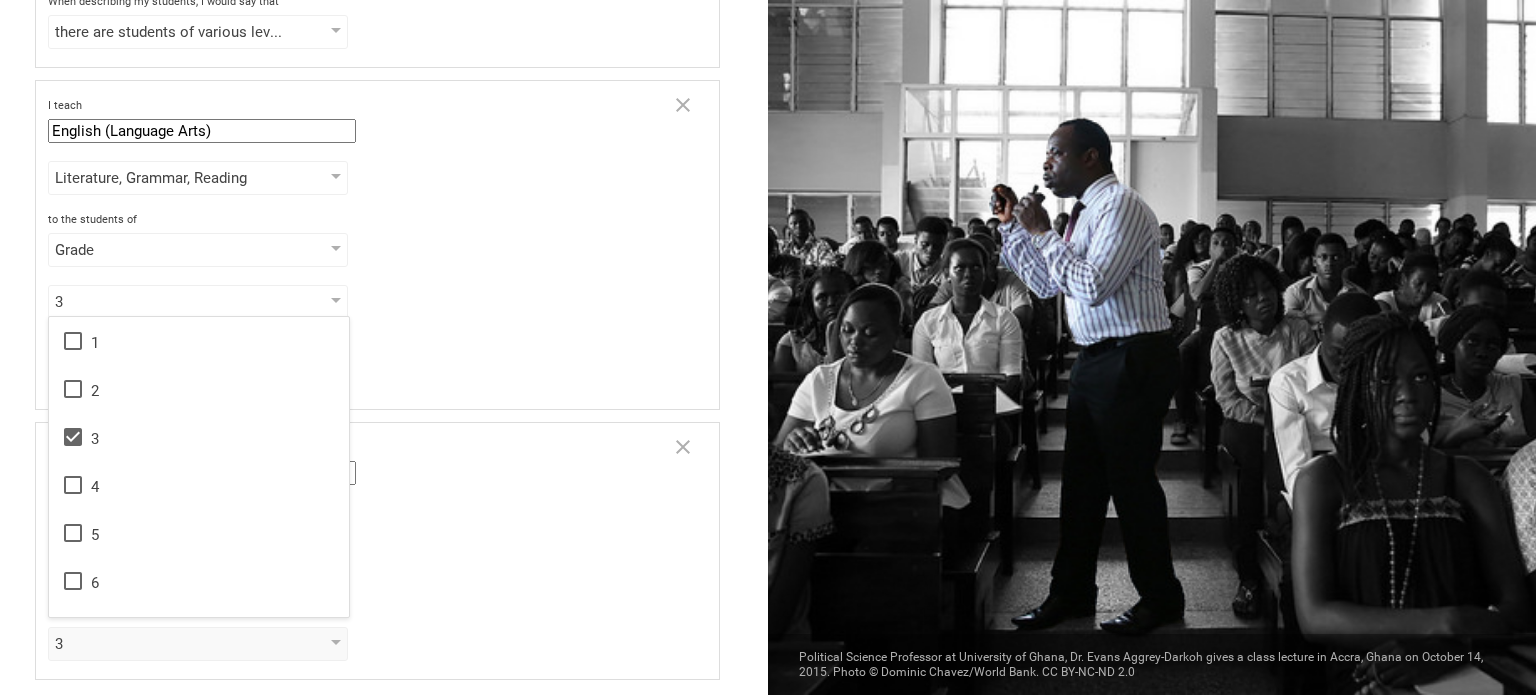 click on "Go back Step  2  of  3 Welcome, [PERSON]! You are almost all set. Just answer a few simple questions to help us get to know you better and personalize your experience. Step 1: How would you describe yourself? I am a... Teacher Teacher Professor / Lecturer Instructional Coach Vice Principal or Principal Curriculum writer / Instructional designer School / district Administrator EdTech maker / enthusiast at the school school district college university program institute company organization [PERSON] Elementary School in [CITY], [CITY] Step 2: What do you teach? I teach Mathematics Mathematics English (Language Arts) Science Social Studies Other Algebra, Geometry Algebra Geometry Trigonometry Calculus Statistics to the students of Grade Grade Class Year Level Standard 3 1 2 3 4 5 6 7 8 9 10 11 12 13 When describing my students, I would say that there are students of various level of skill there are students of various level of skill there are a few that perform well, but the rest are low-achievers Other" at bounding box center [384, 347] 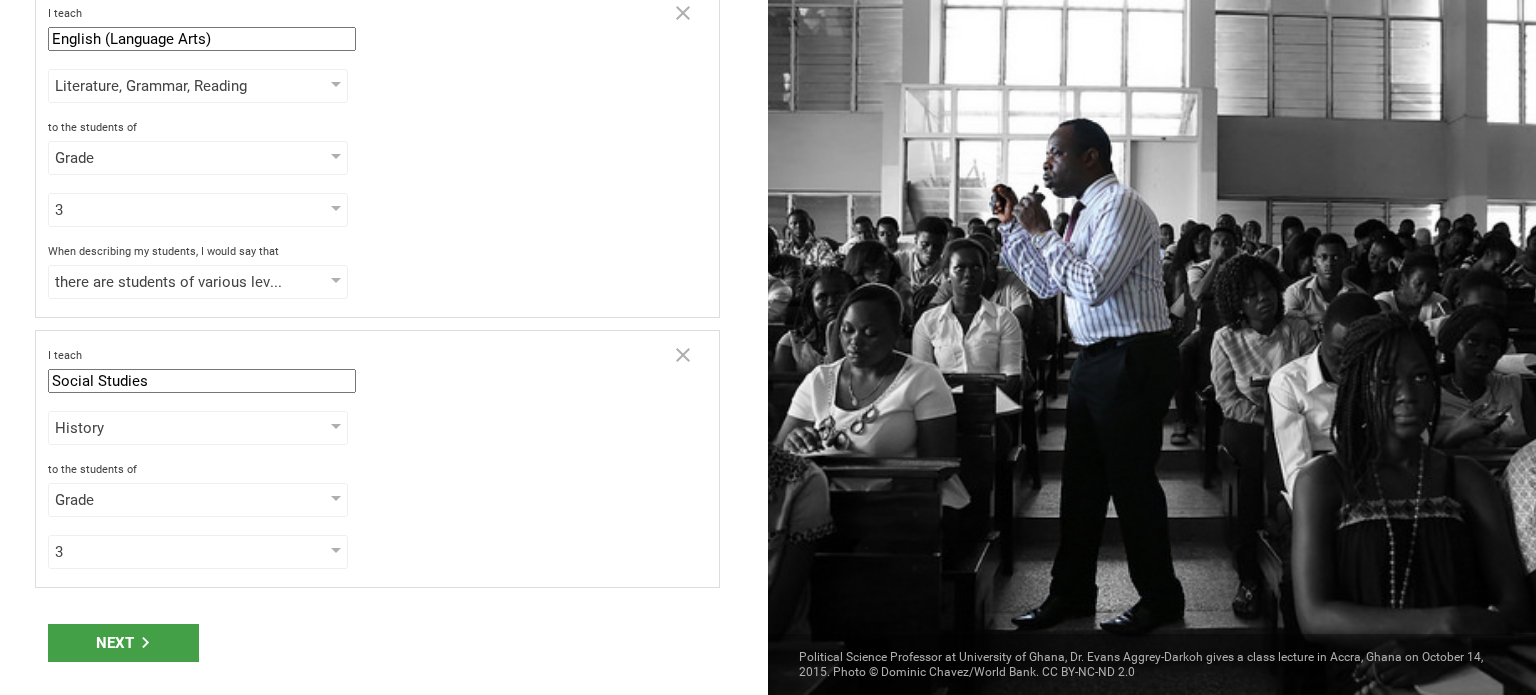 scroll, scrollTop: 472, scrollLeft: 0, axis: vertical 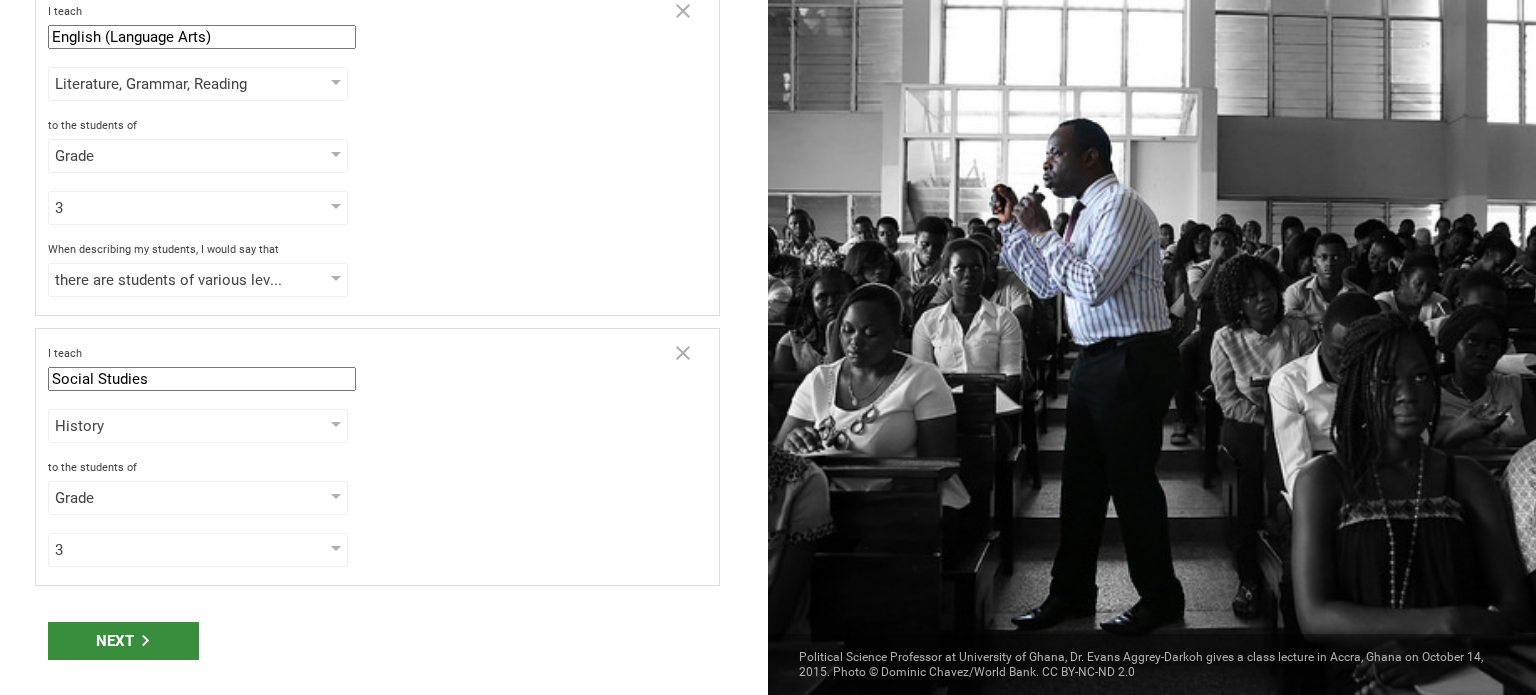 click on "Next" at bounding box center (123, 641) 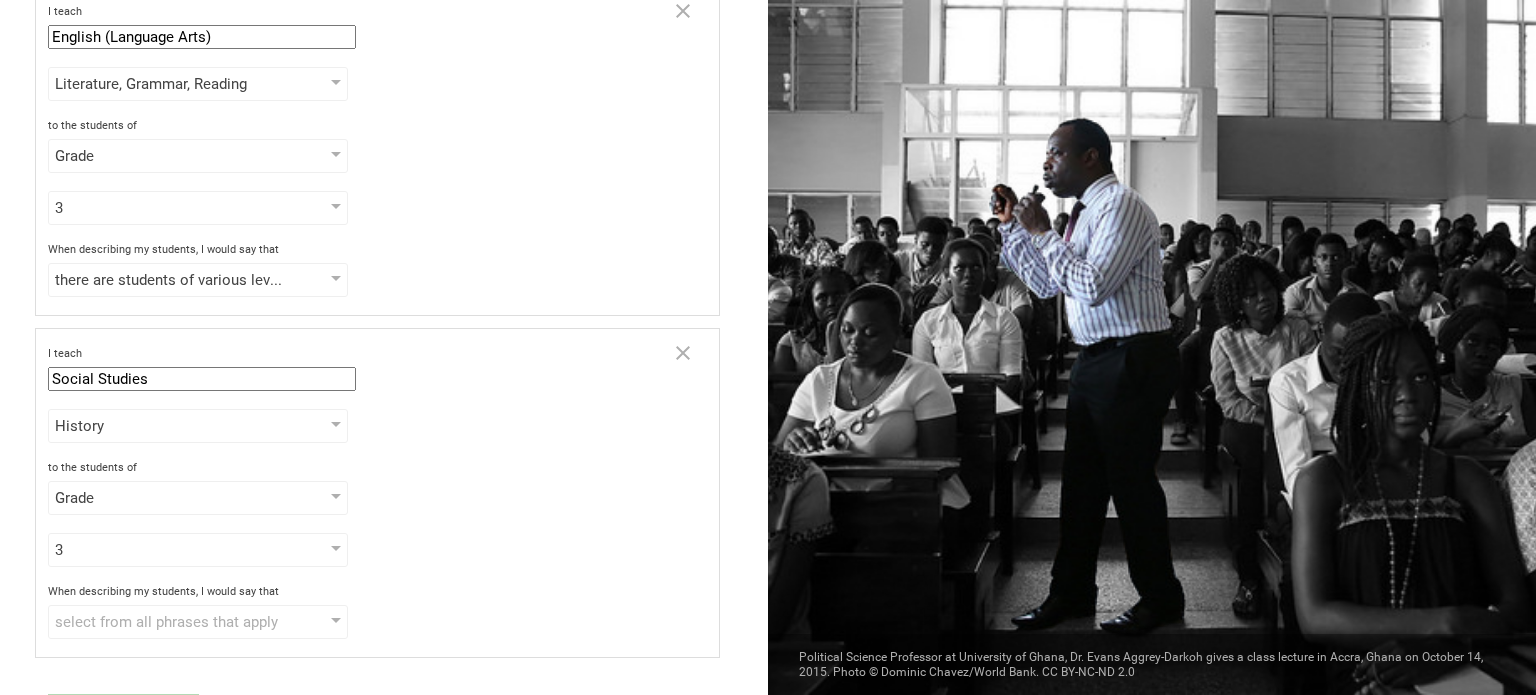 click on "I teach Social Studies Mathematics English (Language Arts) Science Social Studies Other History History Geography Civics Humanities Philosophy Sociology Psychology to the students of Grade Grade Class Year Level Standard 3 1 2 3 4 5 6 7 8 9 10 11 12 13 When describing my students, I would say that select from all phrases that apply there are students of various level of skill there are a few that perform well, but the rest are low-achievers there are a few that perform poorly, but the rest do well they are mostly low-achievers they are mostly high-achievers" at bounding box center [377, 493] 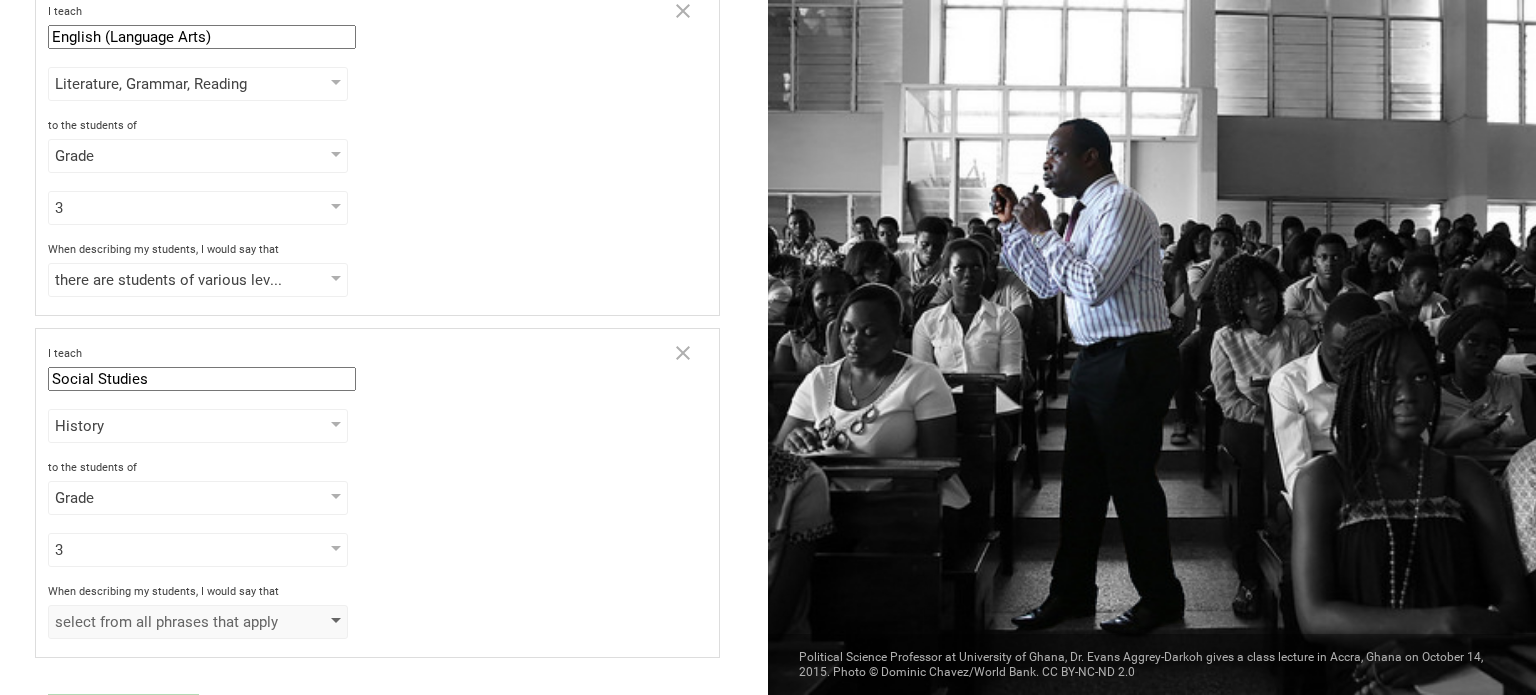 click on "select from all phrases that apply" at bounding box center [198, 622] 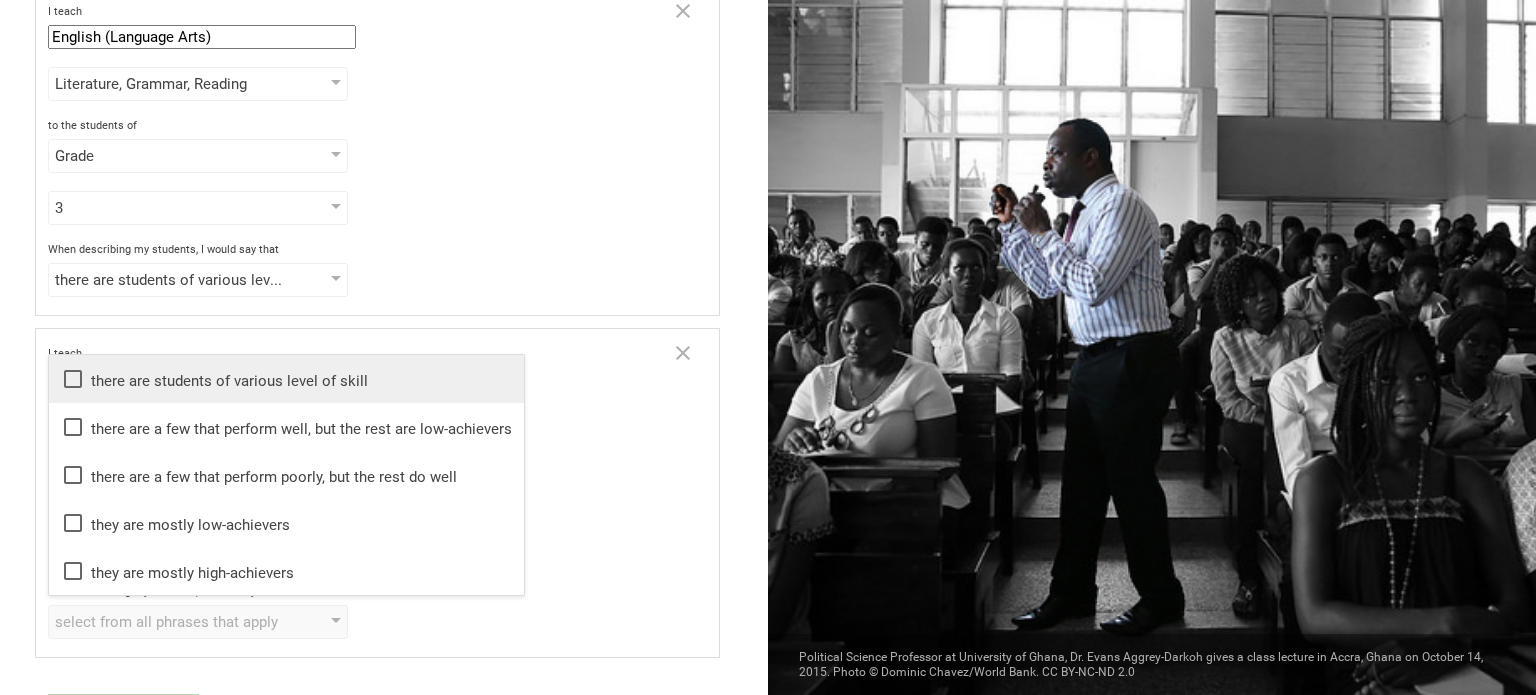 click on "there are students of various level of skill" at bounding box center [286, 379] 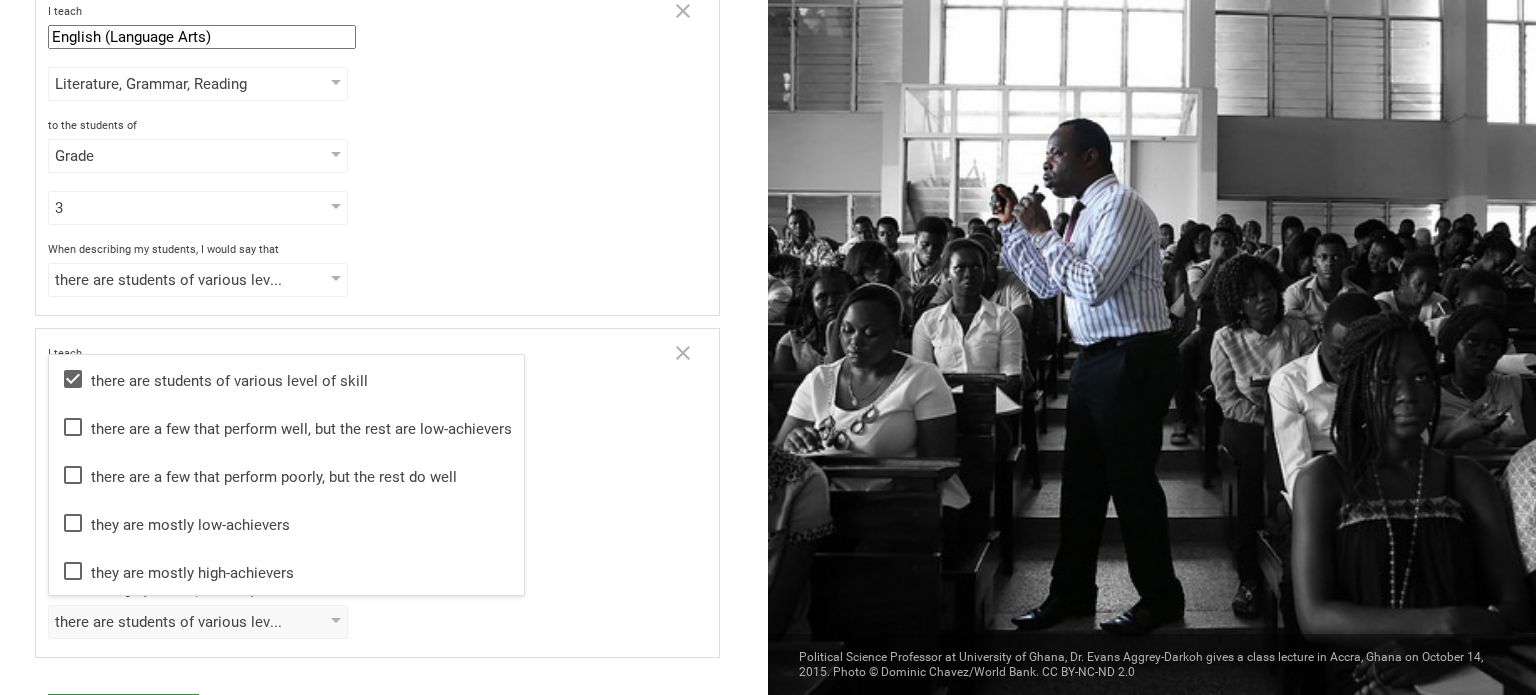 click on "Next" at bounding box center [123, 713] 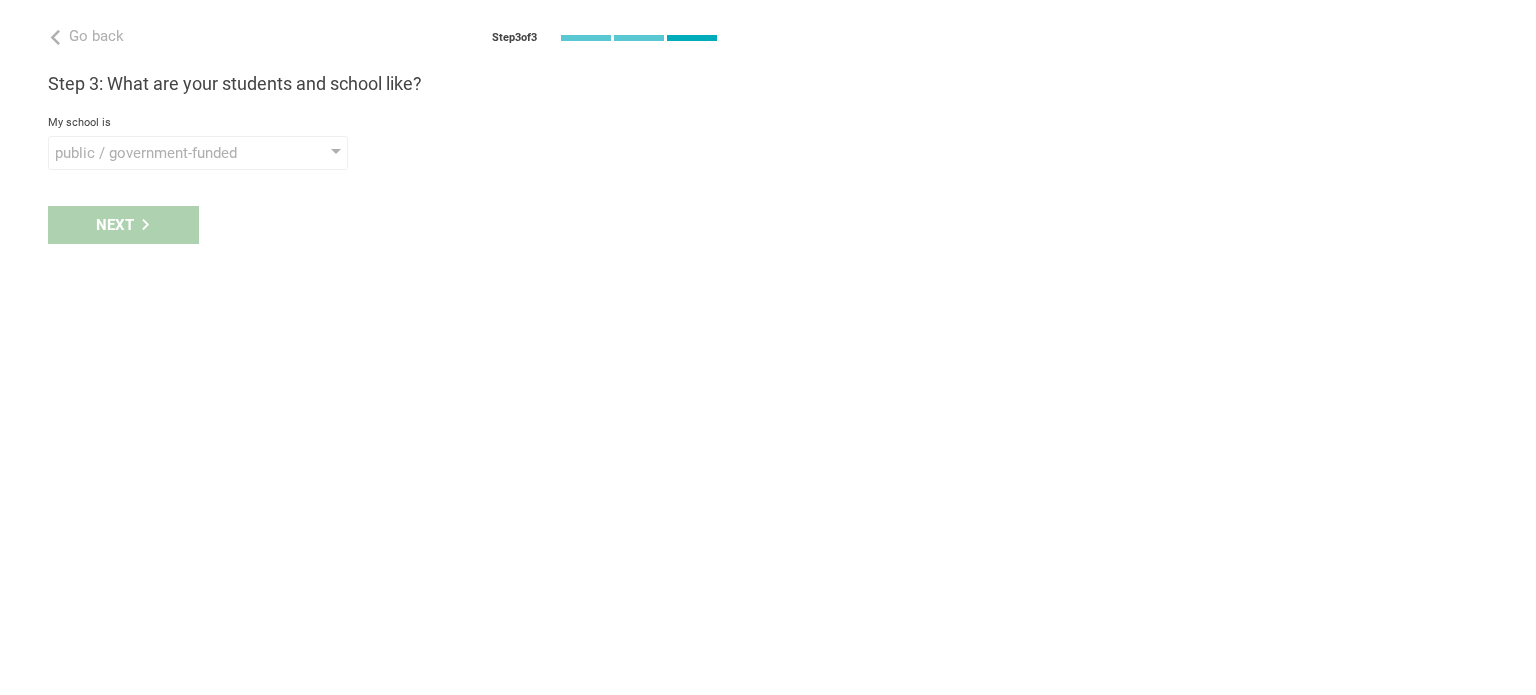 scroll, scrollTop: 0, scrollLeft: 0, axis: both 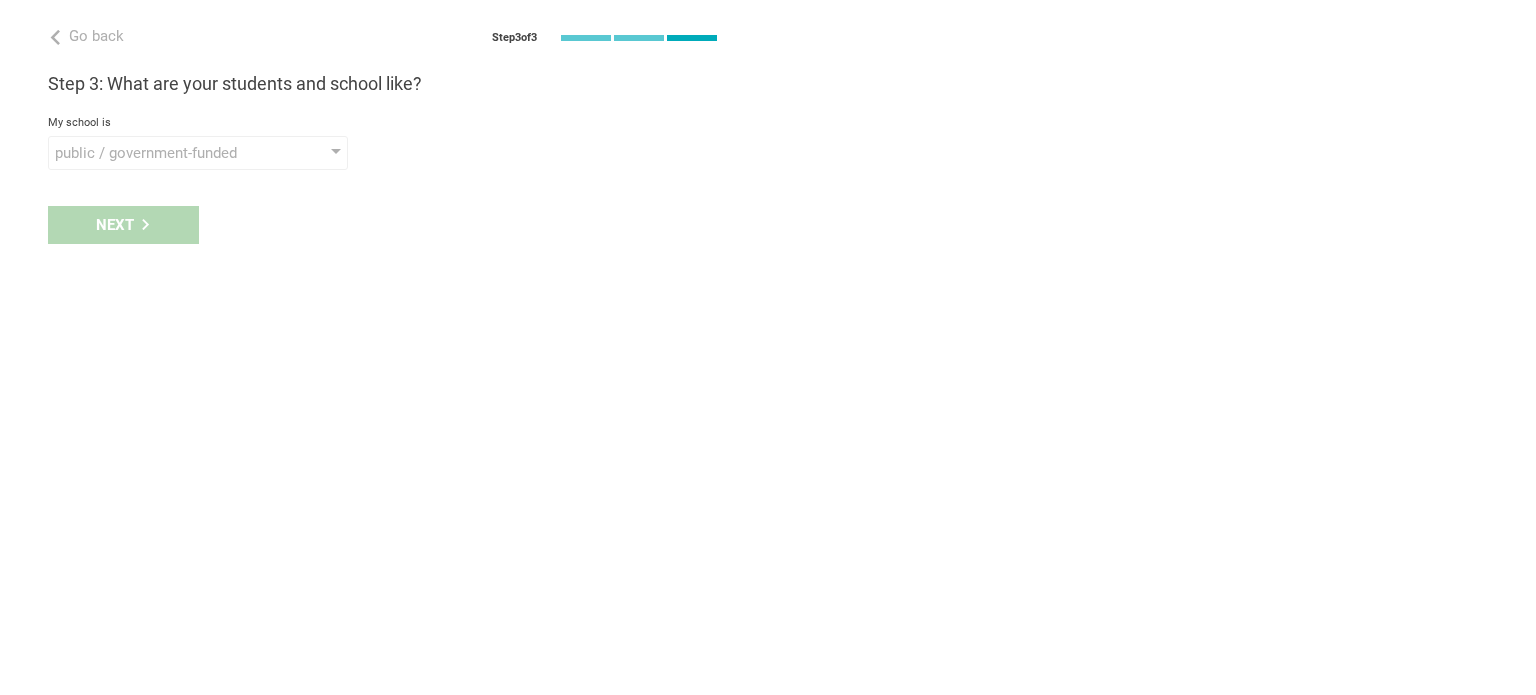 click on "Next" at bounding box center [384, 225] 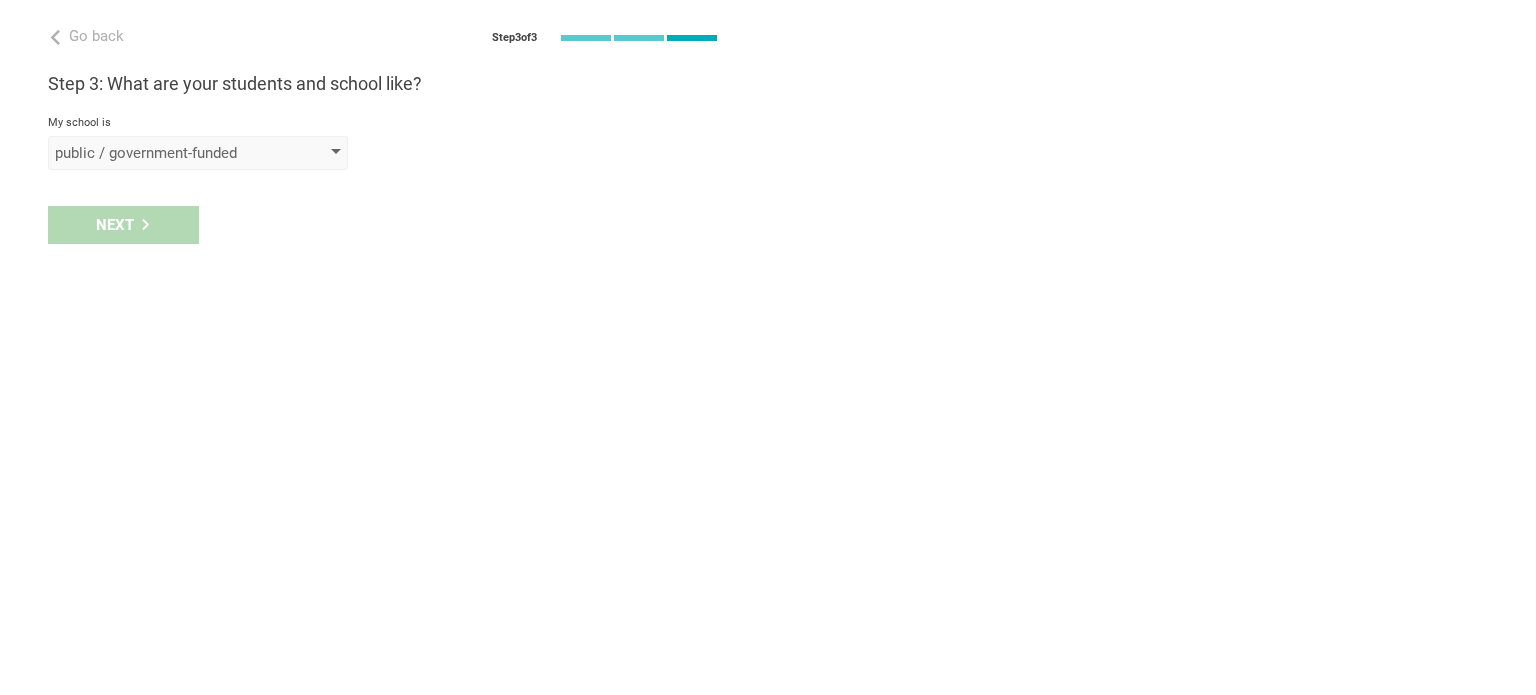 click on "public / government-funded" at bounding box center [198, 153] 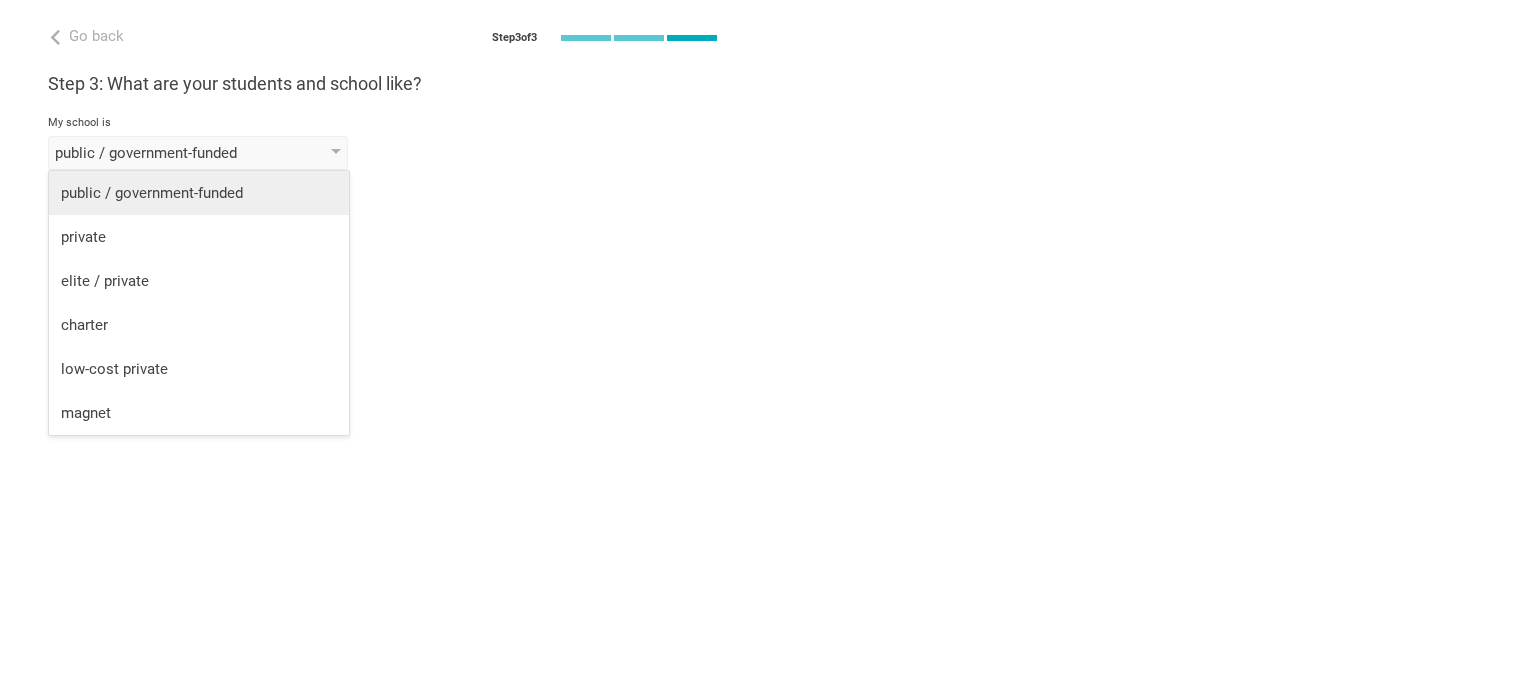 click on "public / government-funded" at bounding box center [199, 193] 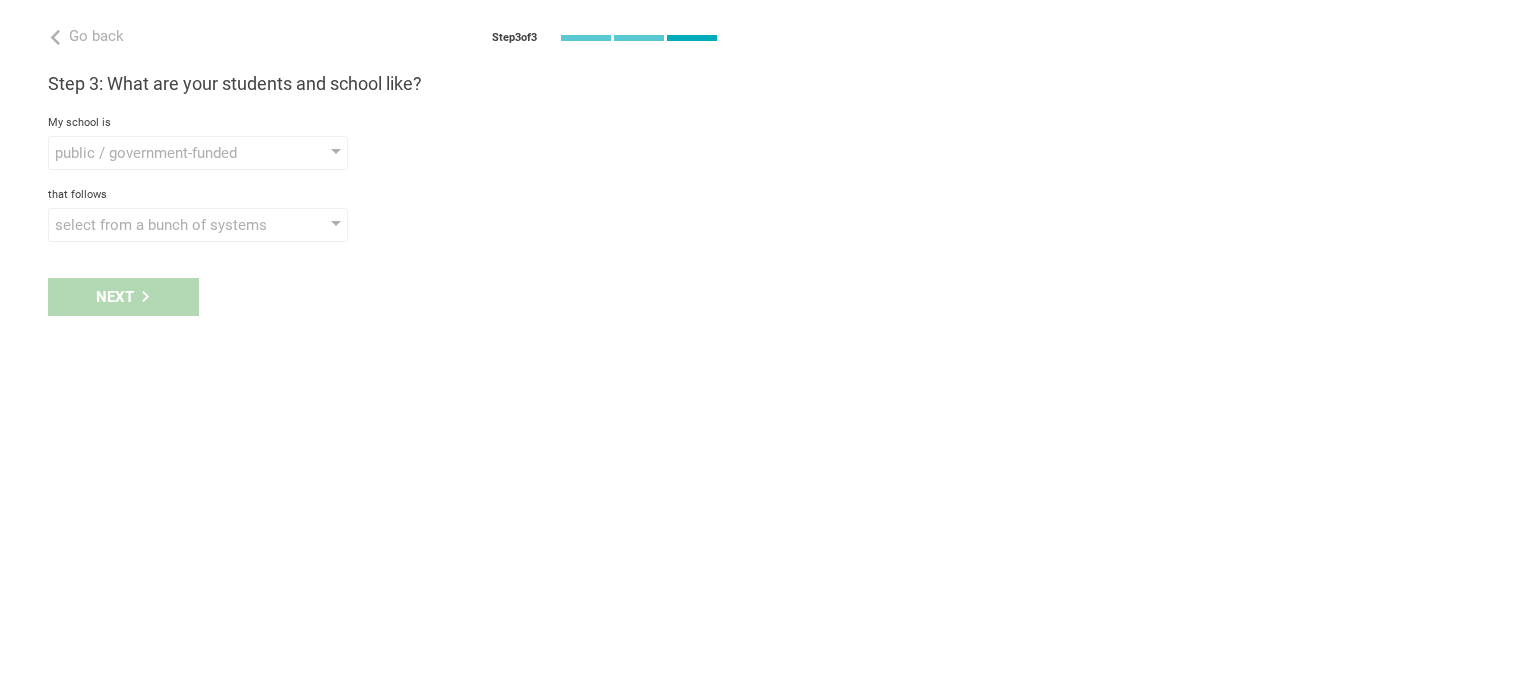 click on "Next" at bounding box center (384, 297) 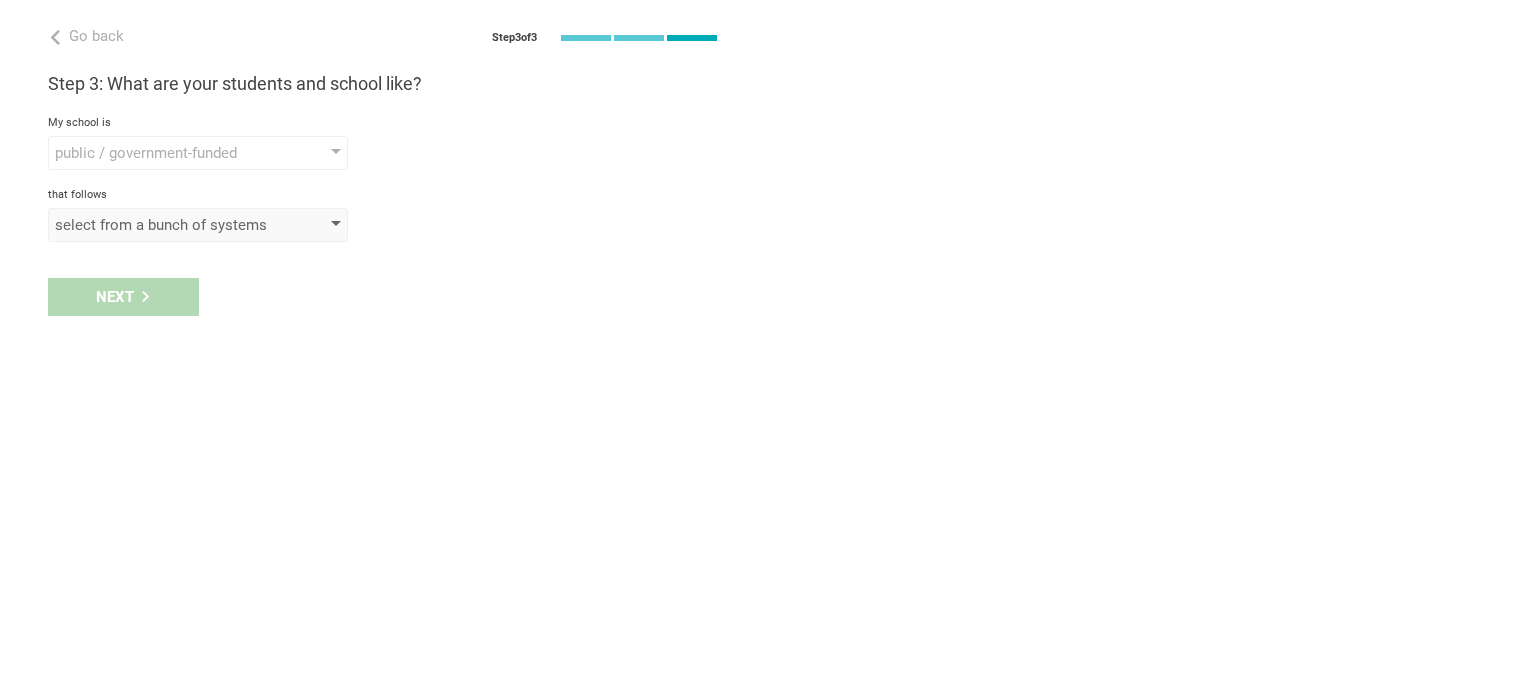 click on "select from a bunch of systems" at bounding box center [198, 225] 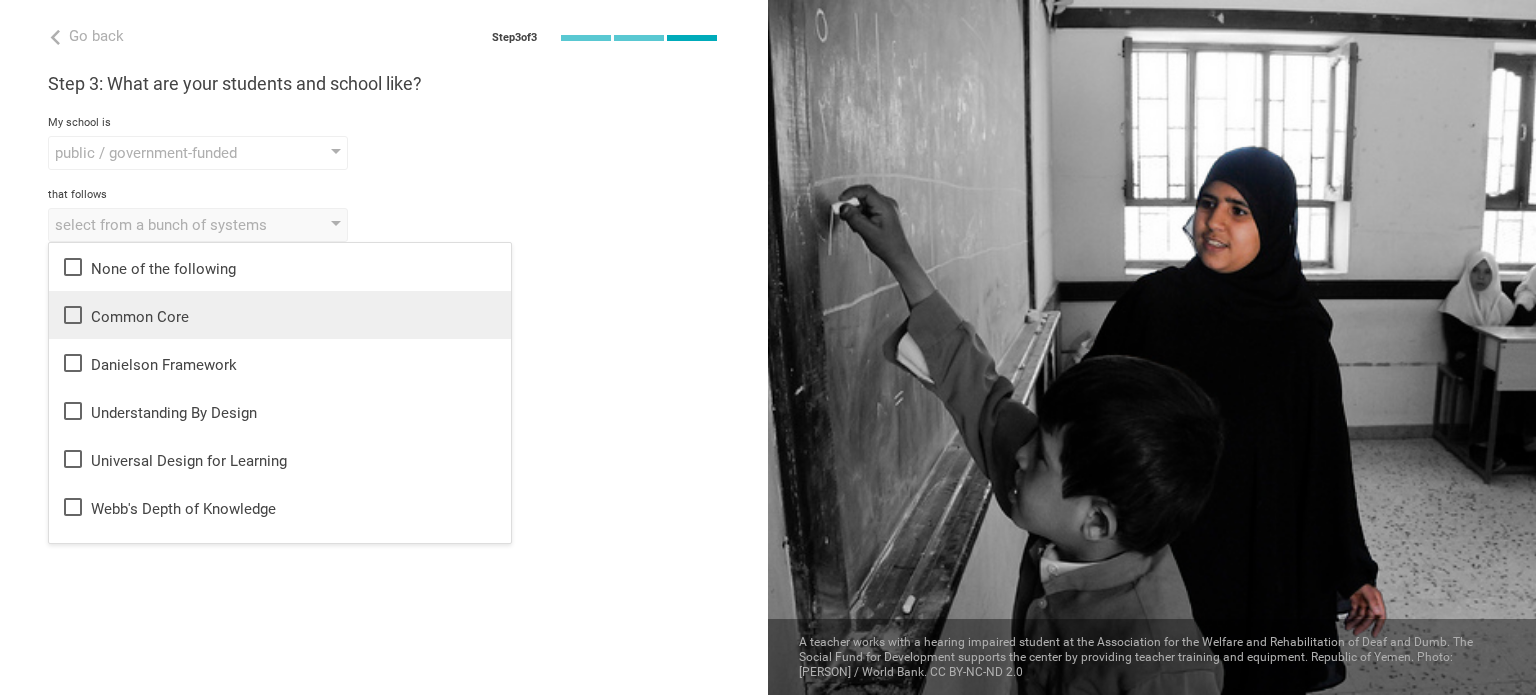 click on "Common Core" at bounding box center (280, 315) 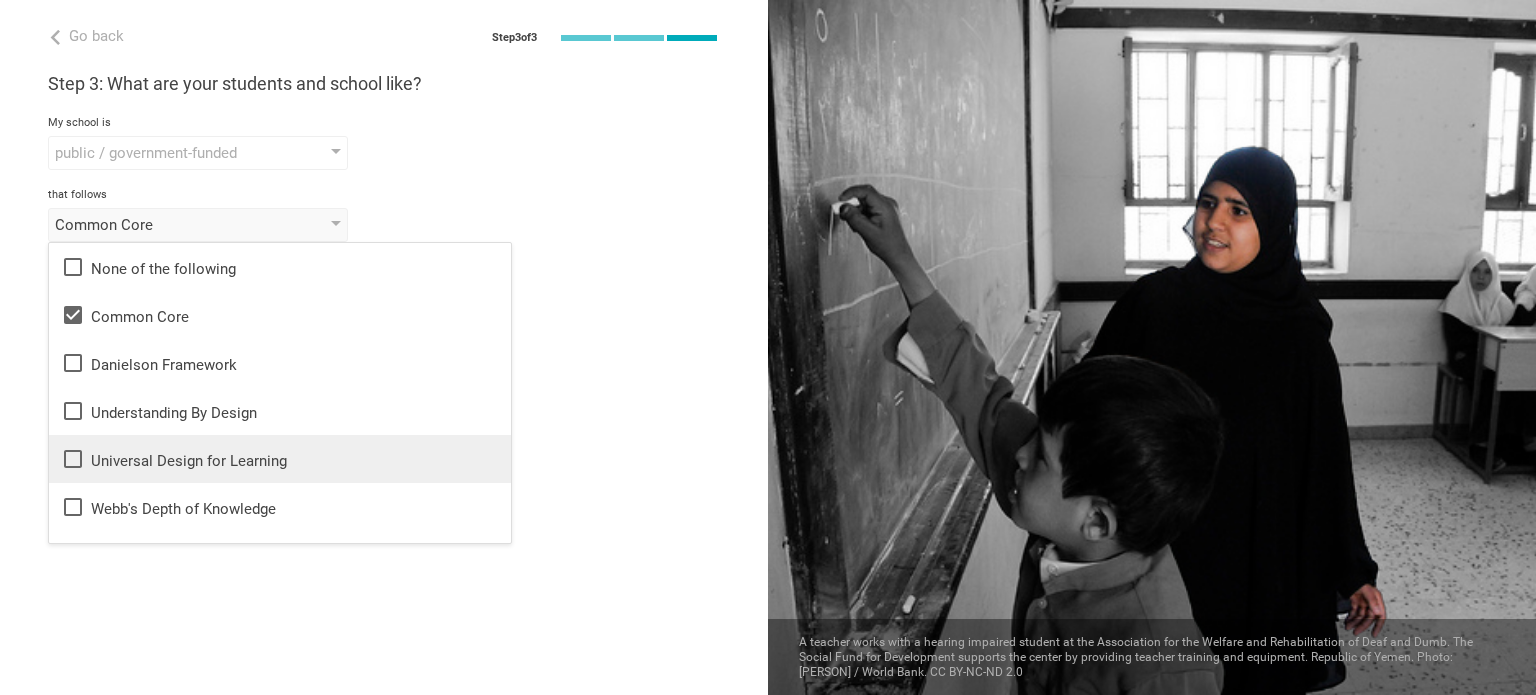 click on "Universal Design for Learning" at bounding box center (280, 459) 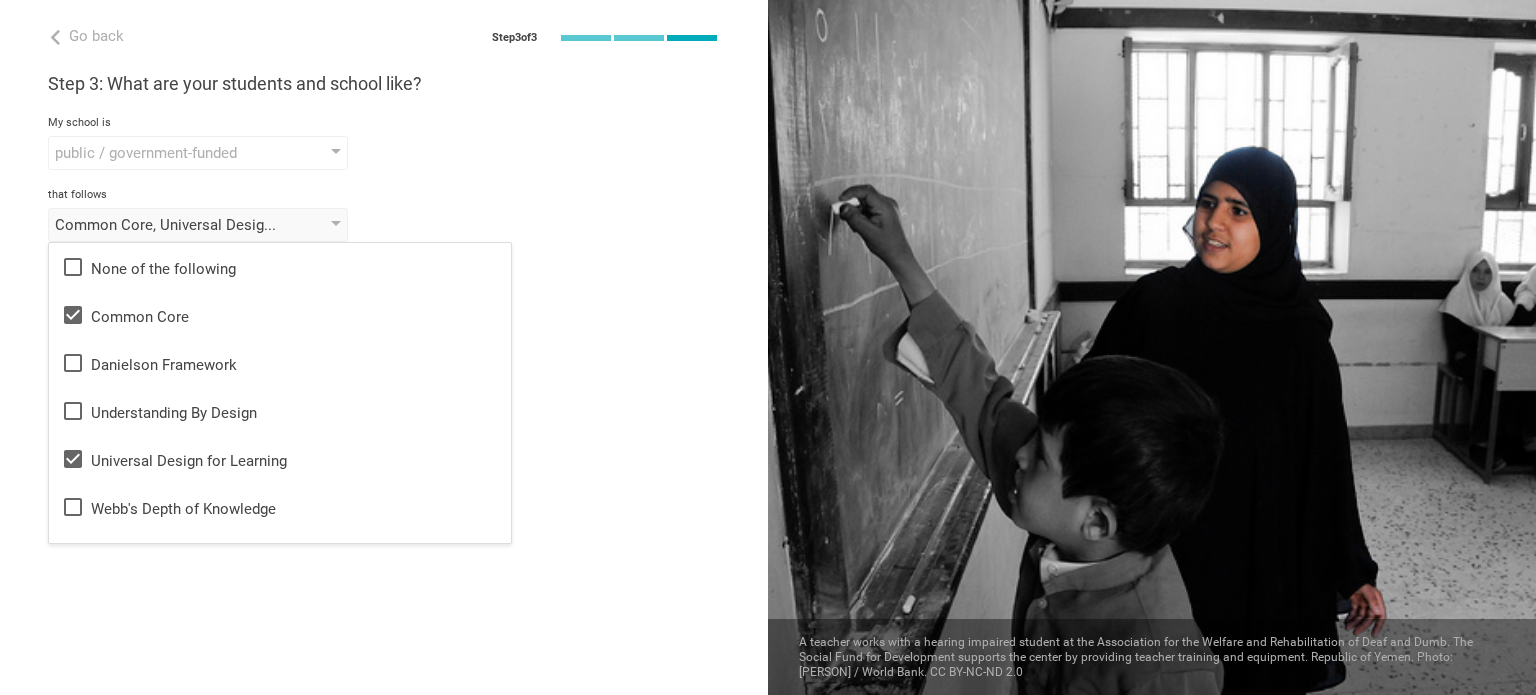 click on "Go back Step  3  of  3 Welcome, [PERSON]! You are almost all set. Just answer a few simple questions to help us get to know you better and personalize your experience. Step 1: How would you describe yourself? I am a... Teacher Teacher Professor / Lecturer Instructional Coach Vice Principal or Principal Curriculum writer / Instructional designer School / district Administrator EdTech maker / enthusiast at the school school district college university program institute company organization [PERSON] Elementary School in [CITY], [CITY] Step 2: What do you teach? I teach Mathematics Mathematics English (Language Arts) Science Social Studies Other Algebra, Geometry Algebra Geometry Trigonometry Calculus Statistics to the students of Grade Grade Class Year Level Standard 3 1 2 3 4 5 6 7 8 9 10 11 12 13 When describing my students, I would say that there are students of various level of skill there are students of various level of skill there are a few that perform well, but the rest are low-achievers Other" at bounding box center (384, 347) 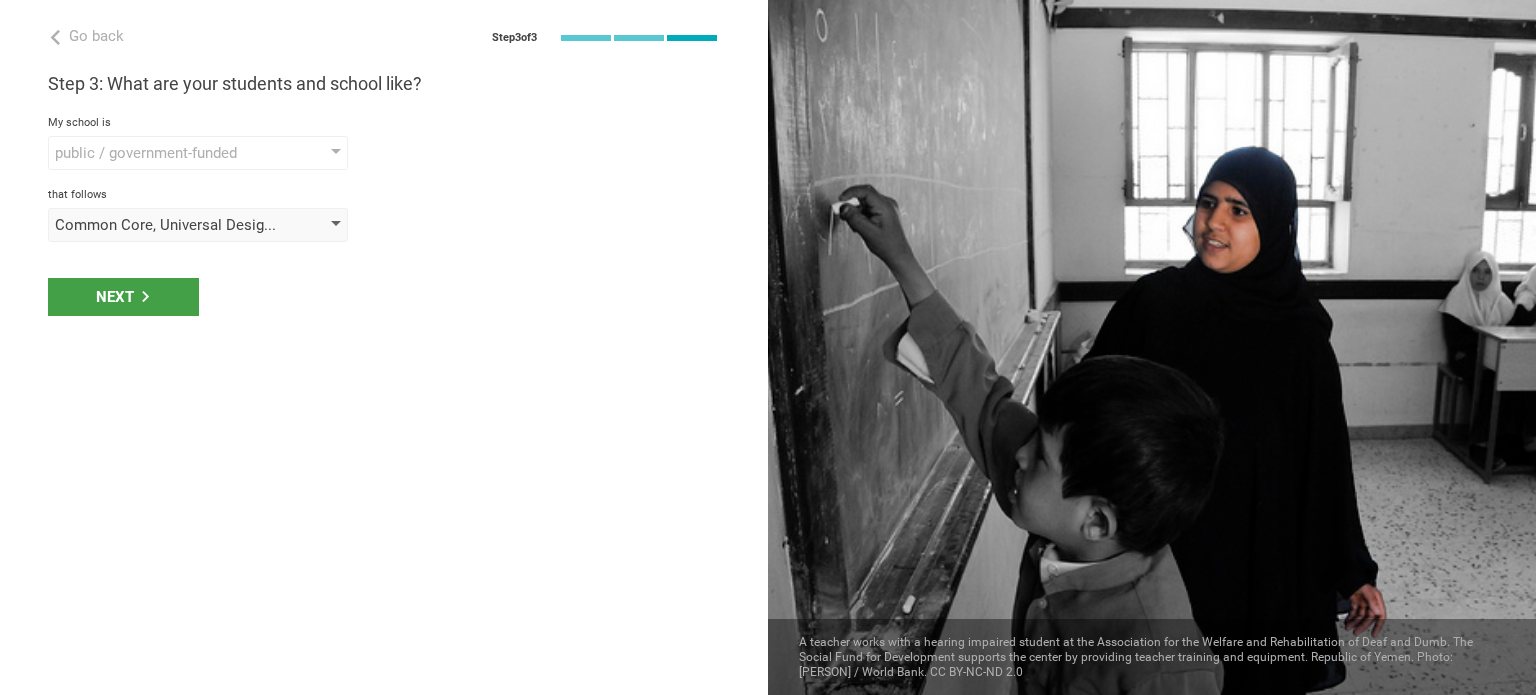 click on "Common Core, Universal Design for Learning" at bounding box center [169, 225] 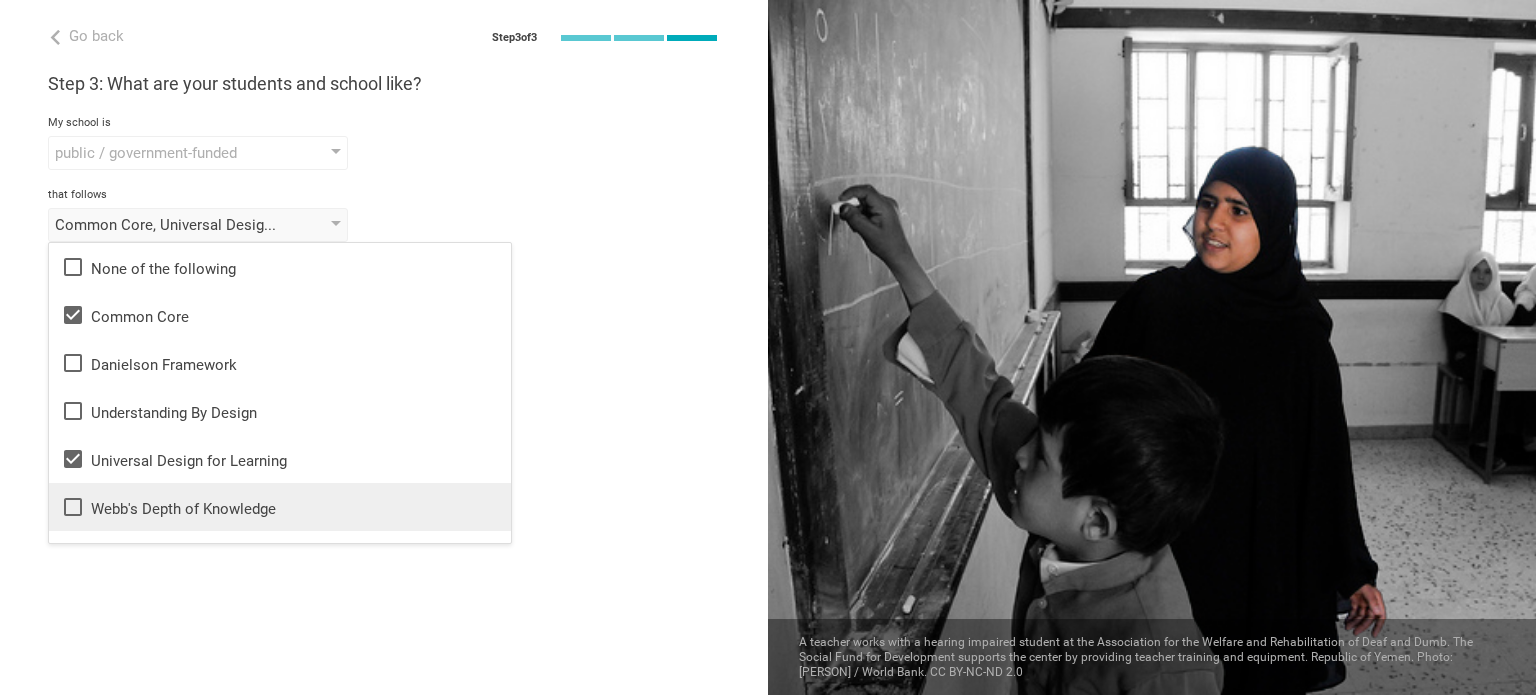 click on "Webb's Depth of Knowledge" at bounding box center (280, 507) 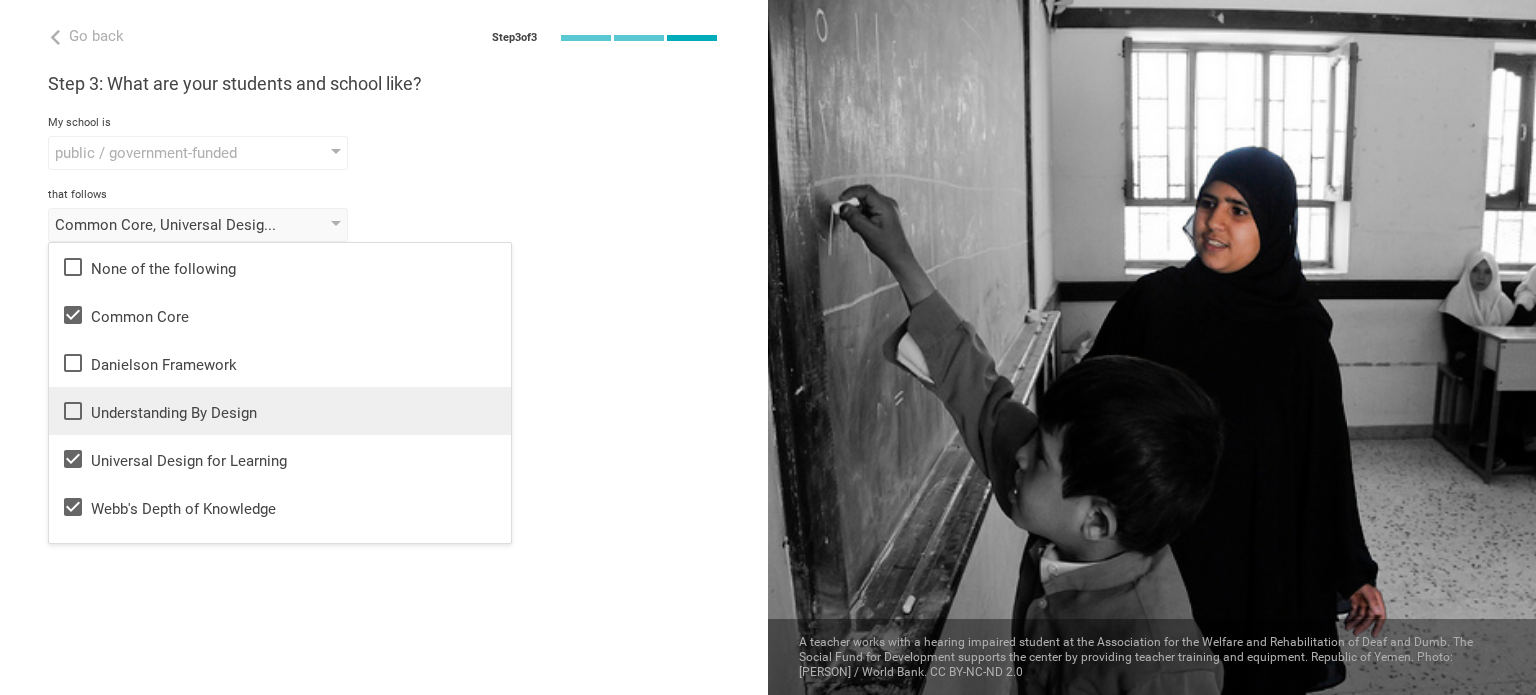 click on "Understanding By Design" at bounding box center (280, 411) 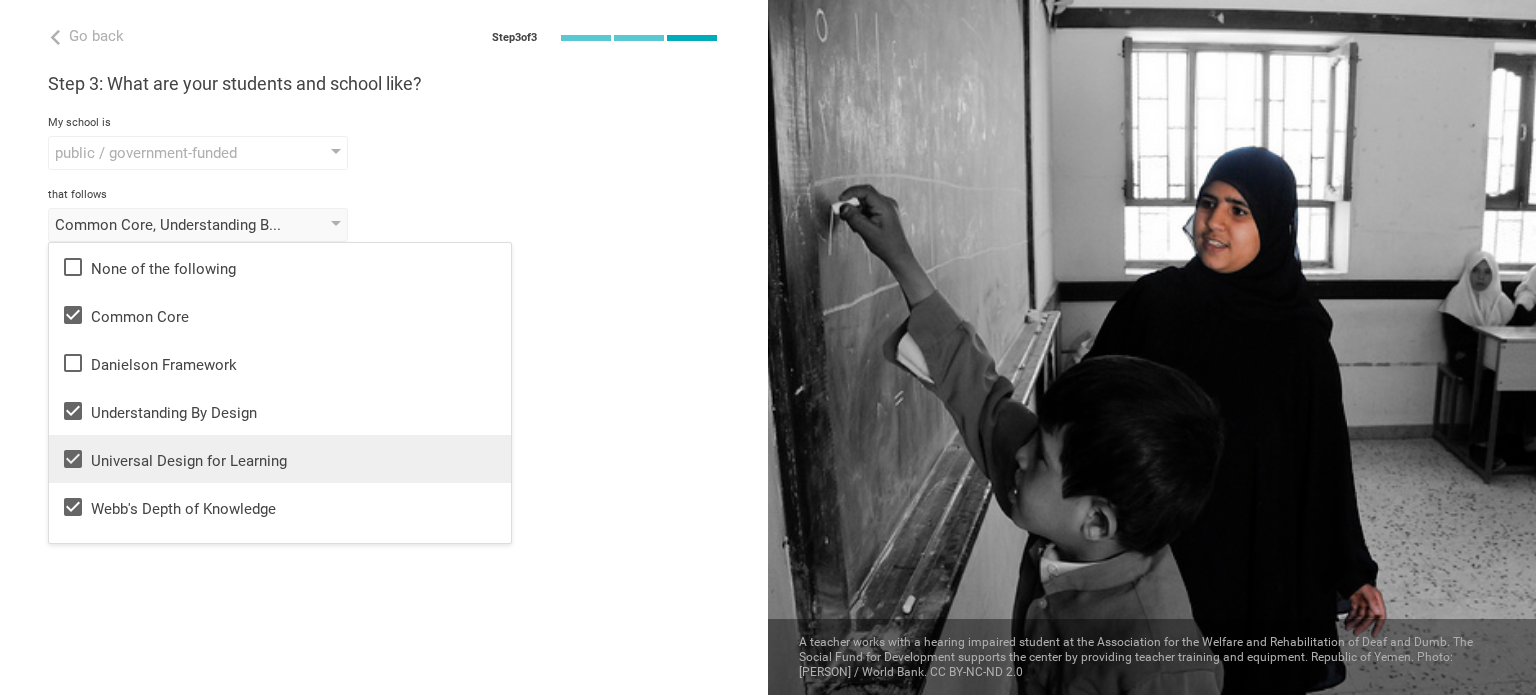 click on "Universal Design for Learning" at bounding box center [280, 459] 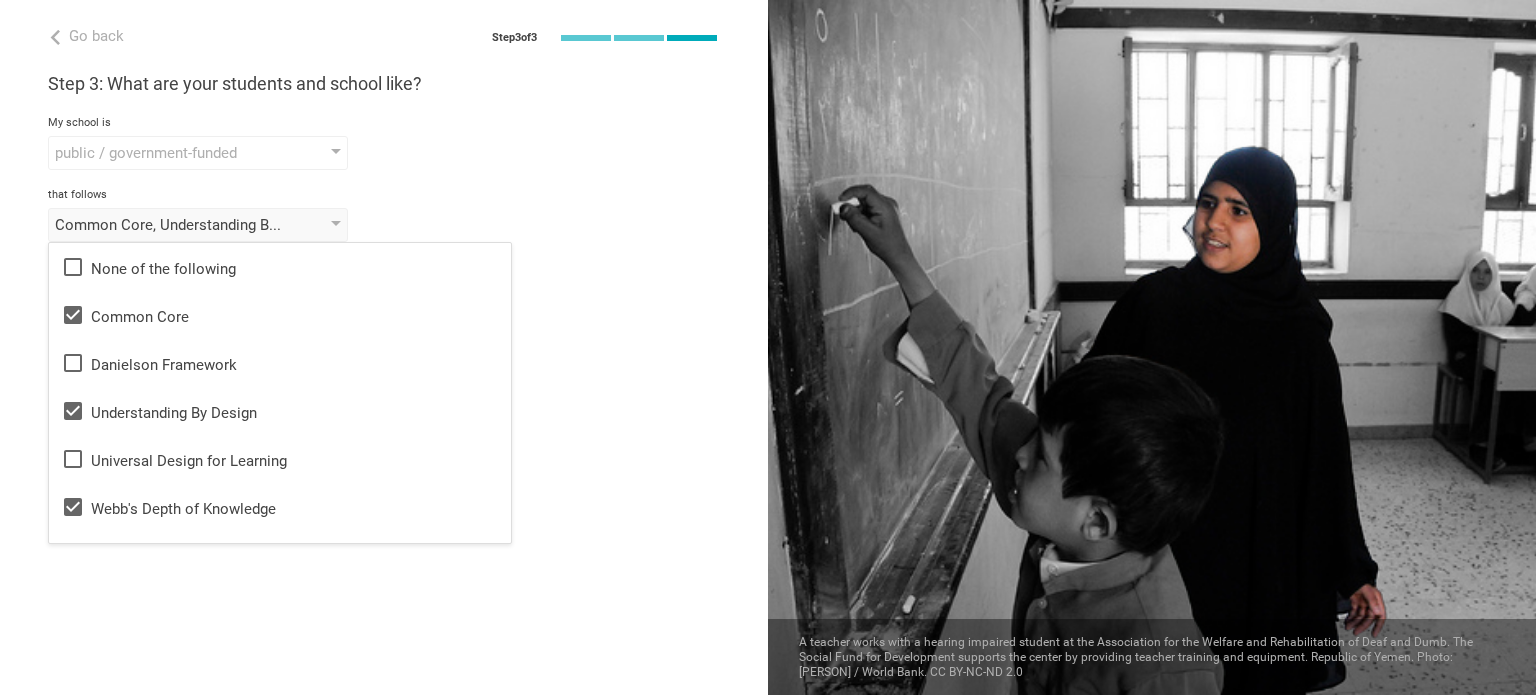 click on "that follows" at bounding box center [384, 195] 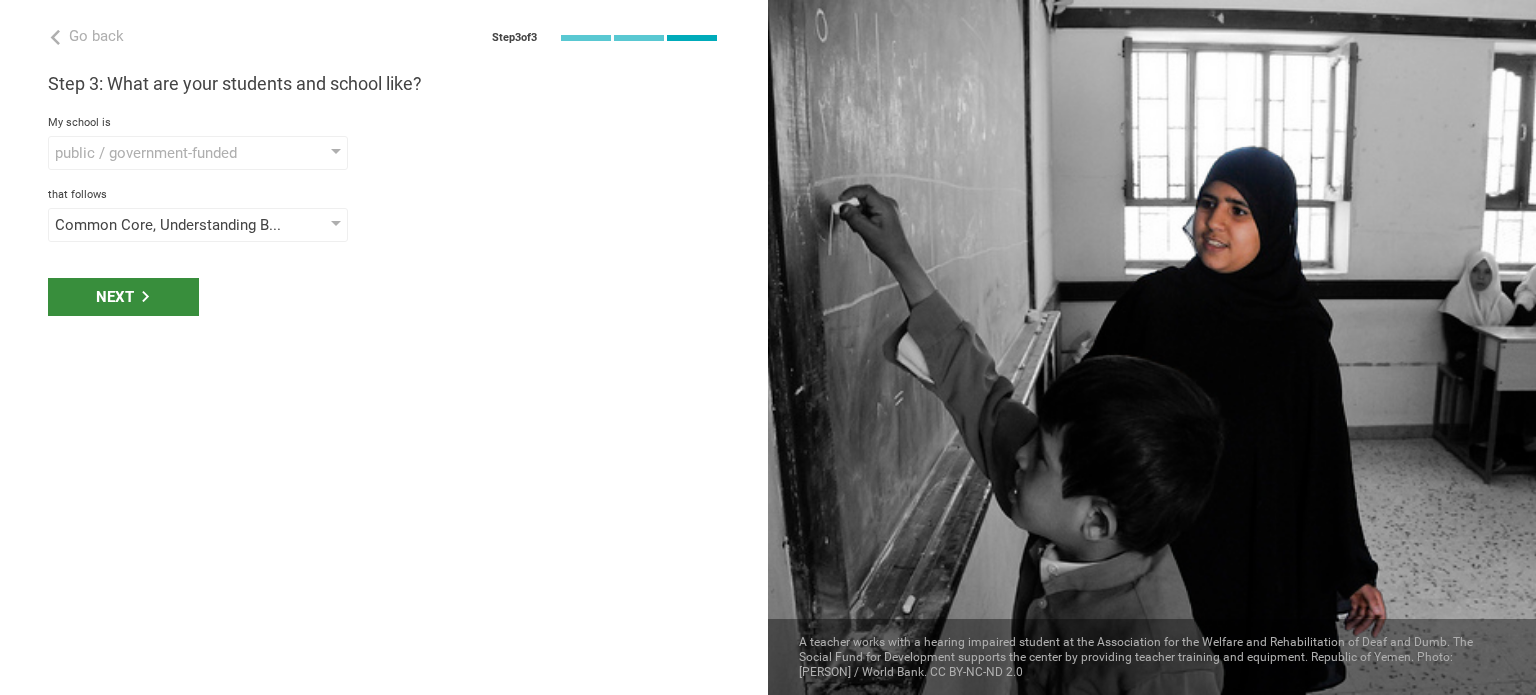 click on "Next" at bounding box center (123, 297) 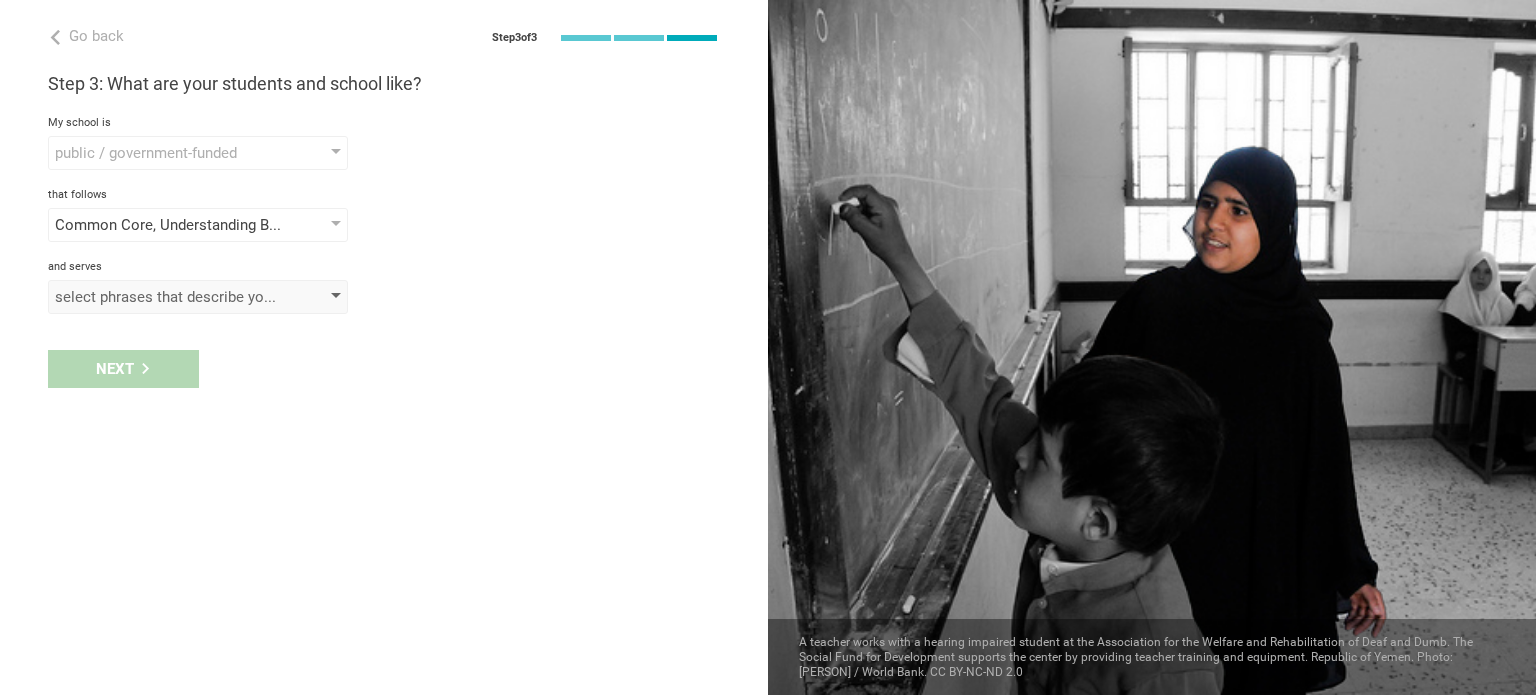 click on "select phrases that describe your student population" at bounding box center [169, 297] 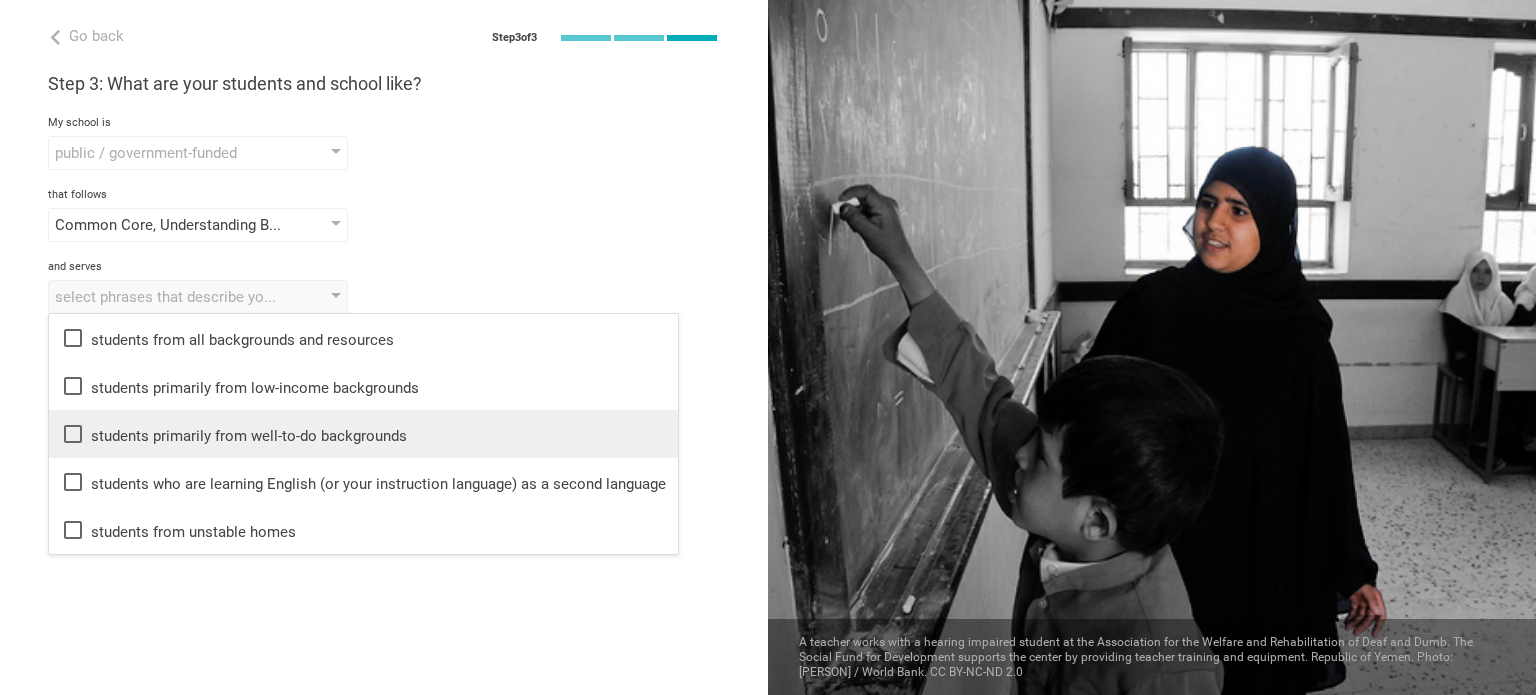 click on "students primarily from well-to-do backgrounds" at bounding box center [363, 434] 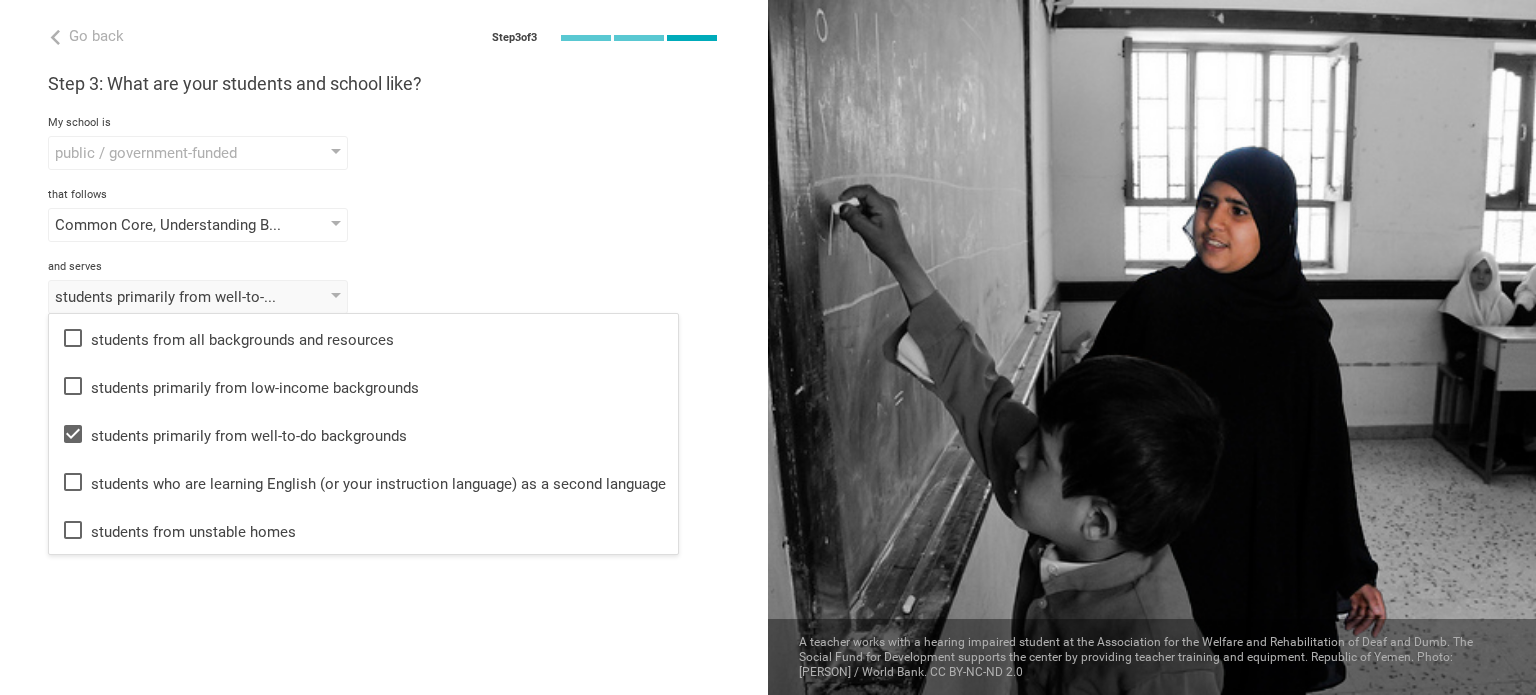 click on "Go back Step  3  of  3 Welcome, [PERSON]! You are almost all set. Just answer a few simple questions to help us get to know you better and personalize your experience. Step 1: How would you describe yourself? I am a... Teacher Teacher Professor / Lecturer Instructional Coach Vice Principal or Principal Curriculum writer / Instructional designer School / district Administrator EdTech maker / enthusiast at the school school district college university program institute company organization [PERSON] Elementary School in [CITY], [CITY] Step 2: What do you teach? I teach Mathematics Mathematics English (Language Arts) Science Social Studies Other Algebra, Geometry Algebra Geometry Trigonometry Calculus Statistics to the students of Grade Grade Class Year Level Standard 3 1 2 3 4 5 6 7 8 9 10 11 12 13 When describing my students, I would say that there are students of various level of skill there are students of various level of skill there are a few that perform well, but the rest are low-achievers Other" at bounding box center [384, 347] 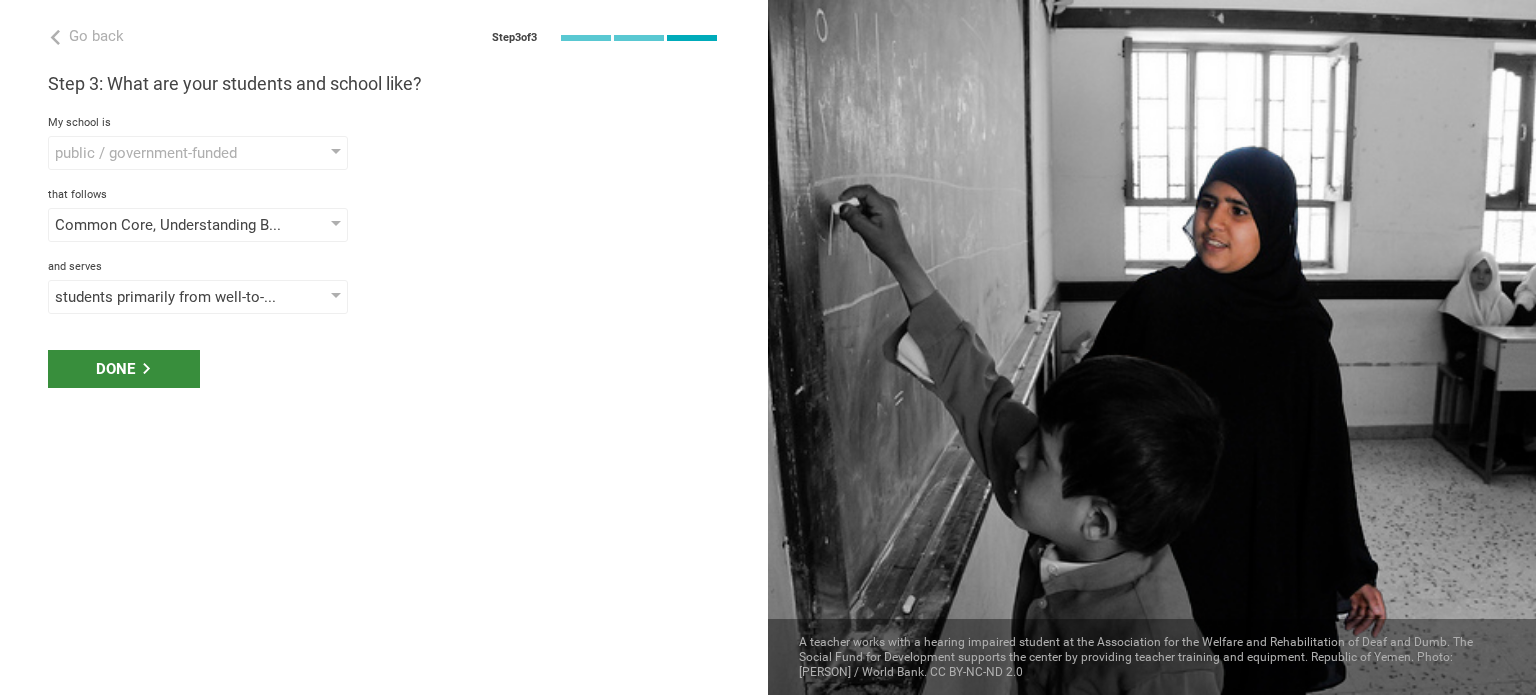 click on "Done" at bounding box center (124, 369) 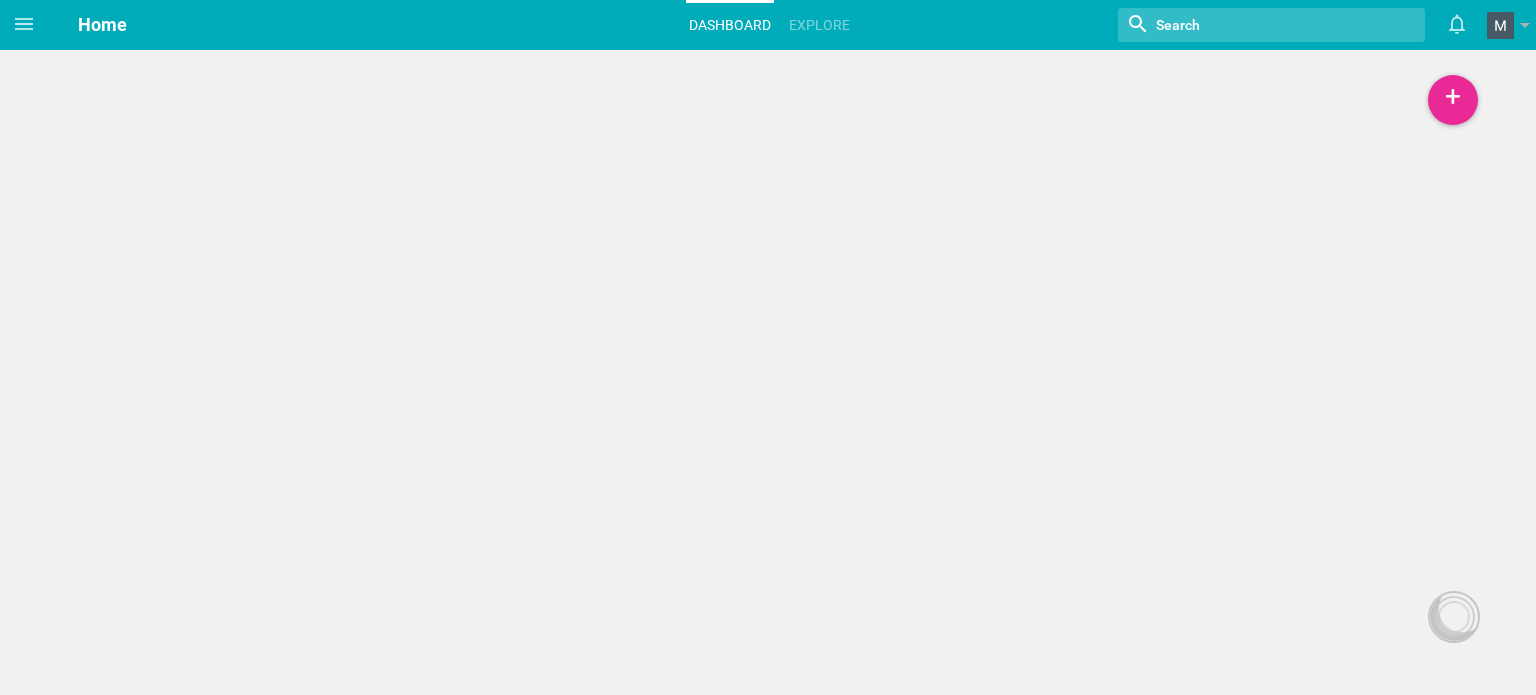 scroll, scrollTop: 0, scrollLeft: 0, axis: both 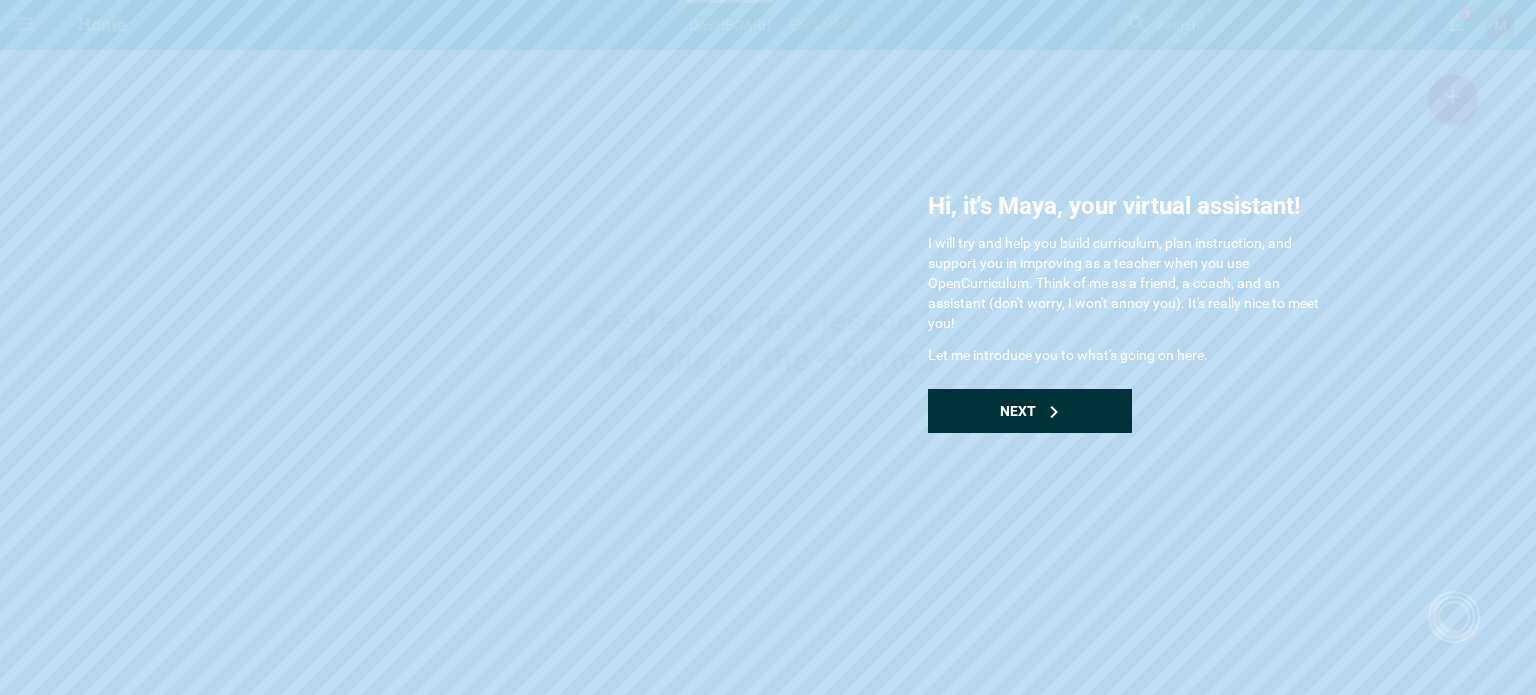 click on "Next" at bounding box center (1030, 411) 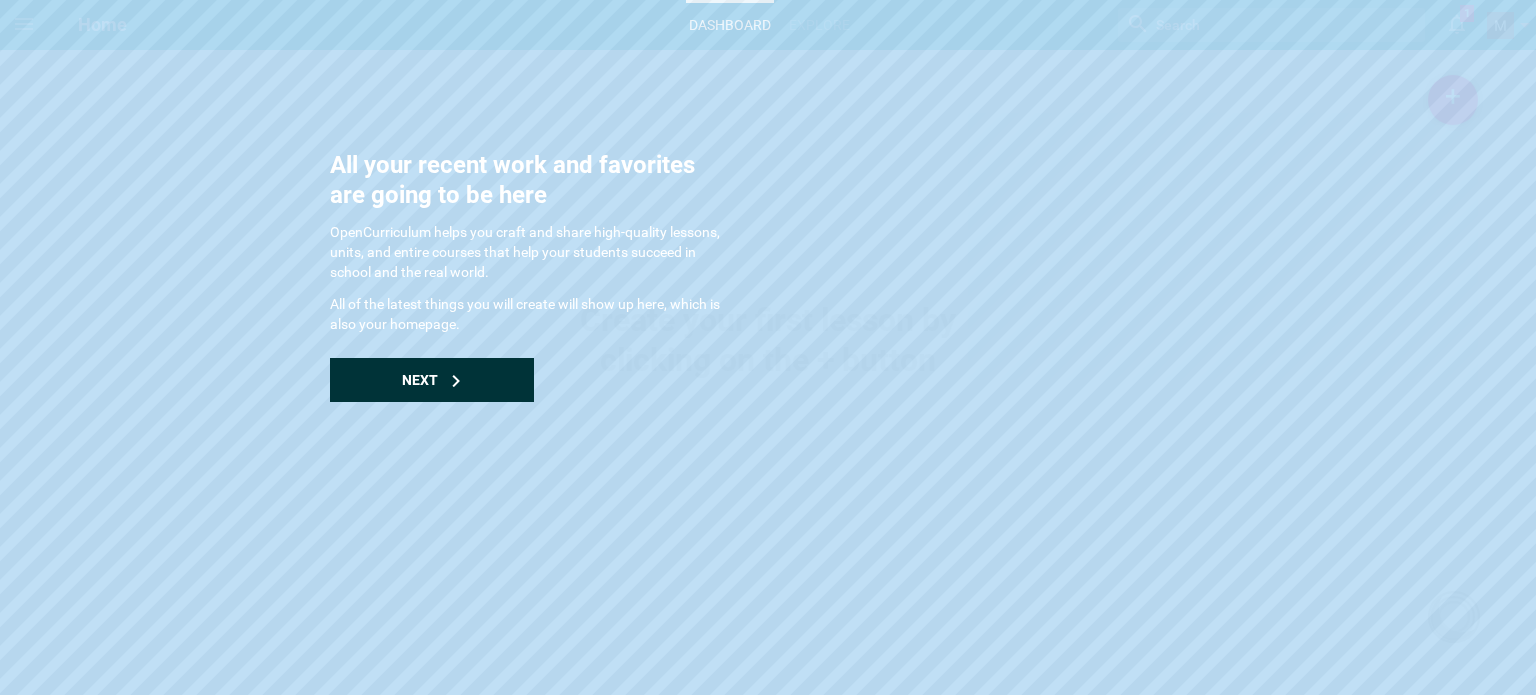click on "Next" at bounding box center [432, 380] 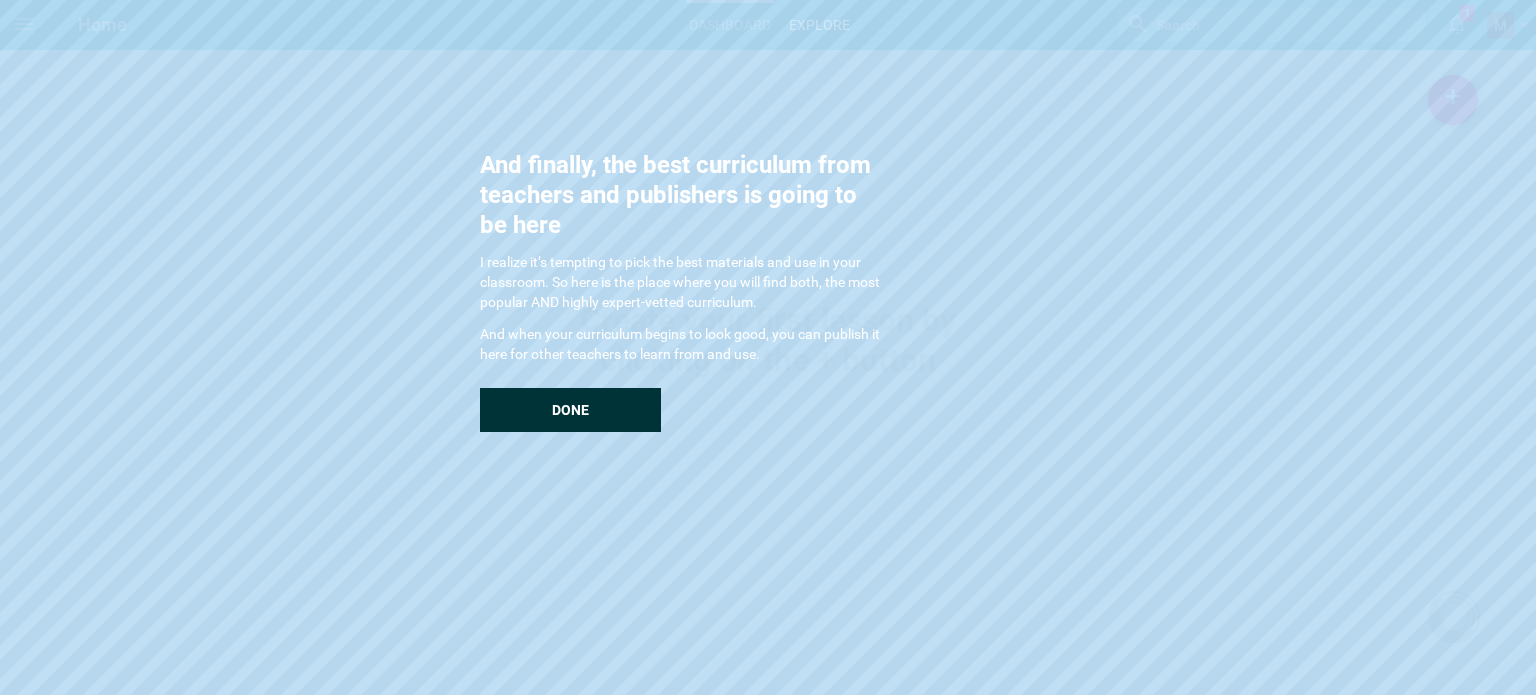 click on "Done" at bounding box center (570, 410) 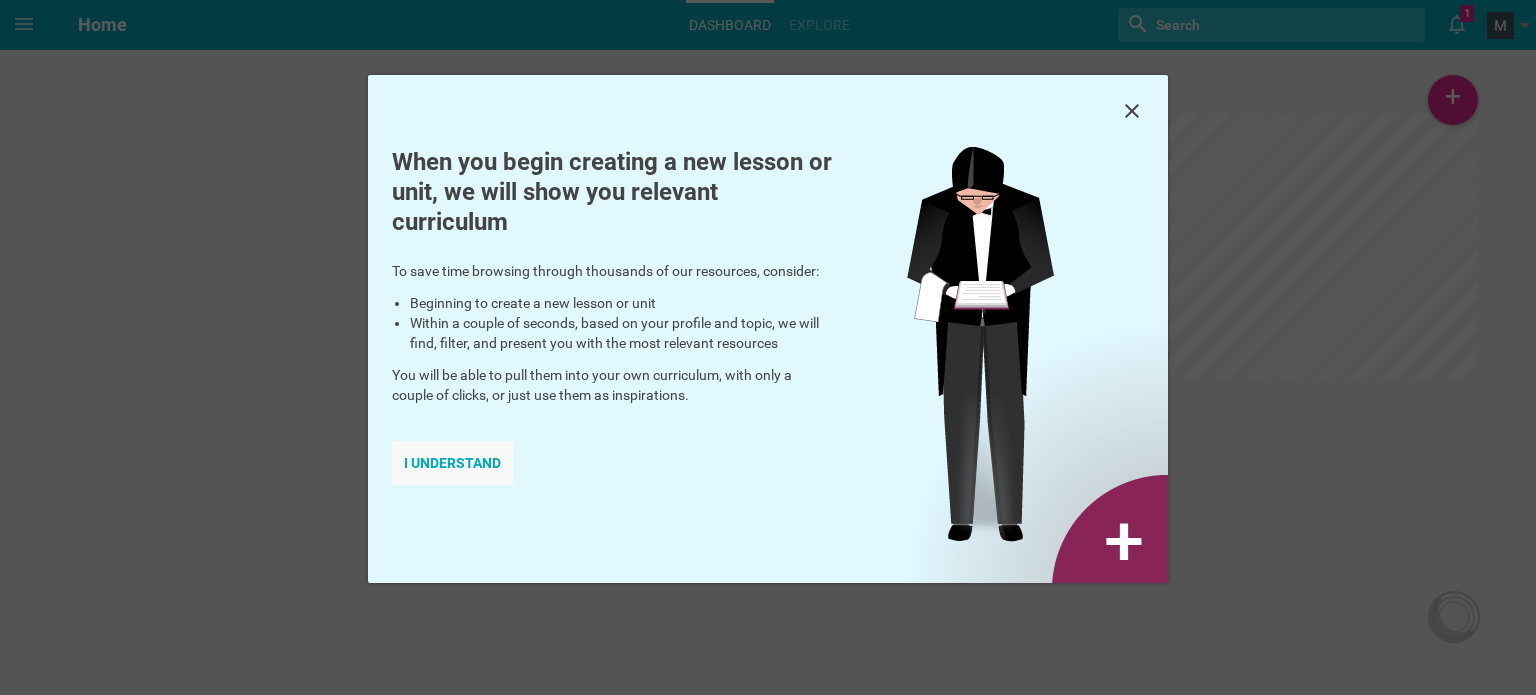 click on "I understand" at bounding box center (452, 463) 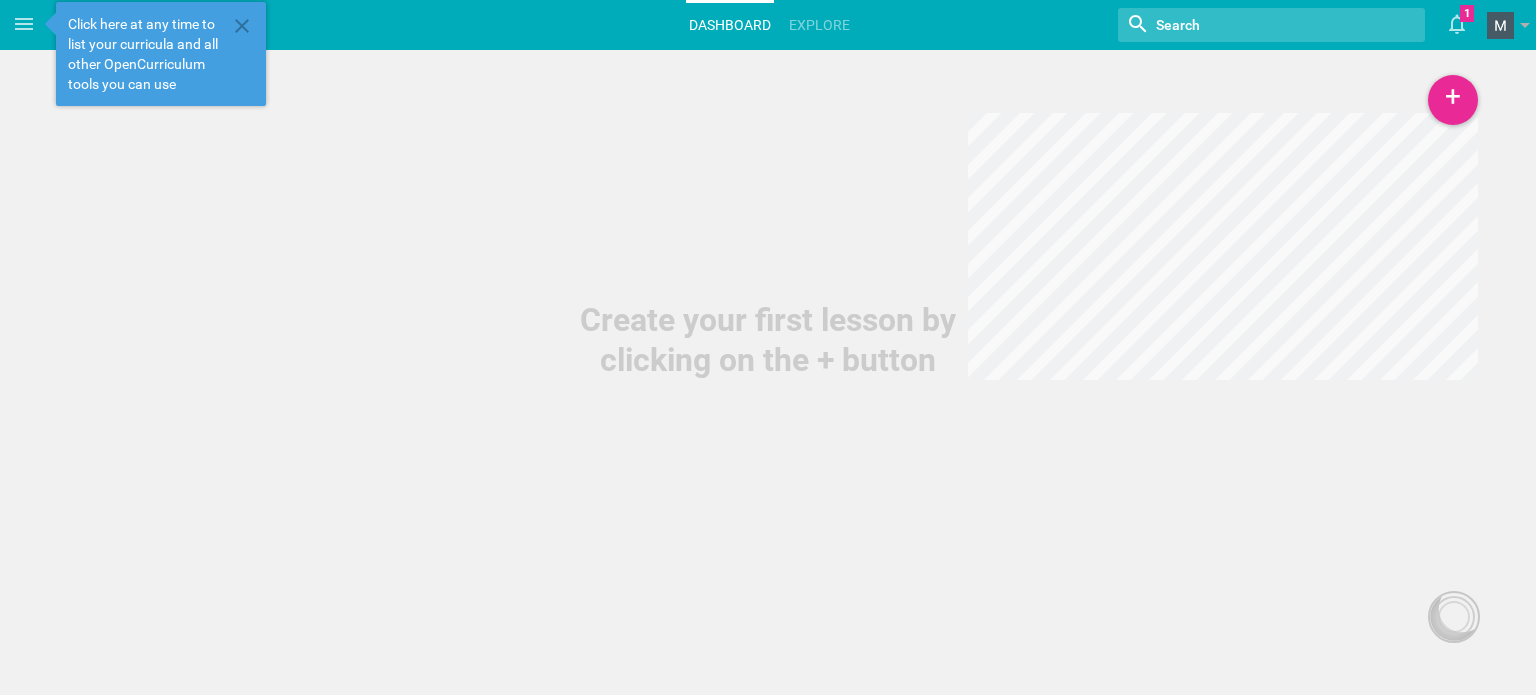 click on "Home Dashboard Explore Nothing found with term ""   1 Moe is now following you View my profile Groups Create a school or team site My preferences Logout" at bounding box center (792, 25) 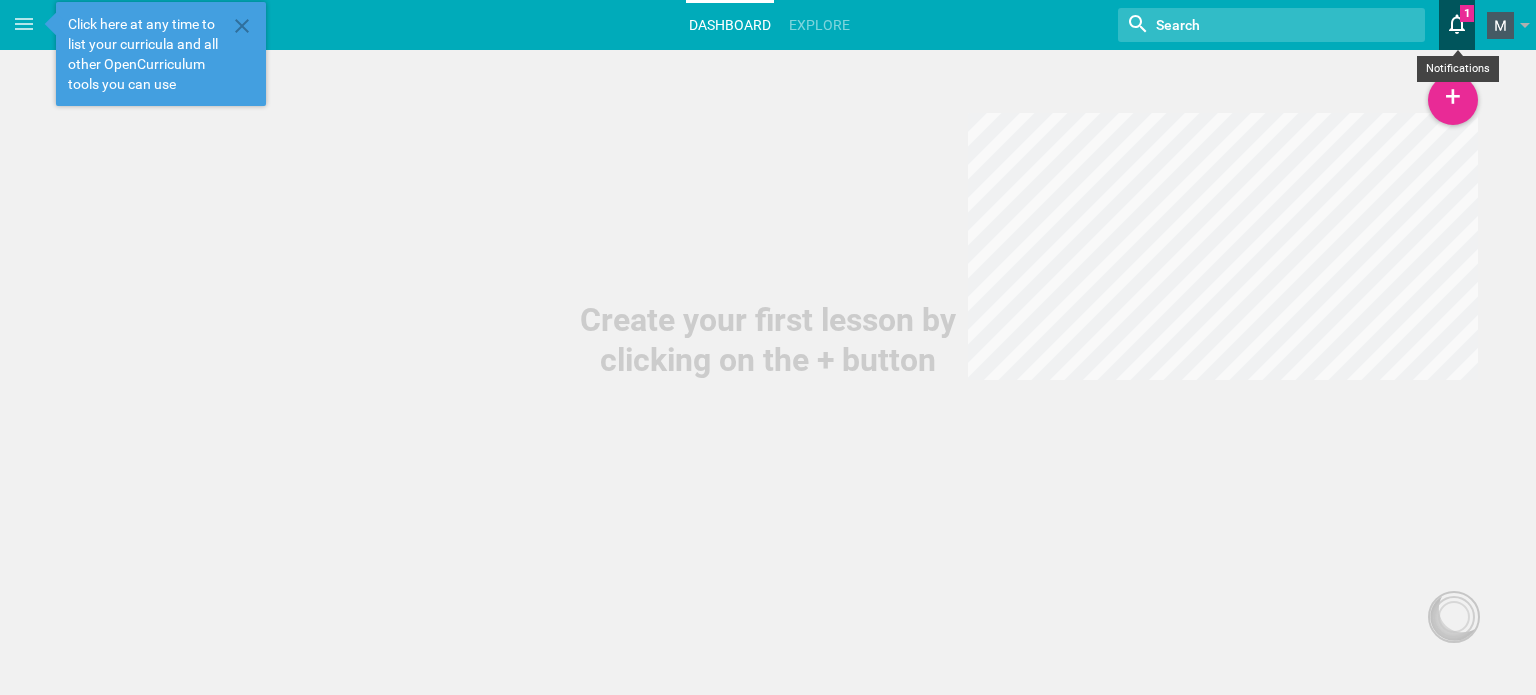 click 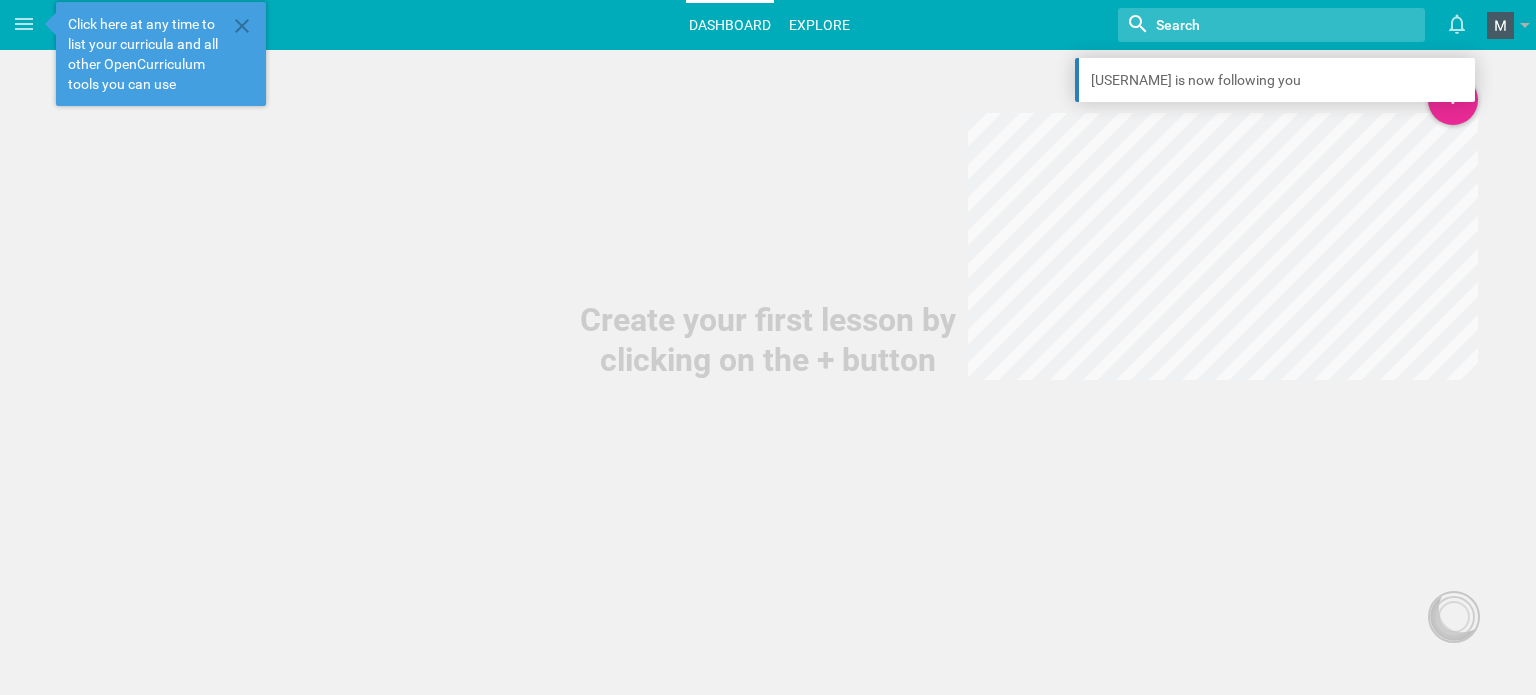 click on "Explore" at bounding box center (819, 25) 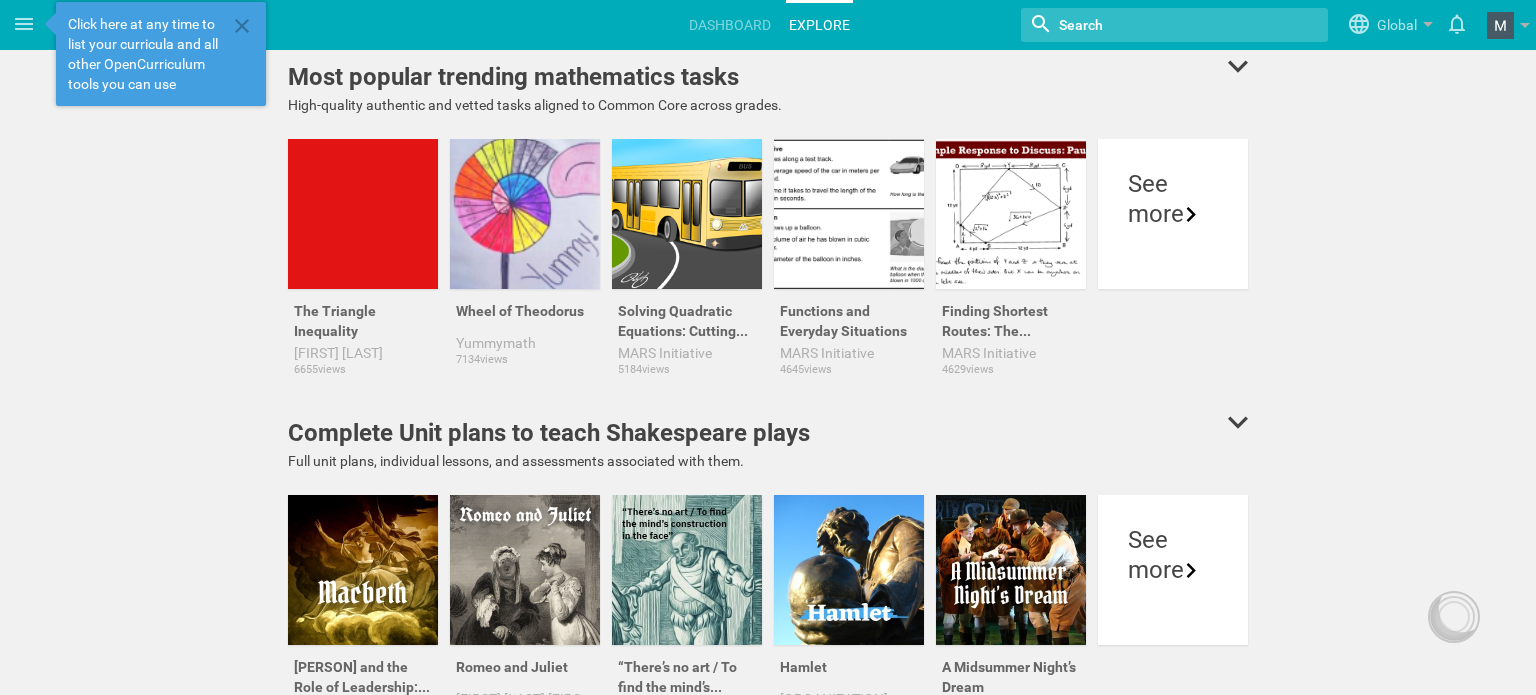click at bounding box center (1149, 25) 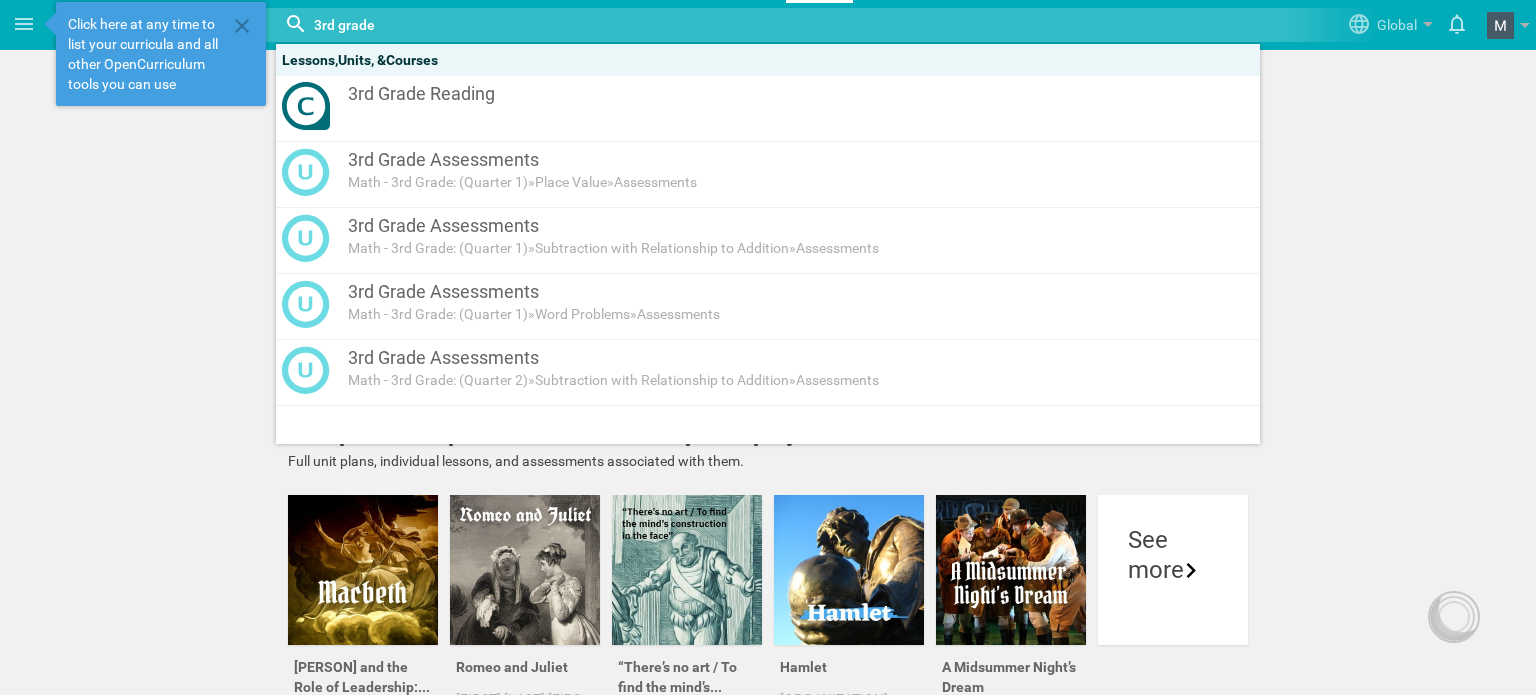 type on "3rd grade" 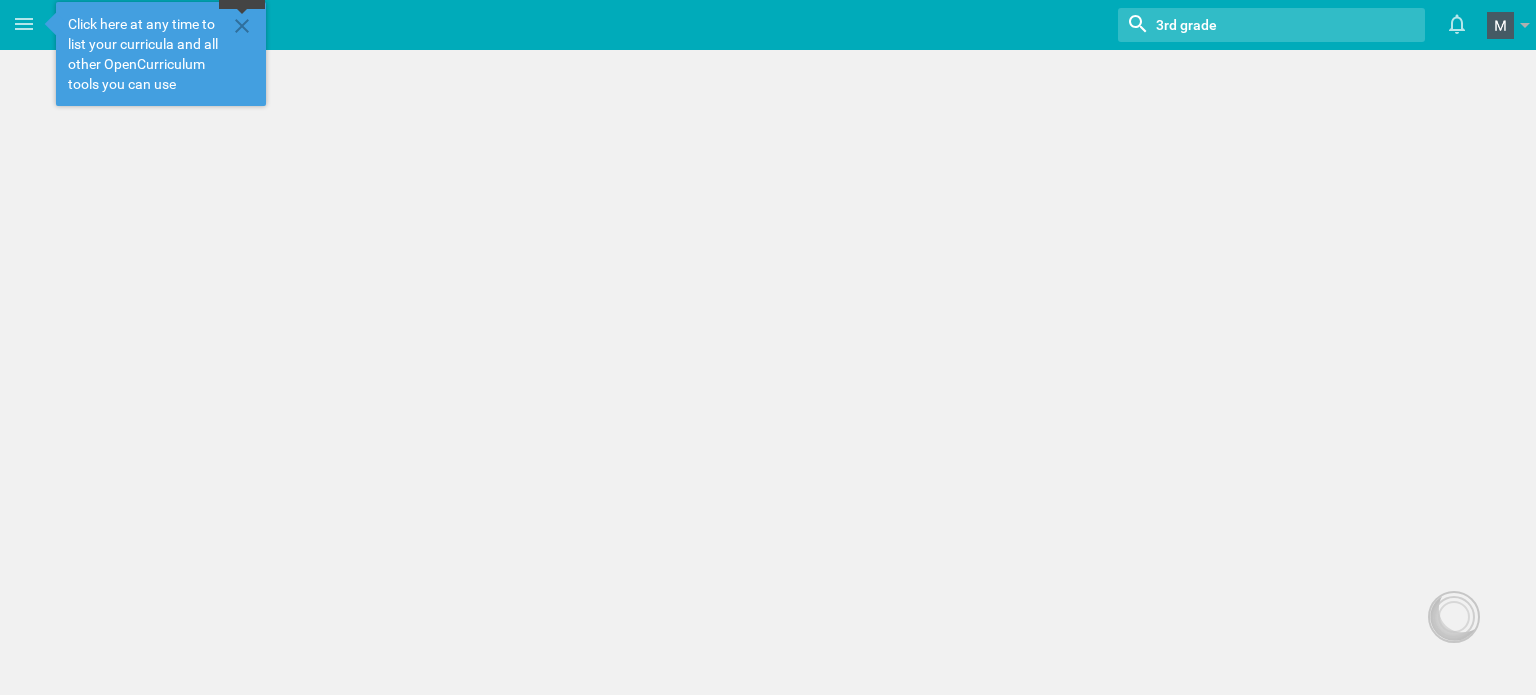 click 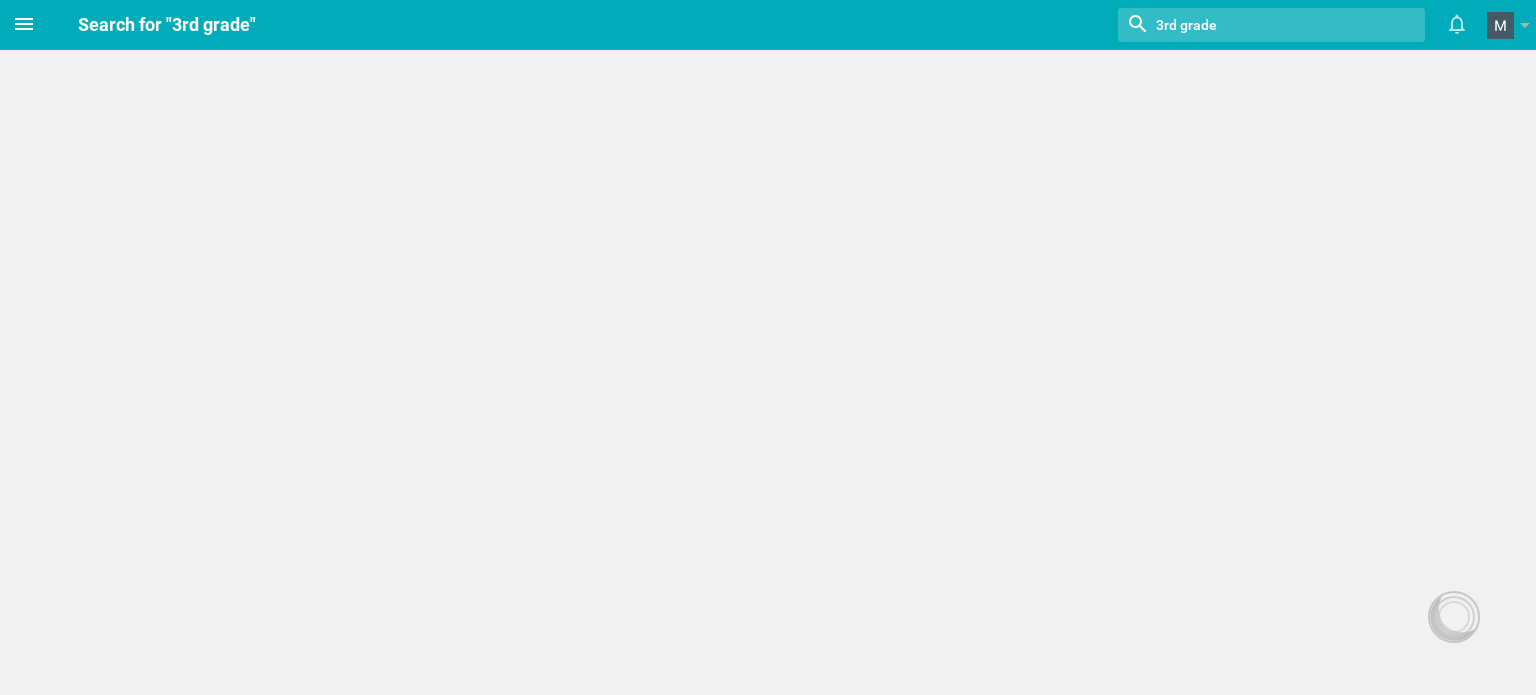 click 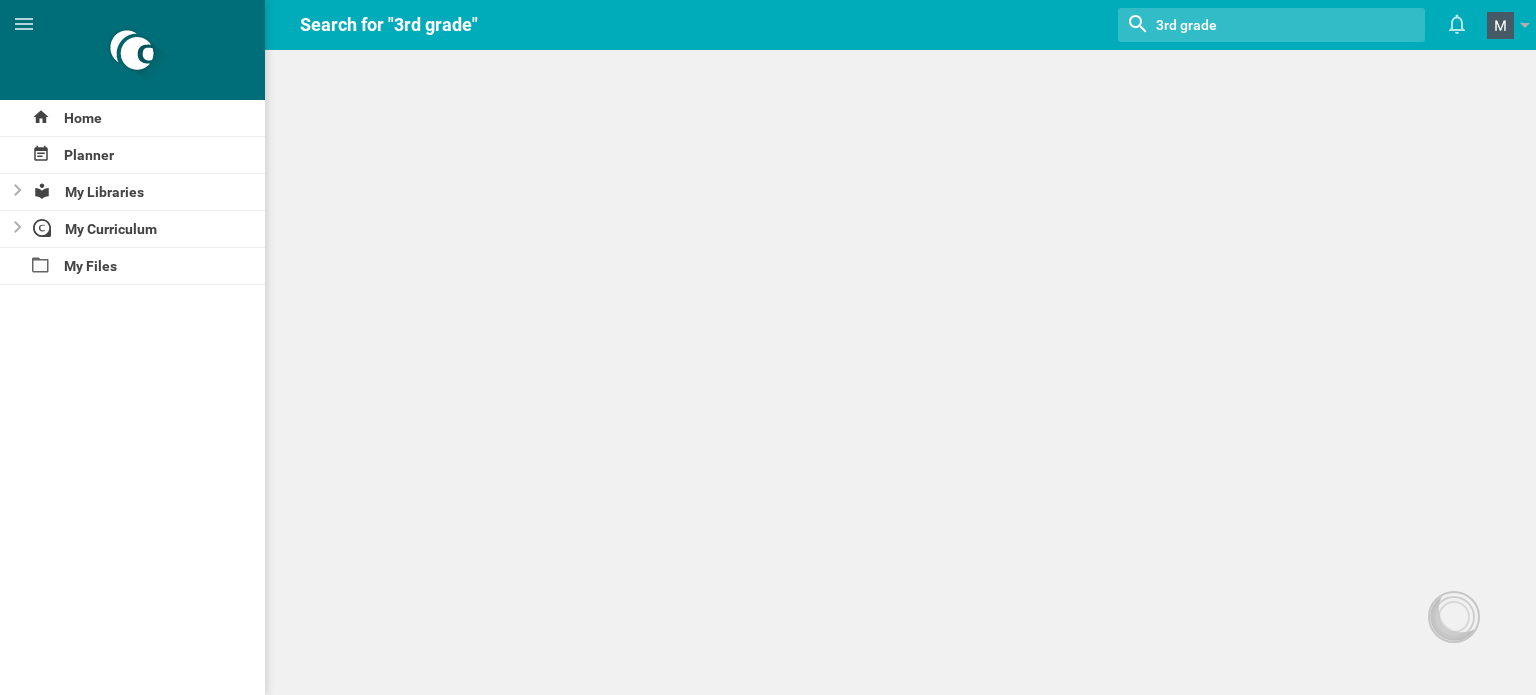 click on "Home Planner My Libraries My Curriculum My Files Search for "3rd grade" Lessons ,  Units , &  Courses 3rd Grade Reading 3rd Grade Assessments Math - 3rd Grade: (Quarter 1)  »  Place Value  »  Assessments 3rd Grade Assessments Math - 3rd Grade: (Quarter 1)  »  Subtraction with Relationship to Addition  »  Assessments 3rd Grade Assessments Math - 3rd Grade: (Quarter 1)  »  Word Problems  »  Assessments 3rd Grade Assessments Math - 3rd Grade: (Quarter 2)  »  Subtraction with Relationship to Addition  »  Assessments   Moe is now following you View my profile Groups Create a school or team site My preferences Logout Maya Chat Activities and strategies How to... undefined Cancel OK Add a link within your Google Drive? Do you want us to add a link to this plan in your Google Drive? If you click "OK", we will ask you for permission to create such links inside your Google Drive to the curriculum you create here, so that you can easily access your curriculum without opening OpenCurriculum. I am not interested" at bounding box center (768, 347) 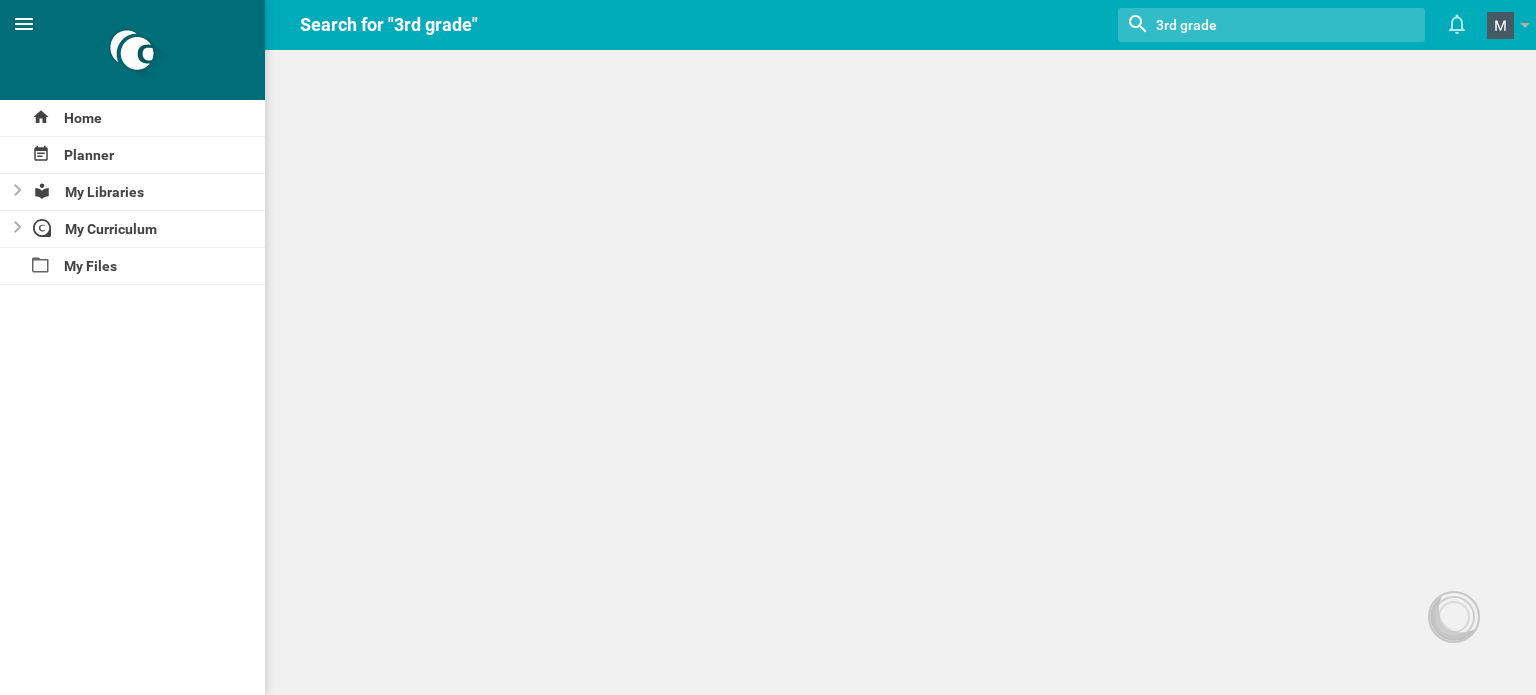 click 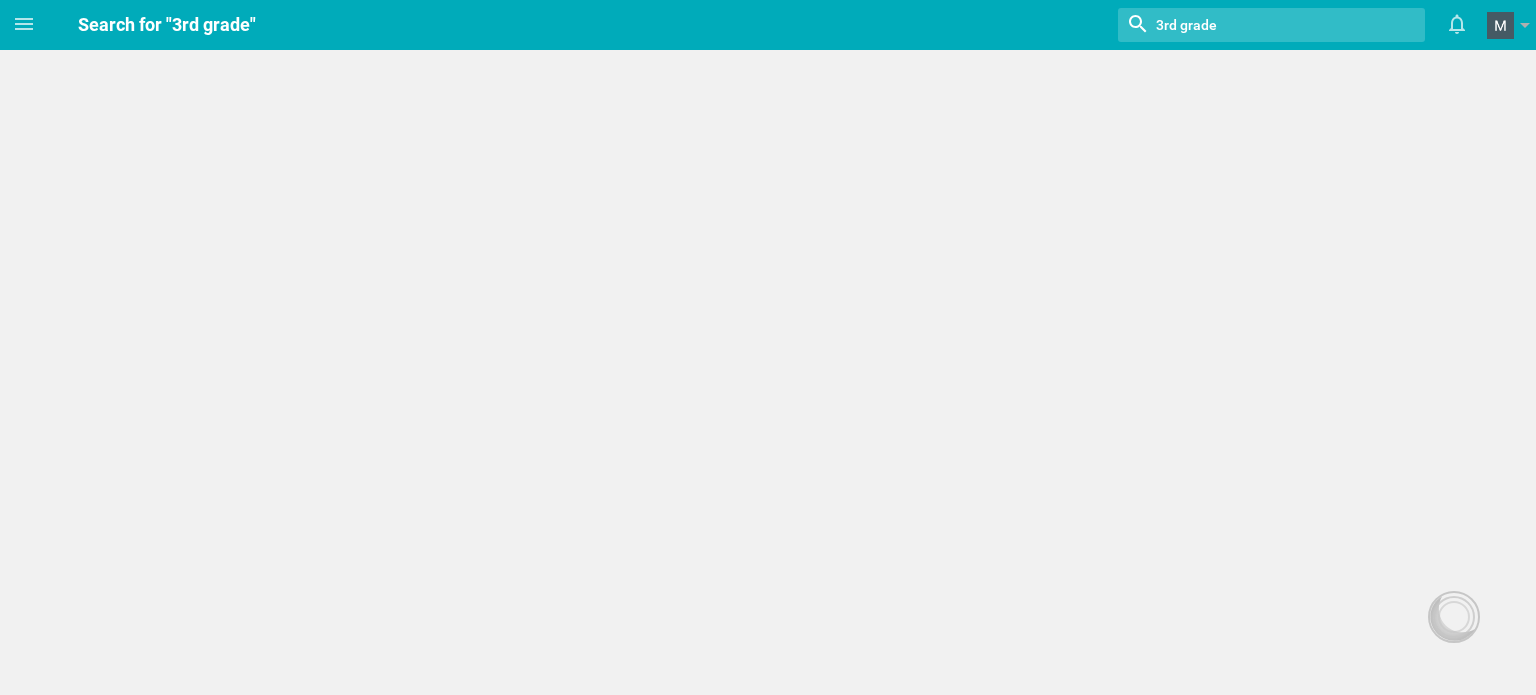 click at bounding box center [1246, 25] 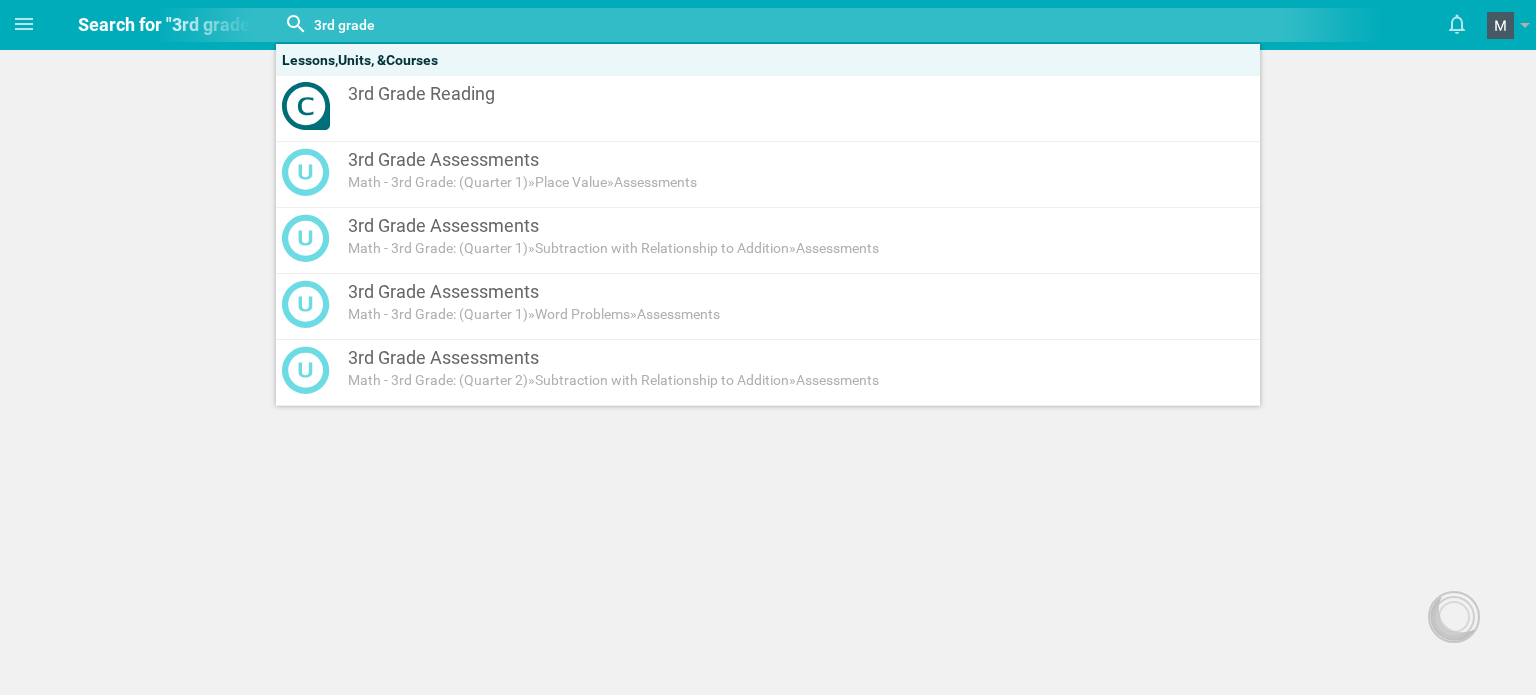 click on "Home Planner My Libraries My Curriculum My Files Search for "3rd grade" Lessons ,  Units , &  Courses 3rd Grade Reading 3rd Grade Assessments Math - 3rd Grade: (Quarter 1)  »  Place Value  »  Assessments 3rd Grade Assessments Math - 3rd Grade: (Quarter 1)  »  Subtraction with Relationship to Addition  »  Assessments 3rd Grade Assessments Math - 3rd Grade: (Quarter 1)  »  Word Problems  »  Assessments 3rd Grade Assessments Math - 3rd Grade: (Quarter 2)  »  Subtraction with Relationship to Addition  »  Assessments   Moe is now following you View my profile Groups Create a school or team site My preferences Logout Maya Chat Activities and strategies How to... undefined Cancel OK Add a link within your Google Drive? Do you want us to add a link to this plan in your Google Drive? If you click "OK", we will ask you for permission to create such links inside your Google Drive to the curriculum you create here, so that you can easily access your curriculum without opening OpenCurriculum. I am not interested" at bounding box center [768, 347] 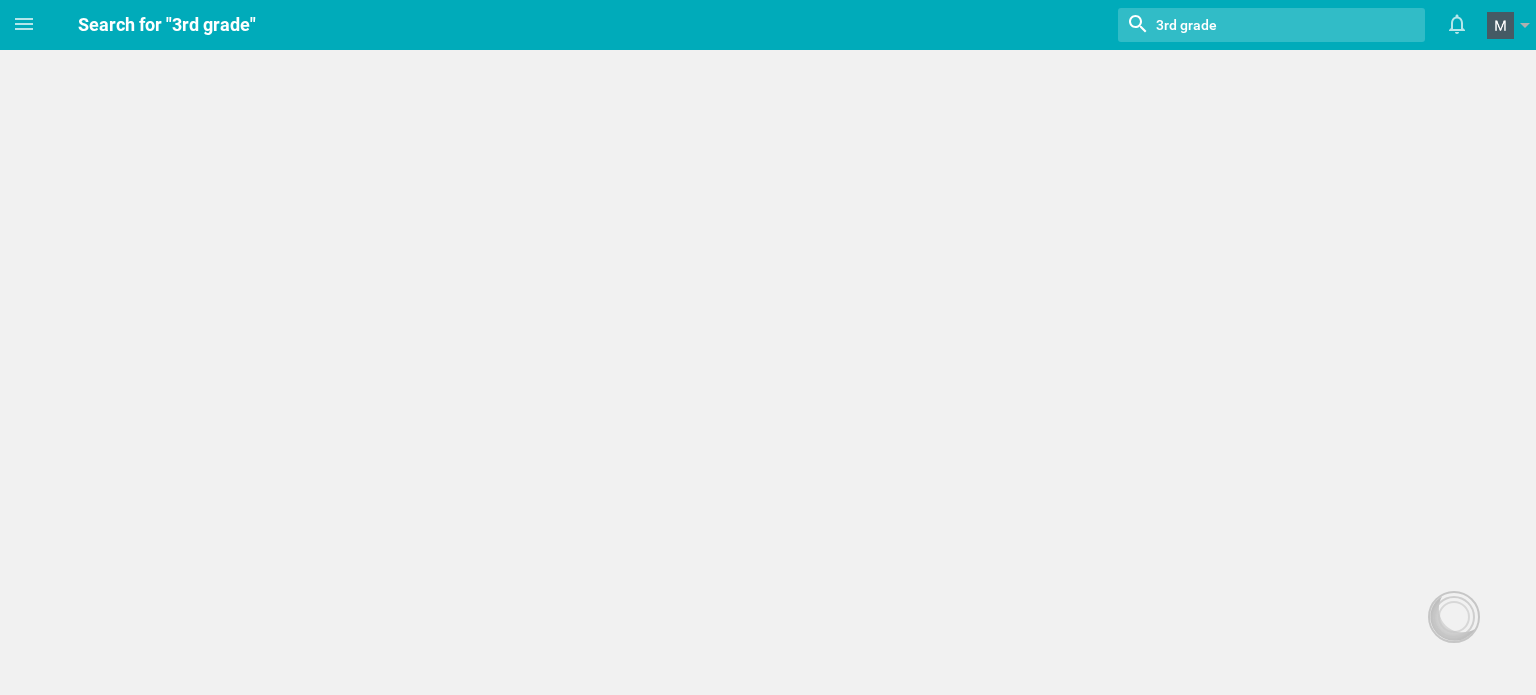 click at bounding box center [1246, 25] 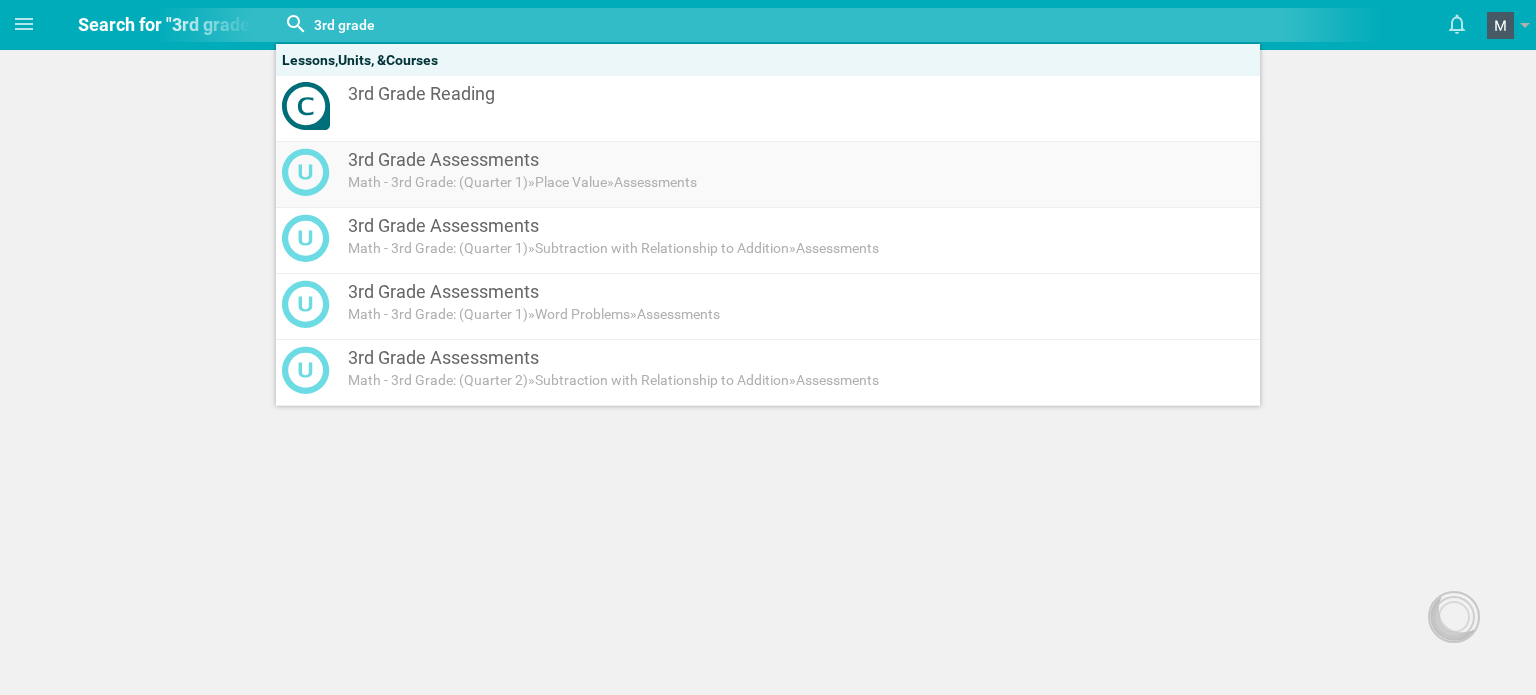 click on "3rd Grade Assessments" at bounding box center [736, 160] 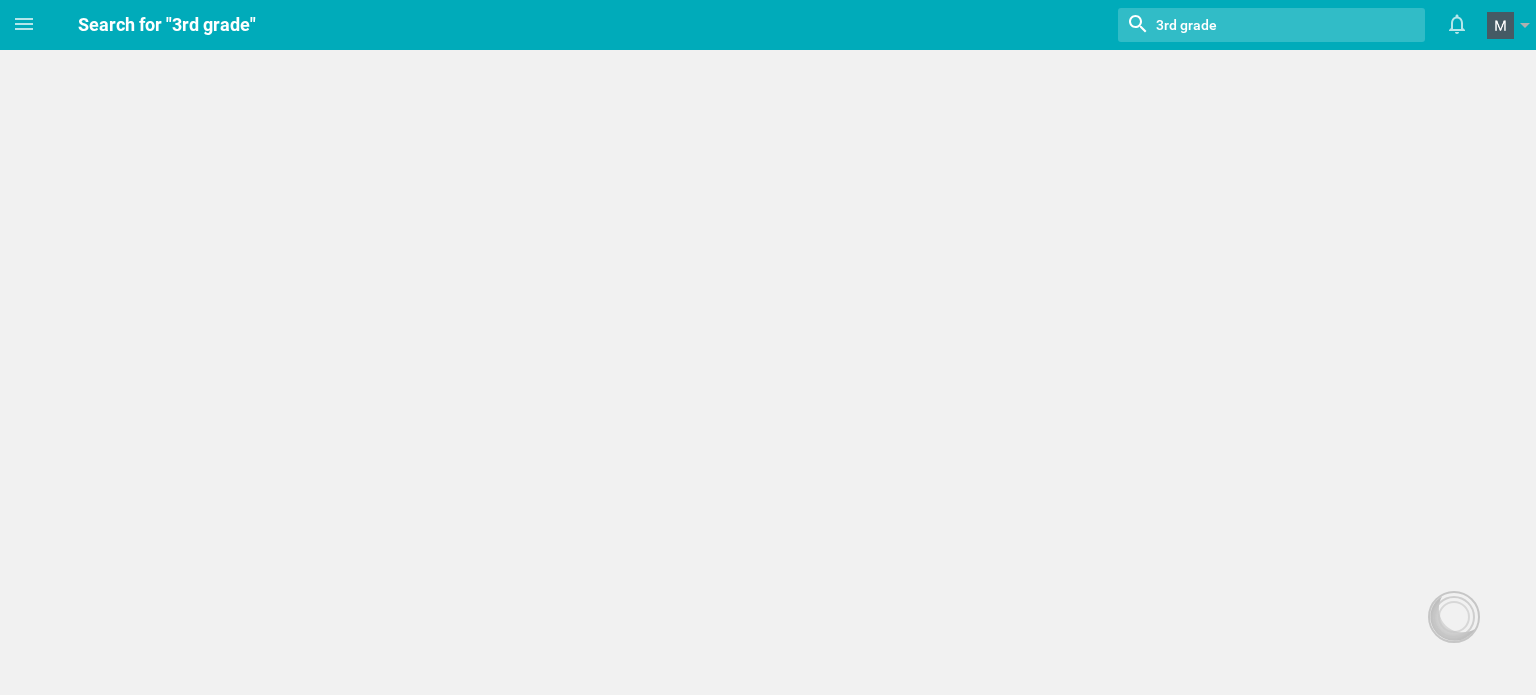 click 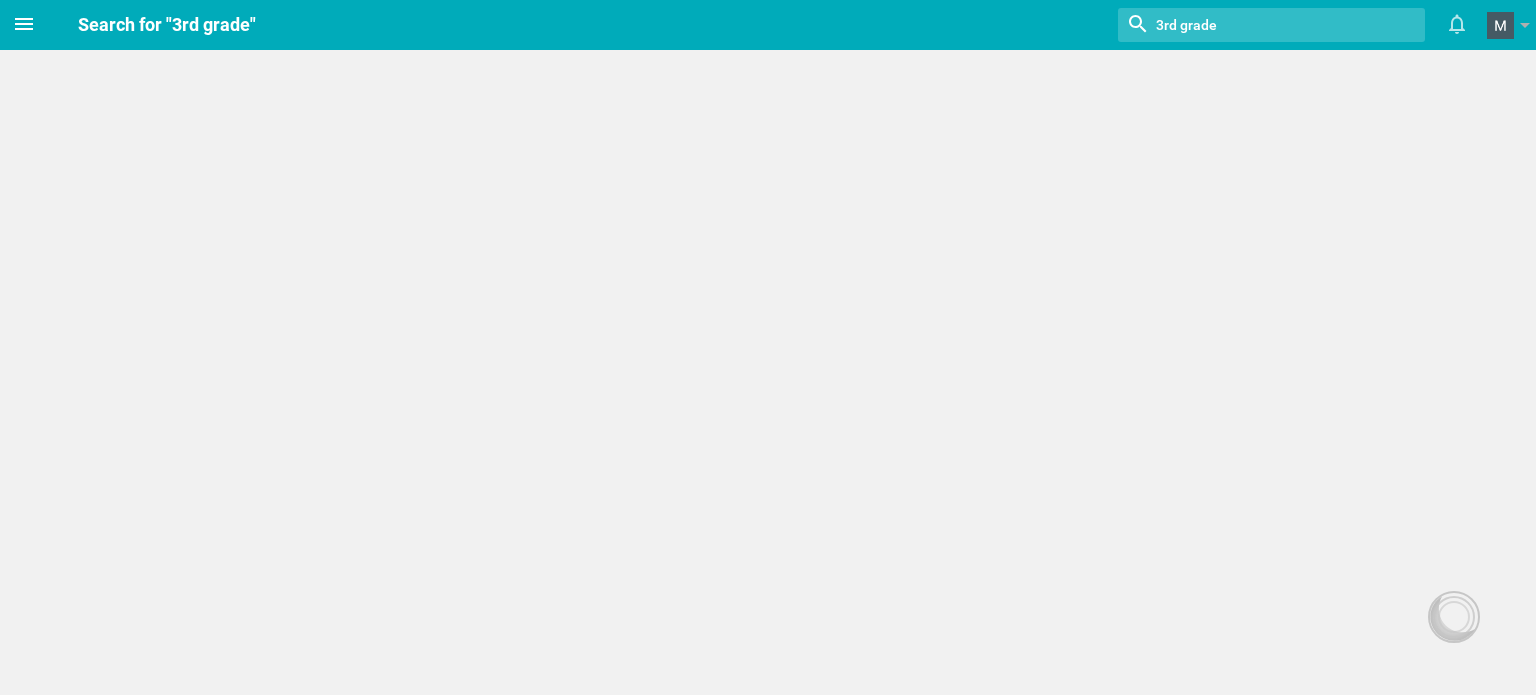 click 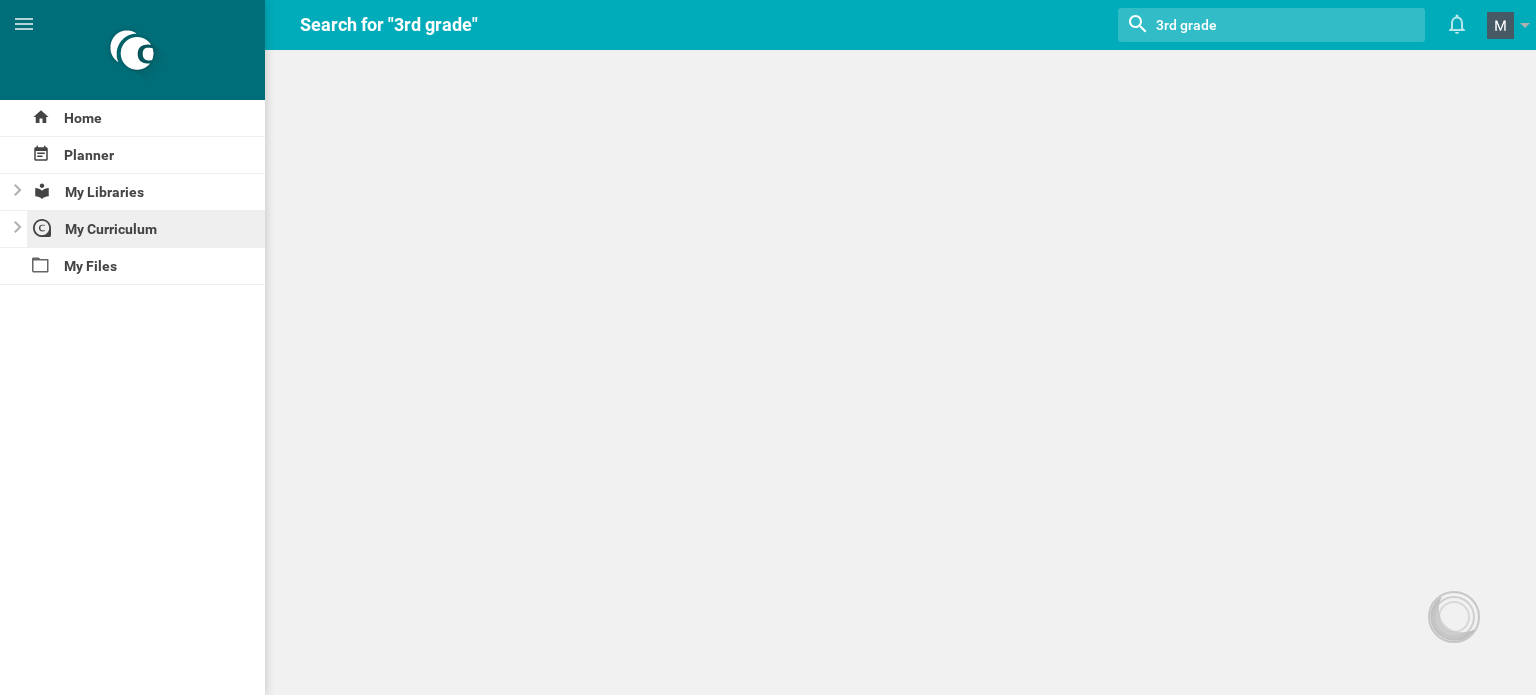 click on "My Curriculum" at bounding box center [146, 229] 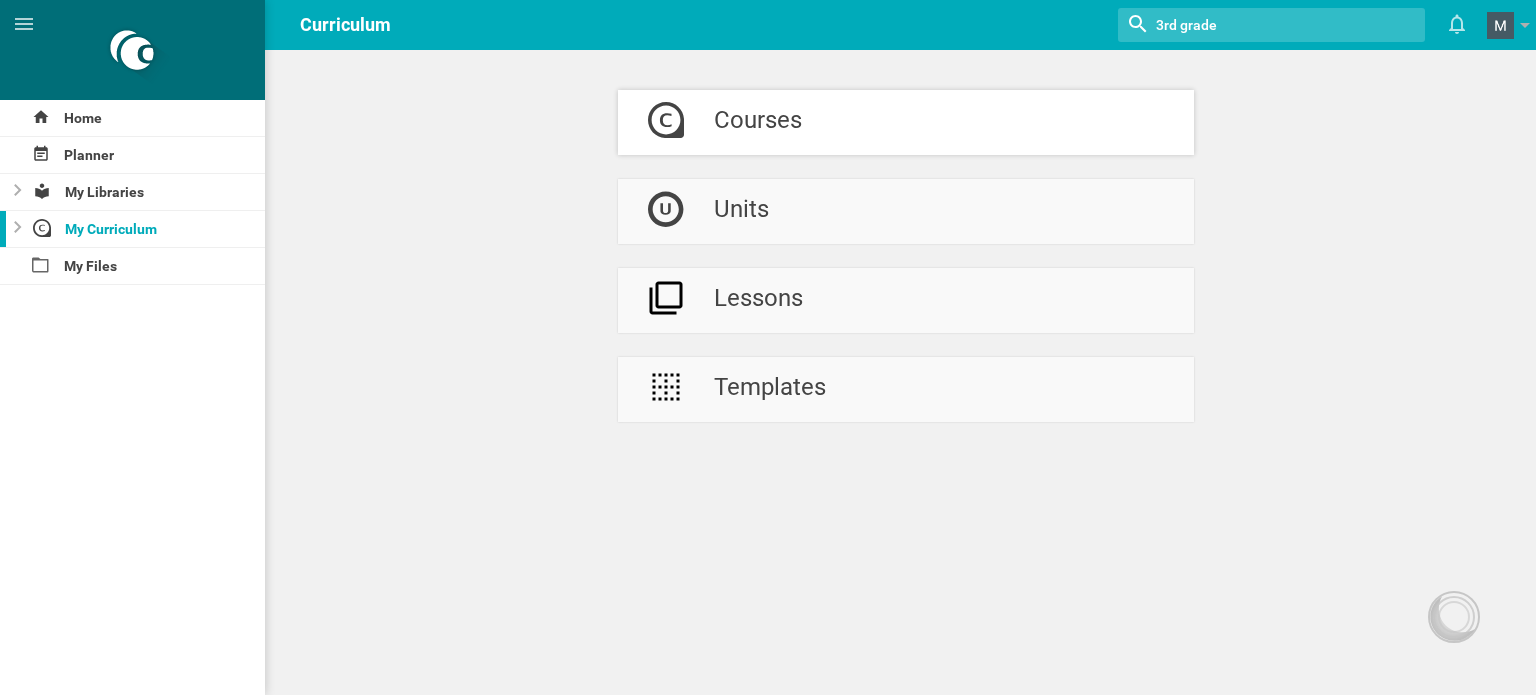 click on "Courses" at bounding box center (906, 122) 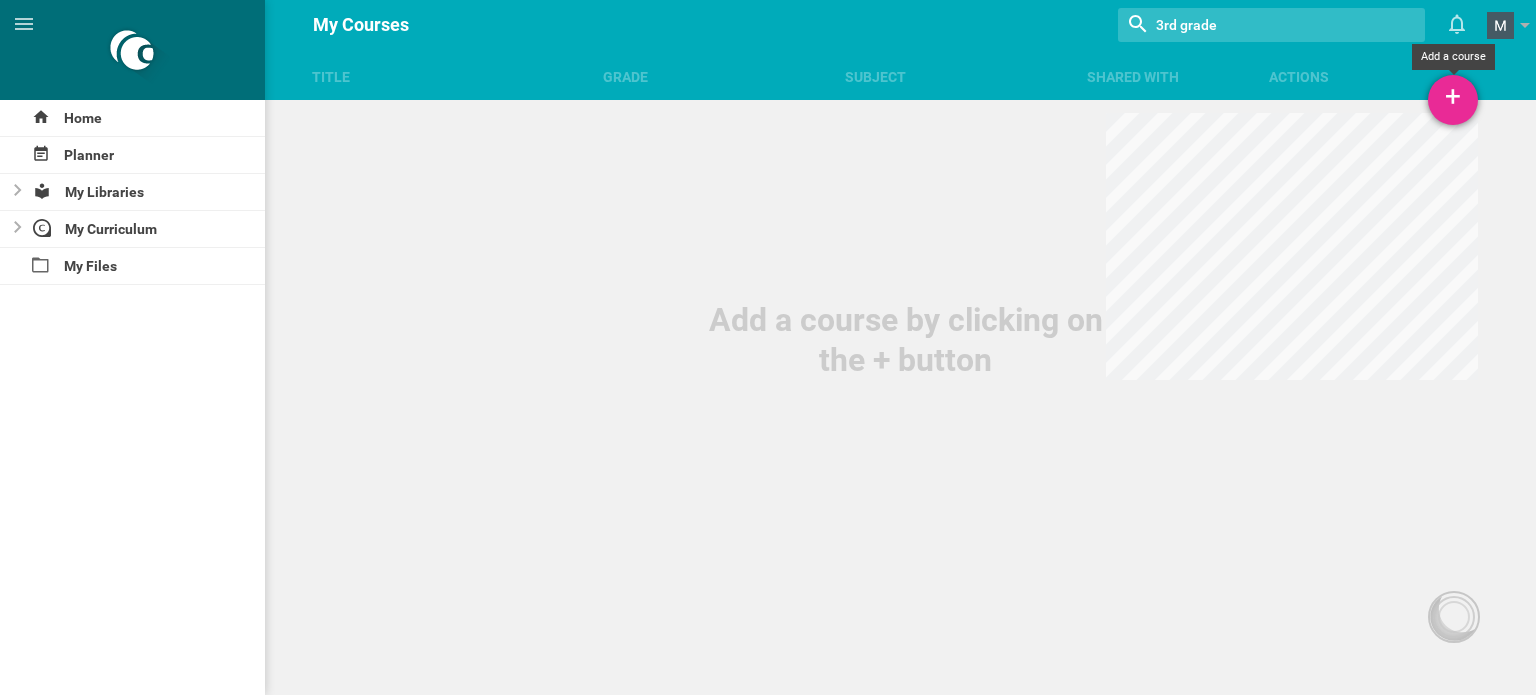 click on "+" at bounding box center [1453, 100] 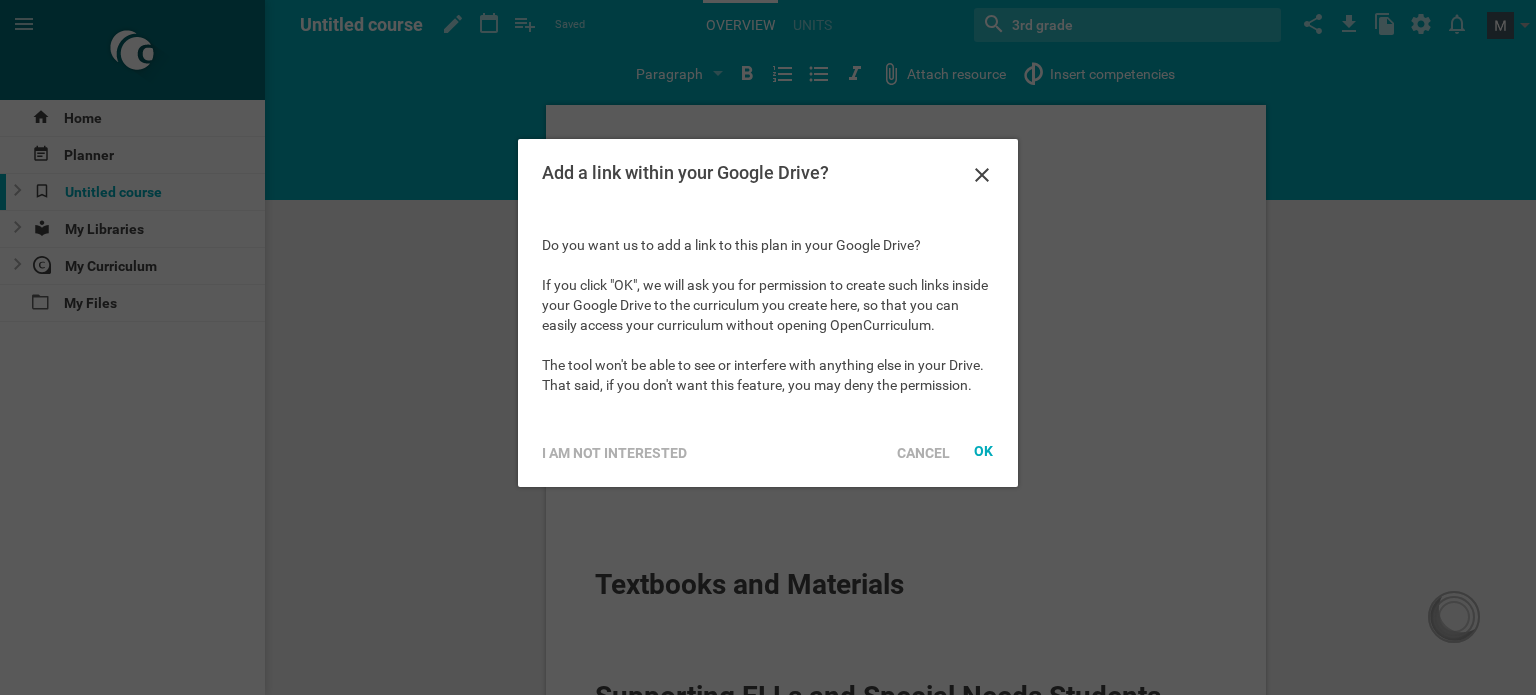 scroll, scrollTop: 0, scrollLeft: 0, axis: both 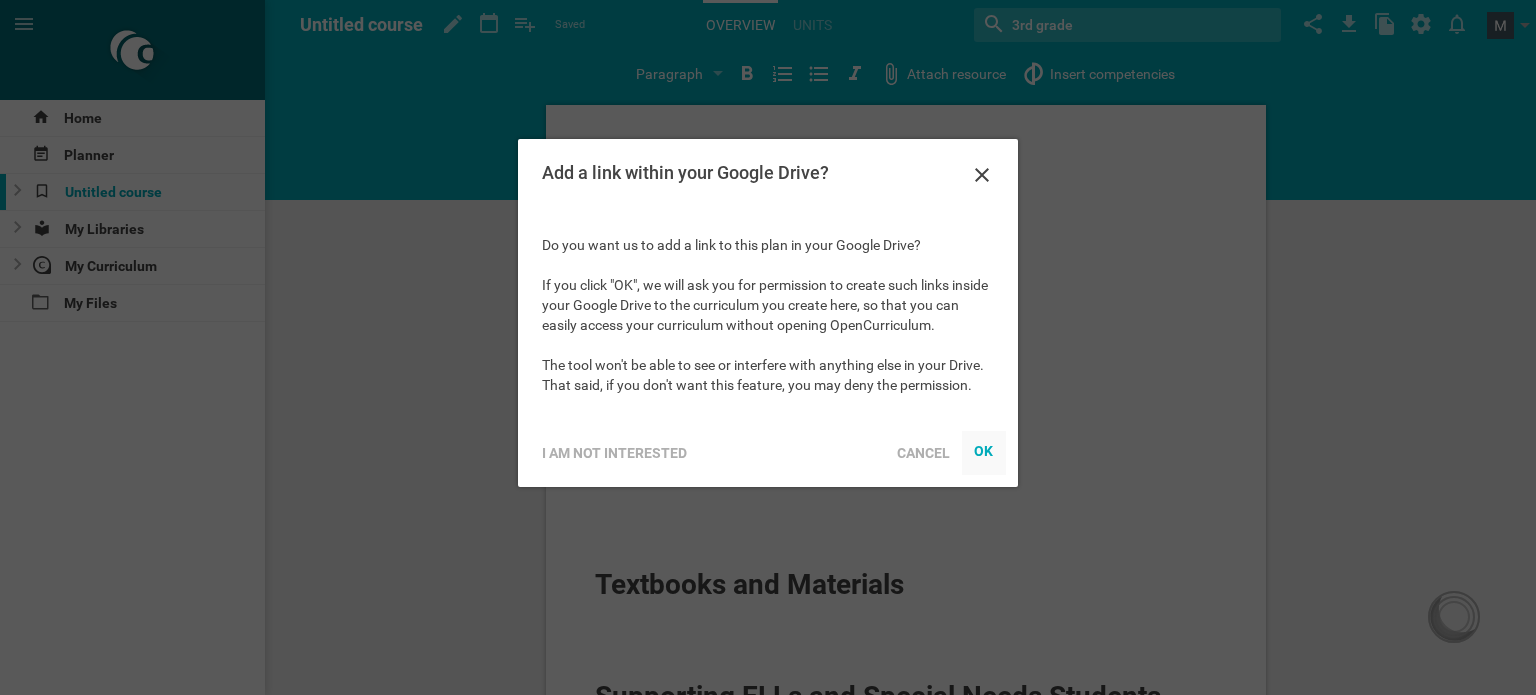 click at bounding box center (984, 453) 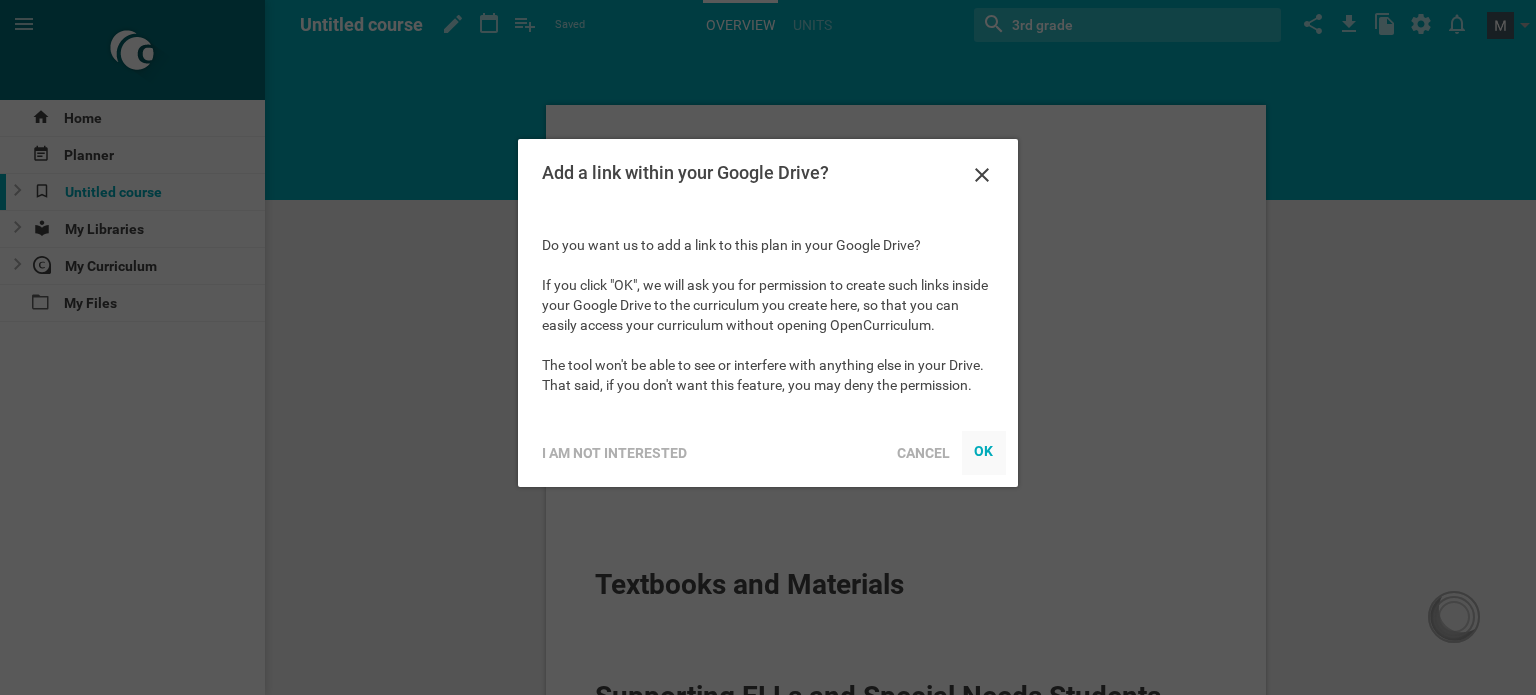 click on "OK" at bounding box center (984, 450) 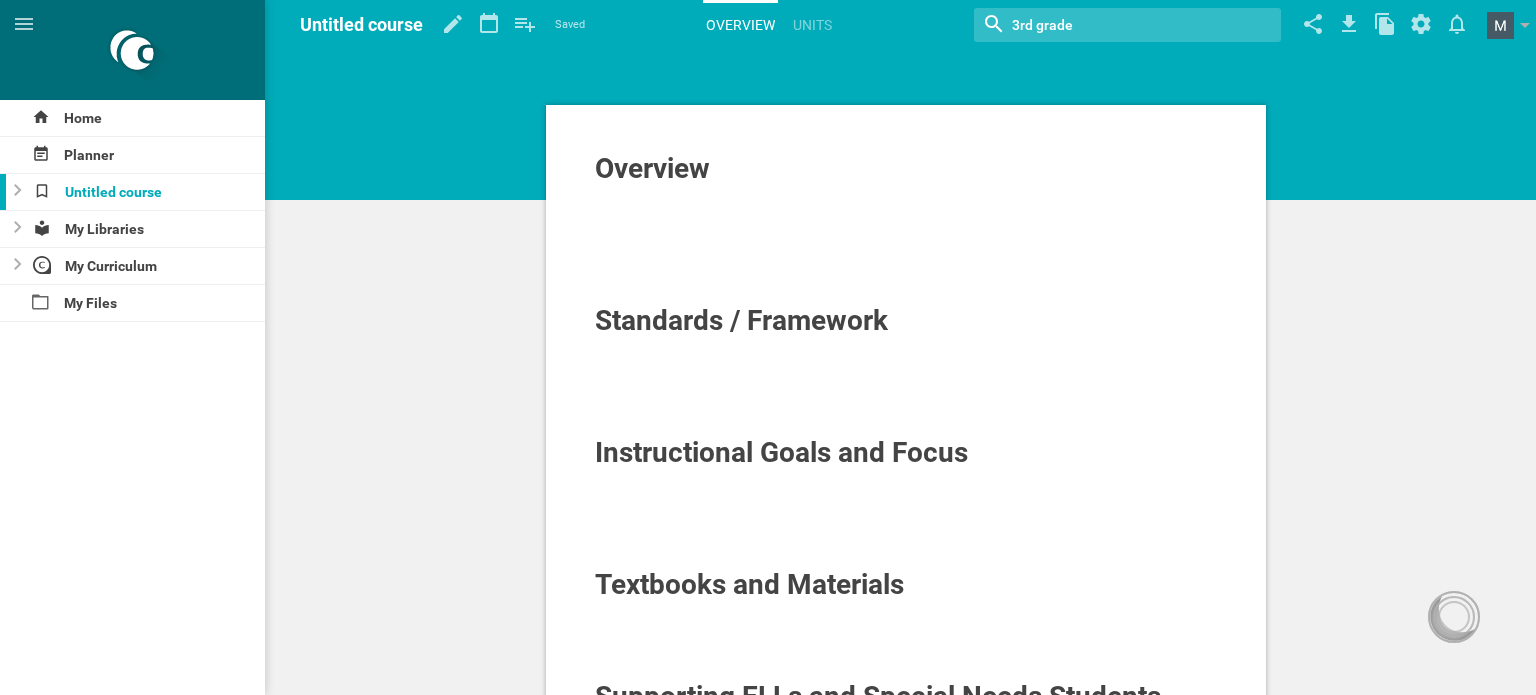 click on "Instructional Goals and Focus" at bounding box center (781, 452) 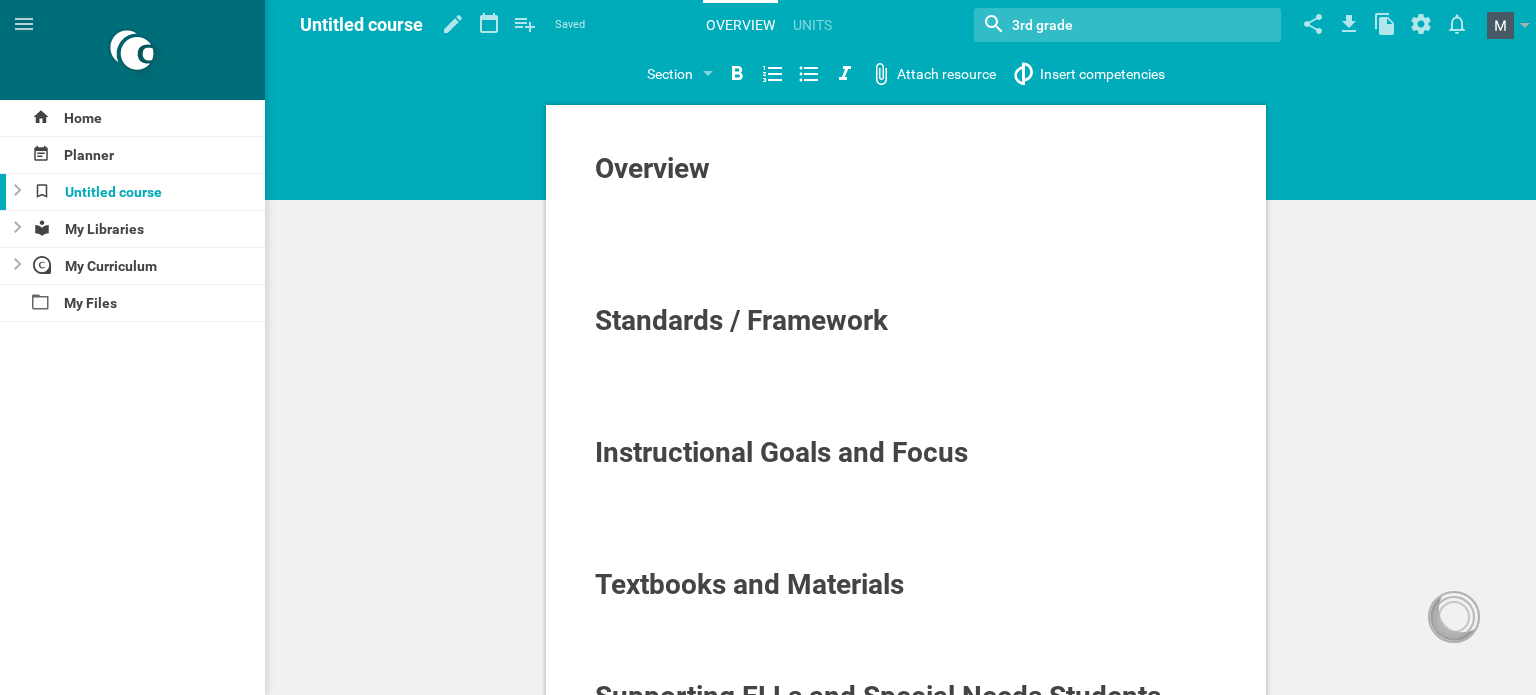 click on "Overview" at bounding box center (652, 168) 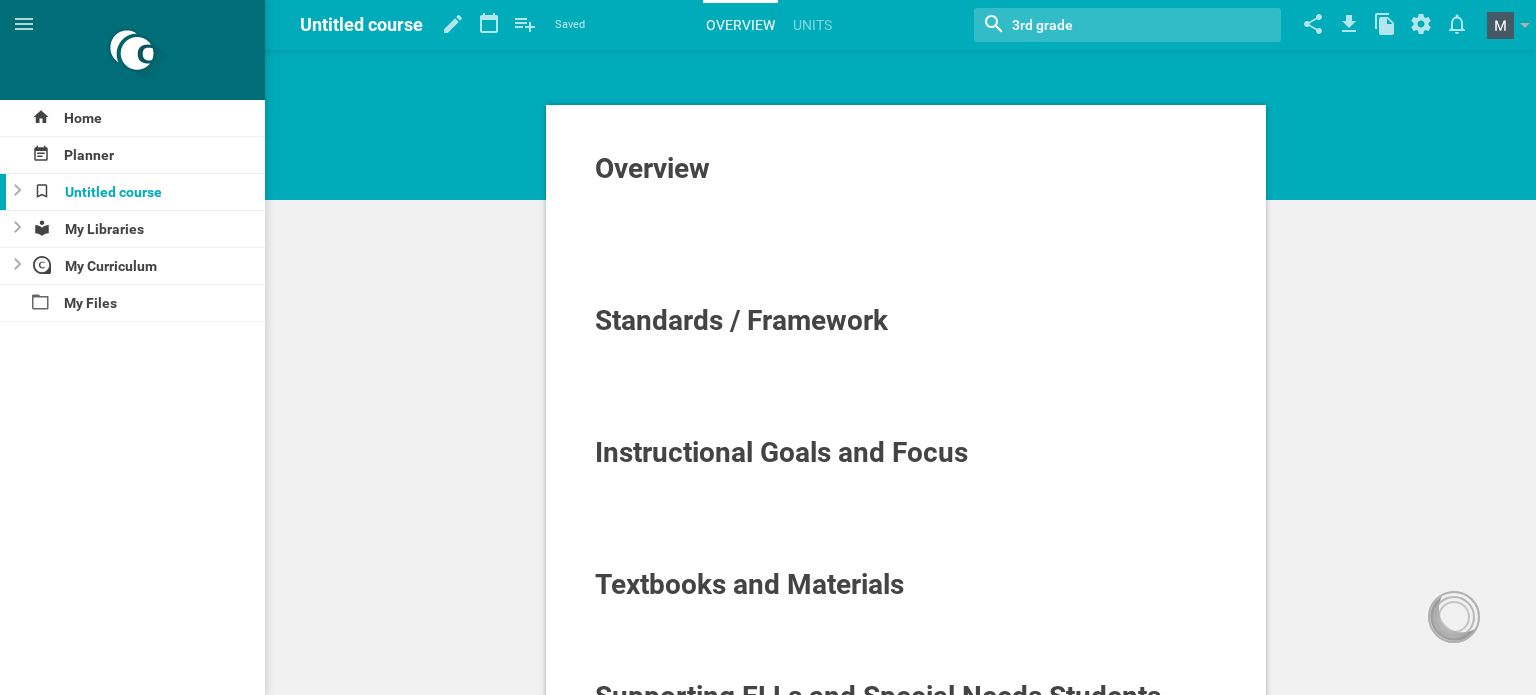 scroll, scrollTop: 703, scrollLeft: 0, axis: vertical 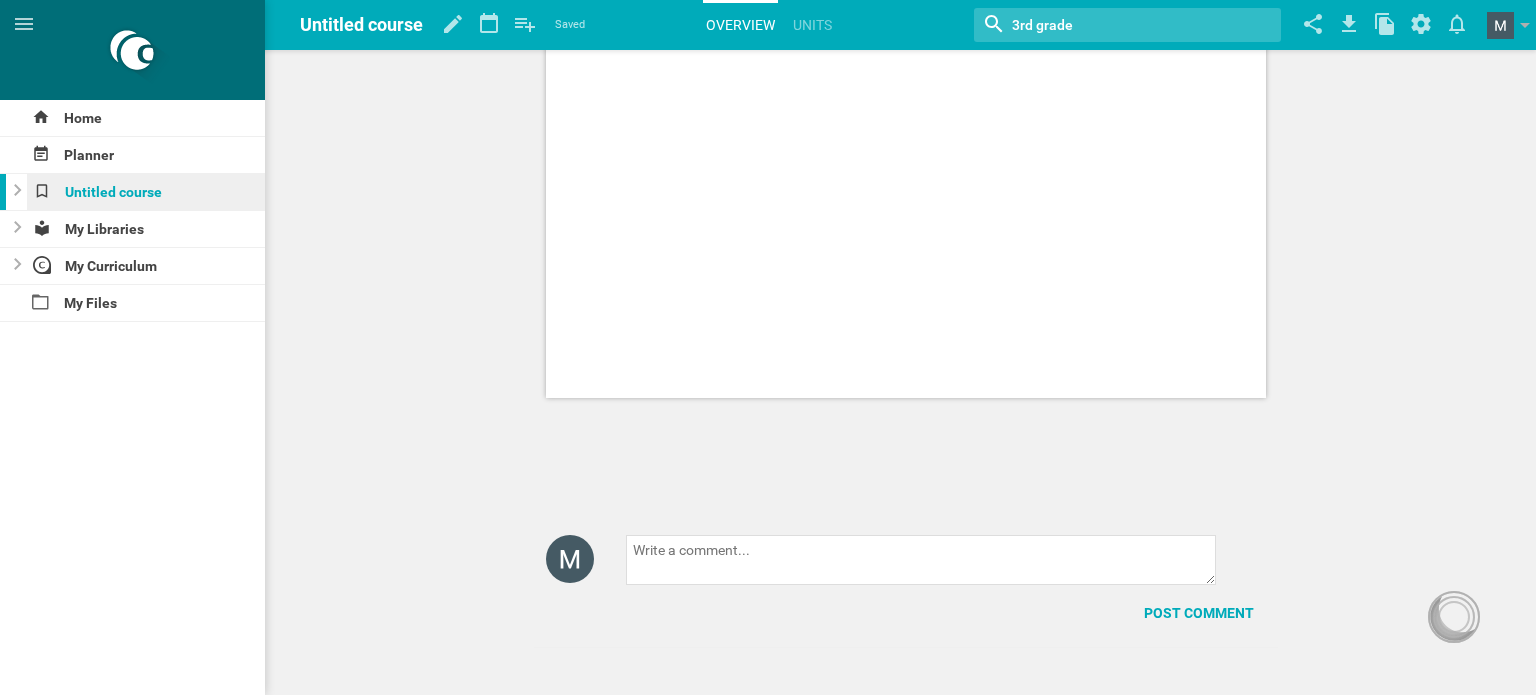 click on "Untitled course" at bounding box center [146, 192] 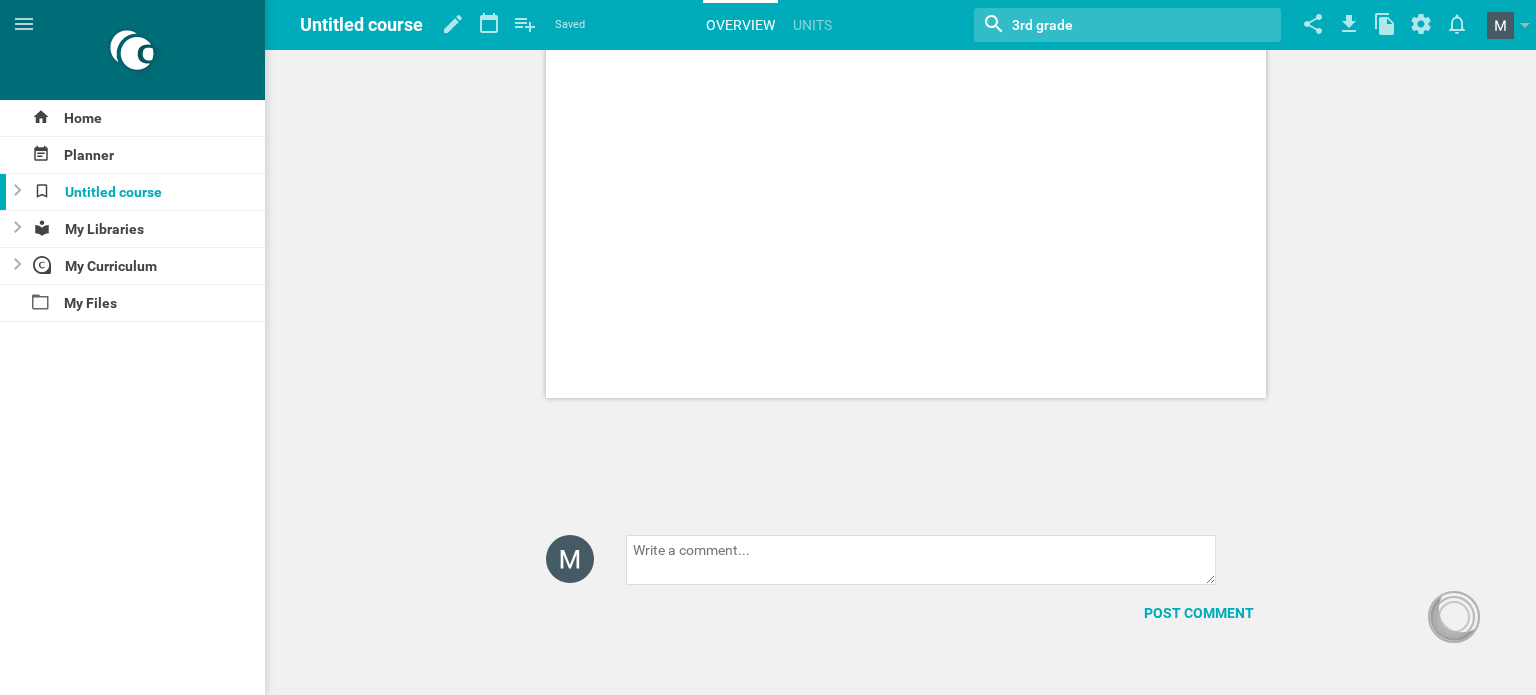 scroll, scrollTop: 0, scrollLeft: 0, axis: both 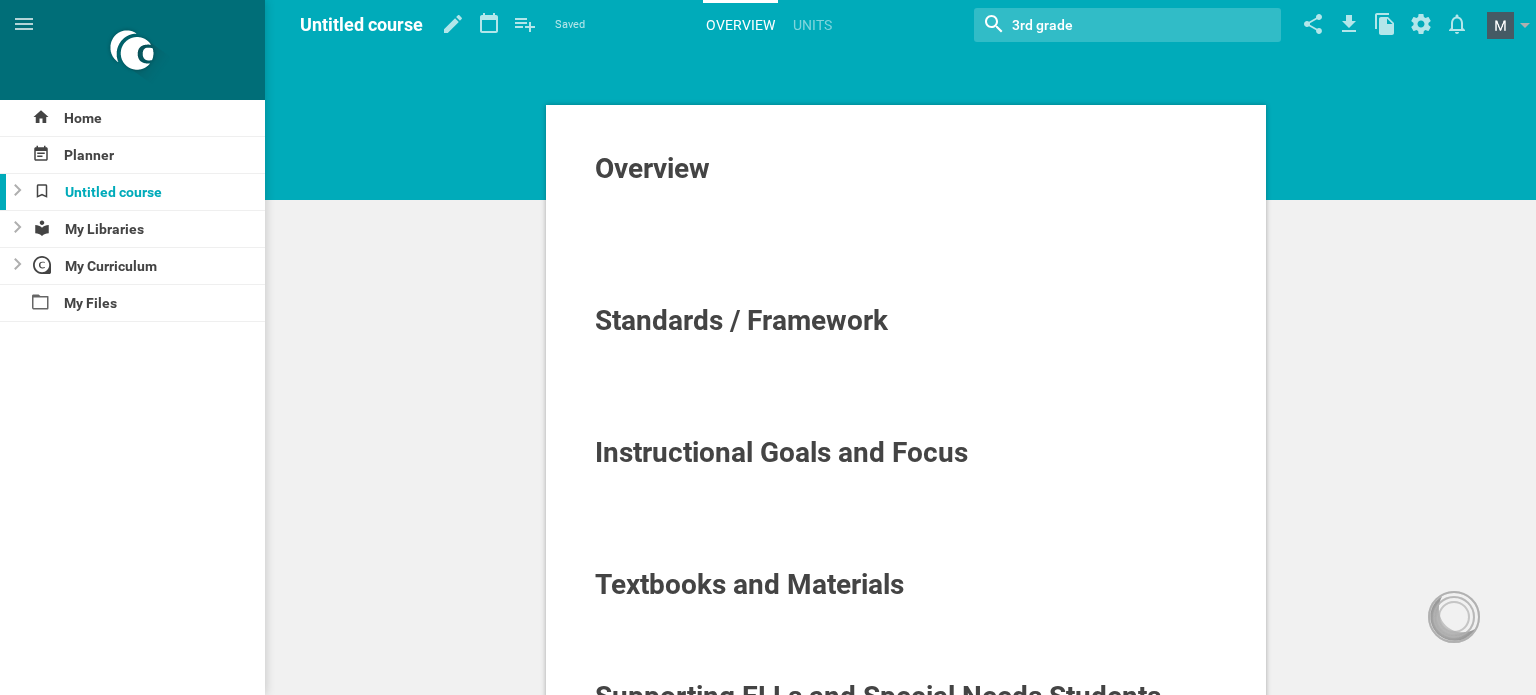 click on "Overview Standards / Framework Instructional Goals and Focus Textbooks and Materials Supporting ELLs and Special Needs Students" at bounding box center (906, 603) 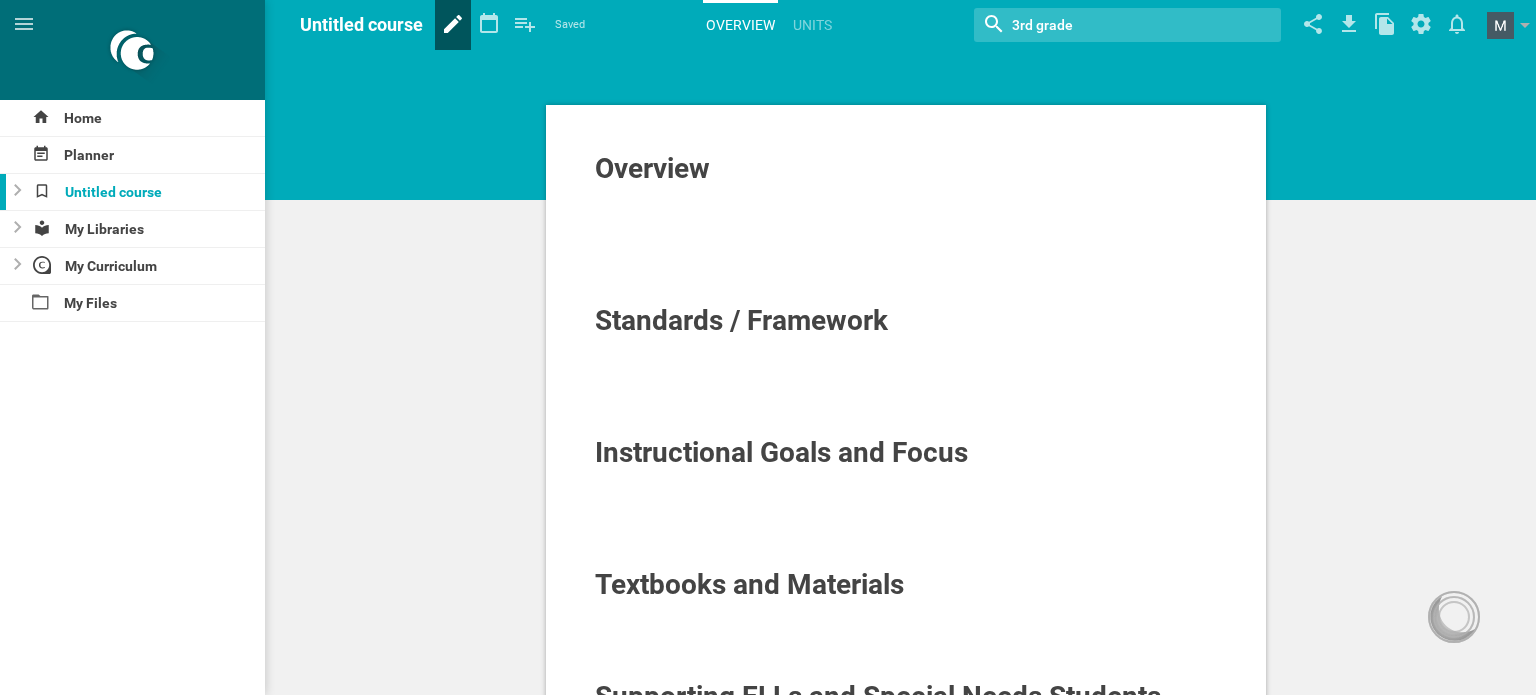 click 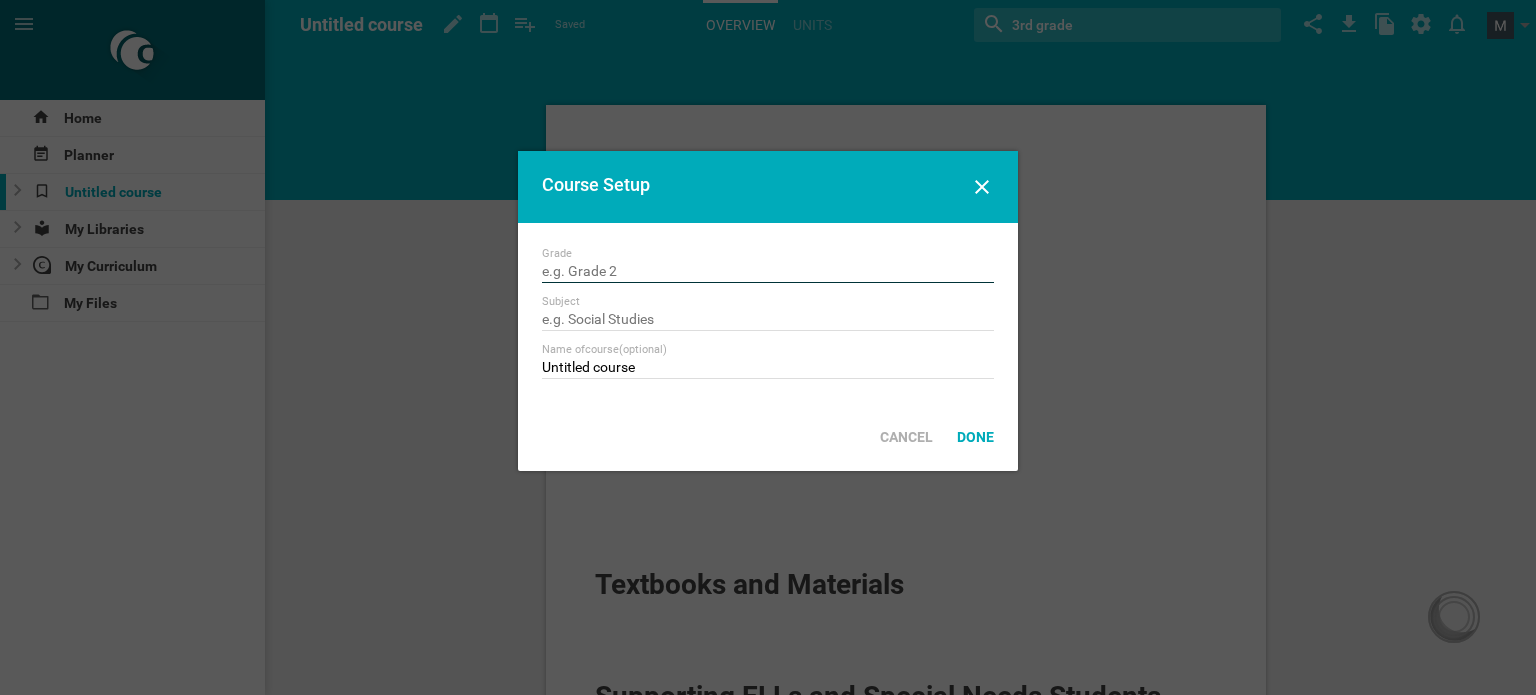 click at bounding box center [768, 273] 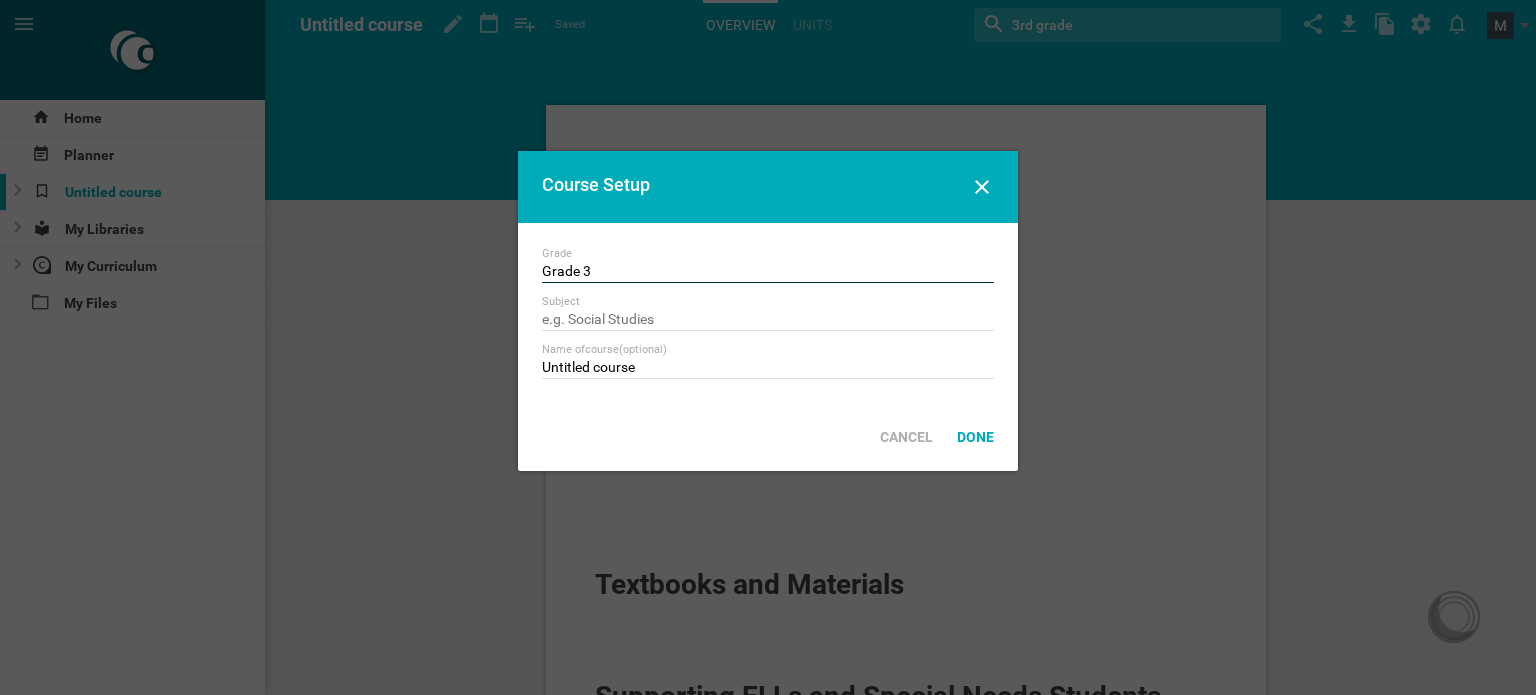 type on "Grade 3" 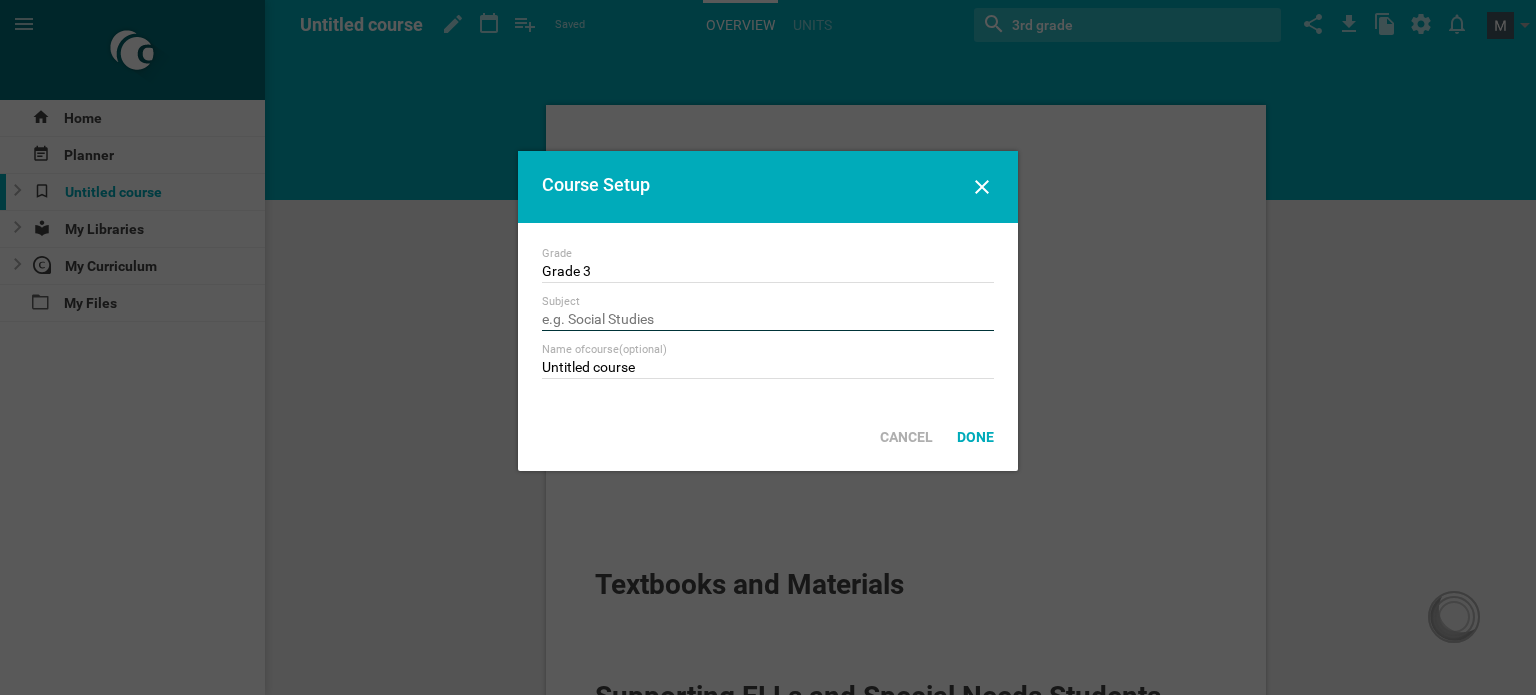 click at bounding box center (768, 321) 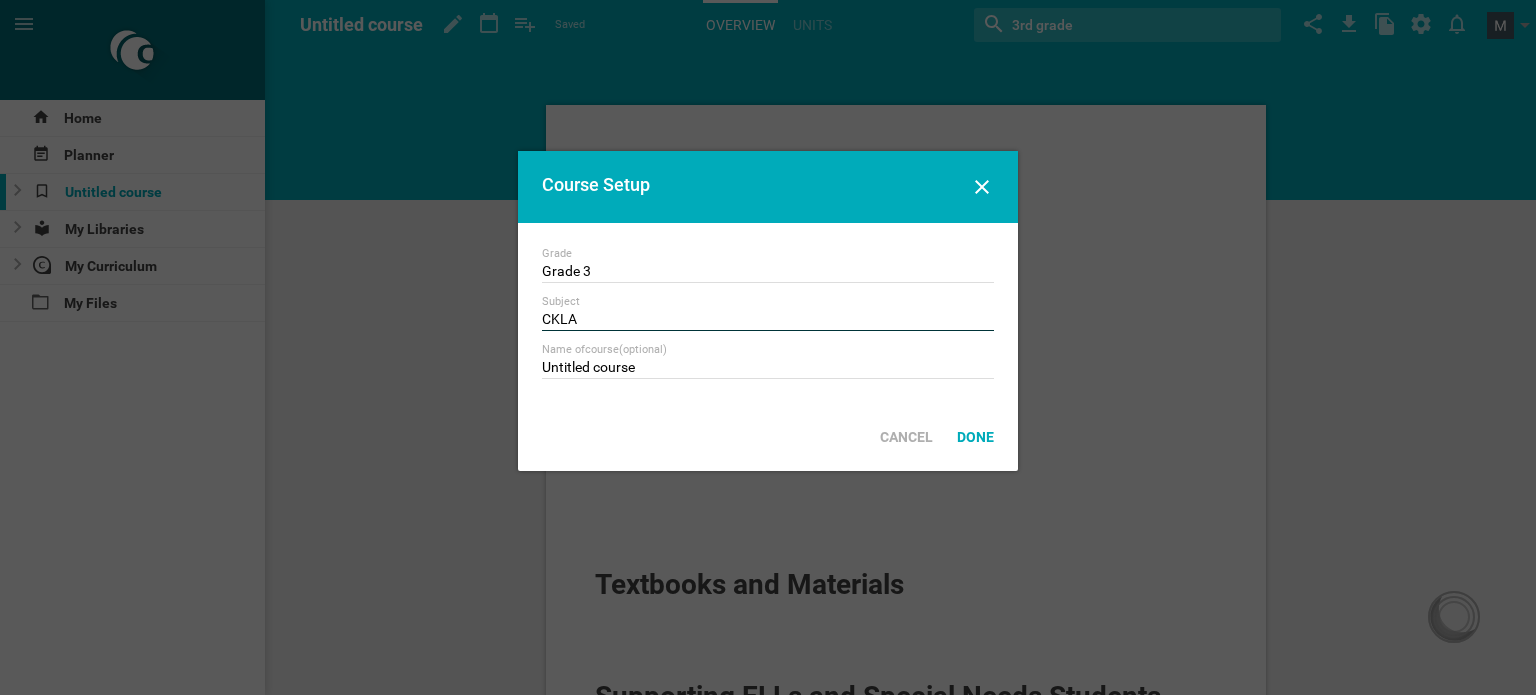 type on "CKLA" 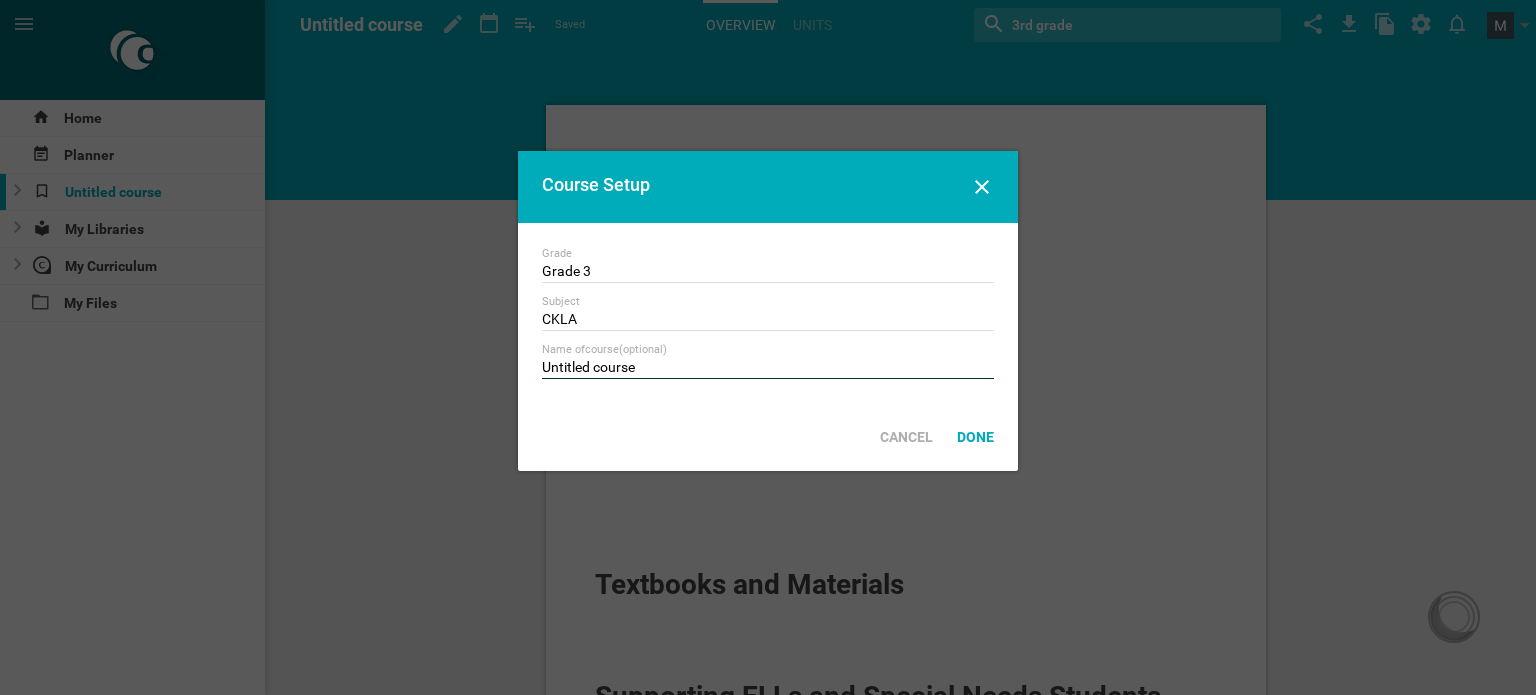 drag, startPoint x: 726, startPoint y: 365, endPoint x: 477, endPoint y: 354, distance: 249.24286 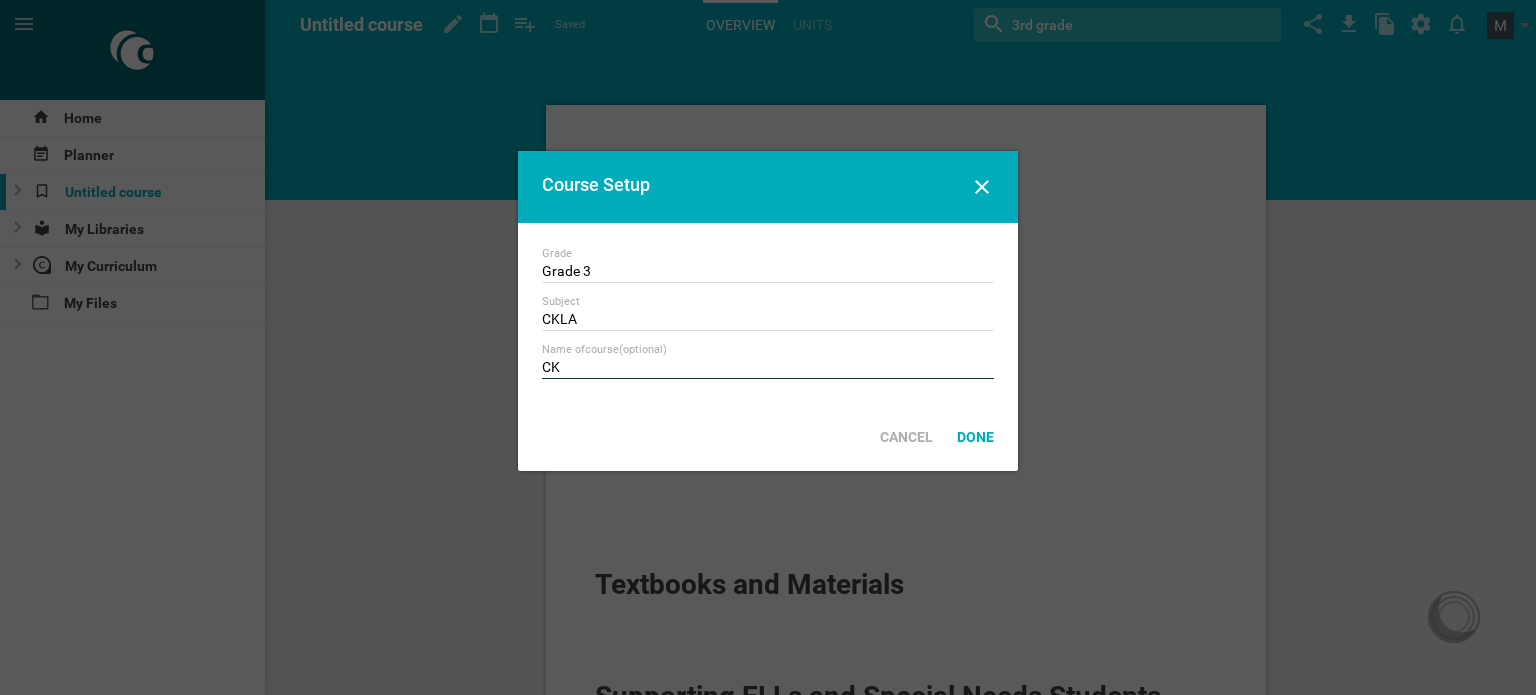 type on "C" 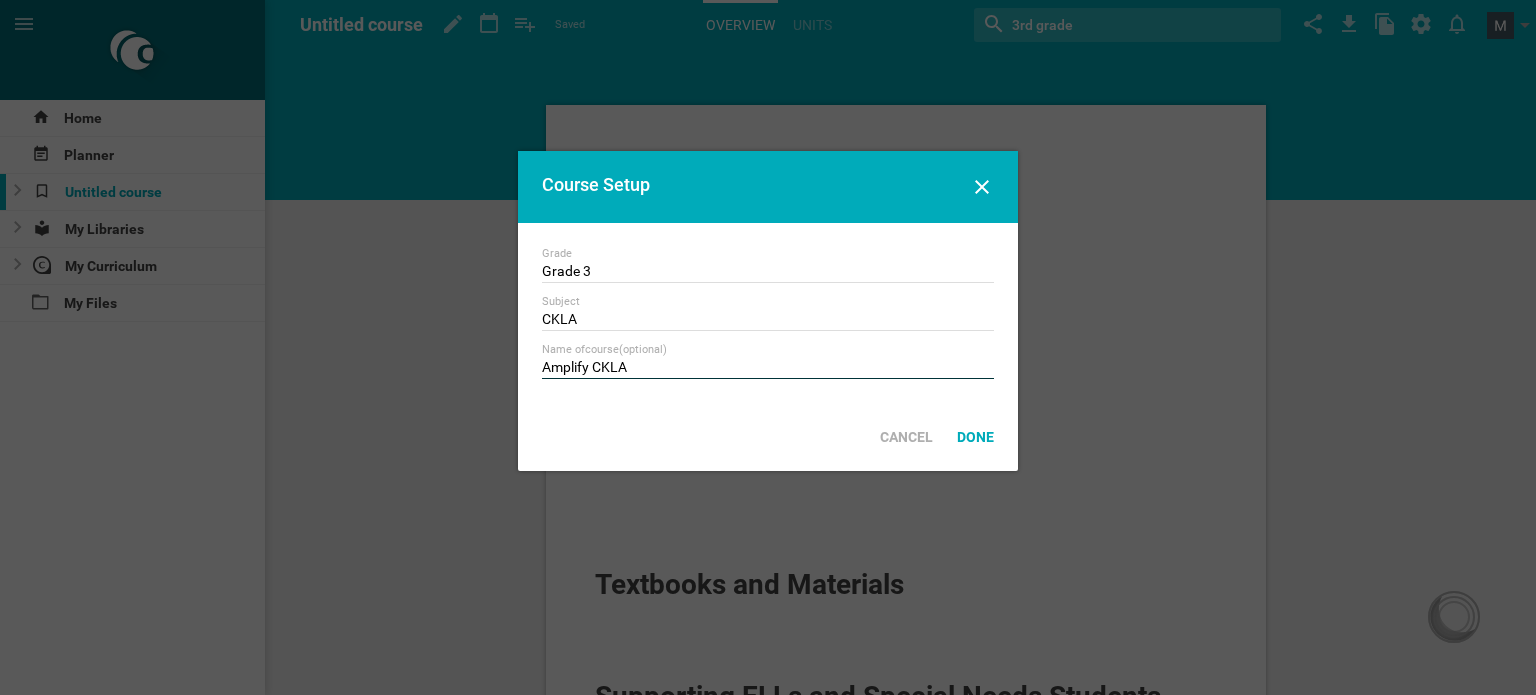 type on "Amplify CKLA" 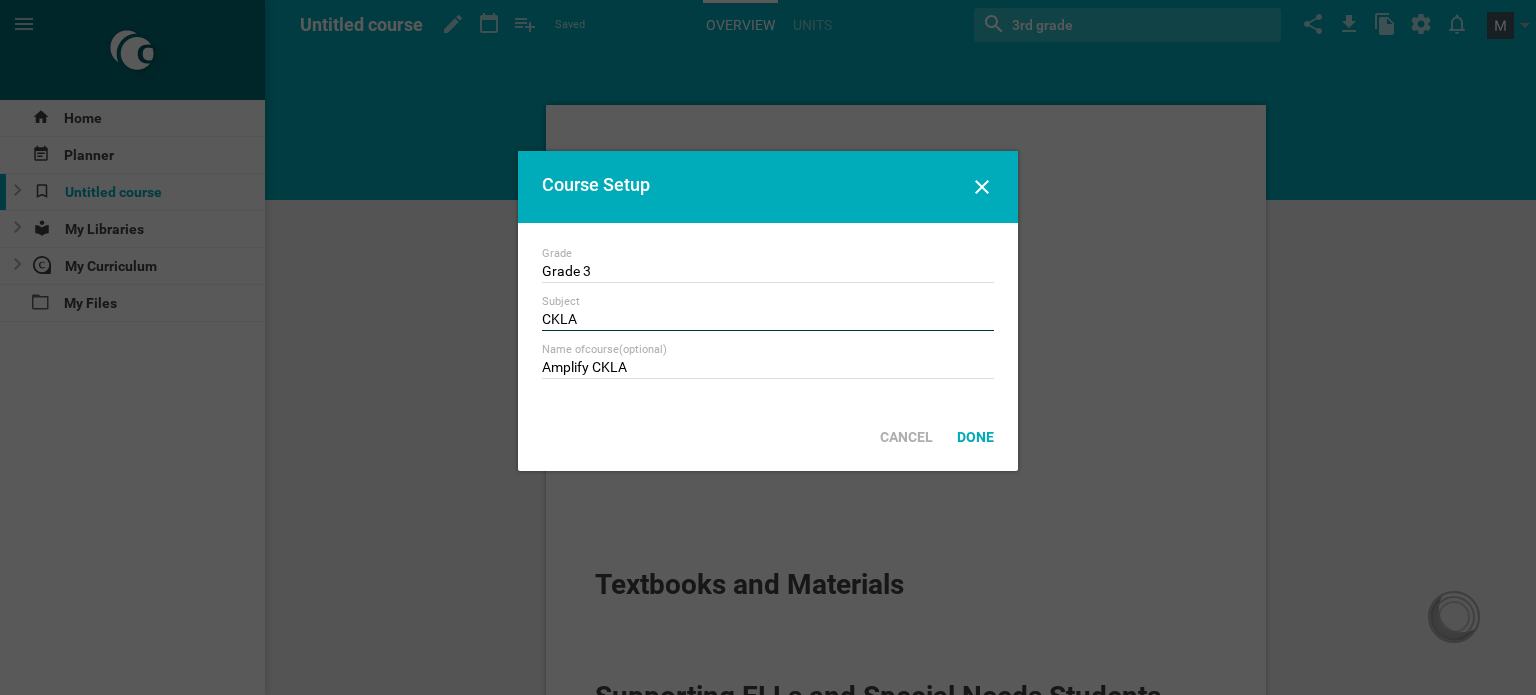 drag, startPoint x: 602, startPoint y: 322, endPoint x: 512, endPoint y: 330, distance: 90.35486 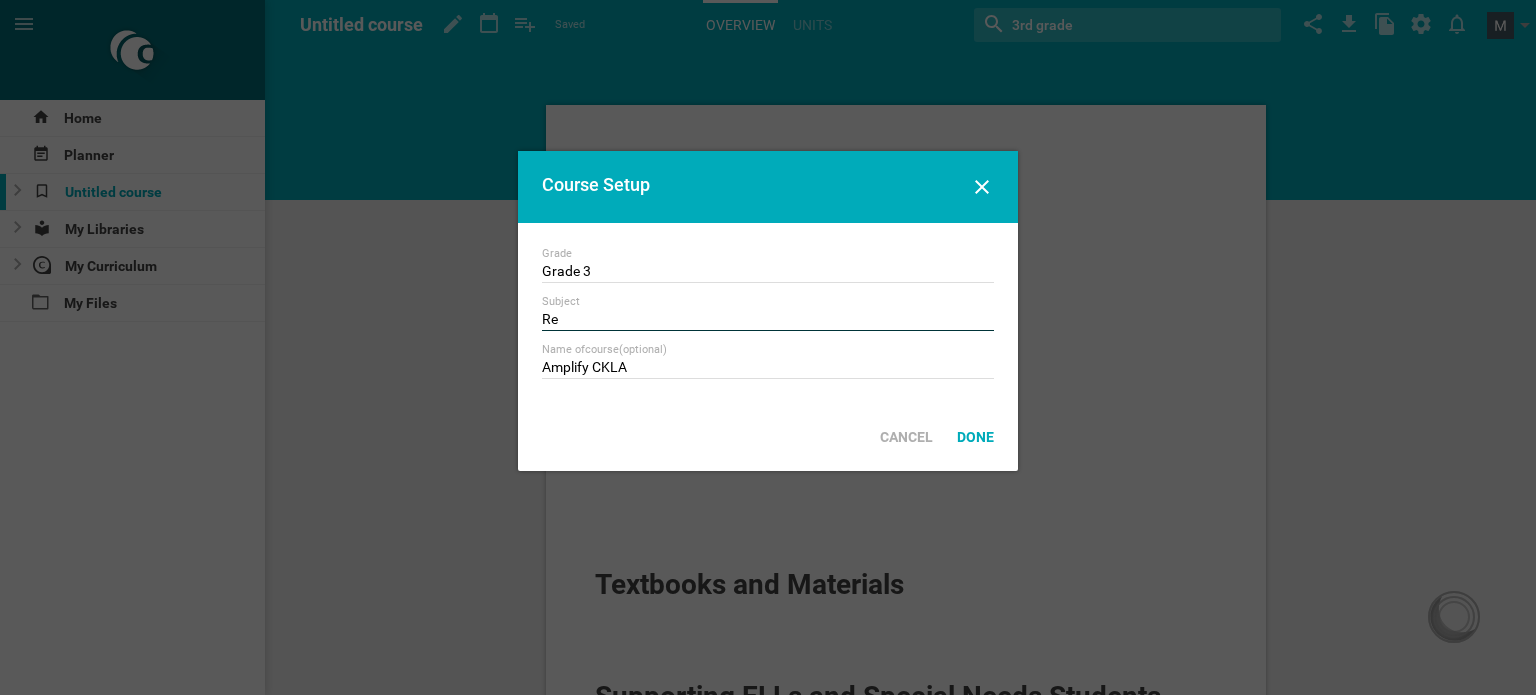 type on "R" 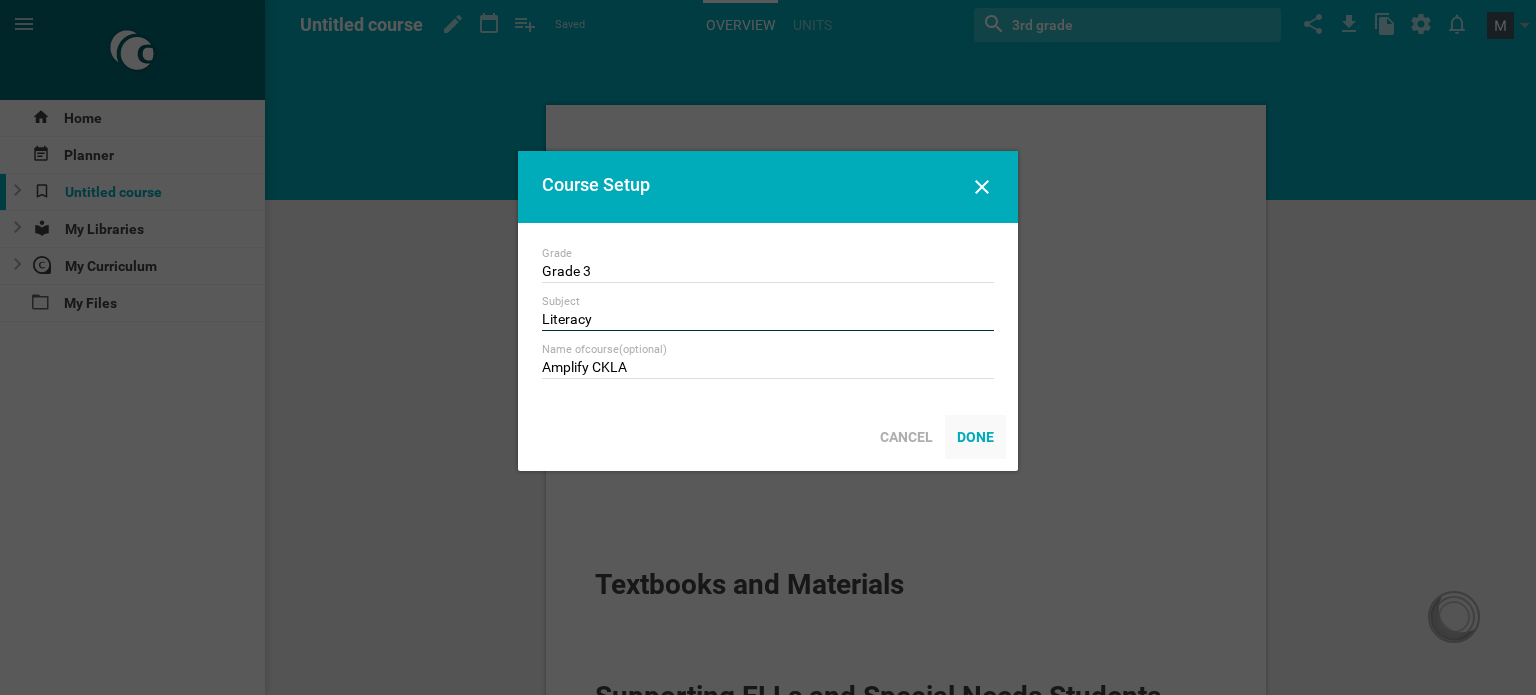 type on "Literacy" 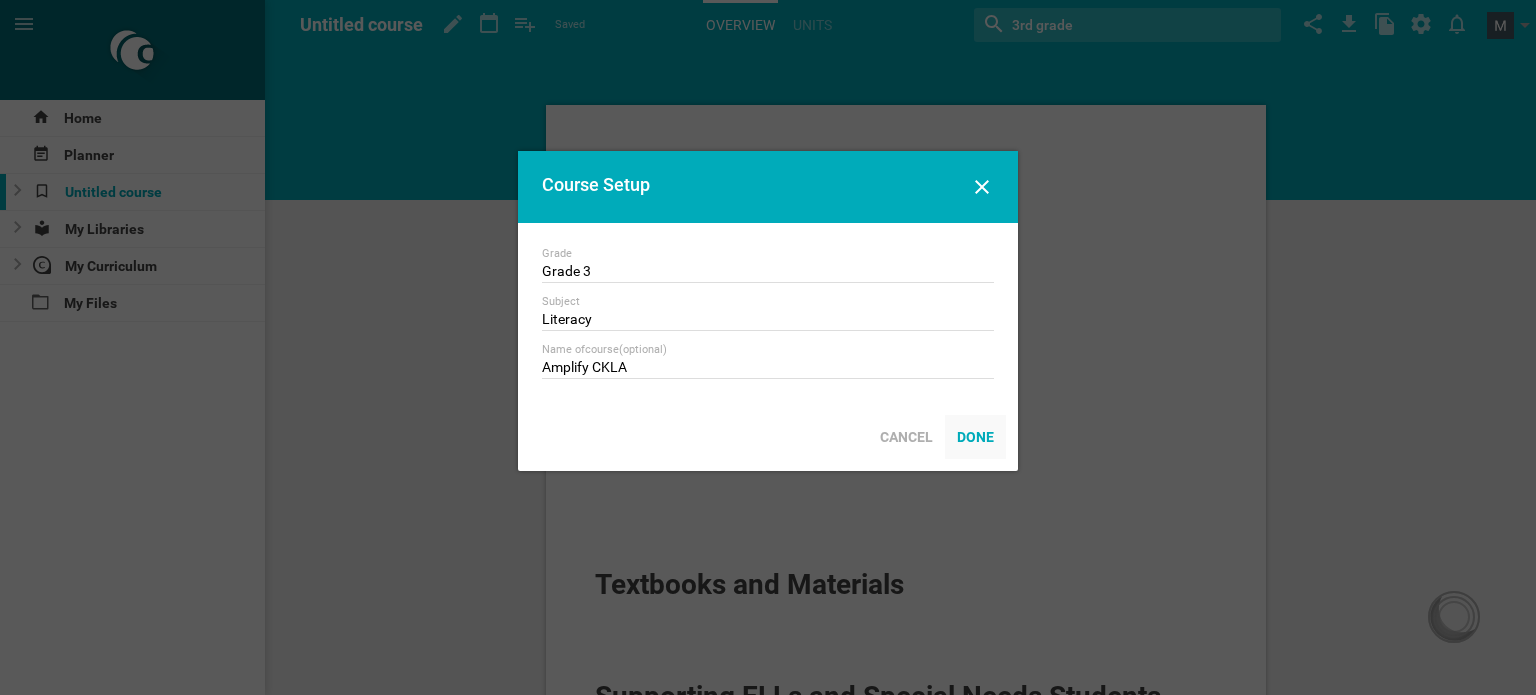 scroll, scrollTop: 0, scrollLeft: 0, axis: both 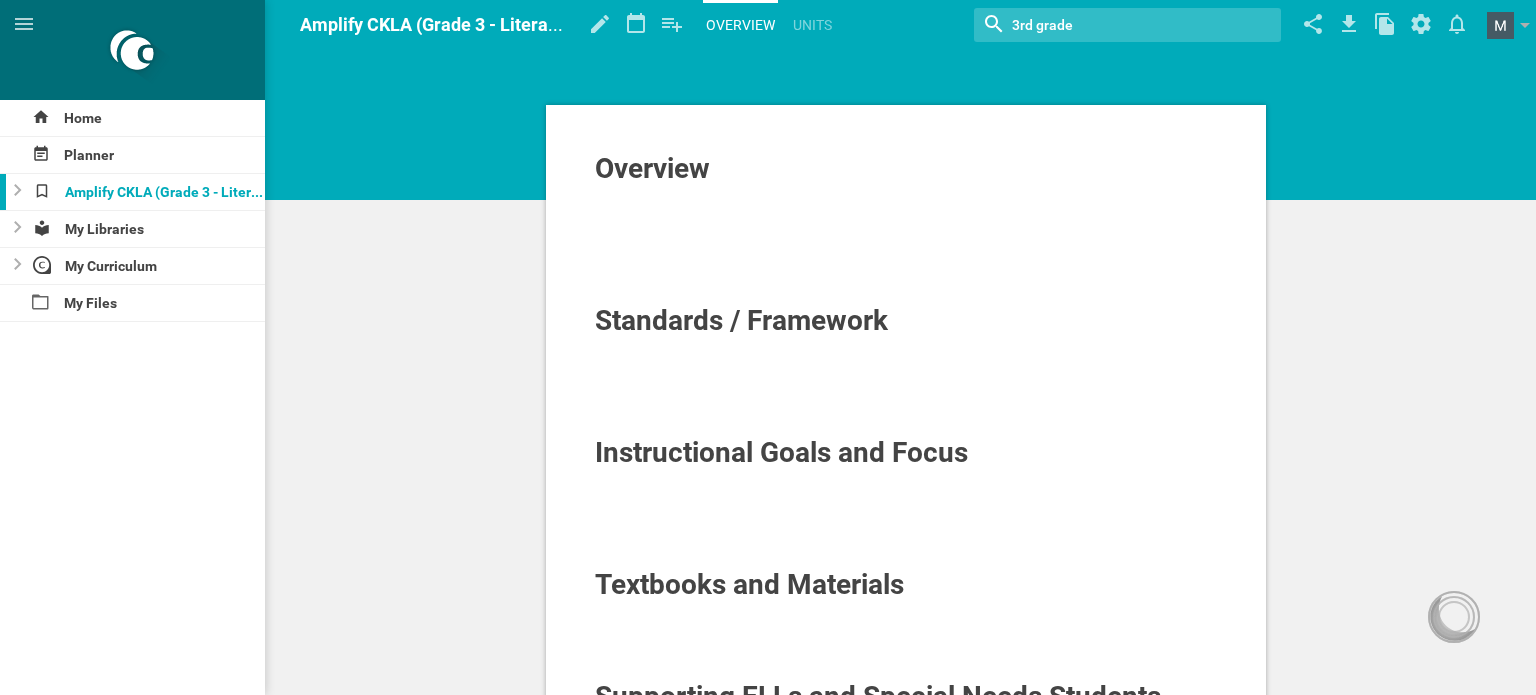 click on "Overview" at bounding box center [652, 168] 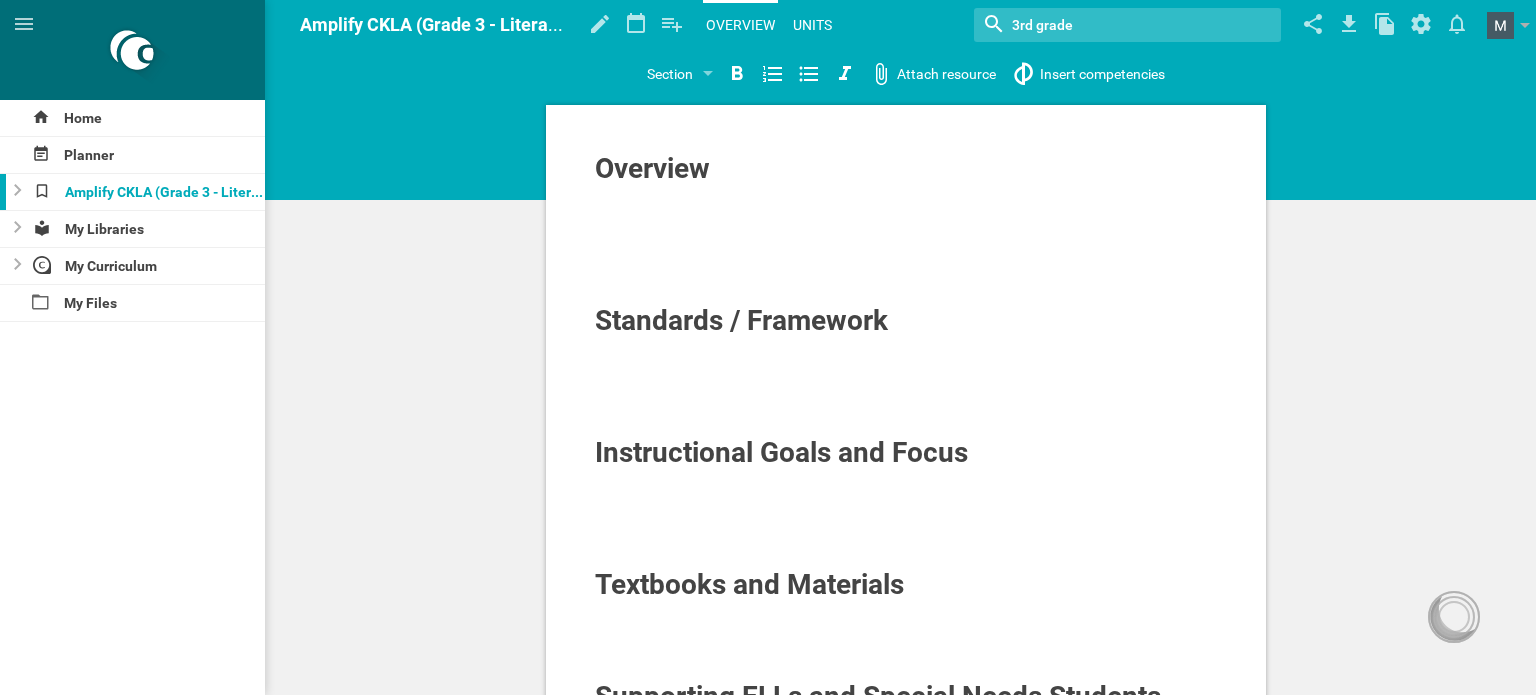 click on "Units" at bounding box center [812, 25] 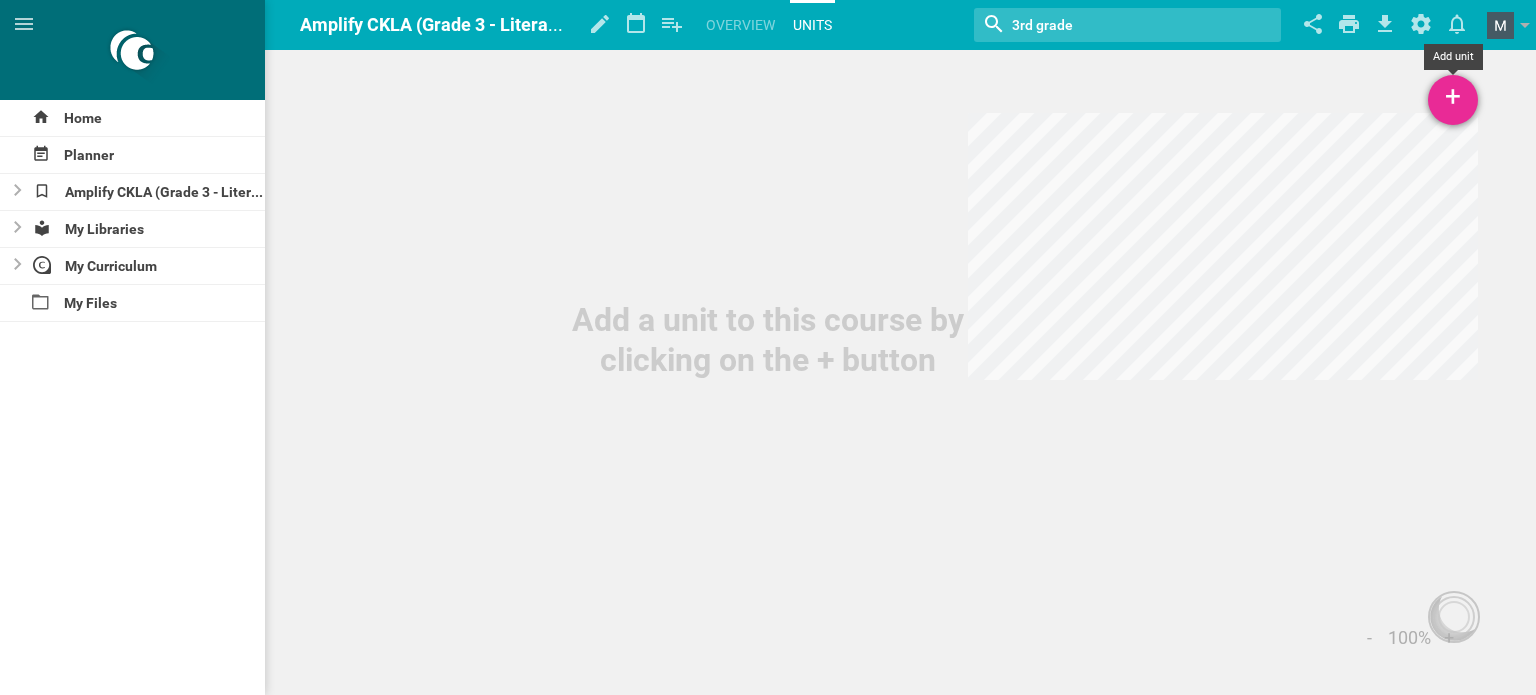 click on "+" at bounding box center [1453, 100] 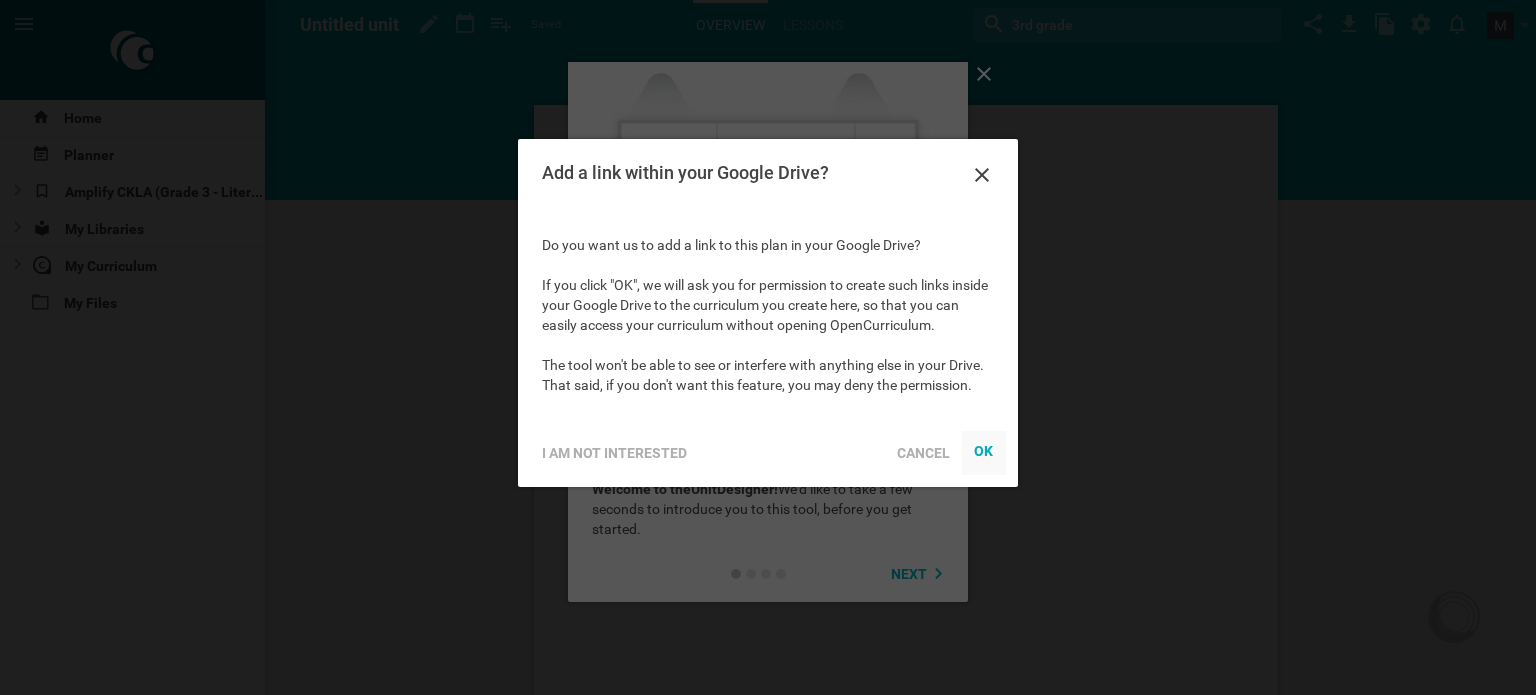 scroll, scrollTop: 0, scrollLeft: 0, axis: both 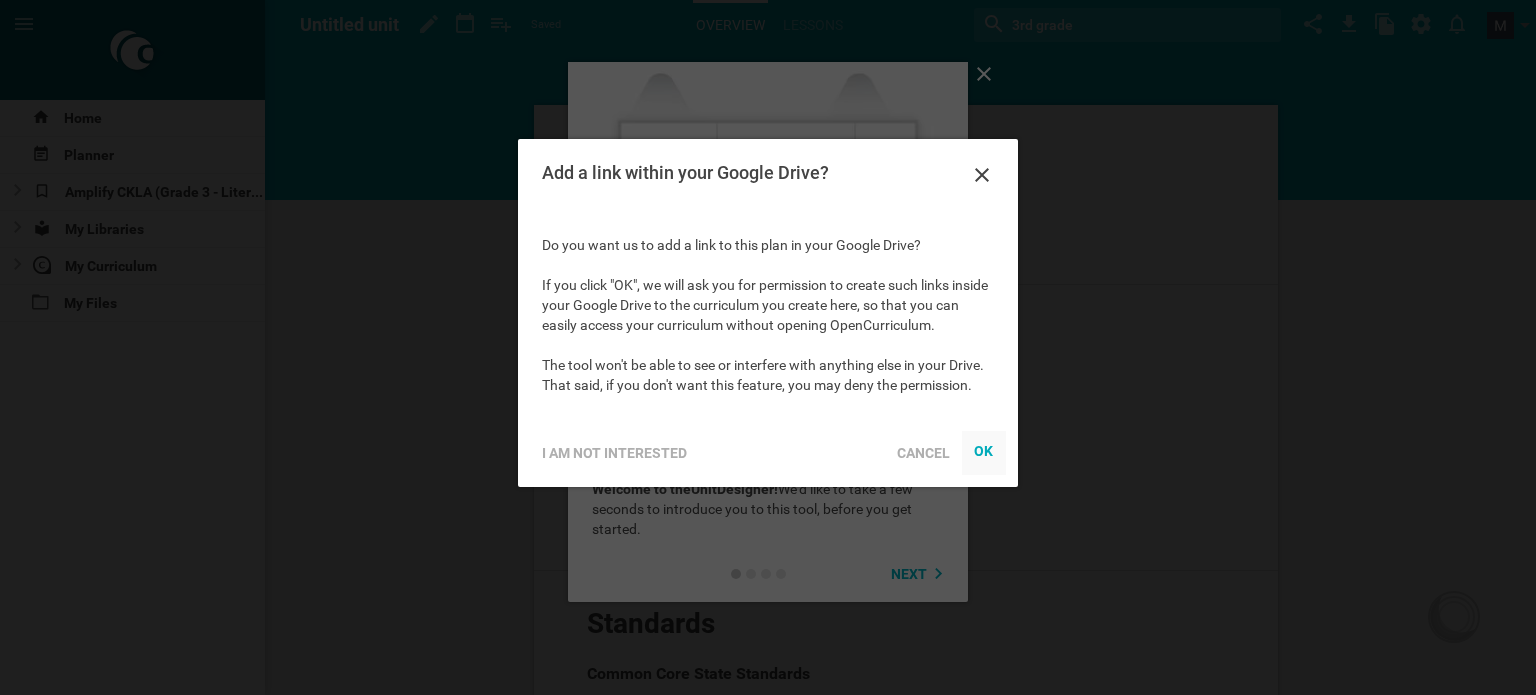 click at bounding box center (984, 453) 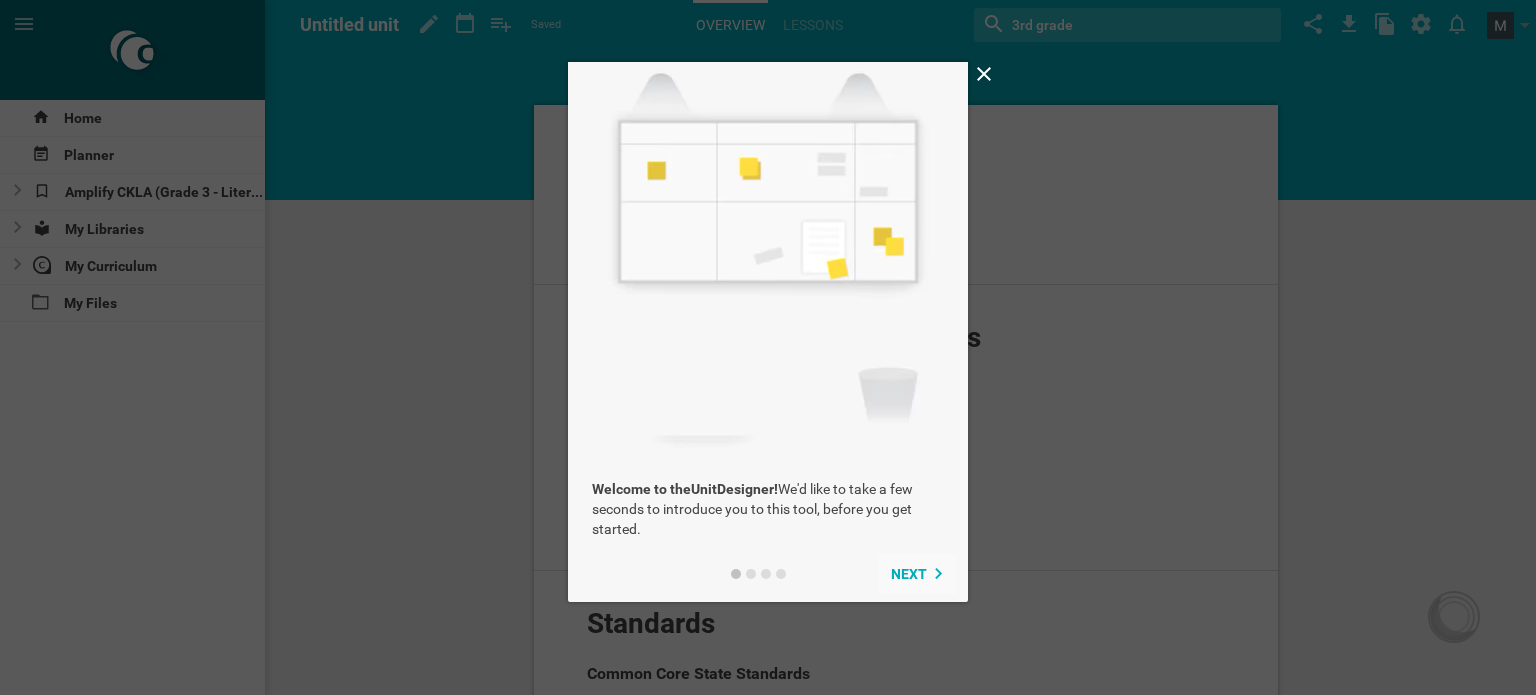 click 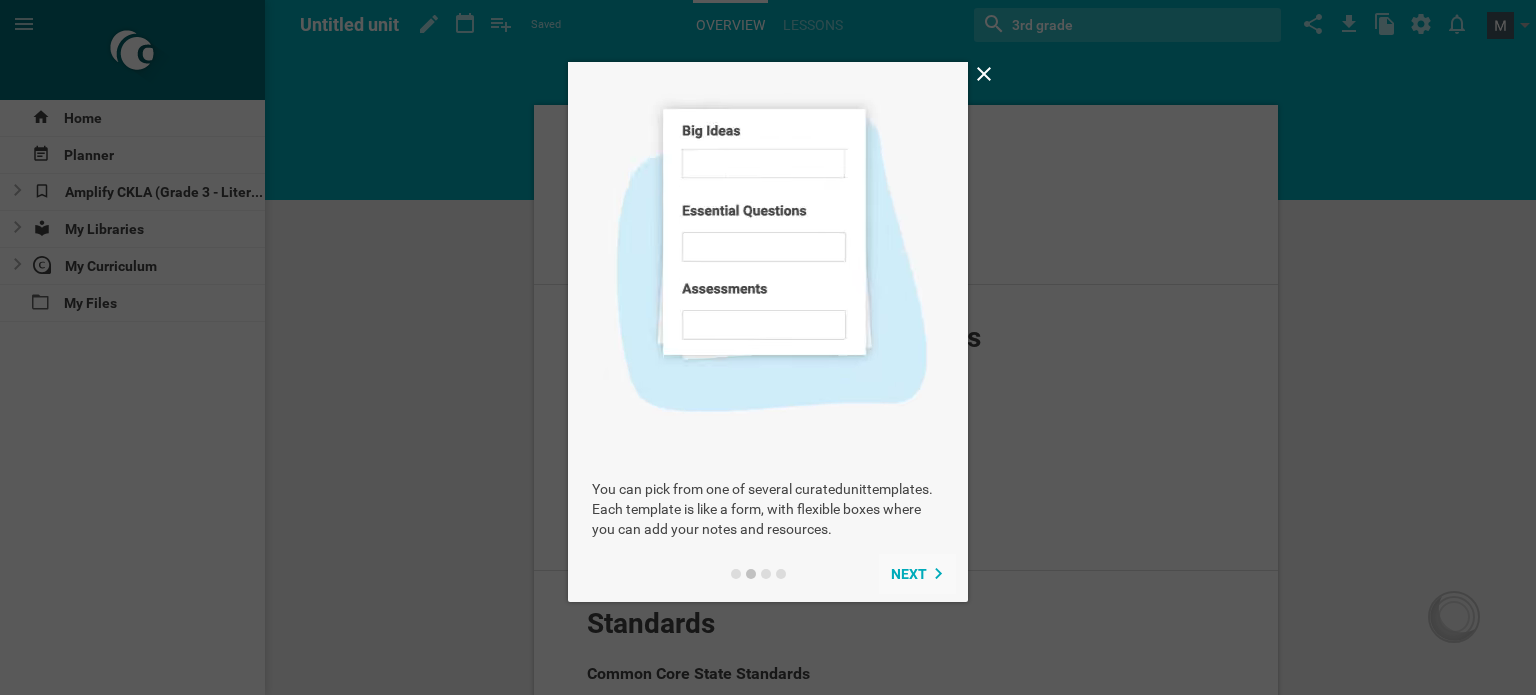 click 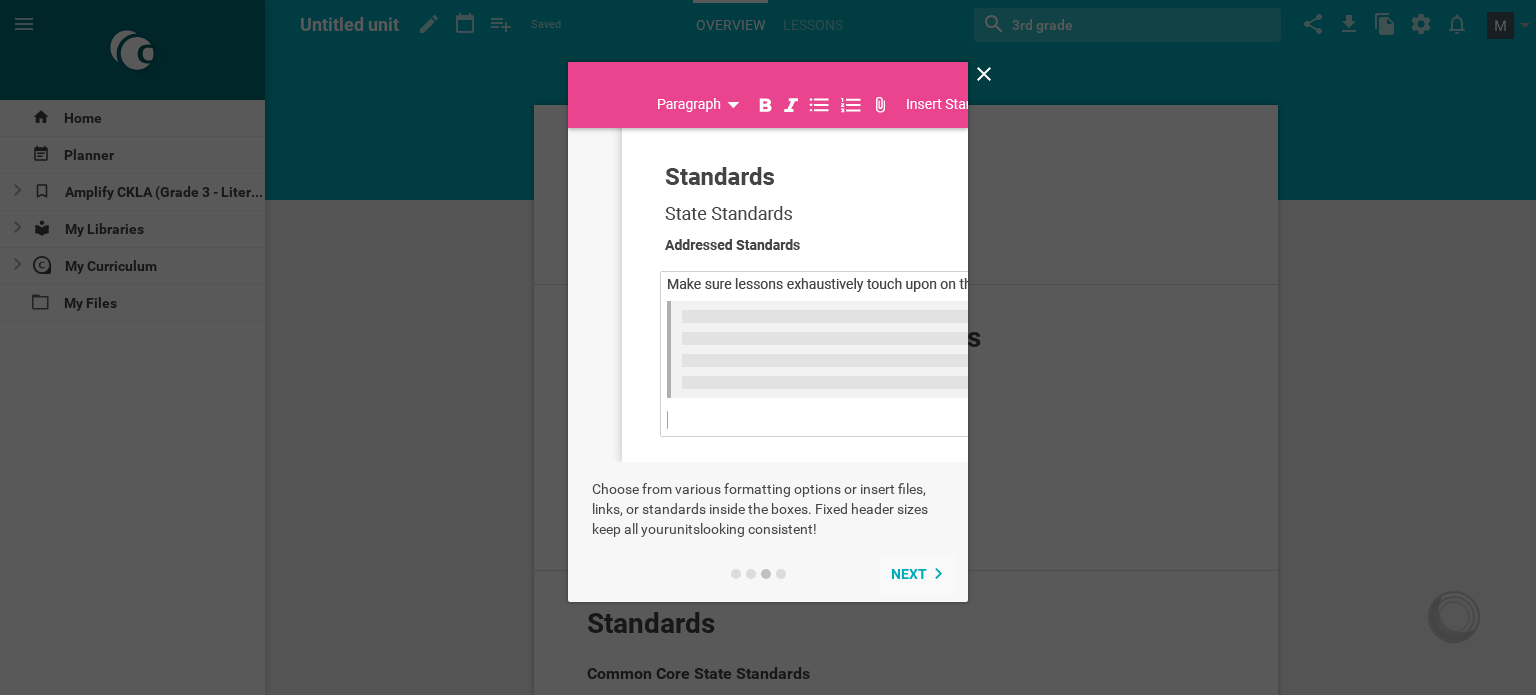 click 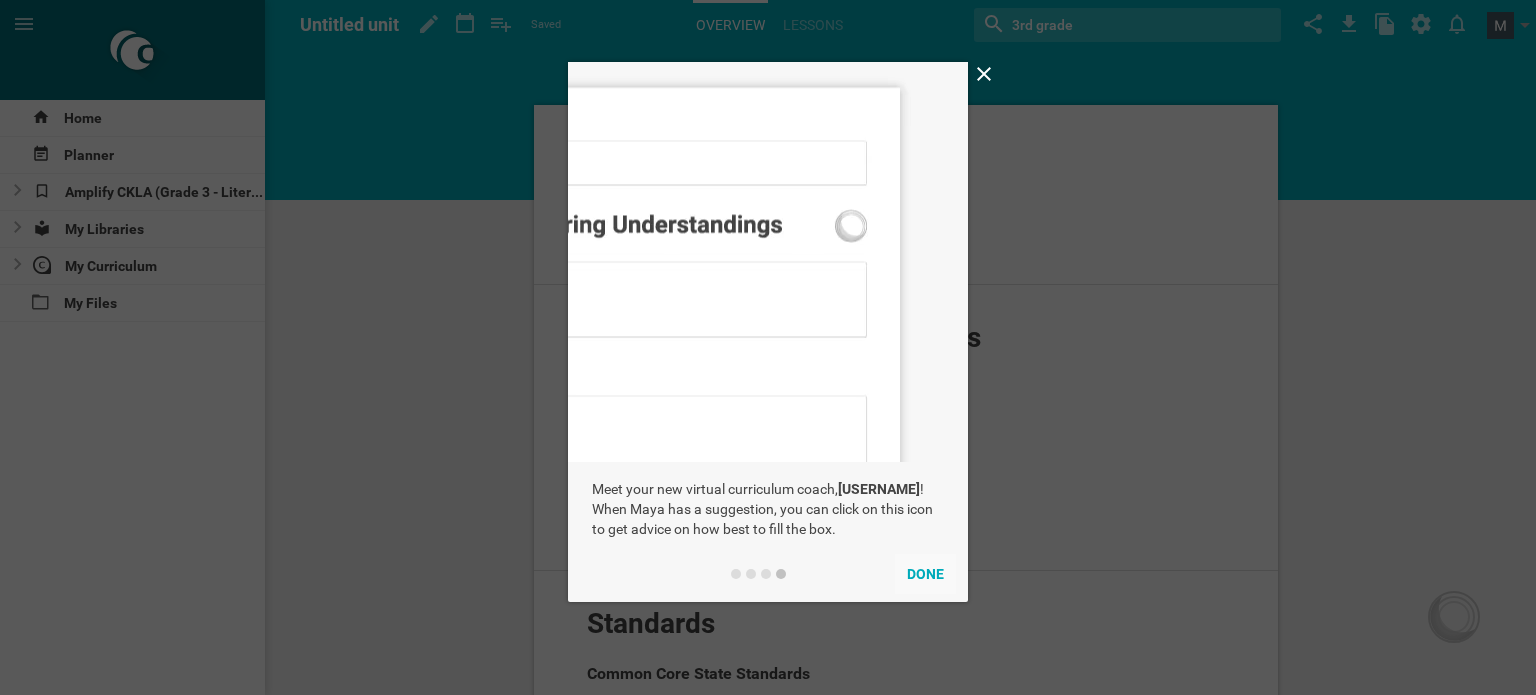 click on "Done" at bounding box center (925, 574) 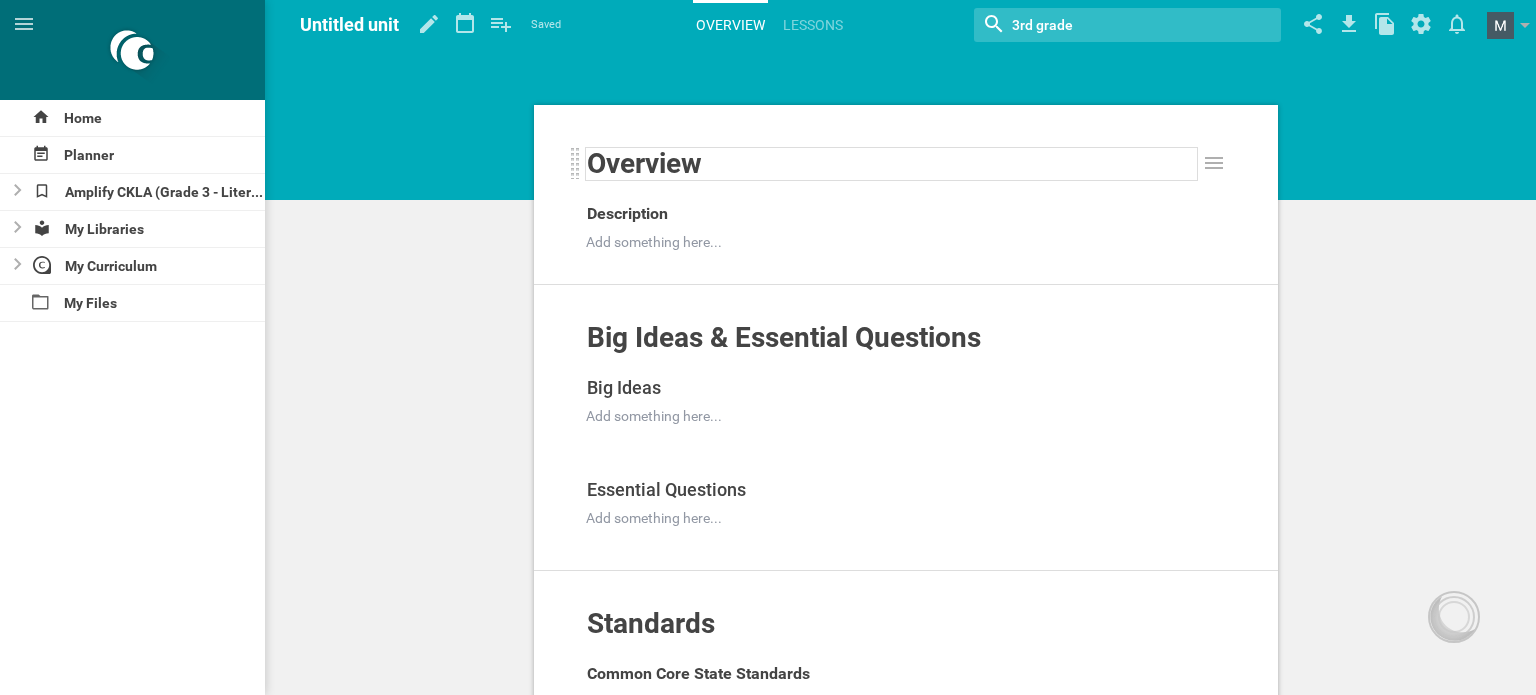 click on "Overview" at bounding box center [644, 163] 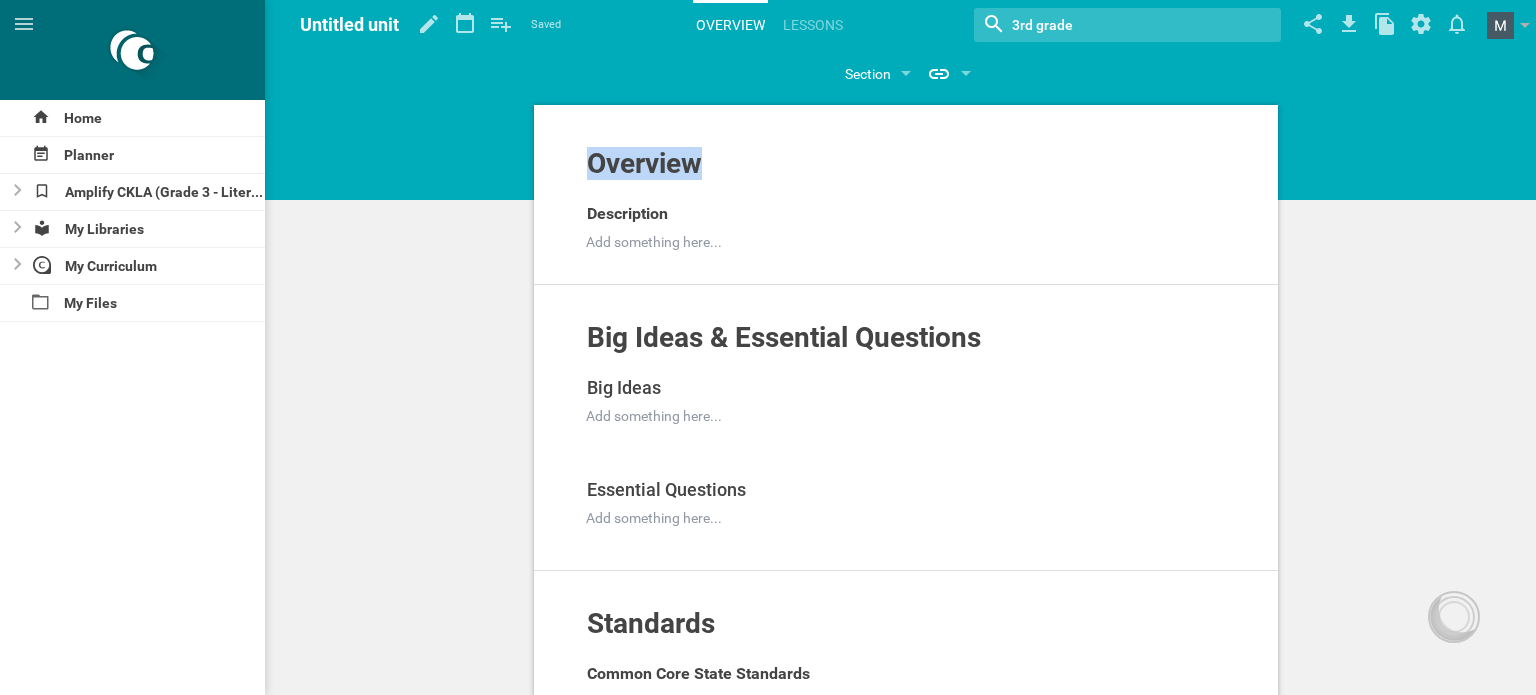 drag, startPoint x: 720, startPoint y: 164, endPoint x: 543, endPoint y: 143, distance: 178.24141 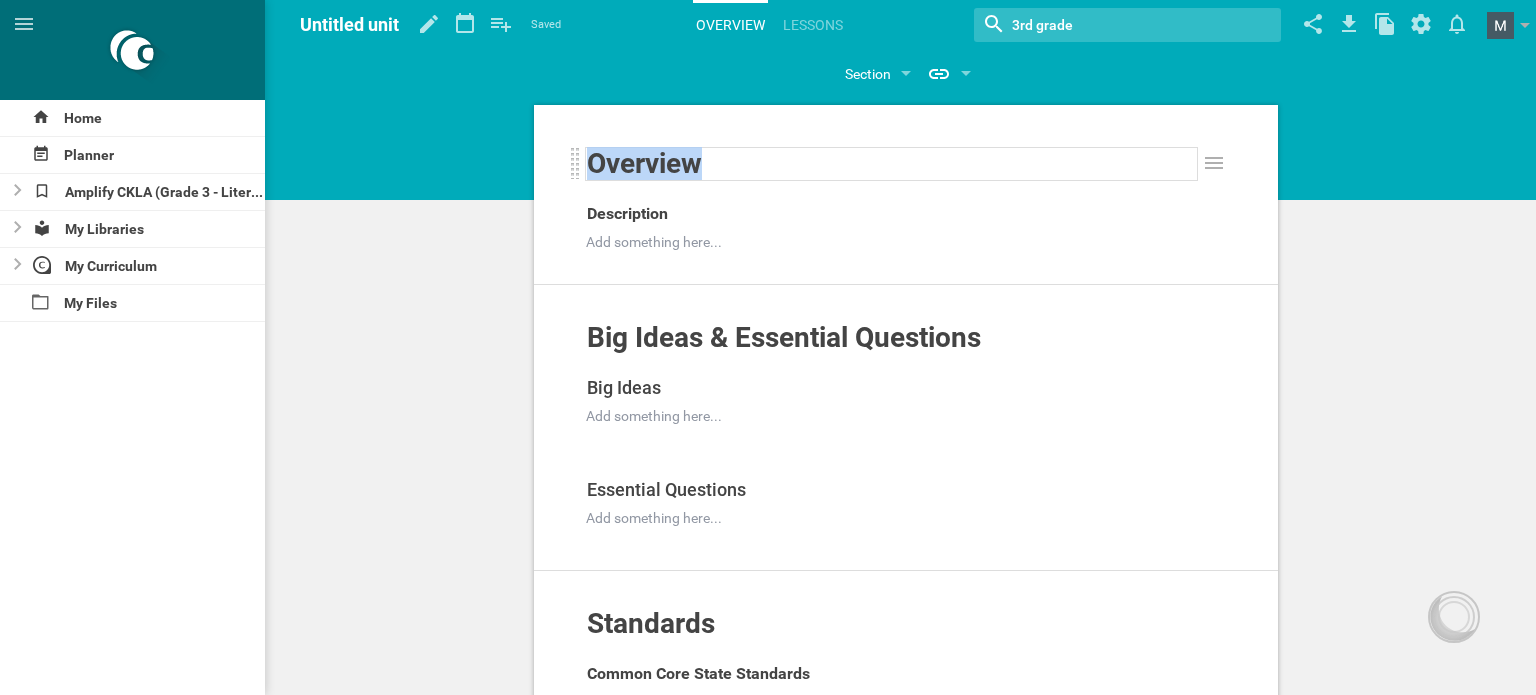 click on "Overview" at bounding box center [644, 163] 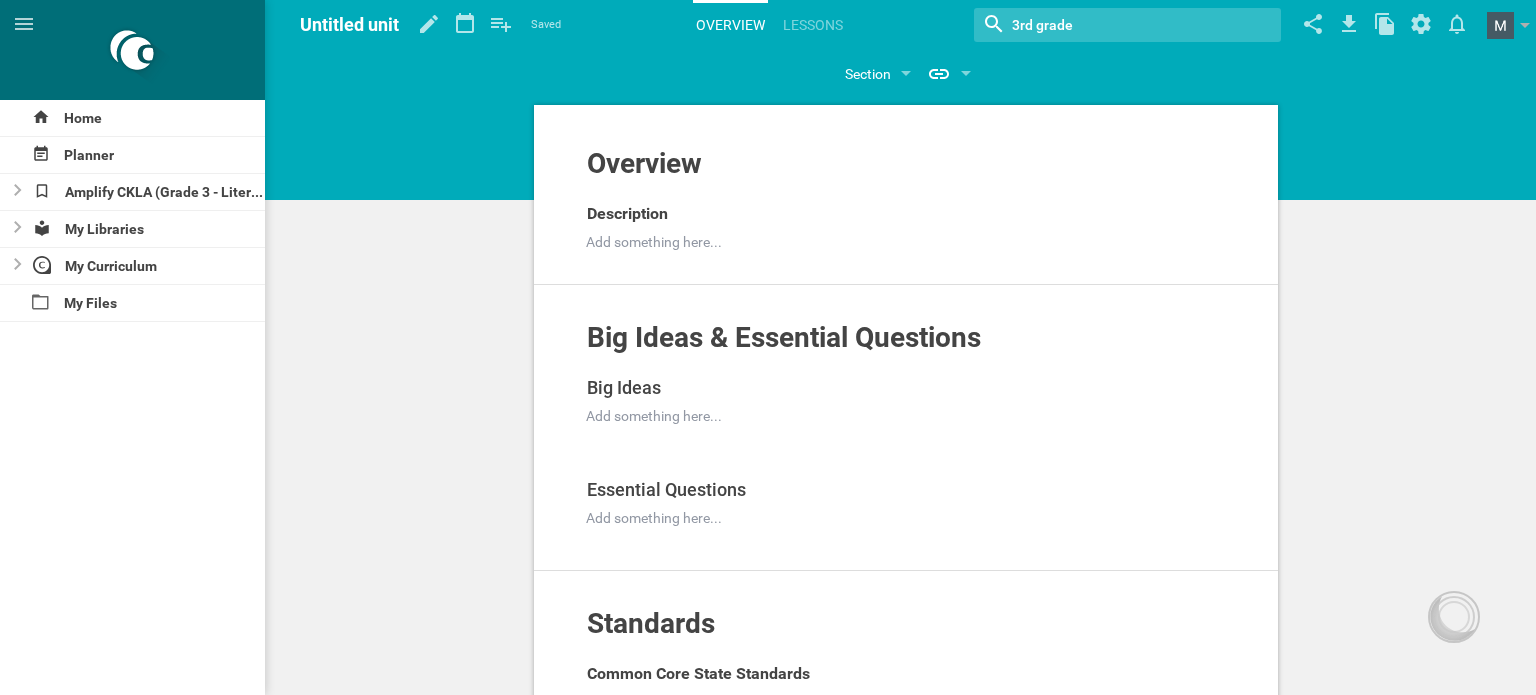 click at bounding box center (906, 129) 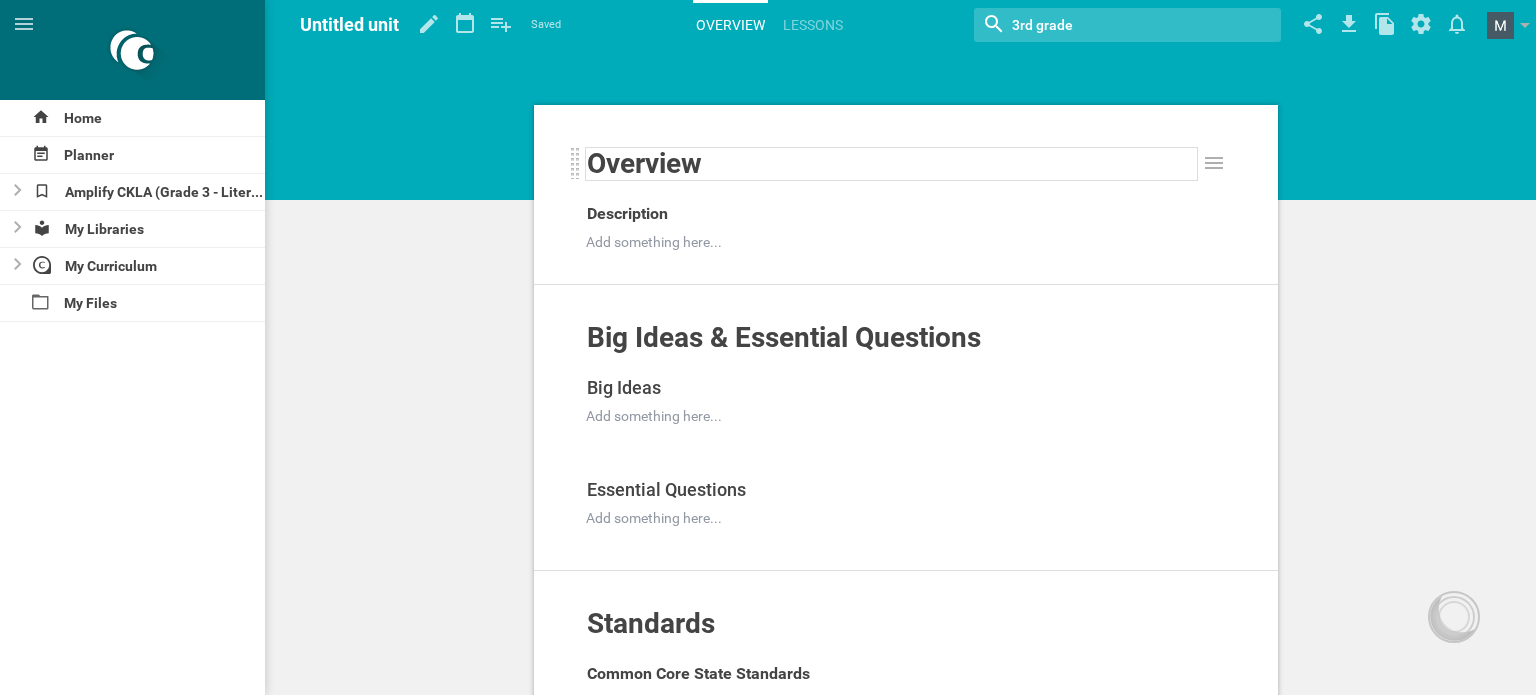 click on "Overview" at bounding box center (892, 164) 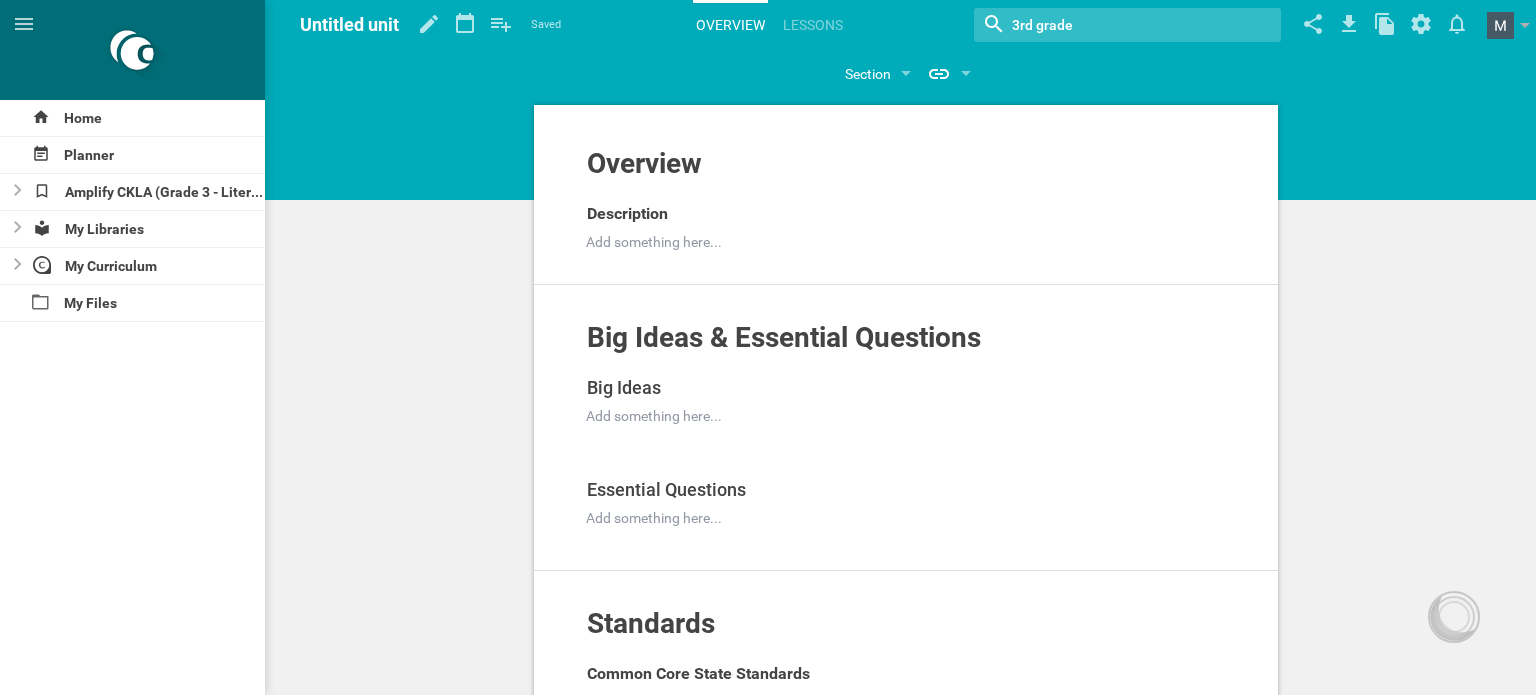 click on "Untitled unit" at bounding box center [349, 24] 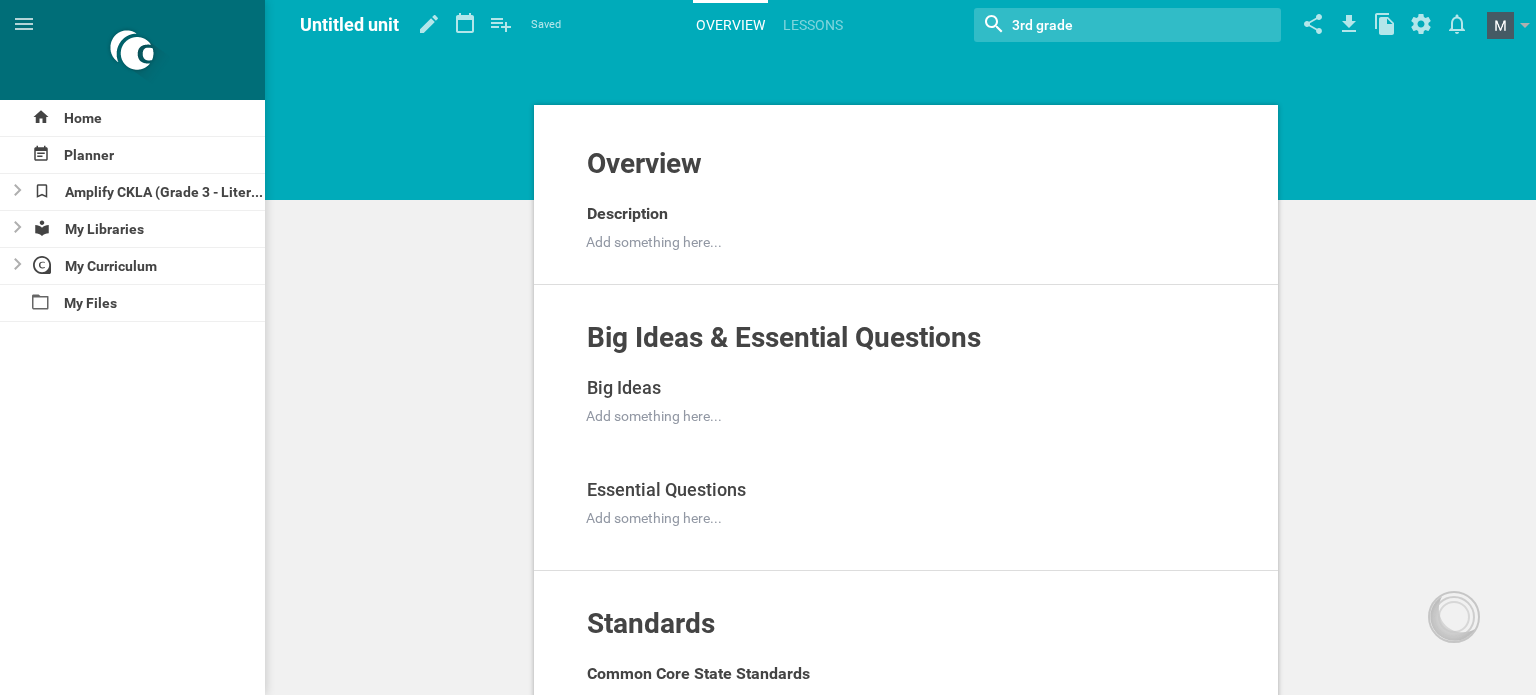 click on "Untitled unit" at bounding box center [349, 24] 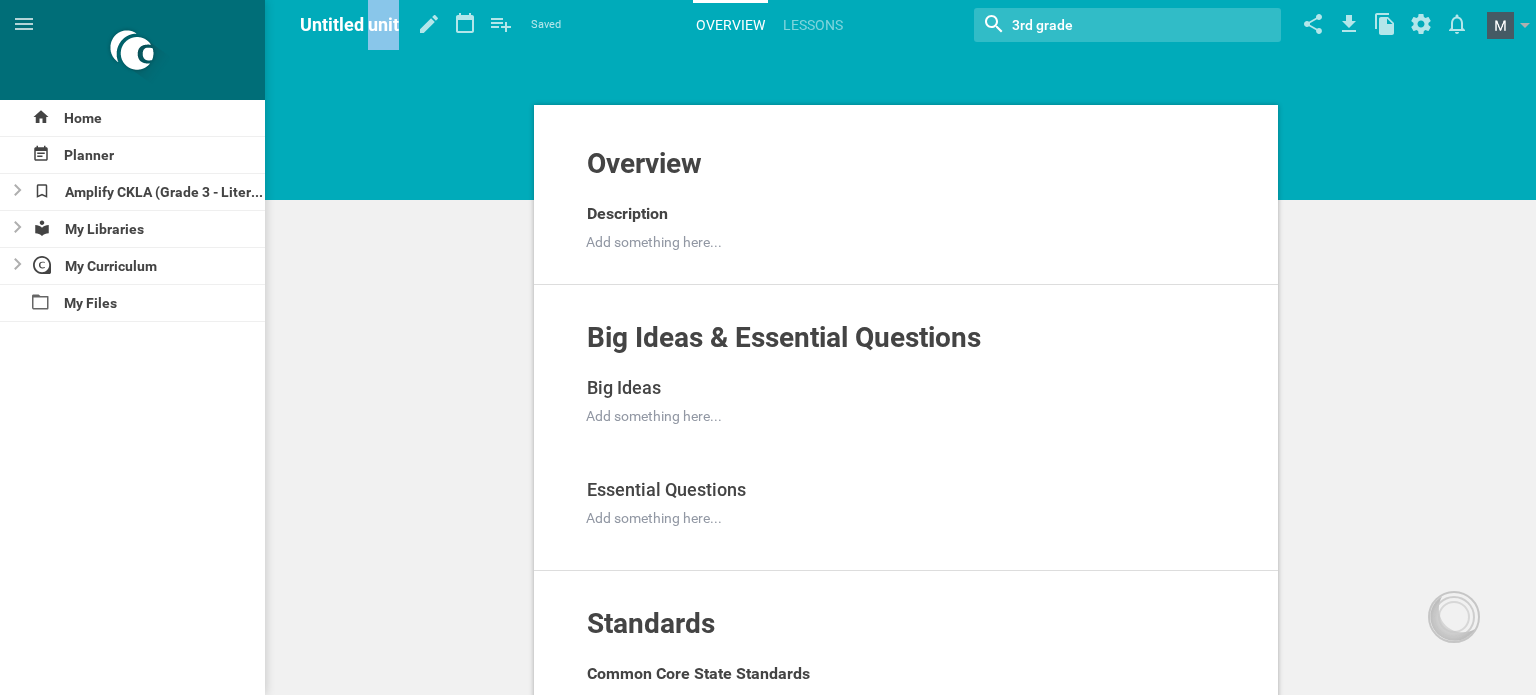 click on "Untitled unit" at bounding box center [349, 24] 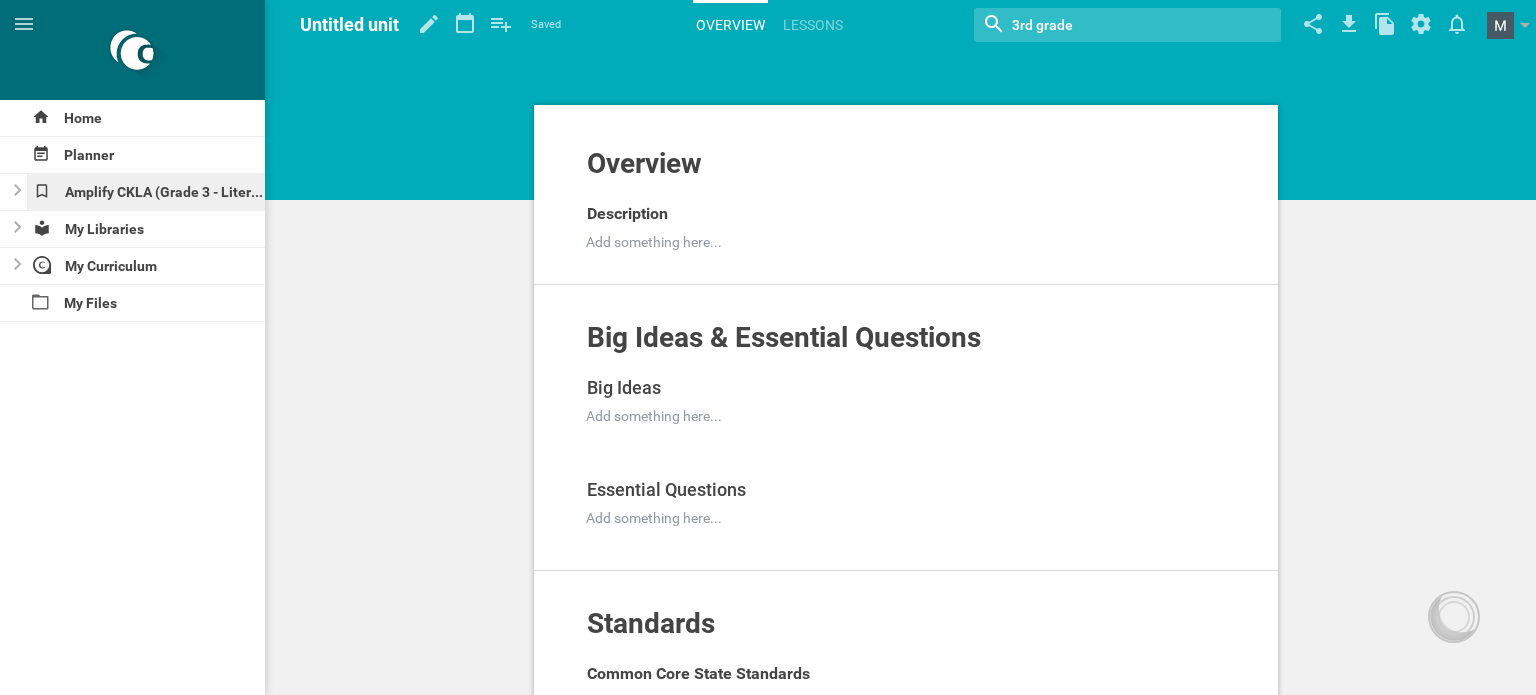 click on "Amplify CKLA (Grade 3 - Literacy)" at bounding box center [146, 192] 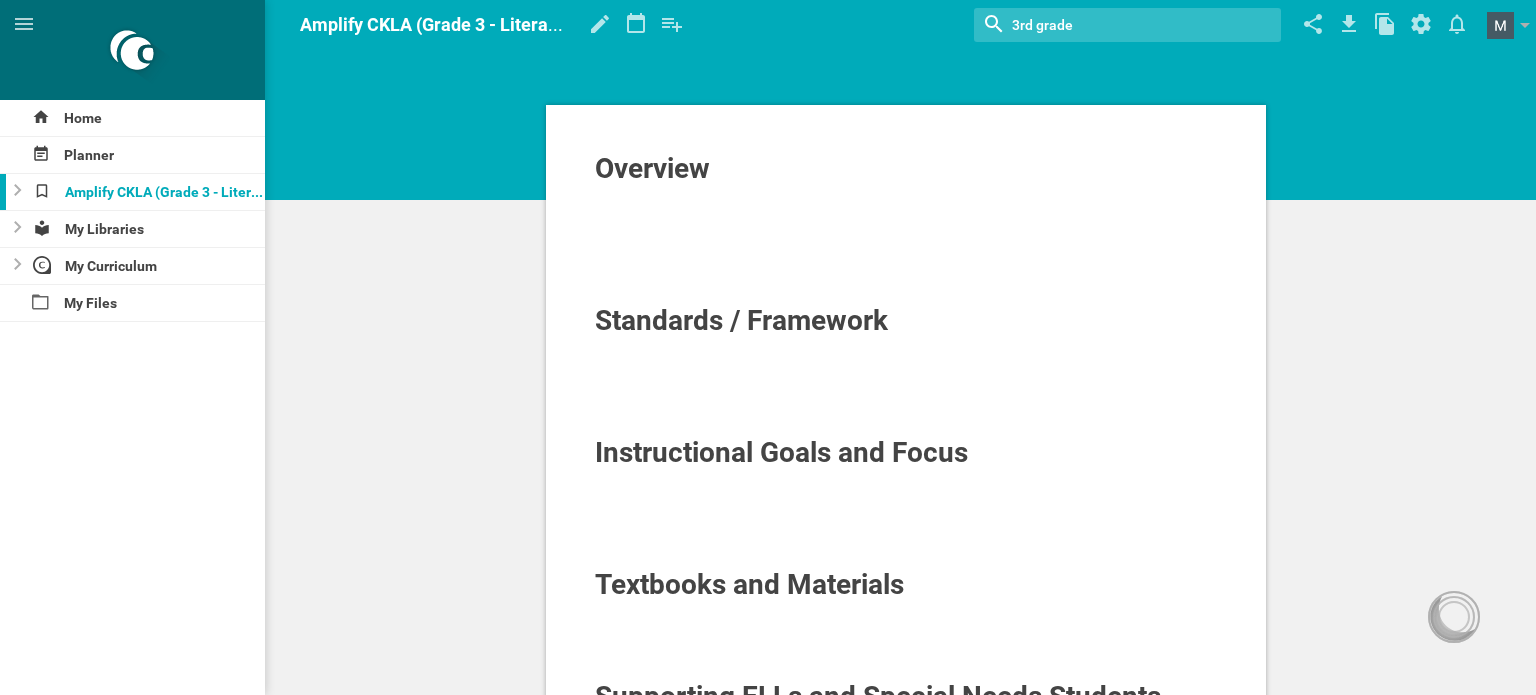 click on "Standards / Framework" at bounding box center (741, 320) 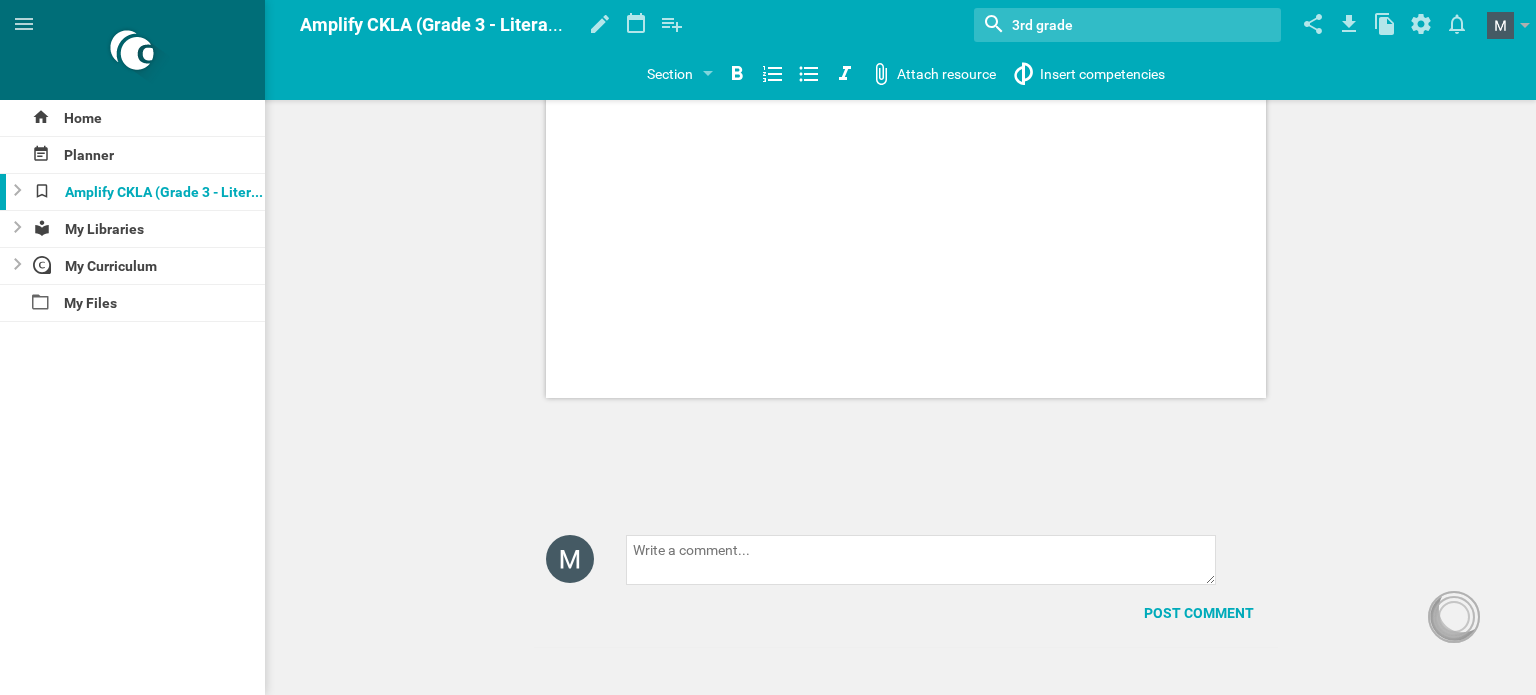 scroll, scrollTop: 0, scrollLeft: 0, axis: both 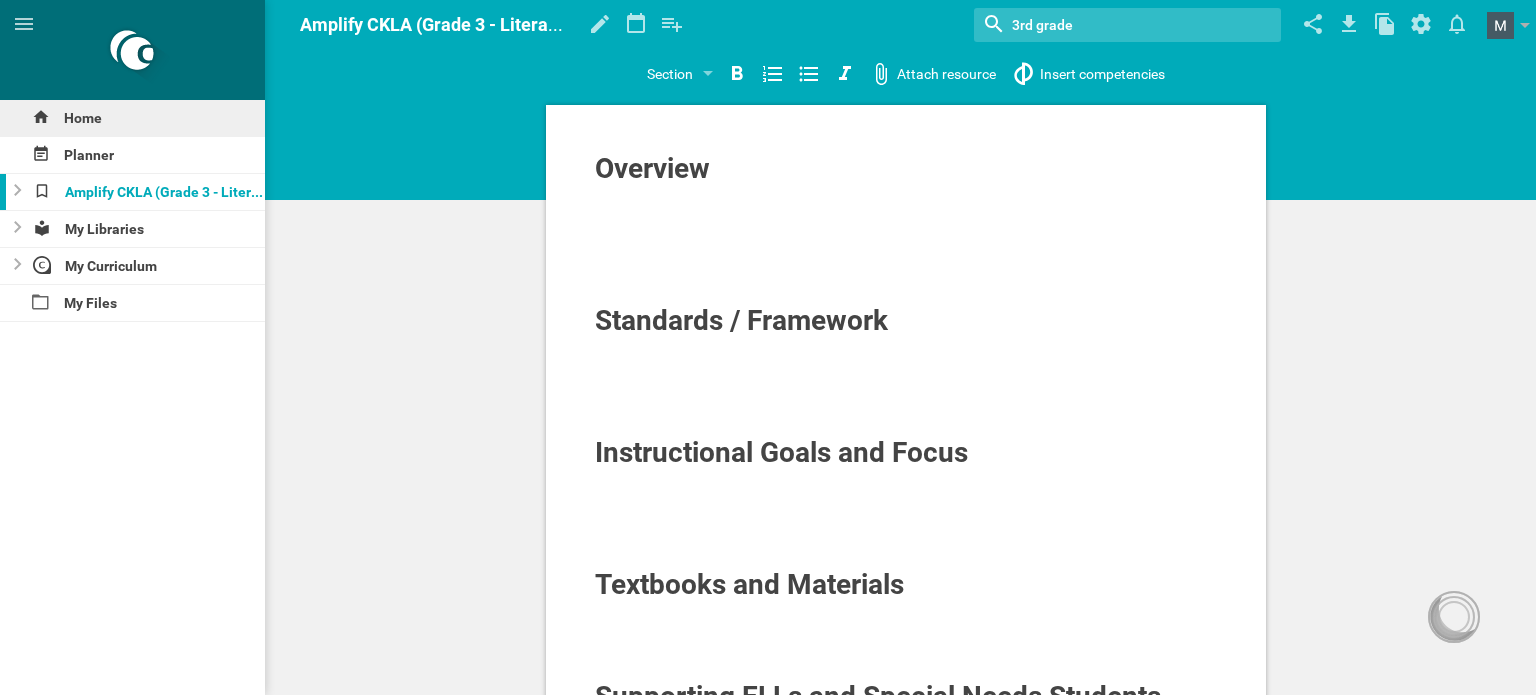 click on "Home" at bounding box center (132, 118) 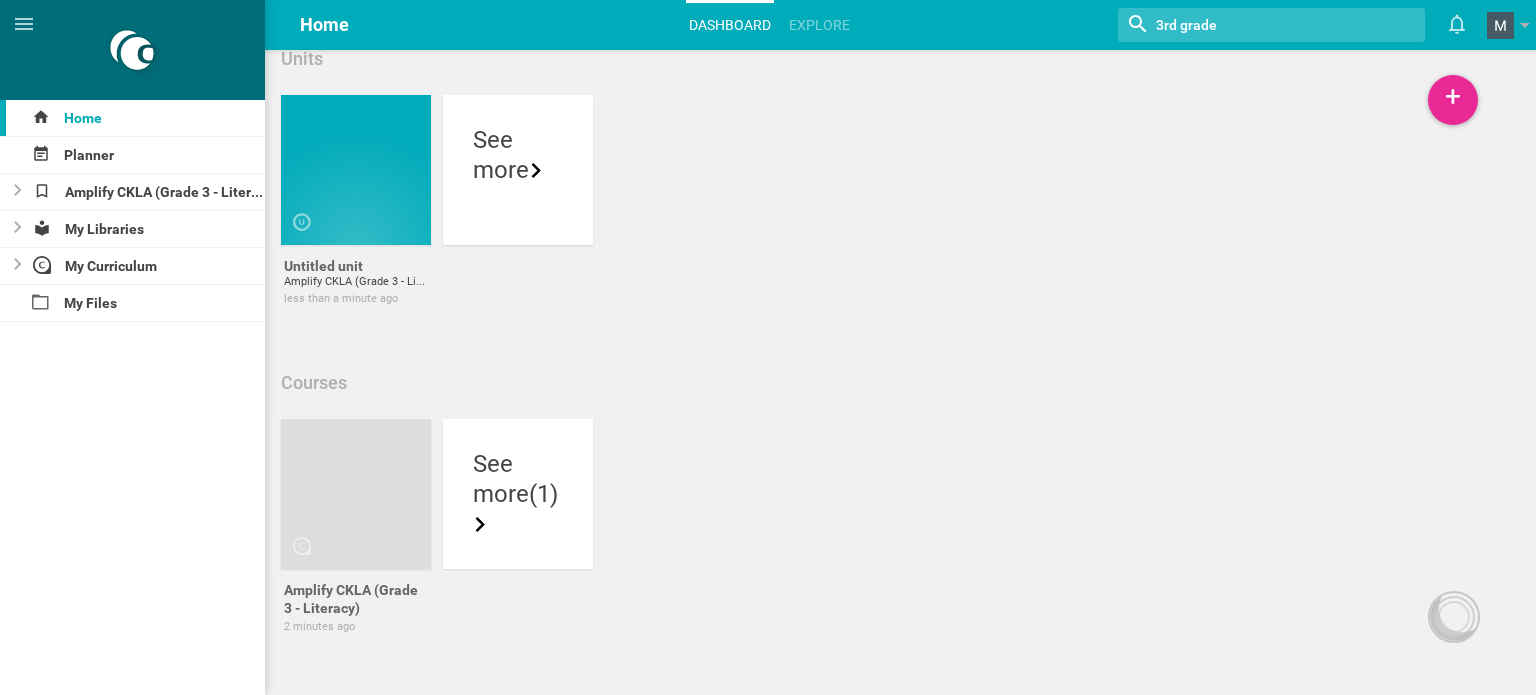 scroll, scrollTop: 0, scrollLeft: 0, axis: both 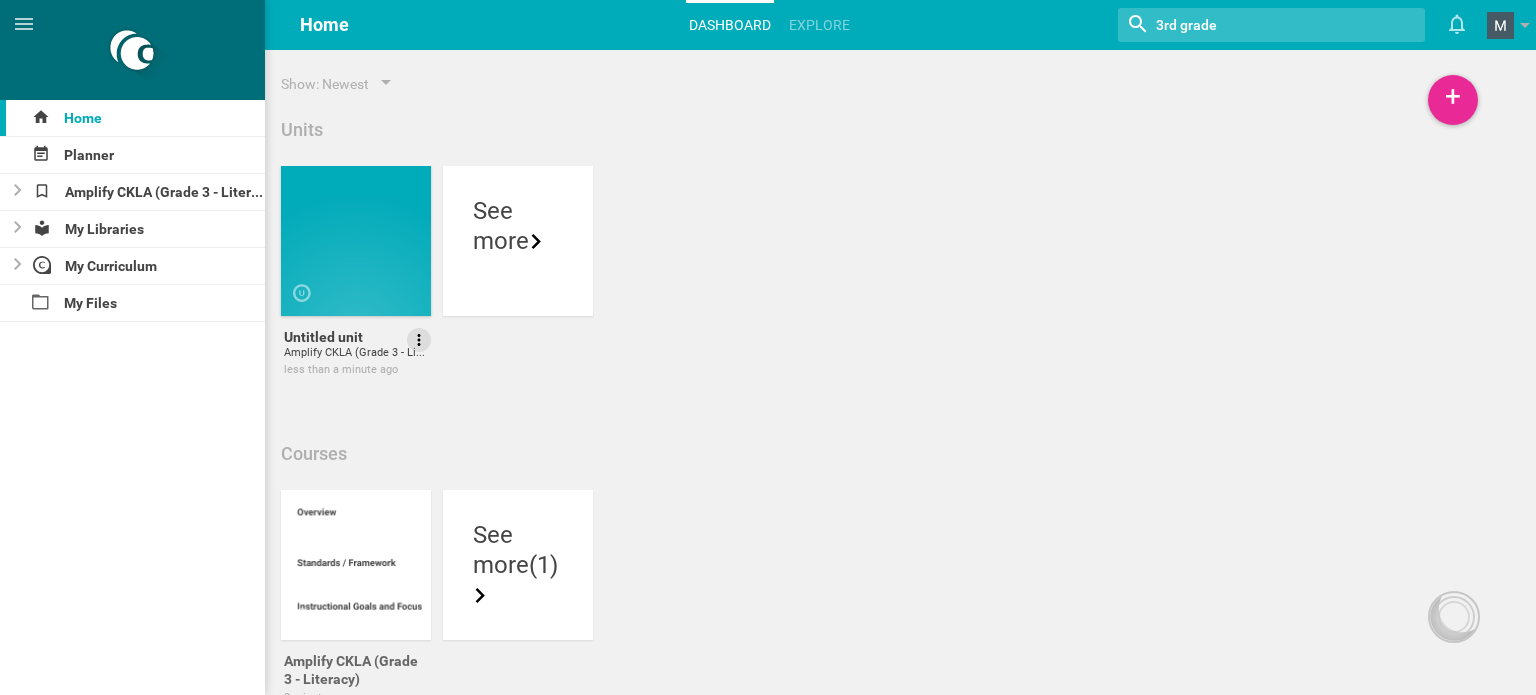 click 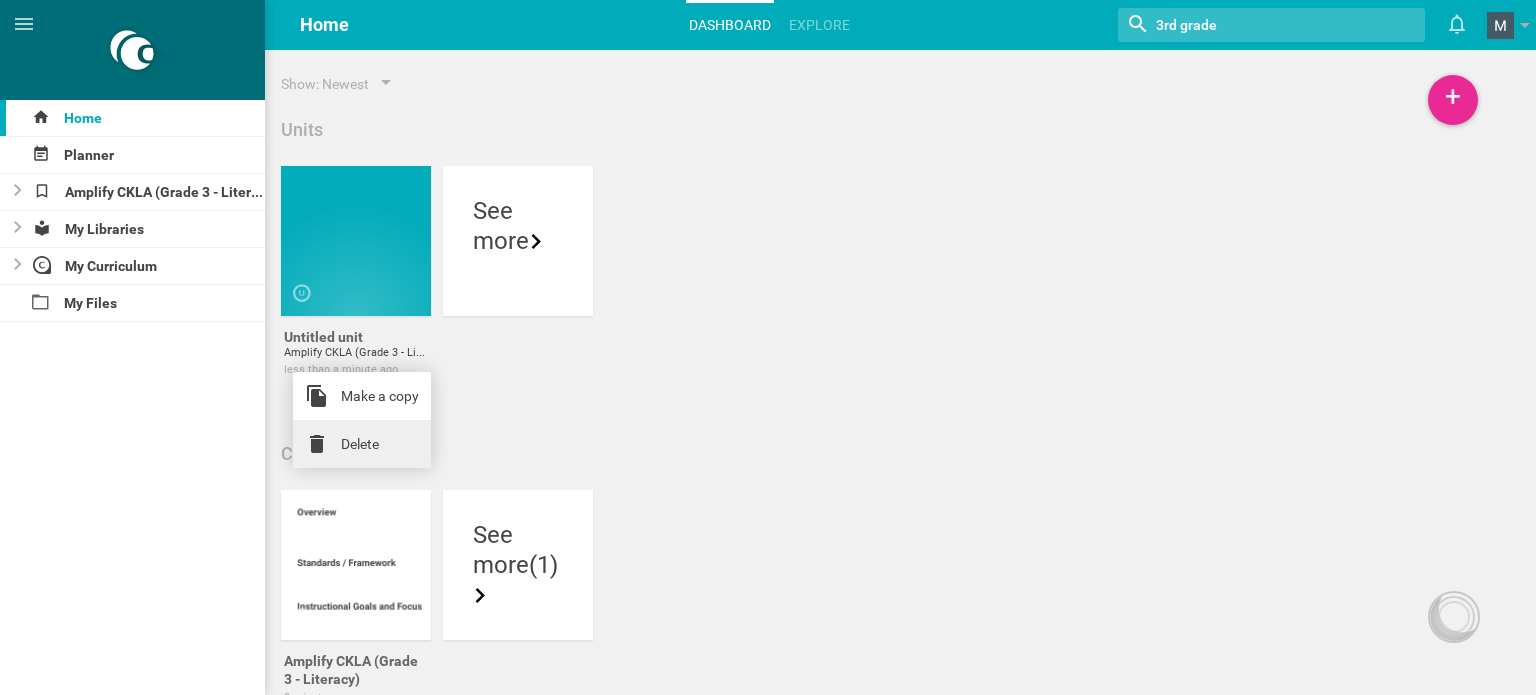 click on "Delete" at bounding box center (362, 444) 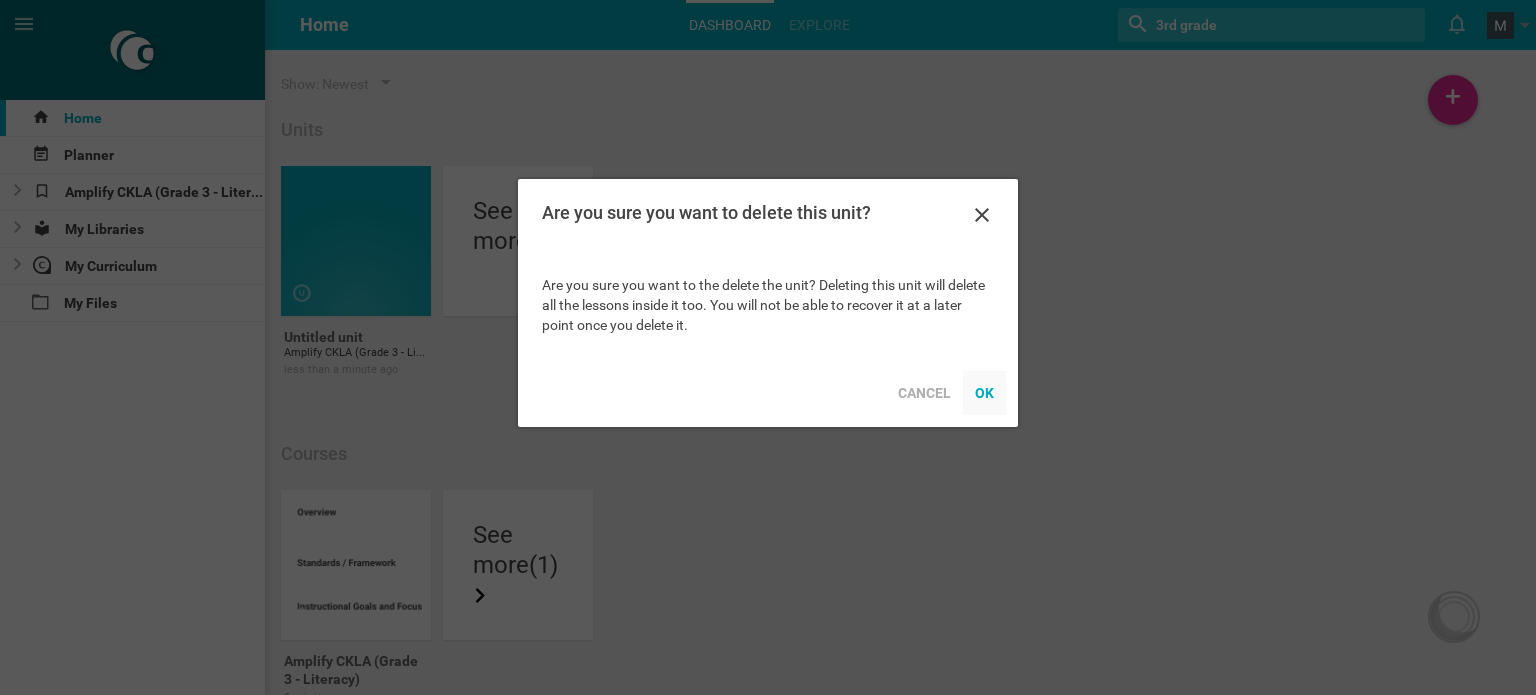 click on "OK" at bounding box center [984, 393] 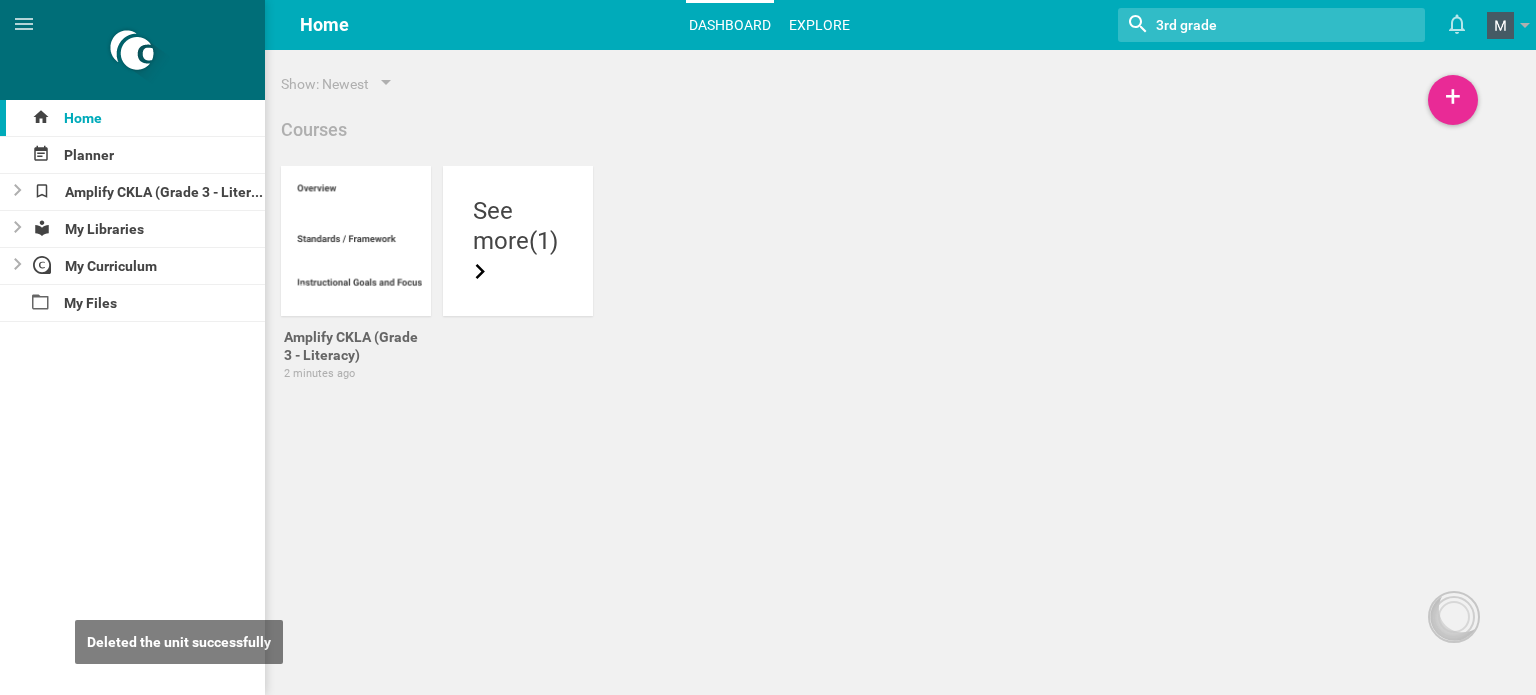 click on "Explore" at bounding box center (819, 25) 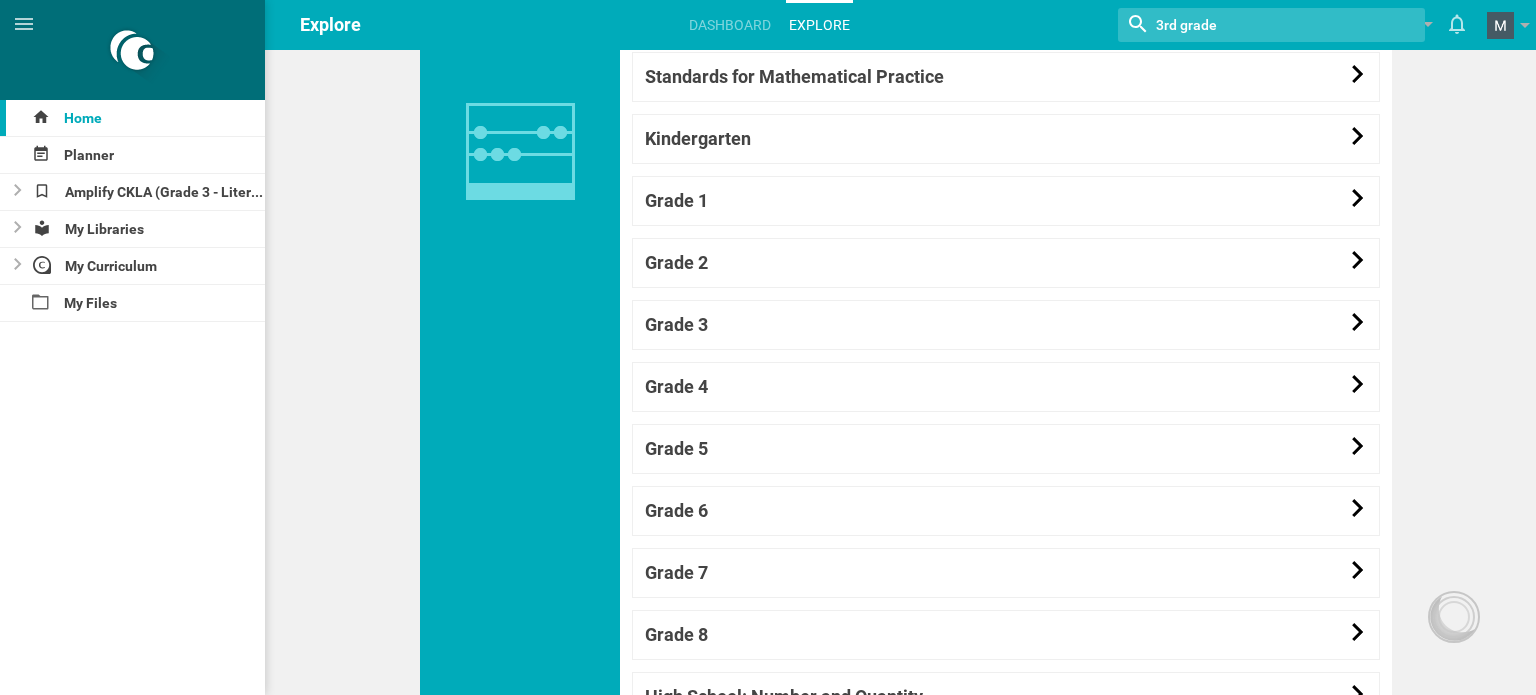 scroll, scrollTop: 1698, scrollLeft: 0, axis: vertical 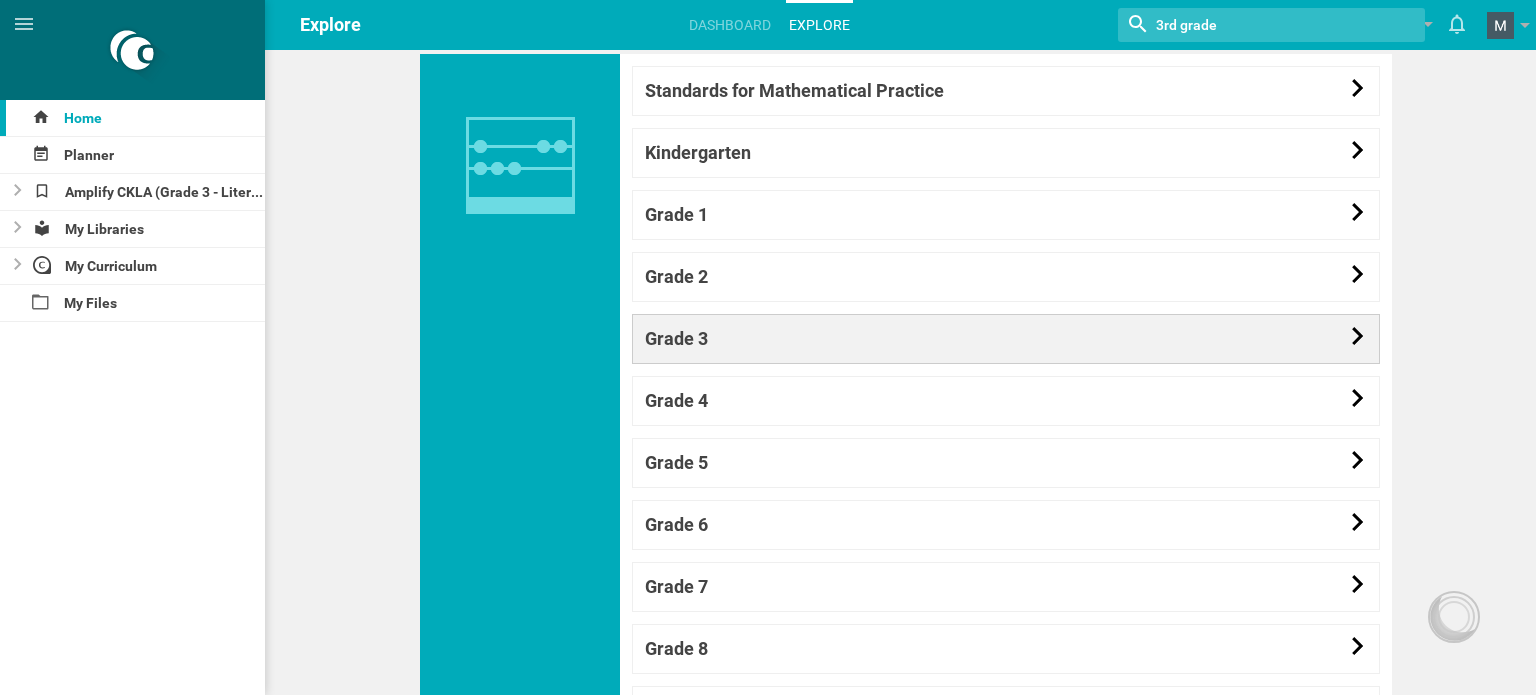 click on "Grade 3" at bounding box center [1006, 339] 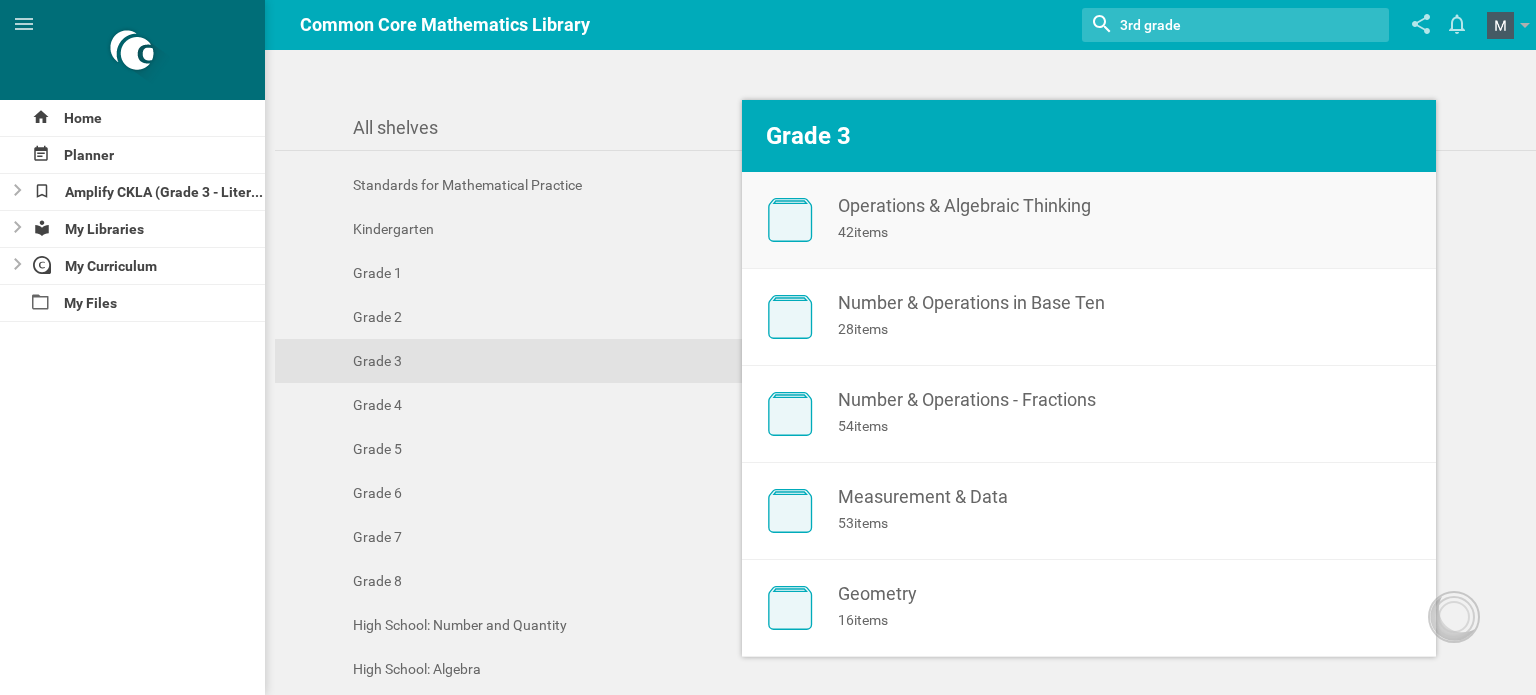 click on "42  items" at bounding box center [1115, 232] 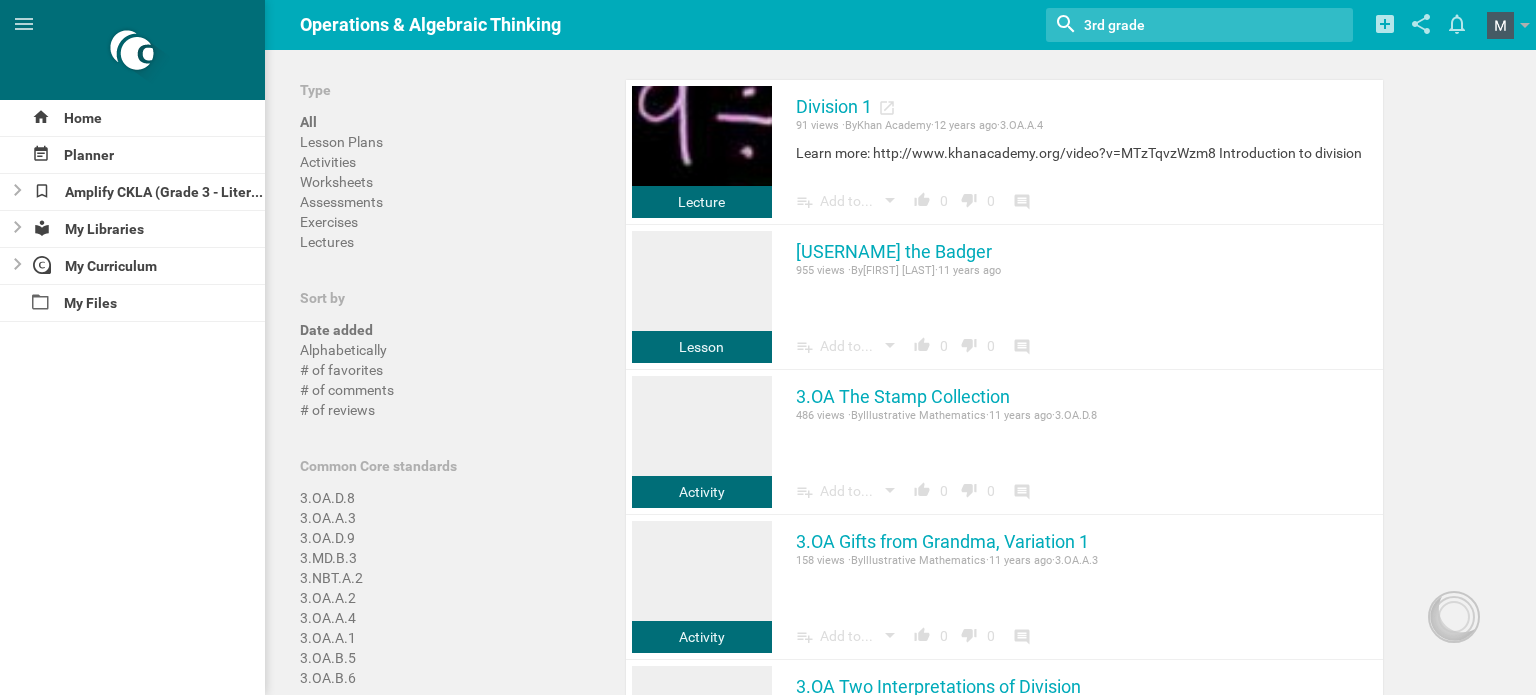 click on "3.OA.A.3" at bounding box center (445, 518) 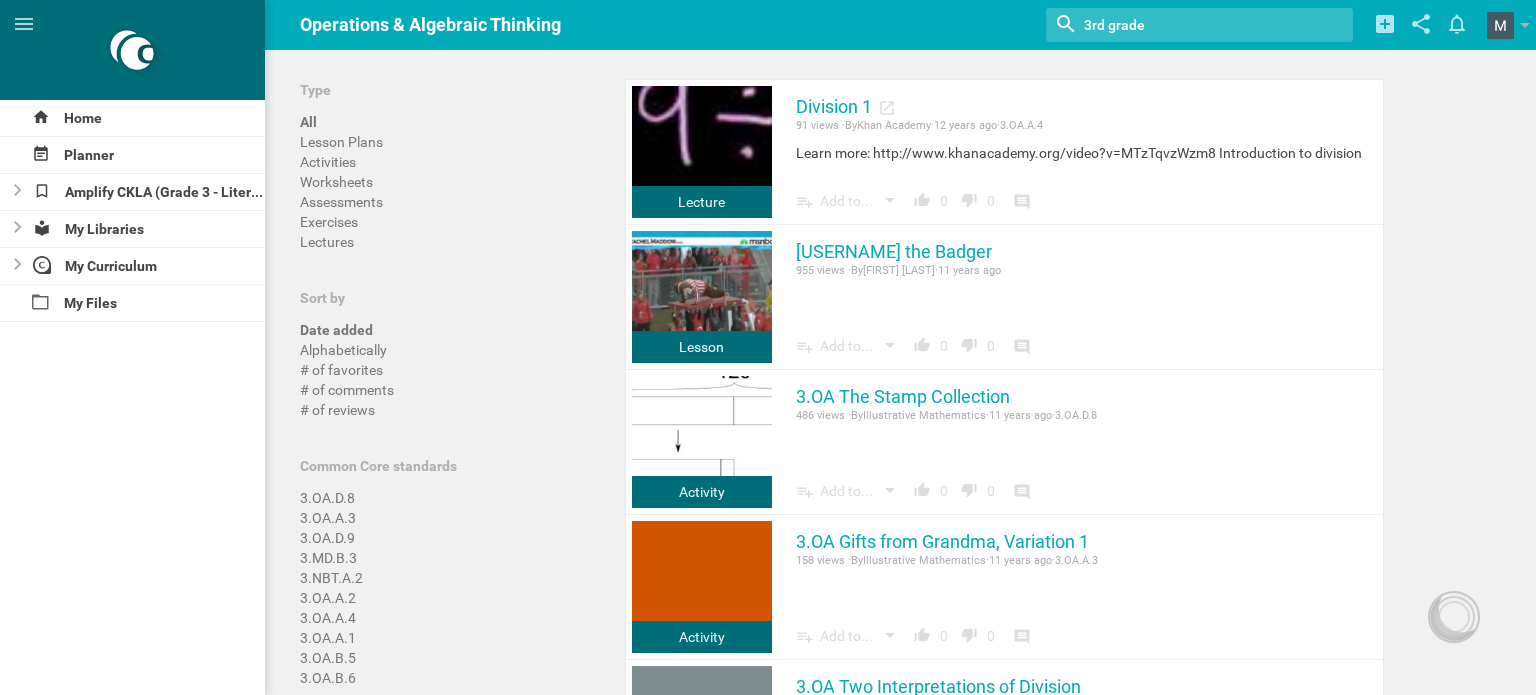 click on "3.OA.D.8" at bounding box center (327, 498) 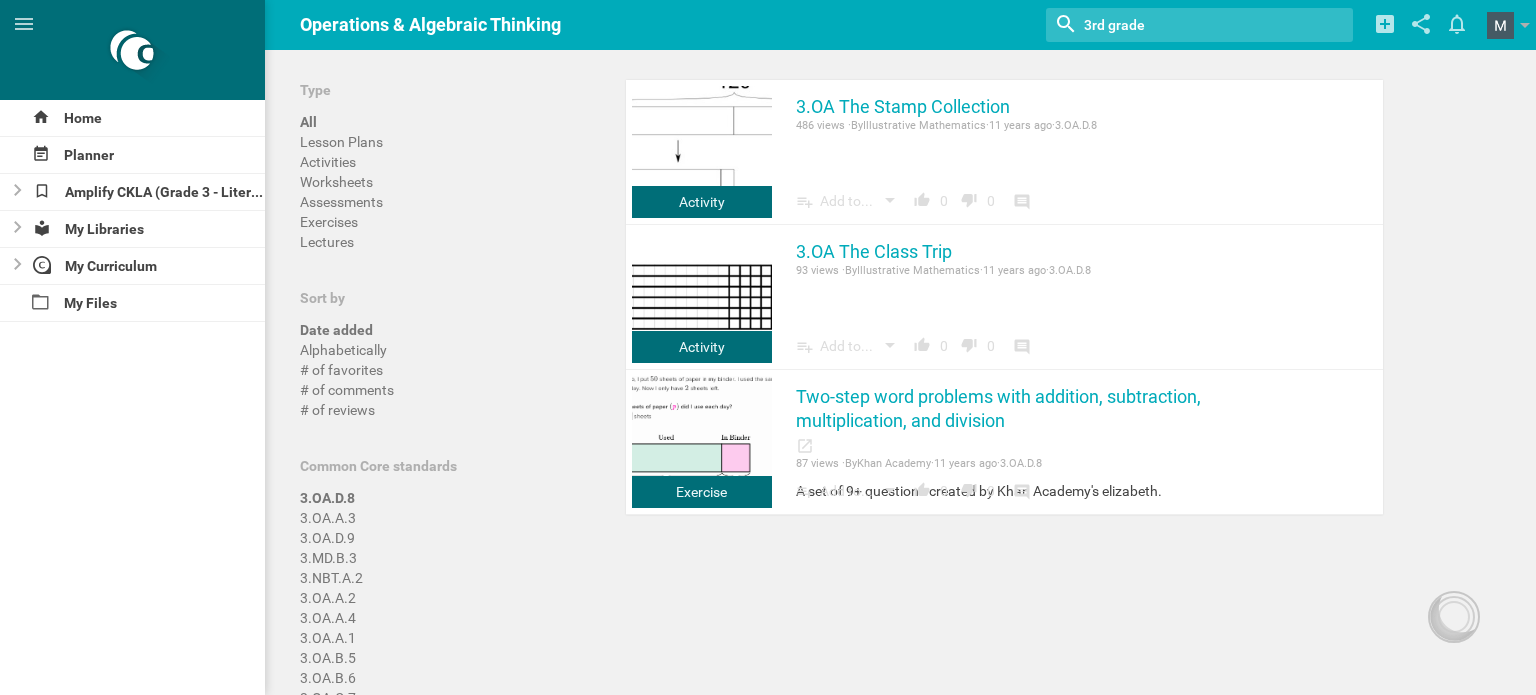 click on "Assessments" at bounding box center (341, 202) 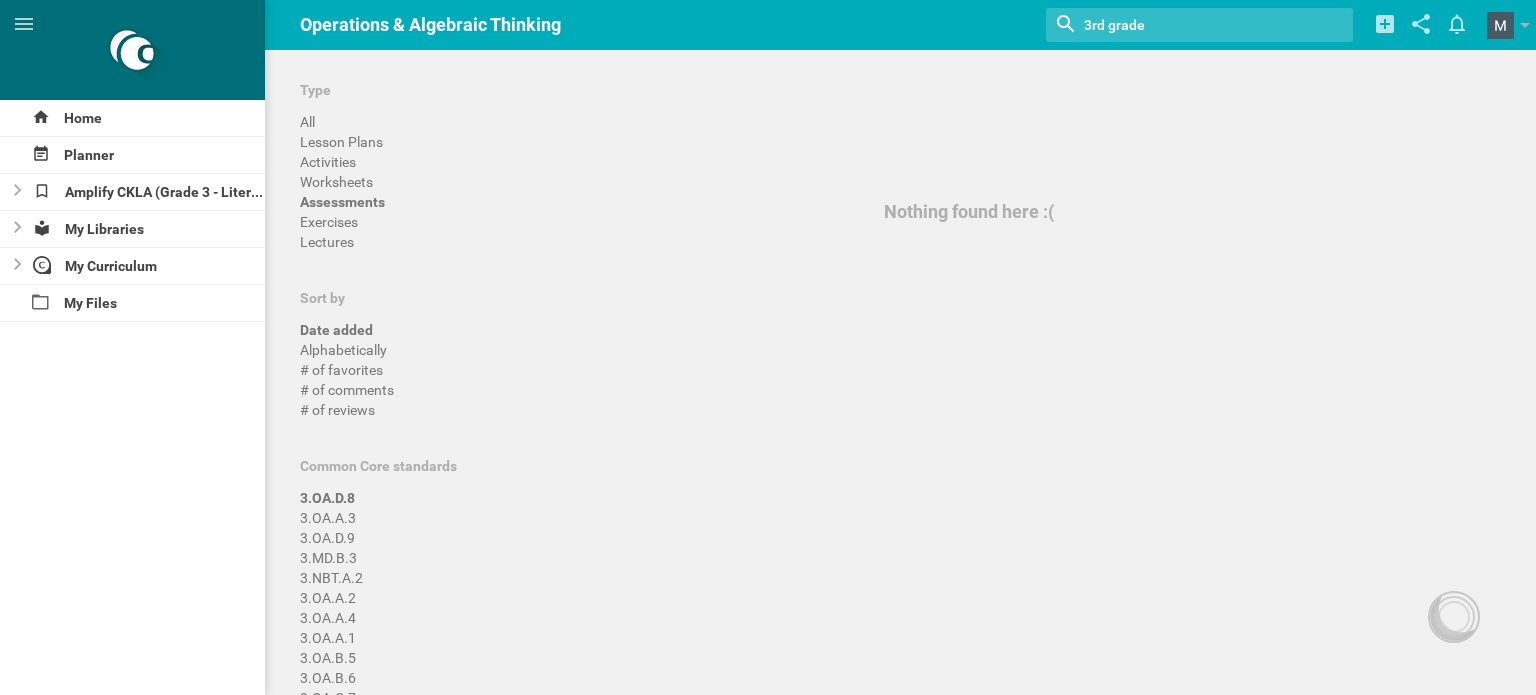 click on "Exercises" at bounding box center [329, 222] 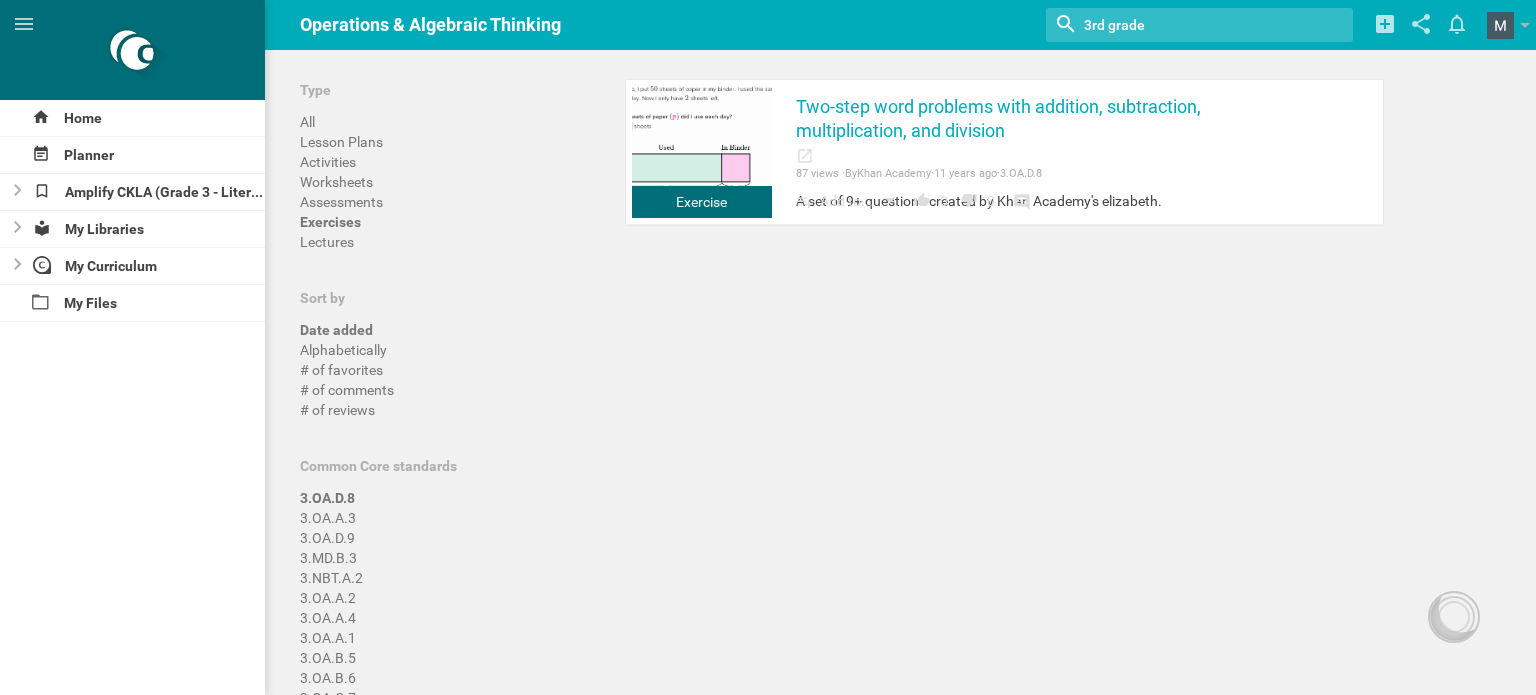 click on "Type All Lesson Plans Activities Worksheets Assessments Exercises Lectures" at bounding box center (445, 175) 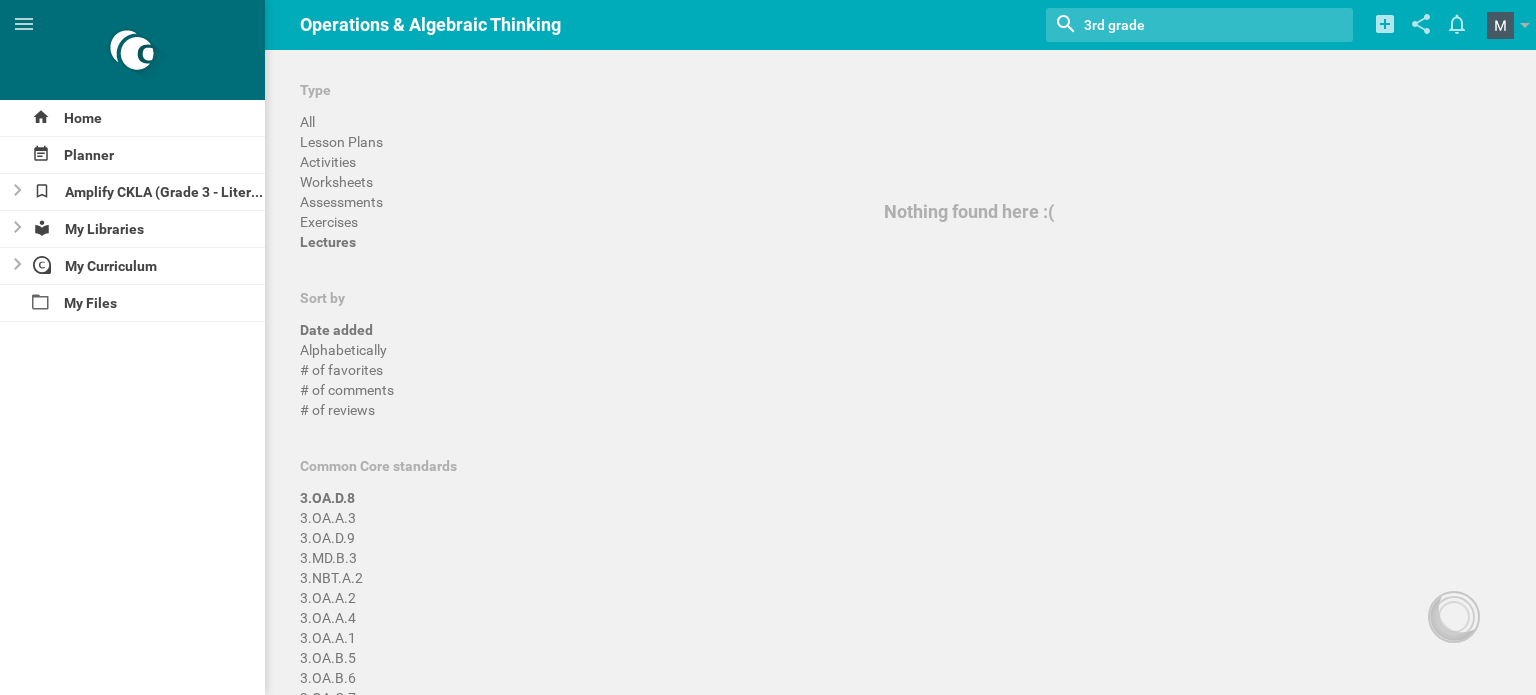 click on "3.OA.A.3" at bounding box center [328, 518] 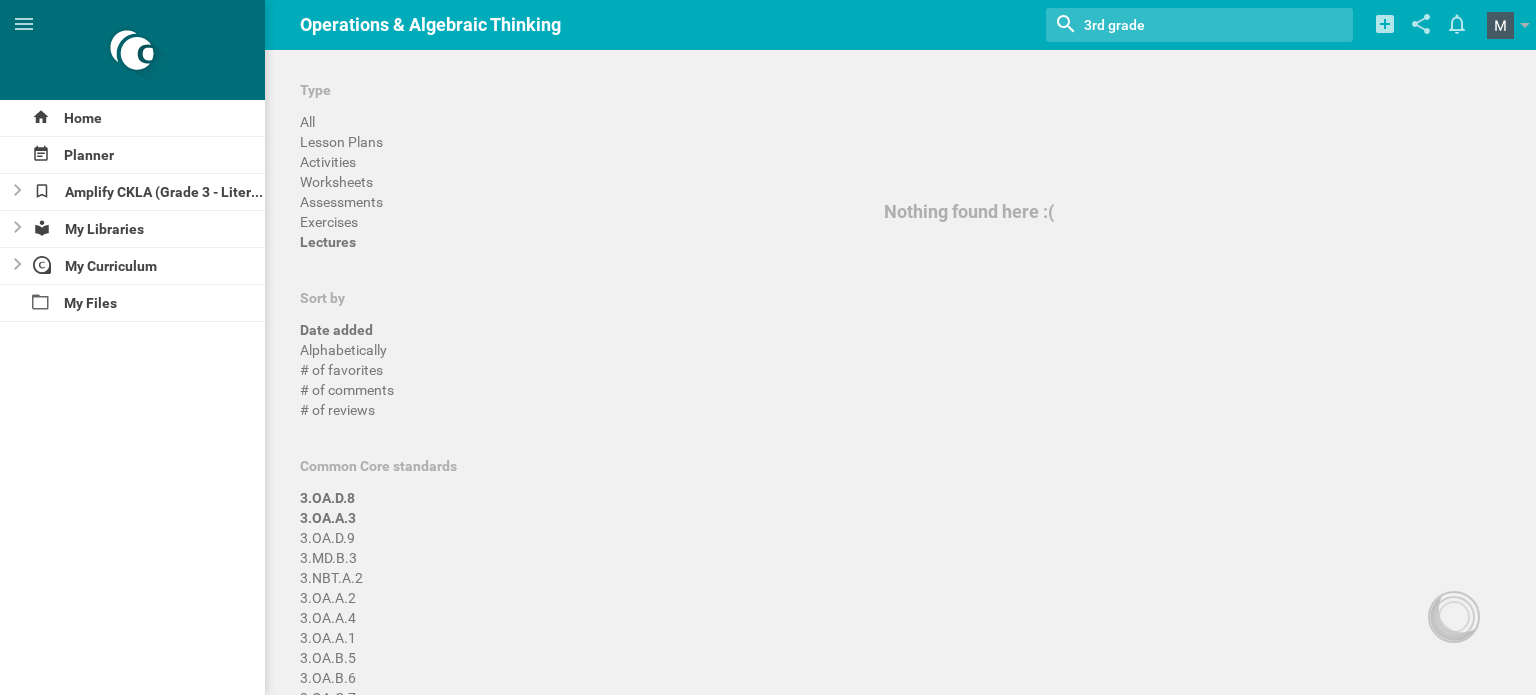click on "3.OA.D.9" at bounding box center [327, 538] 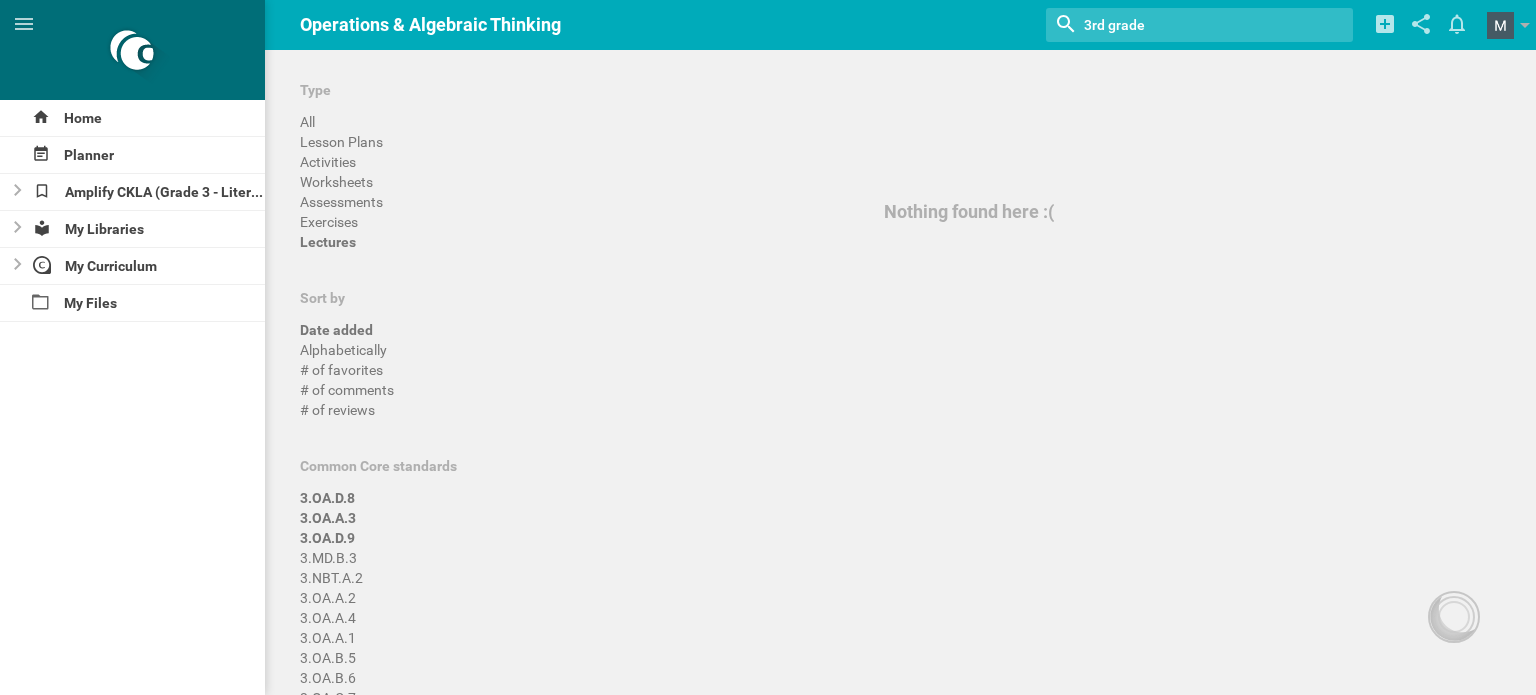 click on "3.MD.B.3" at bounding box center [328, 558] 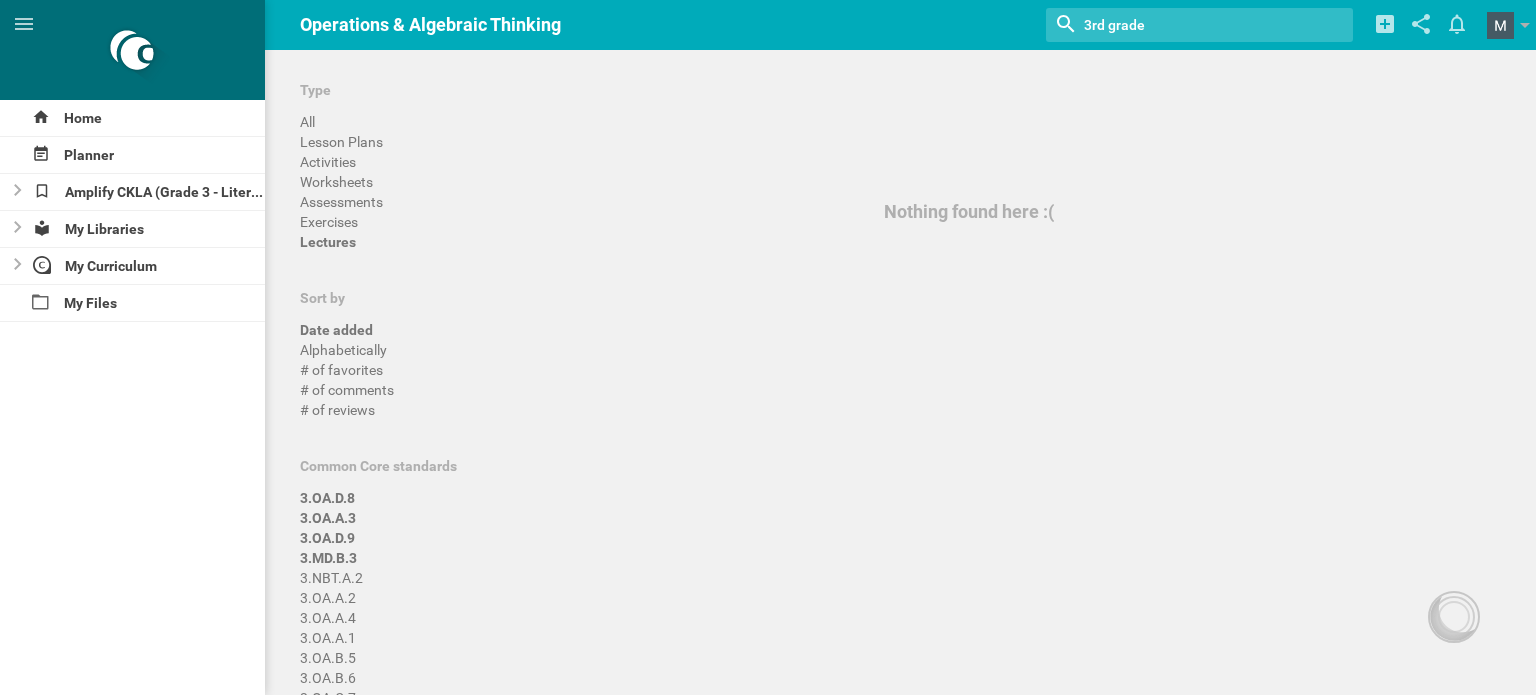 click on "3.NBT.A.2" at bounding box center (331, 578) 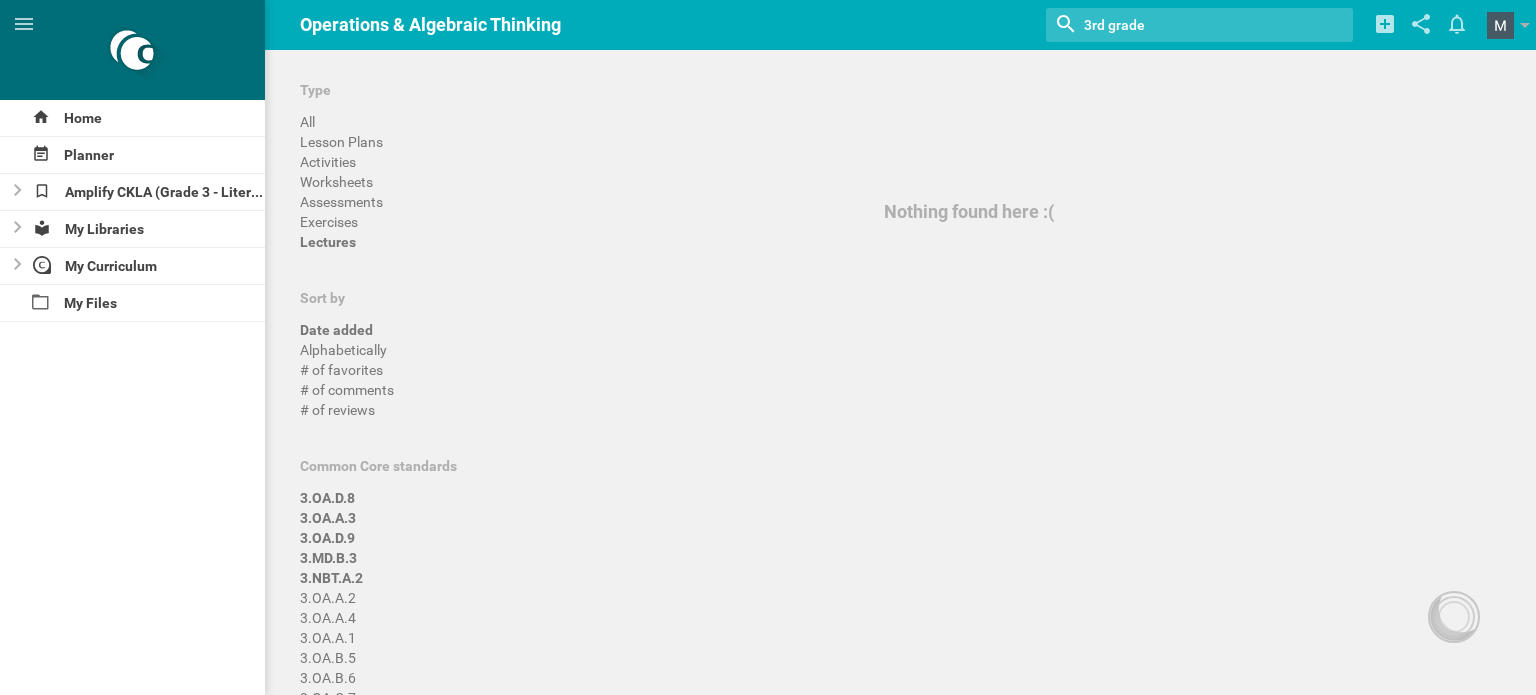 click on "3.OA.A.2" at bounding box center (328, 598) 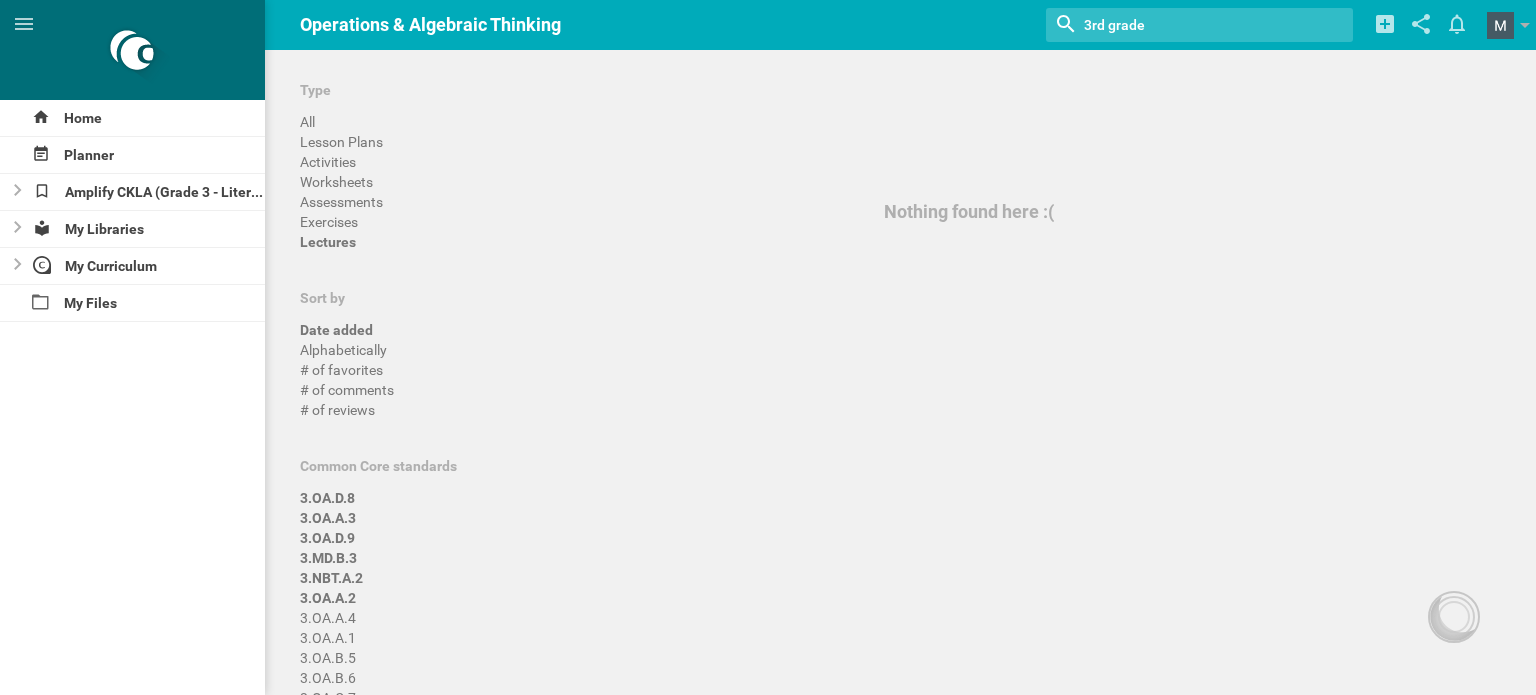 click on "3.OA.A.4" at bounding box center (328, 618) 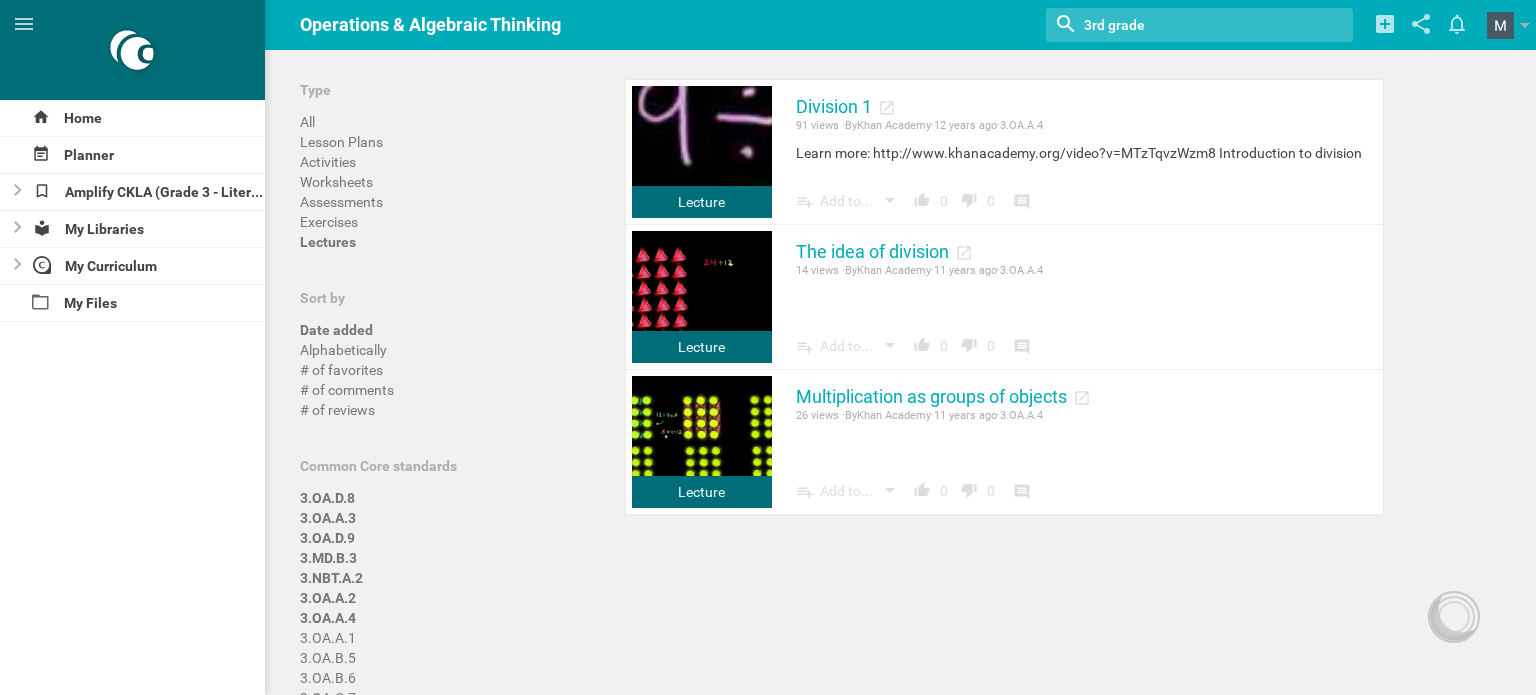 click on "3.OA.A.1" at bounding box center (328, 638) 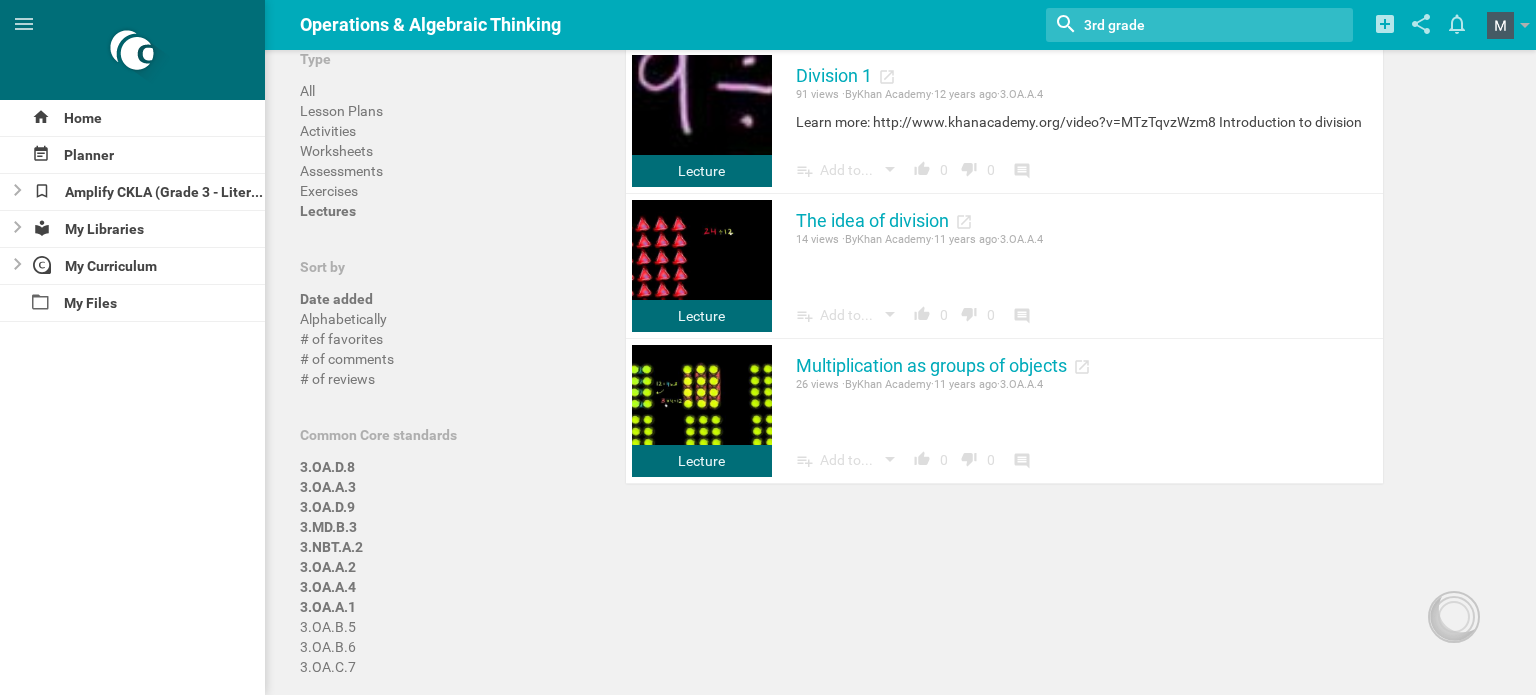 scroll, scrollTop: 29, scrollLeft: 0, axis: vertical 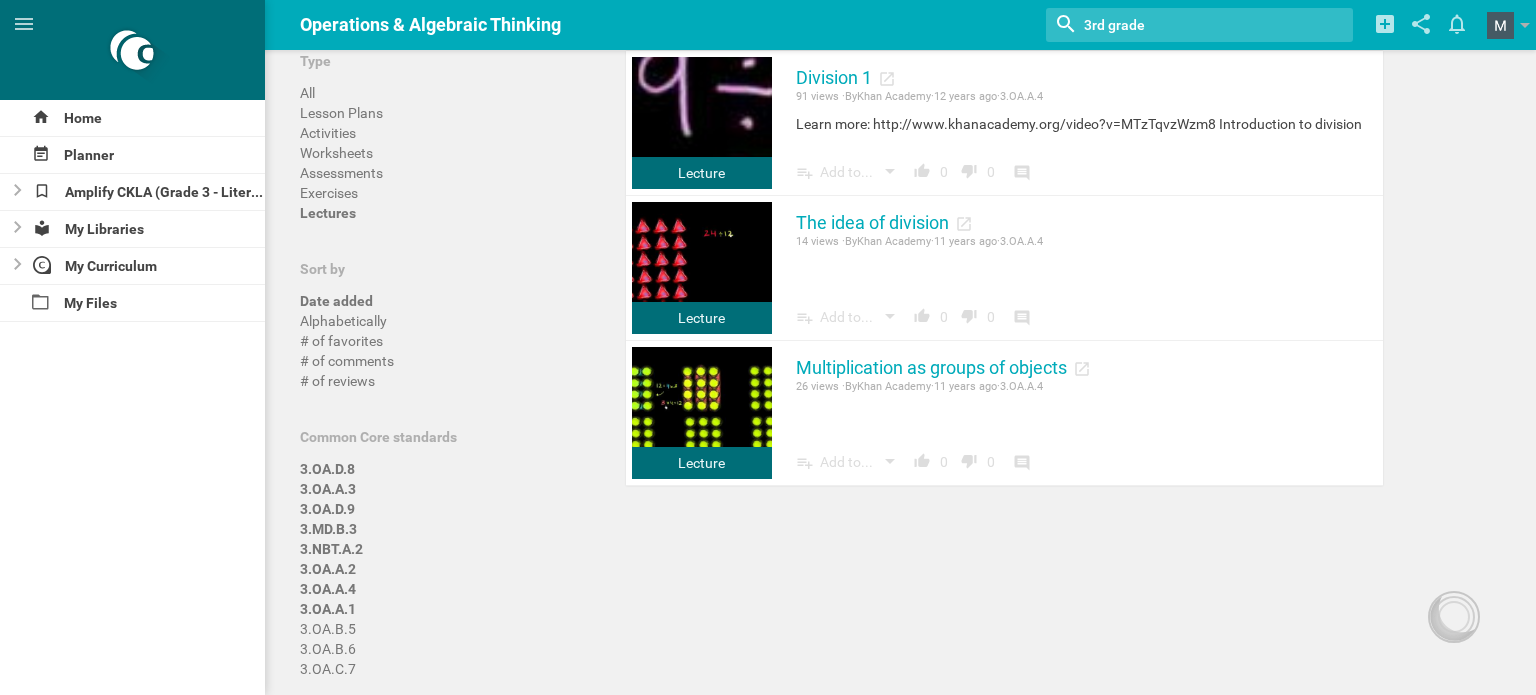 click on "3.OA.B.5" at bounding box center (328, 629) 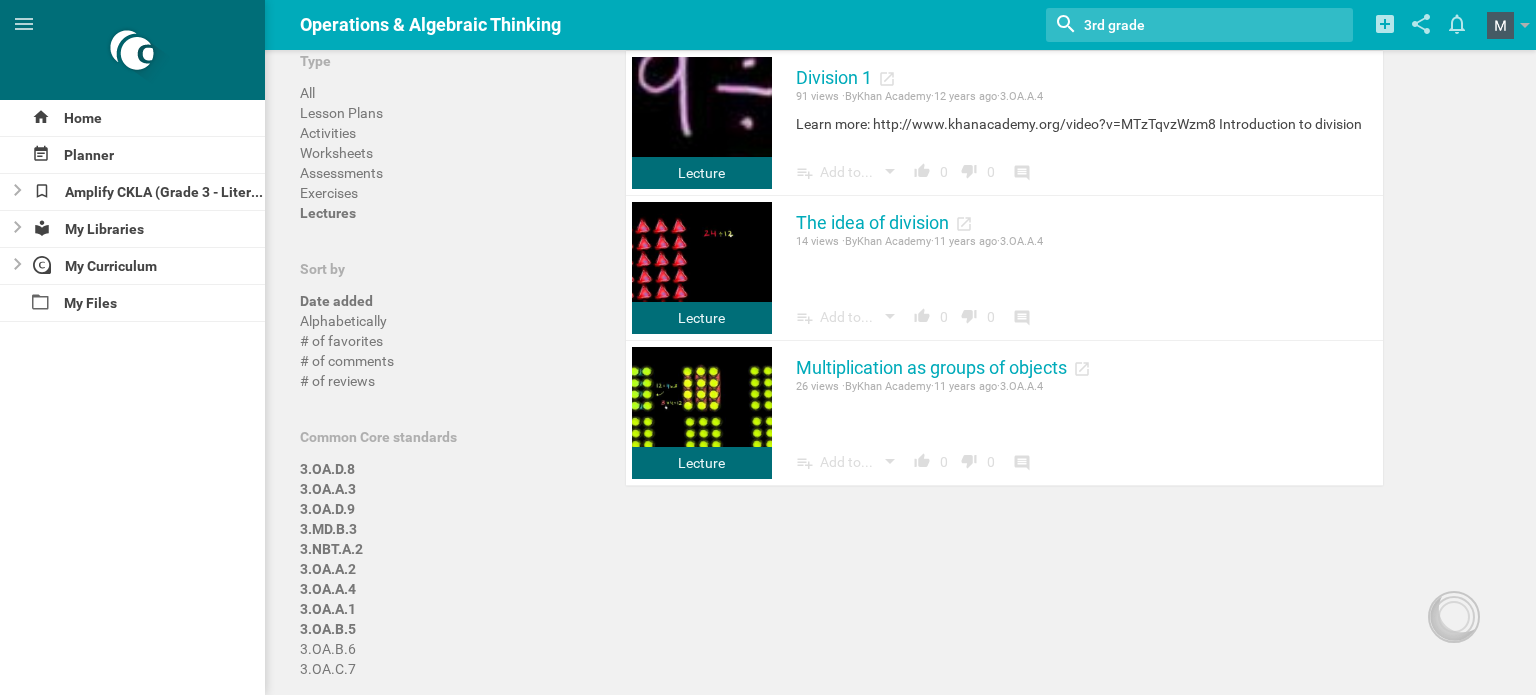 click on "3.OA.B.6" at bounding box center [328, 649] 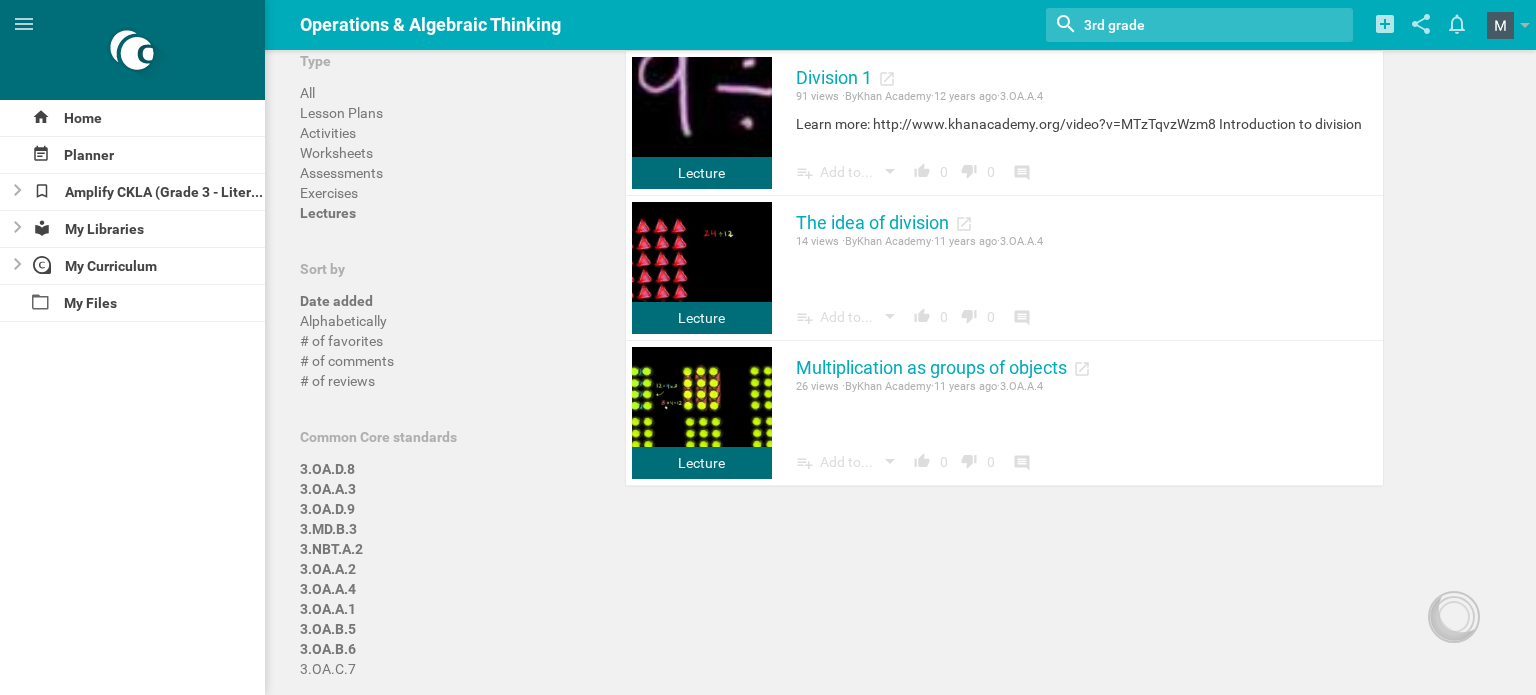 click on "3.OA.C.7" at bounding box center [328, 669] 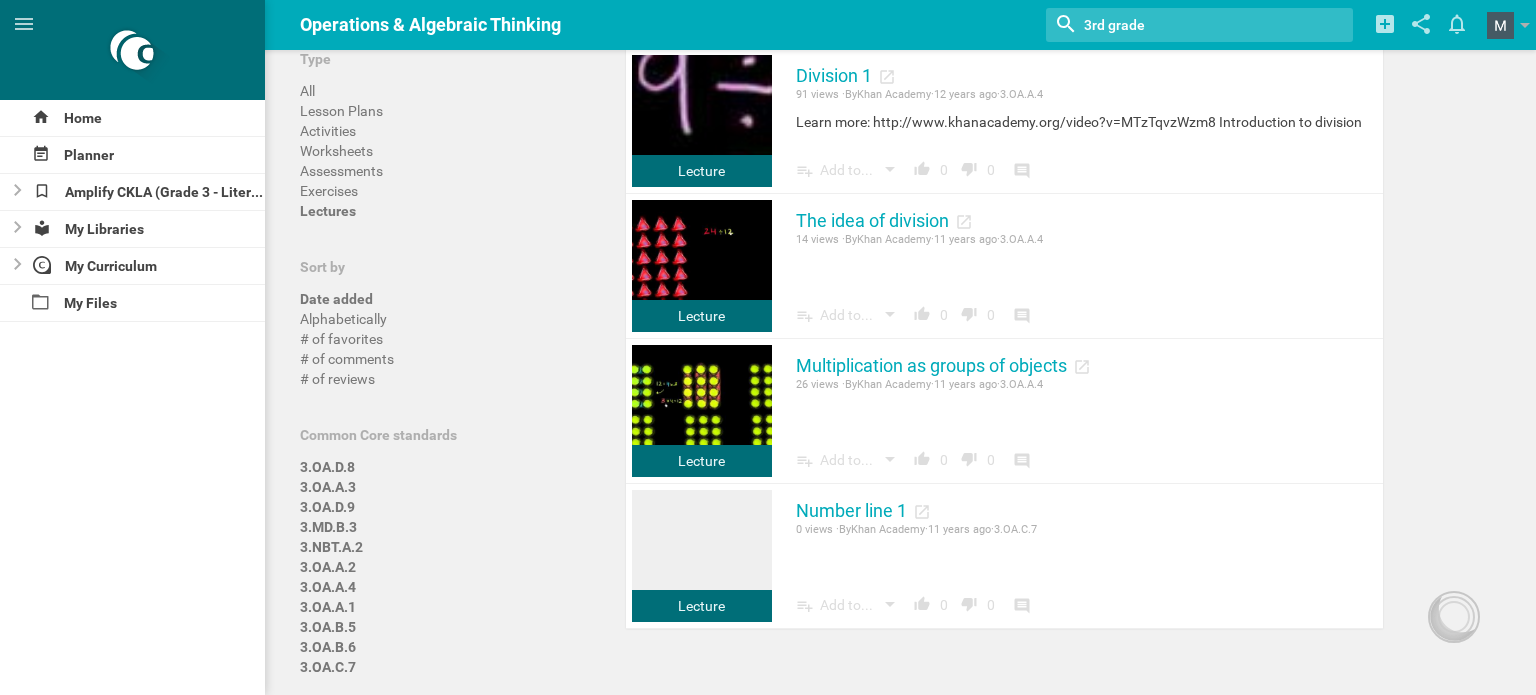 scroll, scrollTop: 0, scrollLeft: 0, axis: both 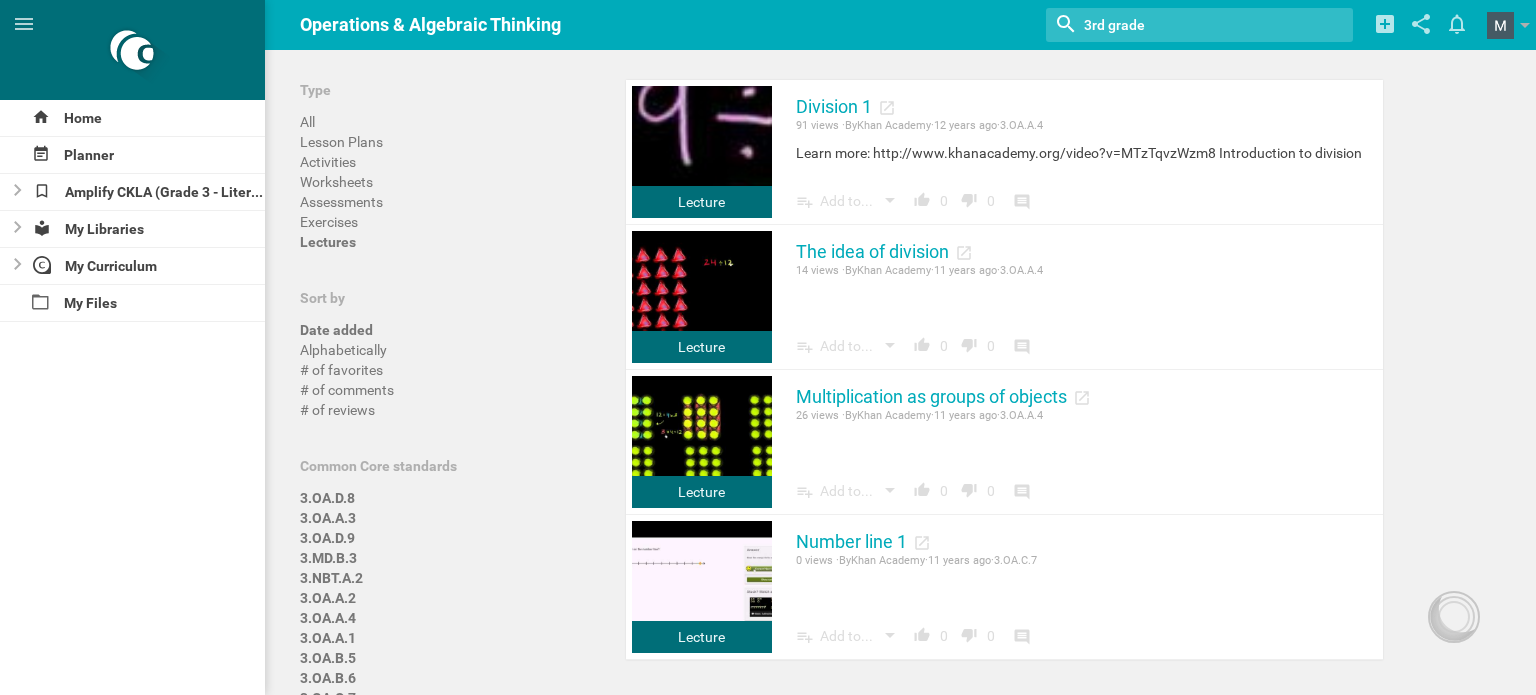 click on "Assessments" at bounding box center (341, 202) 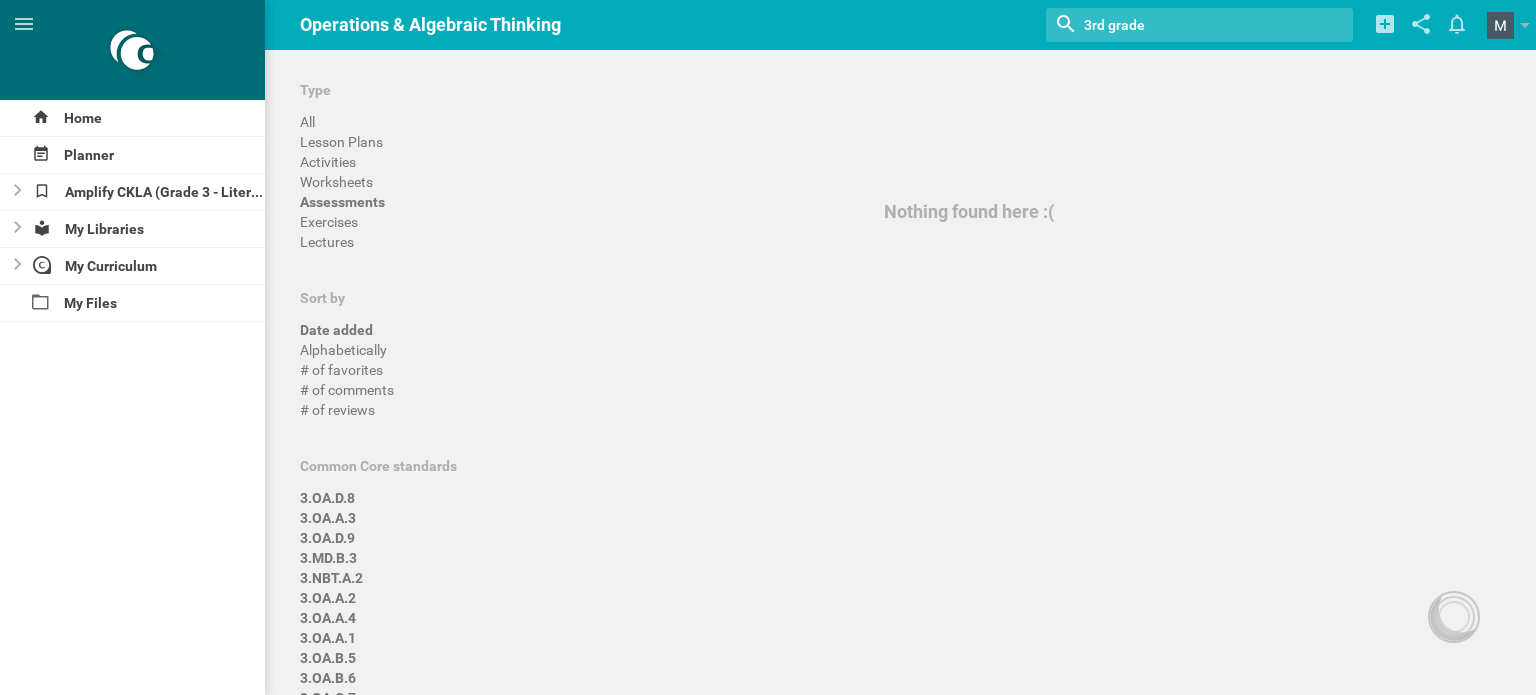 click on "Assessments" at bounding box center [342, 202] 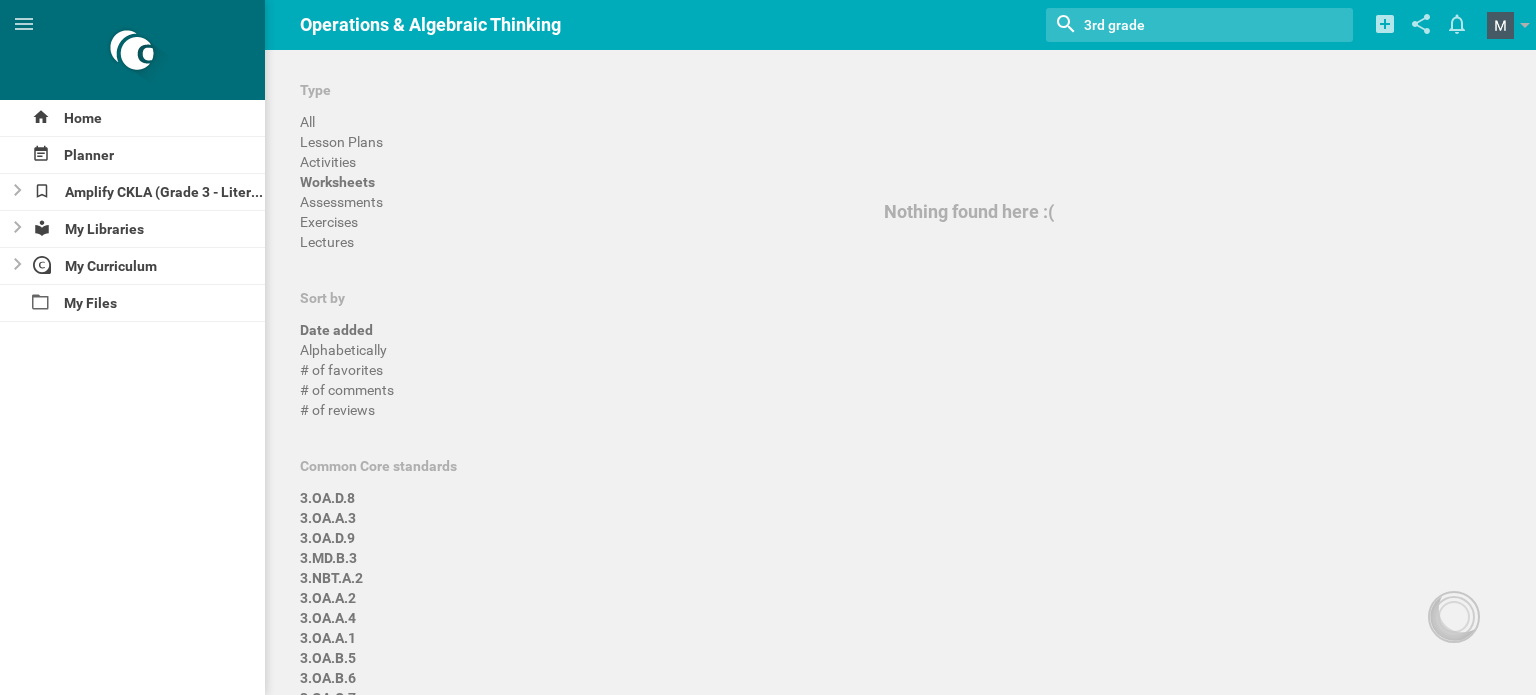 click on "Activities" at bounding box center [328, 162] 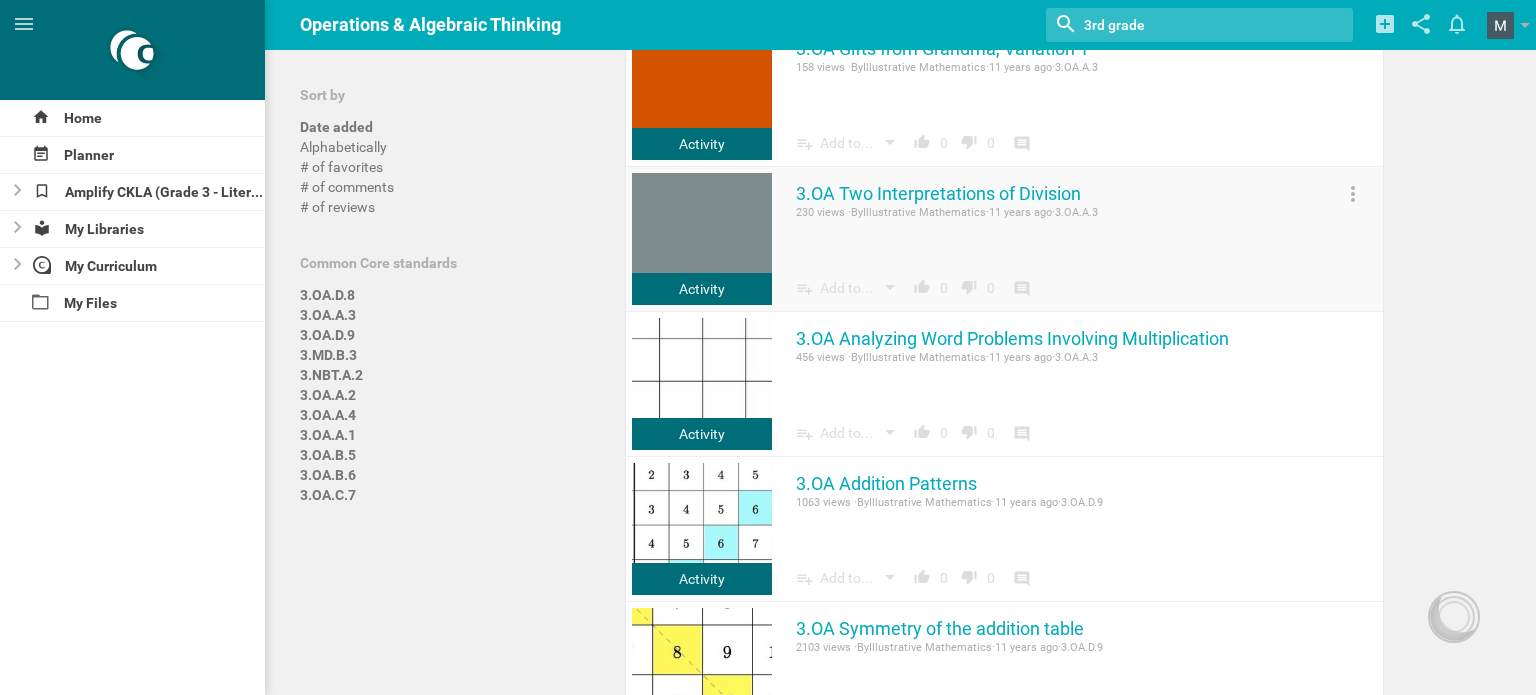 scroll, scrollTop: 0, scrollLeft: 0, axis: both 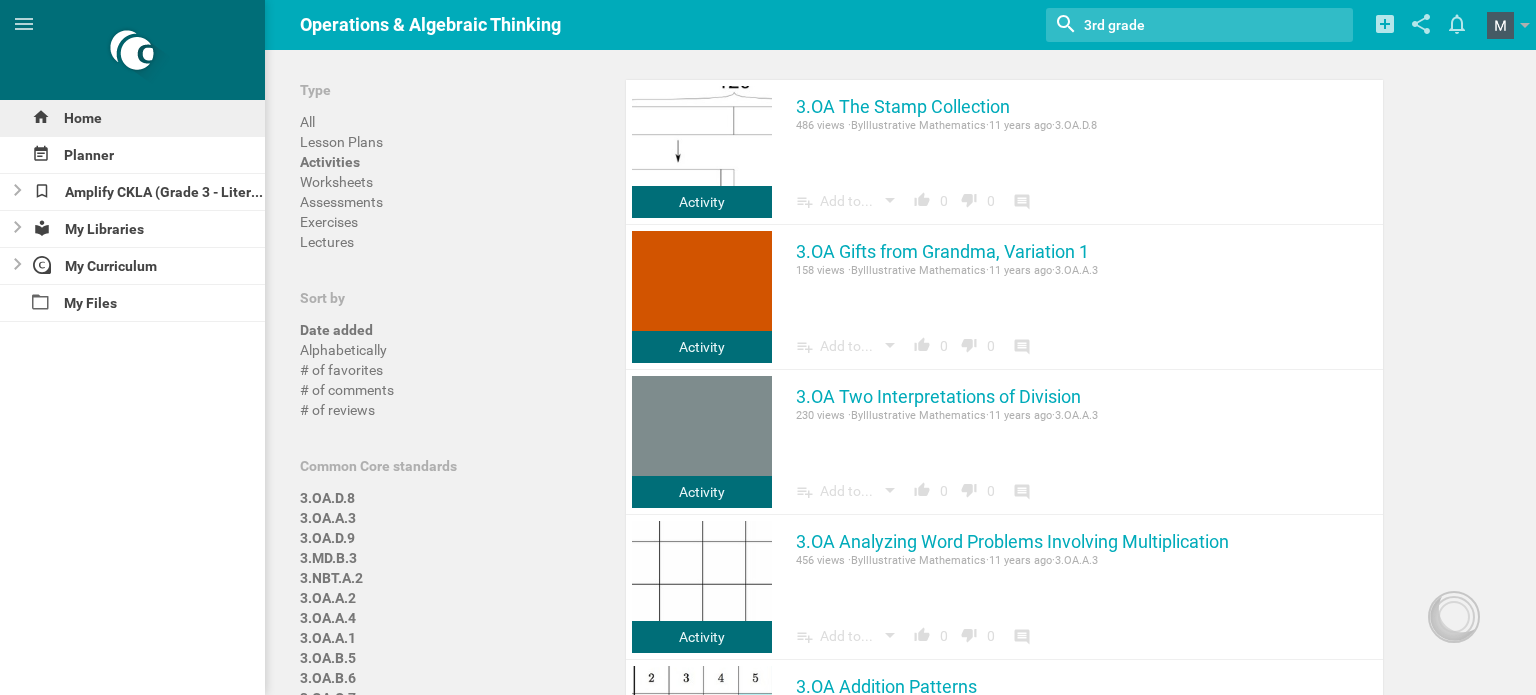 click on "Home" at bounding box center [132, 118] 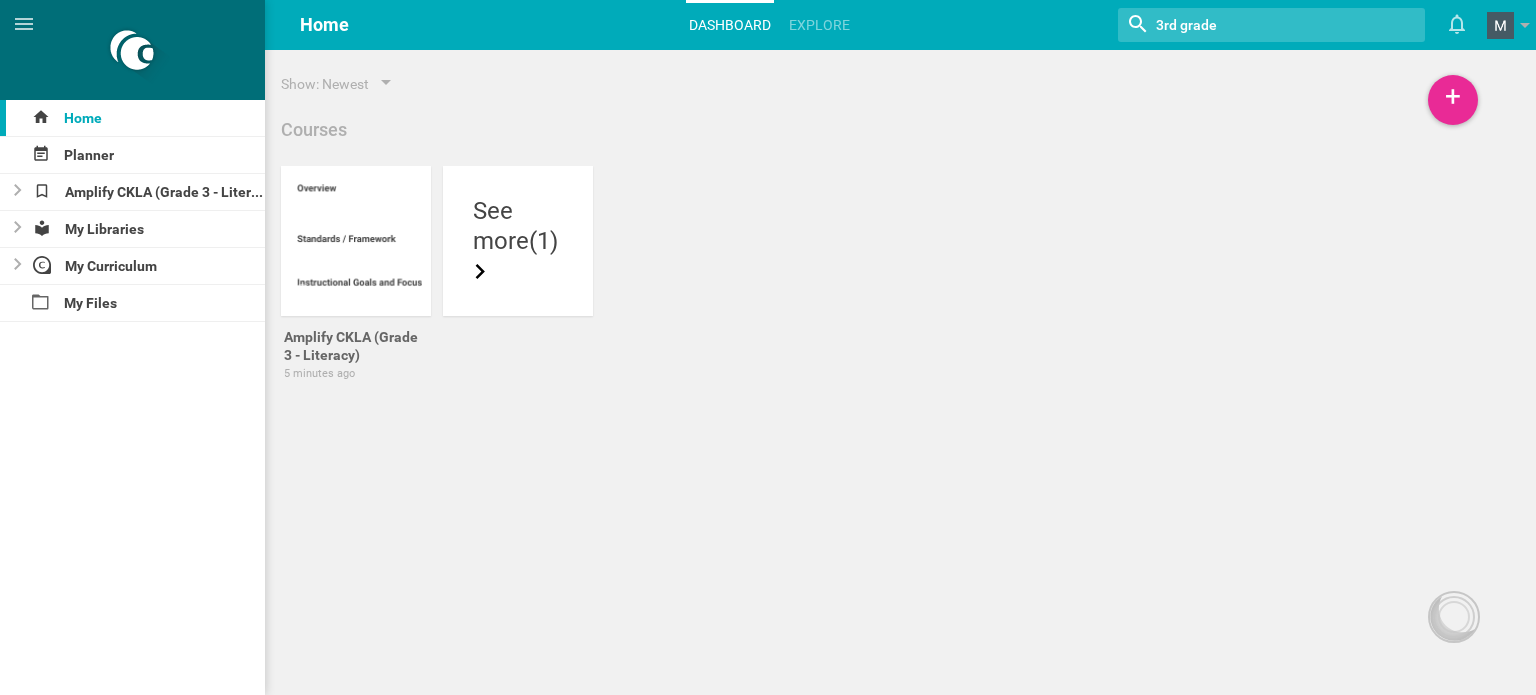 click at bounding box center (1246, 25) 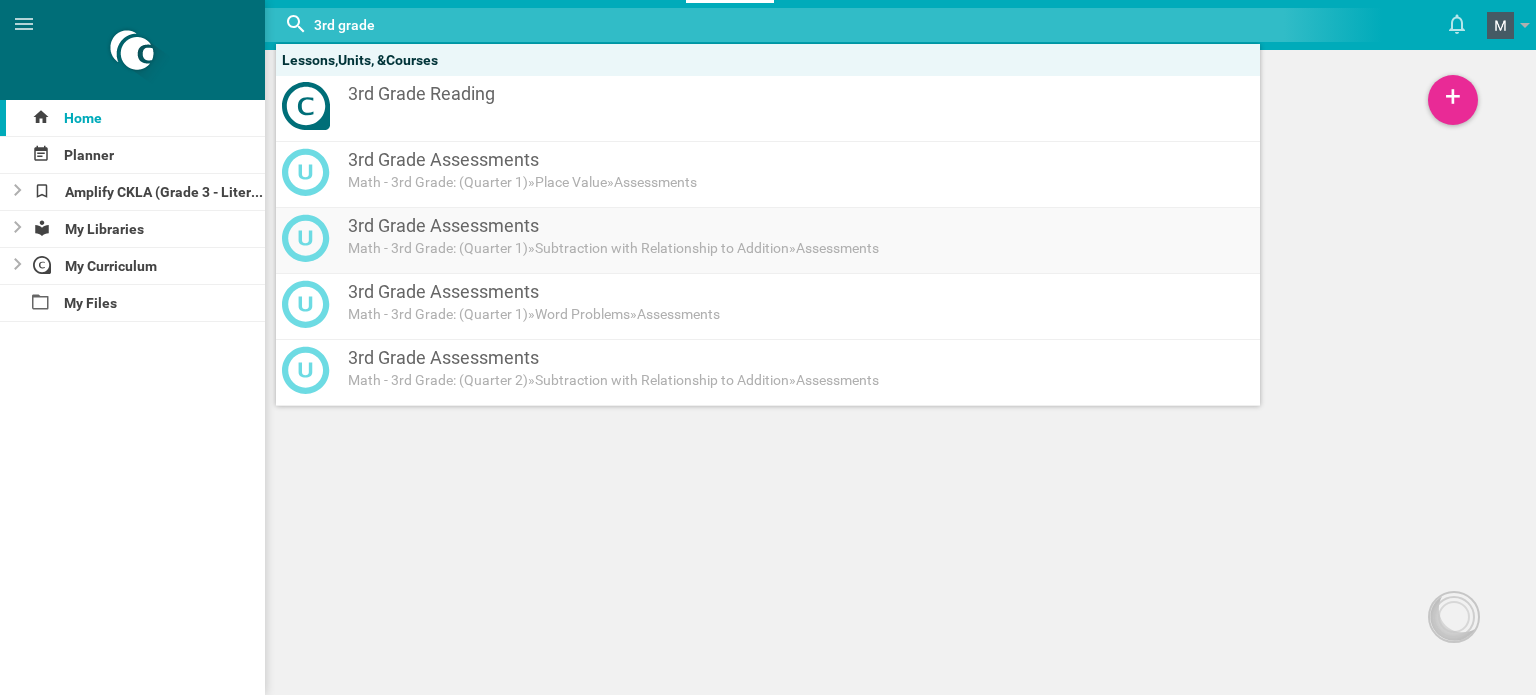 click on "Math - 3rd Grade: (Quarter 1)  »  Subtraction with Relationship to Addition  »  Assessments" at bounding box center [736, 248] 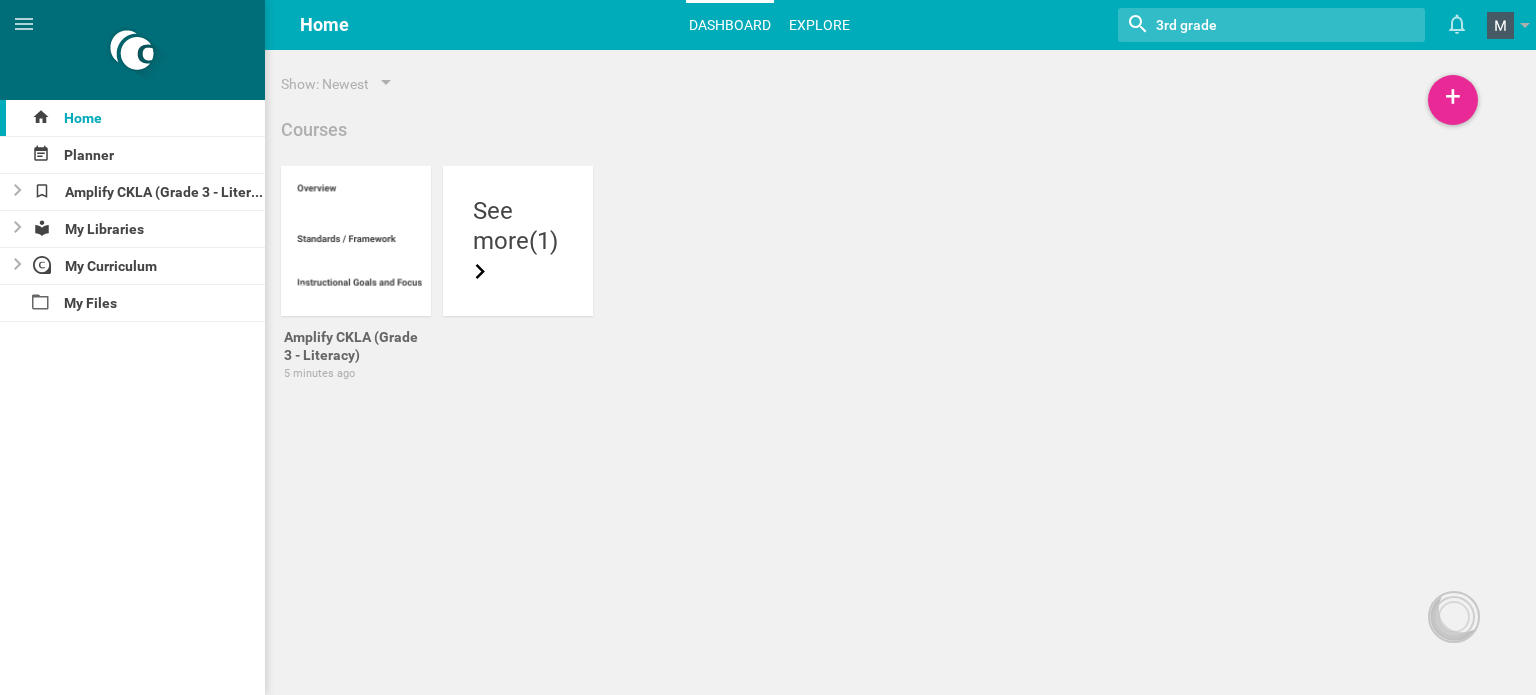 click on "Explore" at bounding box center (819, 25) 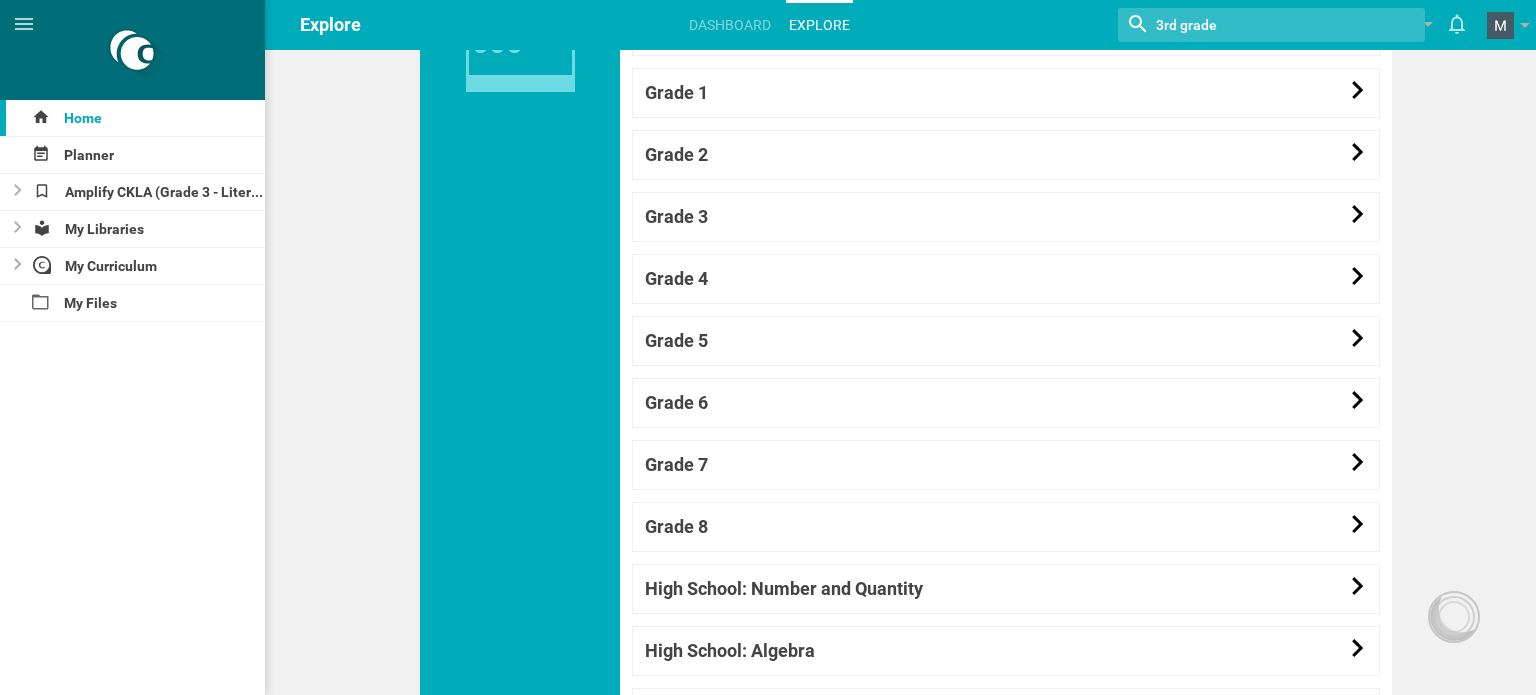 scroll, scrollTop: 1810, scrollLeft: 0, axis: vertical 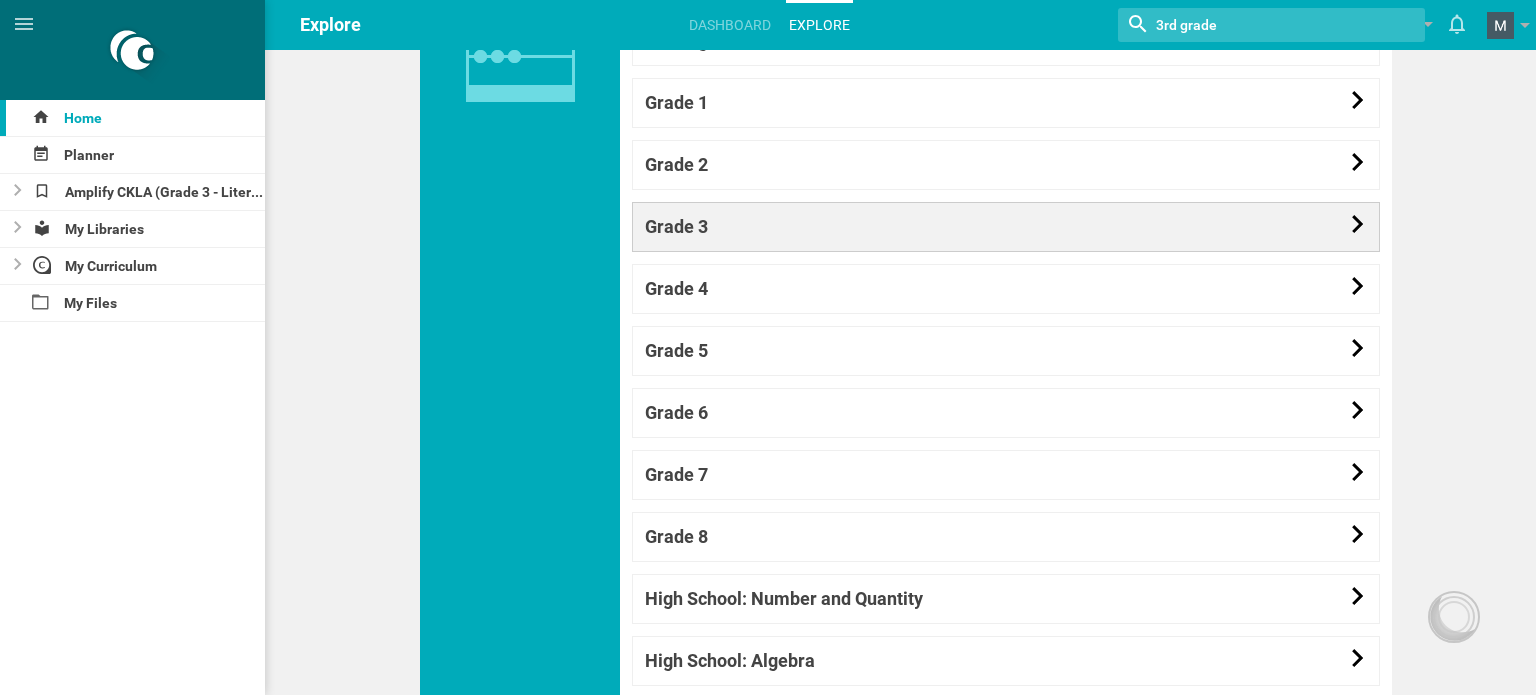 click on "Grade 3" at bounding box center (1006, 227) 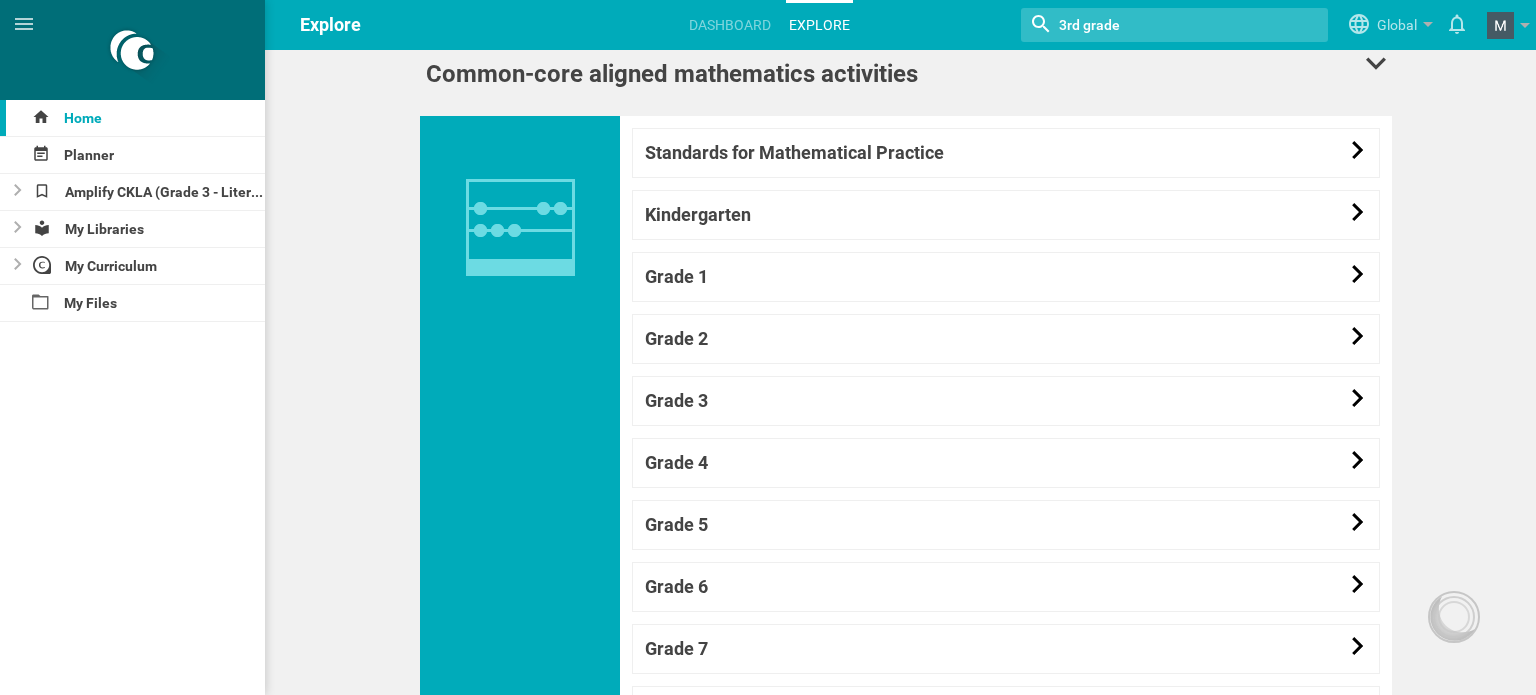scroll, scrollTop: 1628, scrollLeft: 0, axis: vertical 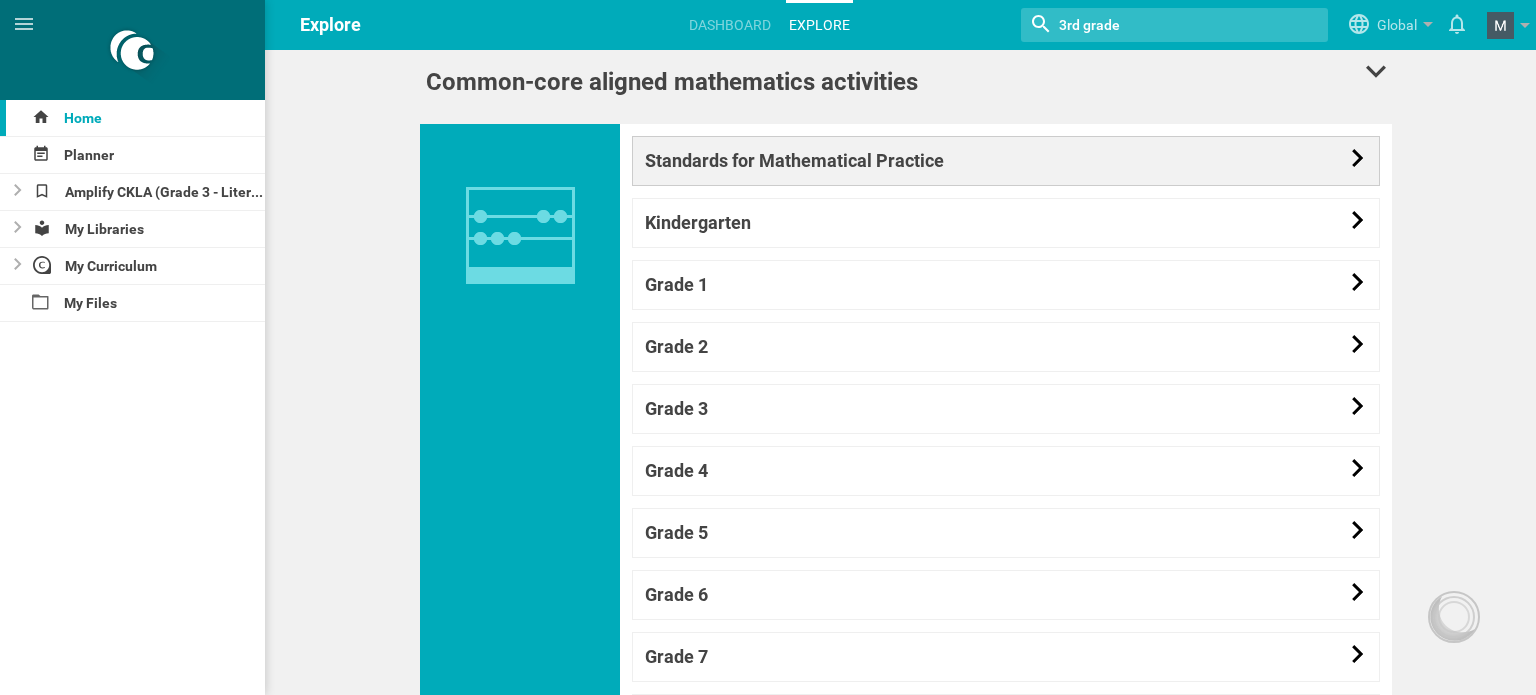 click on "Standards for Mathematical Practice" at bounding box center (1006, 161) 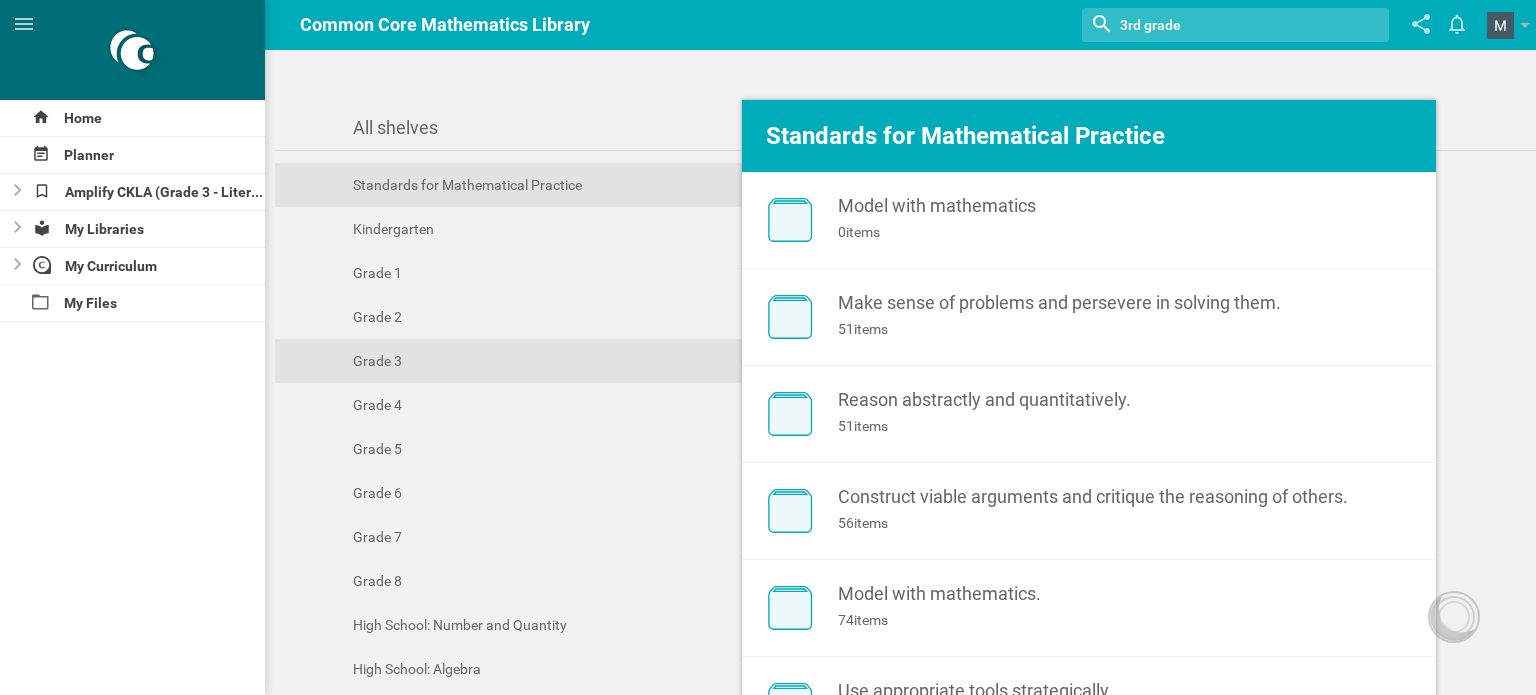 click on "Grade 3" at bounding box center (514, 361) 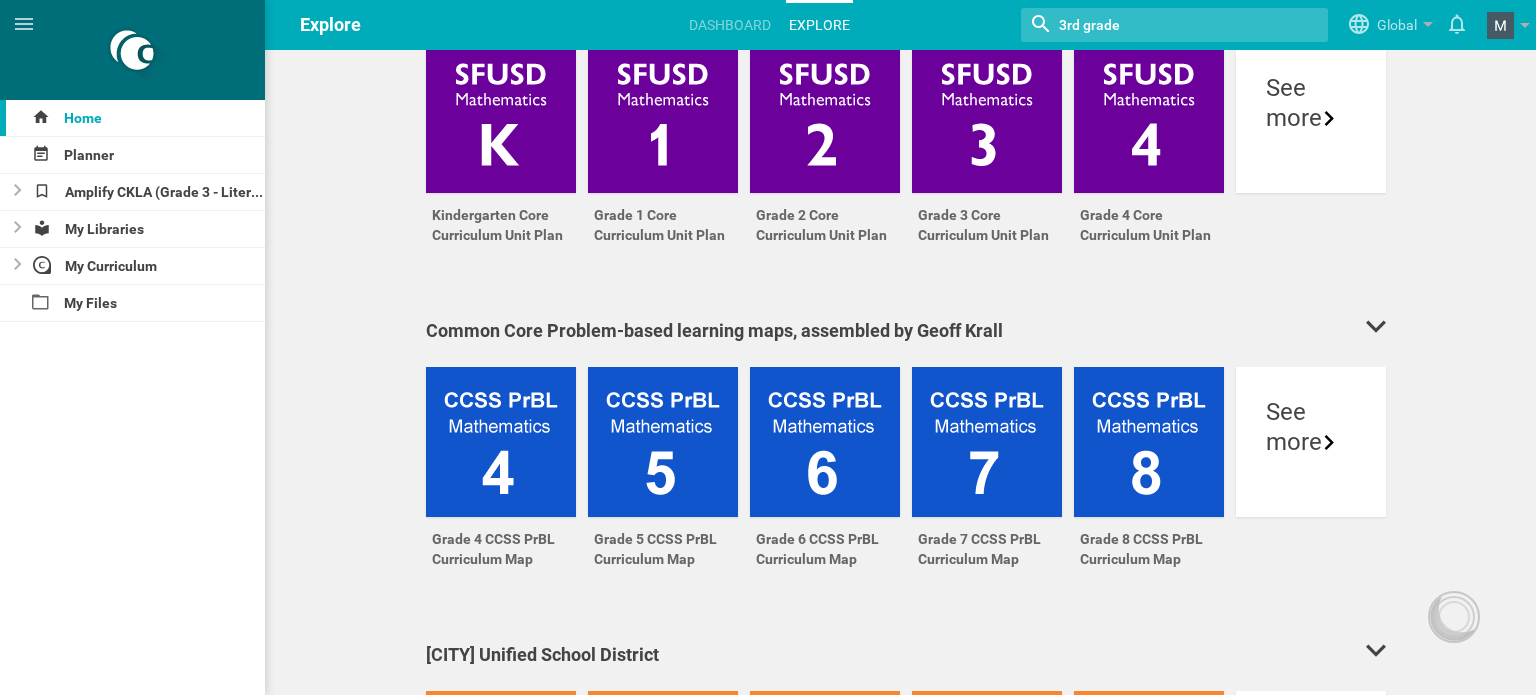 scroll, scrollTop: 3476, scrollLeft: 0, axis: vertical 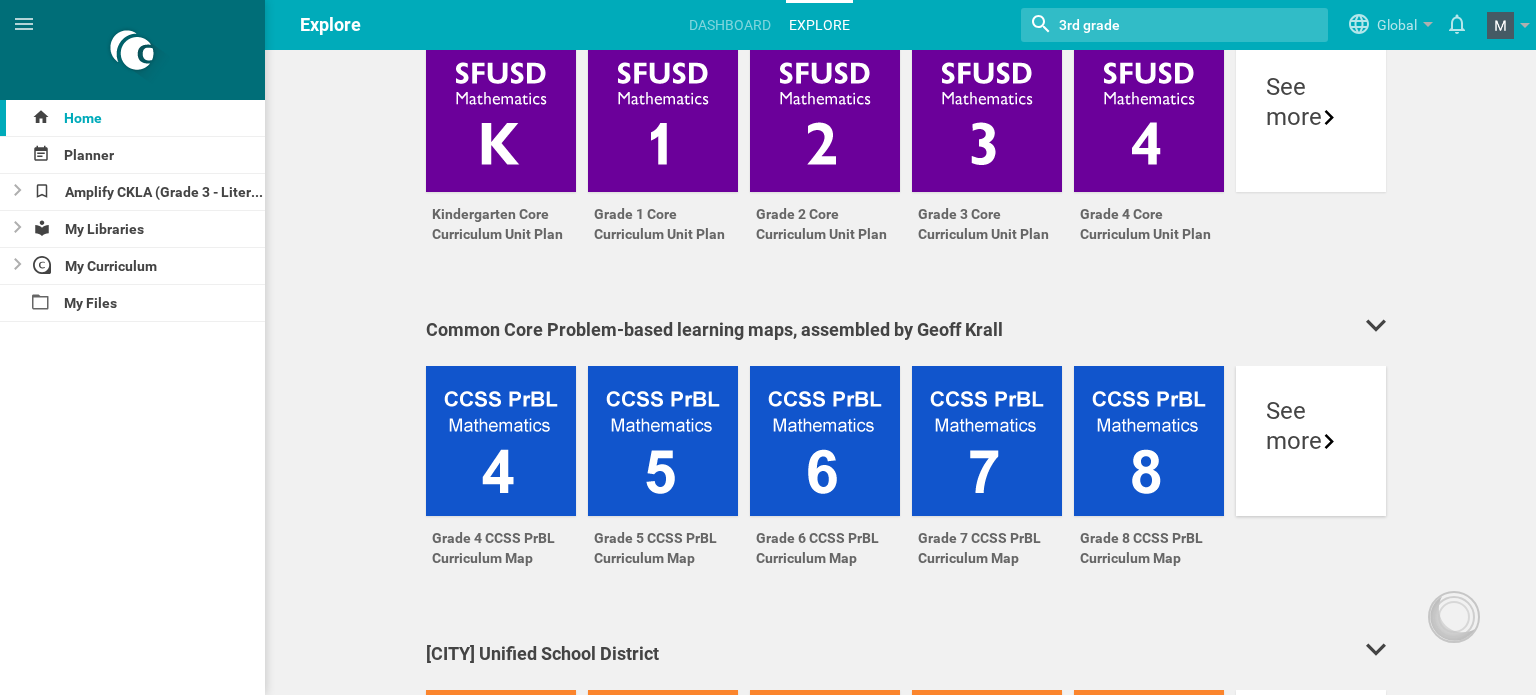 click on "See more" at bounding box center (1311, 441) 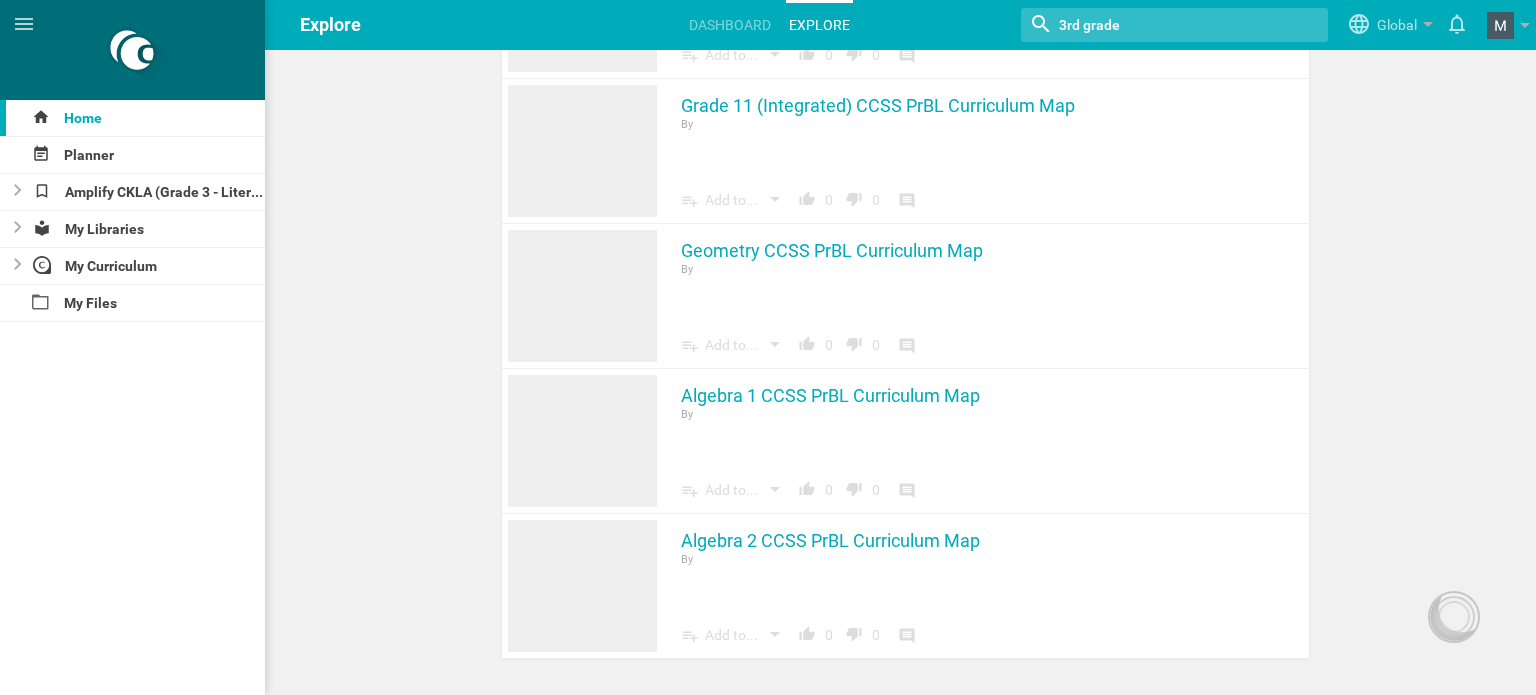 scroll, scrollTop: 0, scrollLeft: 0, axis: both 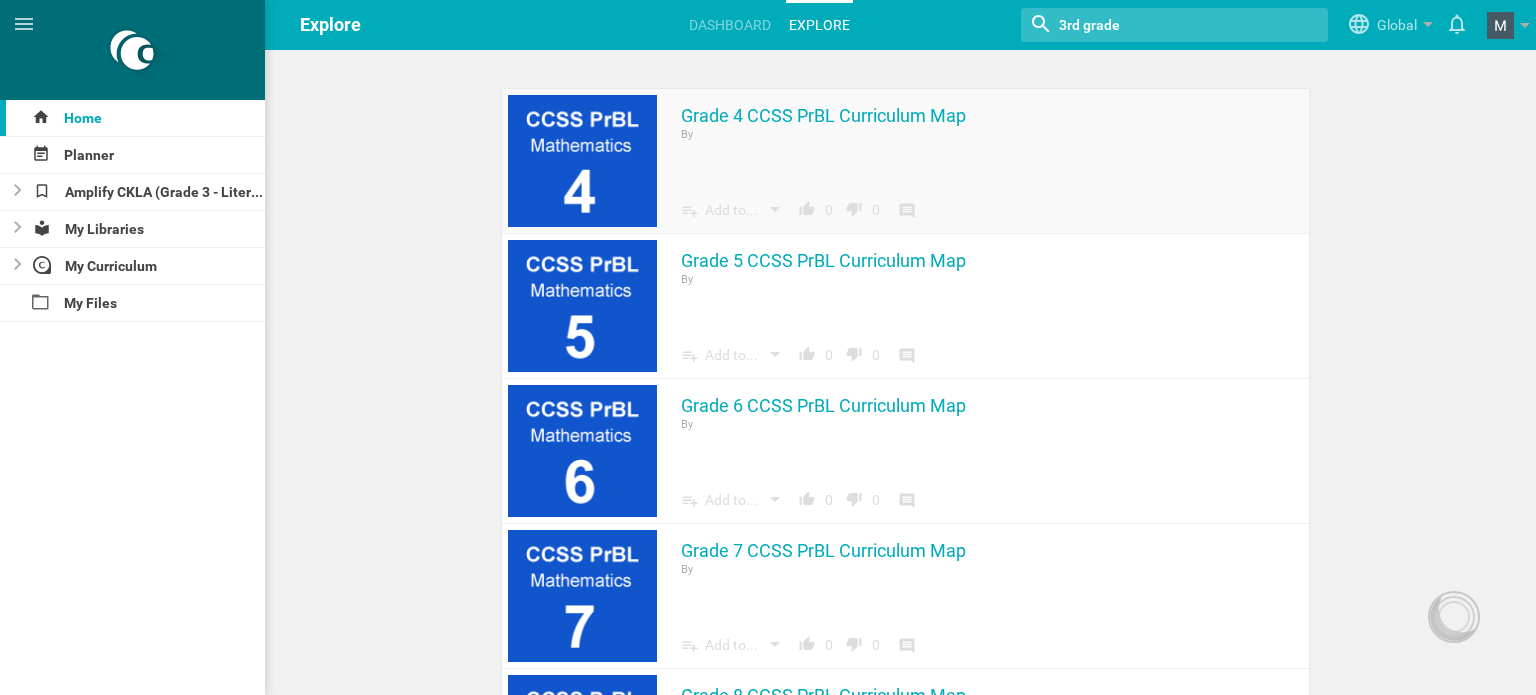 click at bounding box center [583, 161] 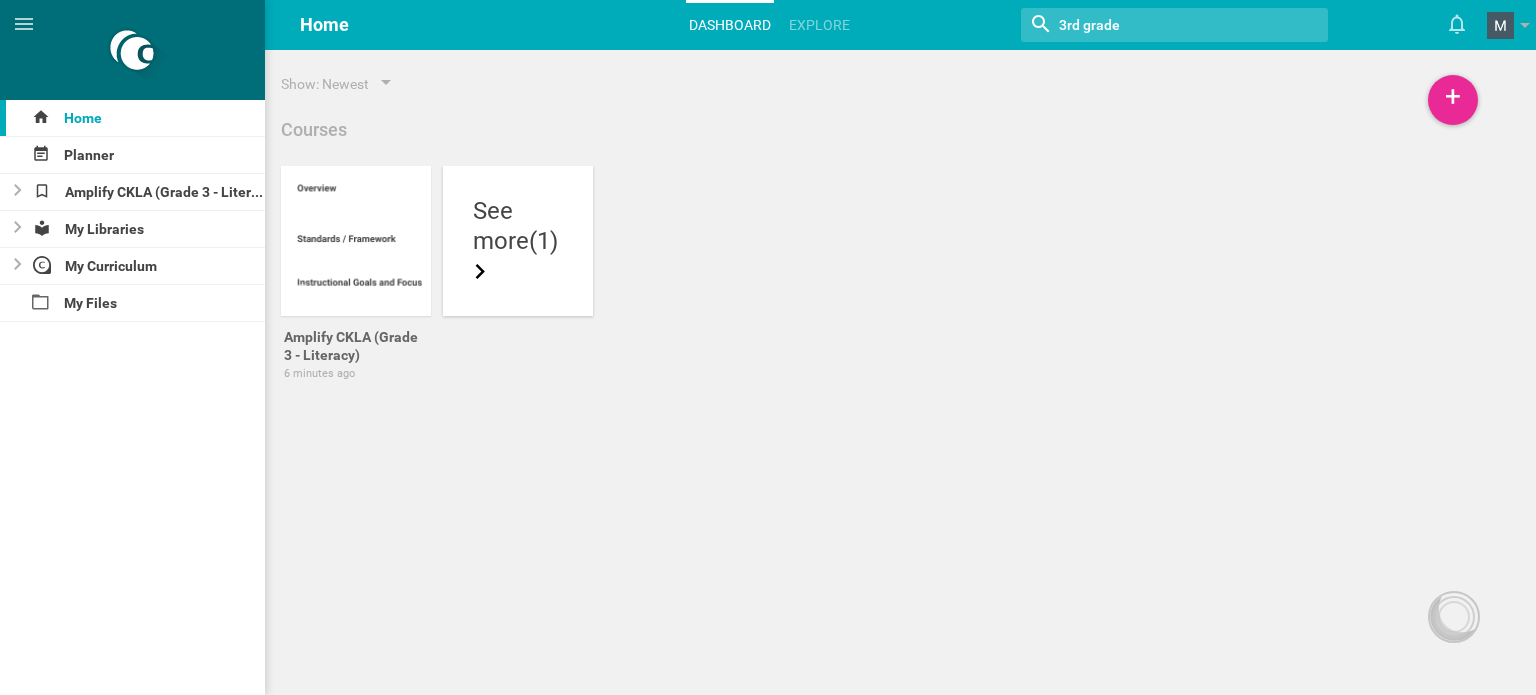 click on "more  (1)" at bounding box center [518, 256] 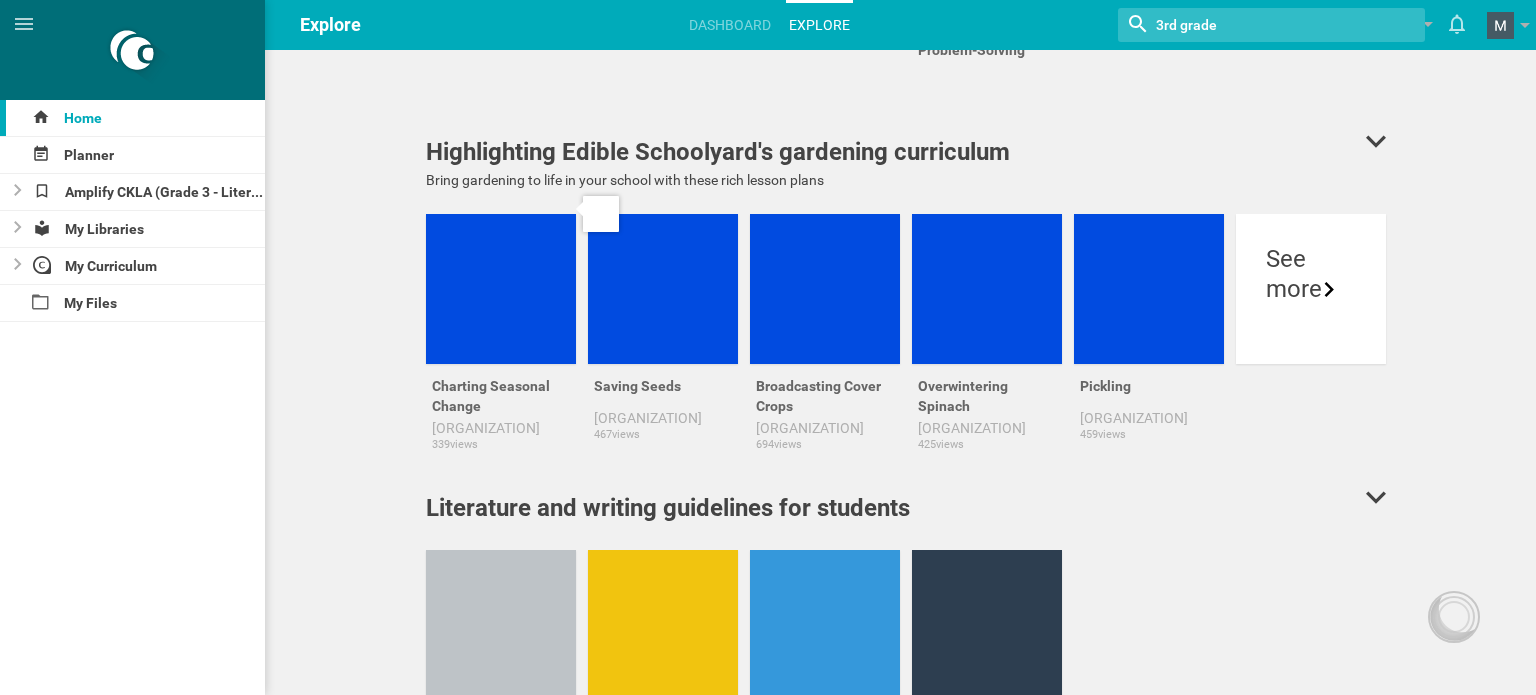 scroll, scrollTop: 5840, scrollLeft: 0, axis: vertical 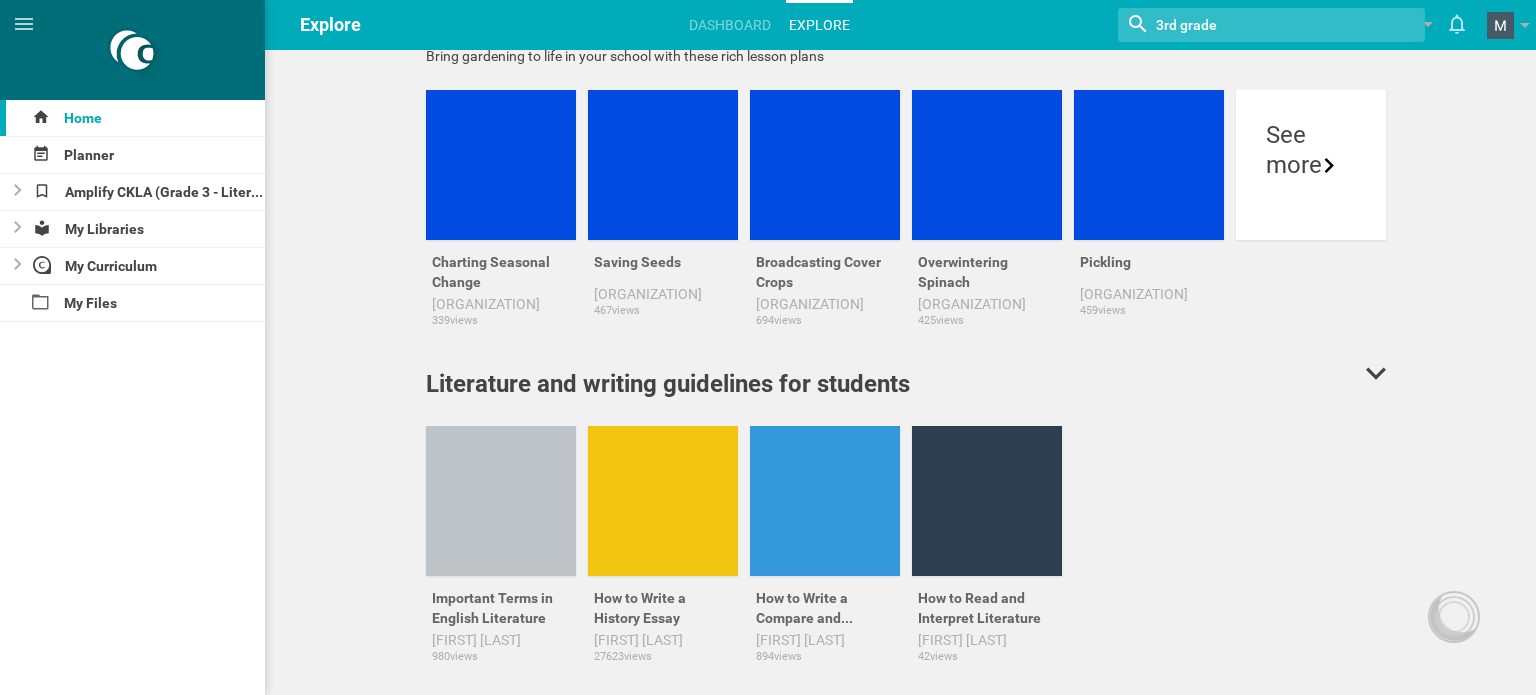 drag, startPoint x: 1220, startPoint y: 26, endPoint x: 1158, endPoint y: 15, distance: 62.968246 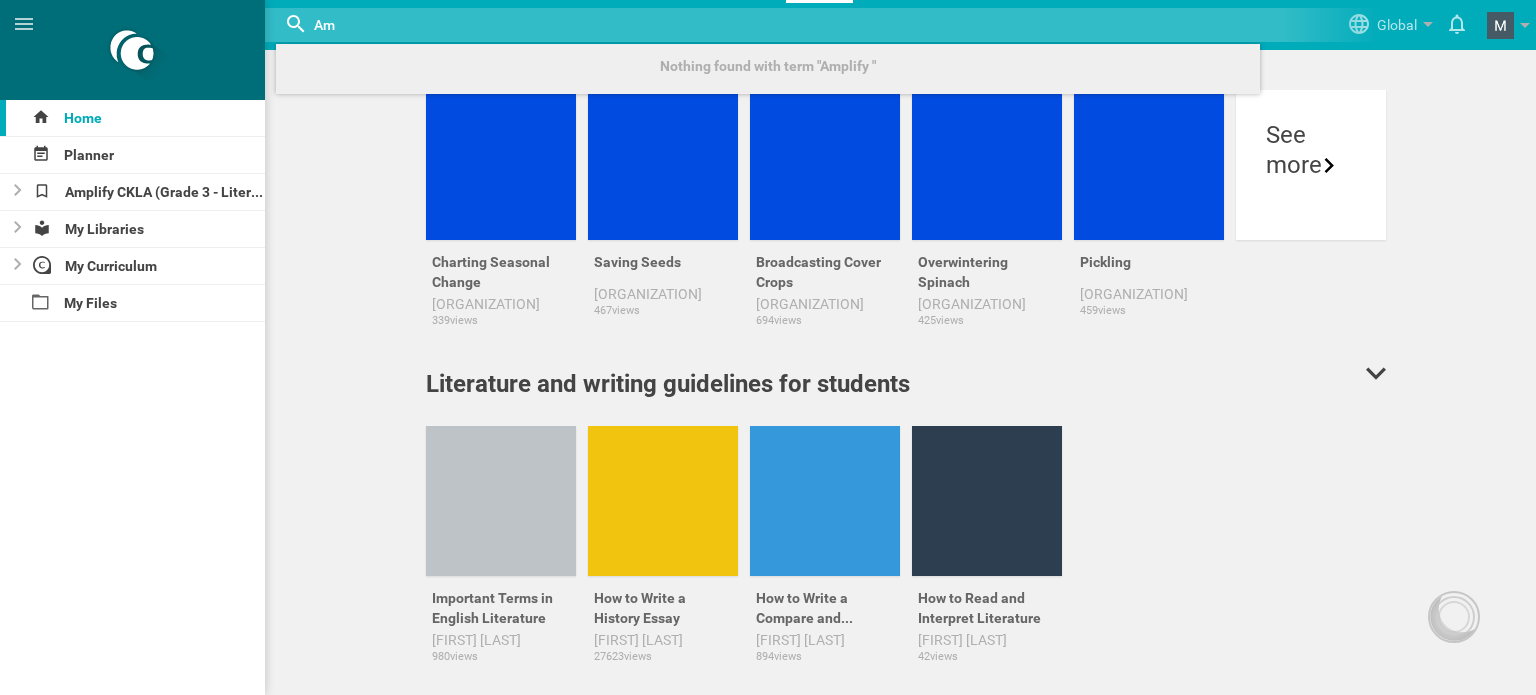 type on "A" 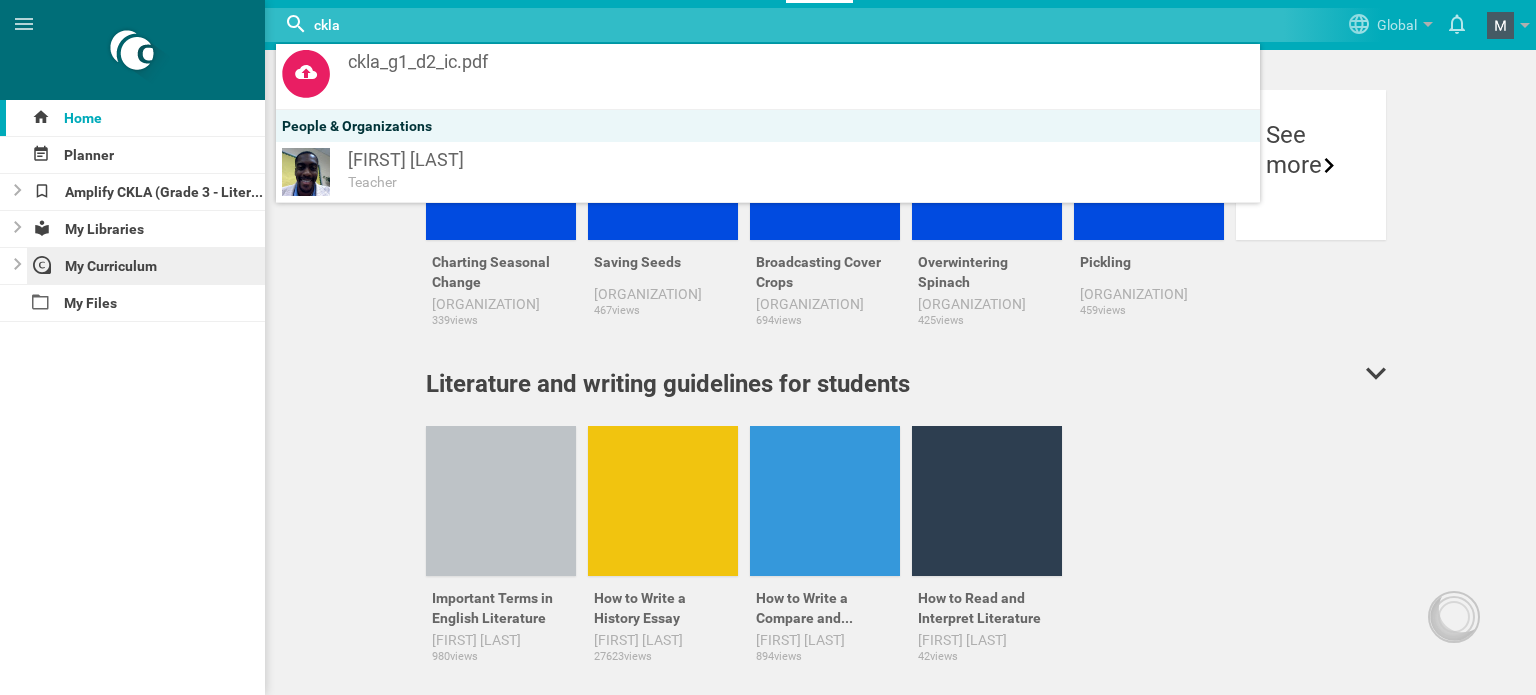 type on "ckla" 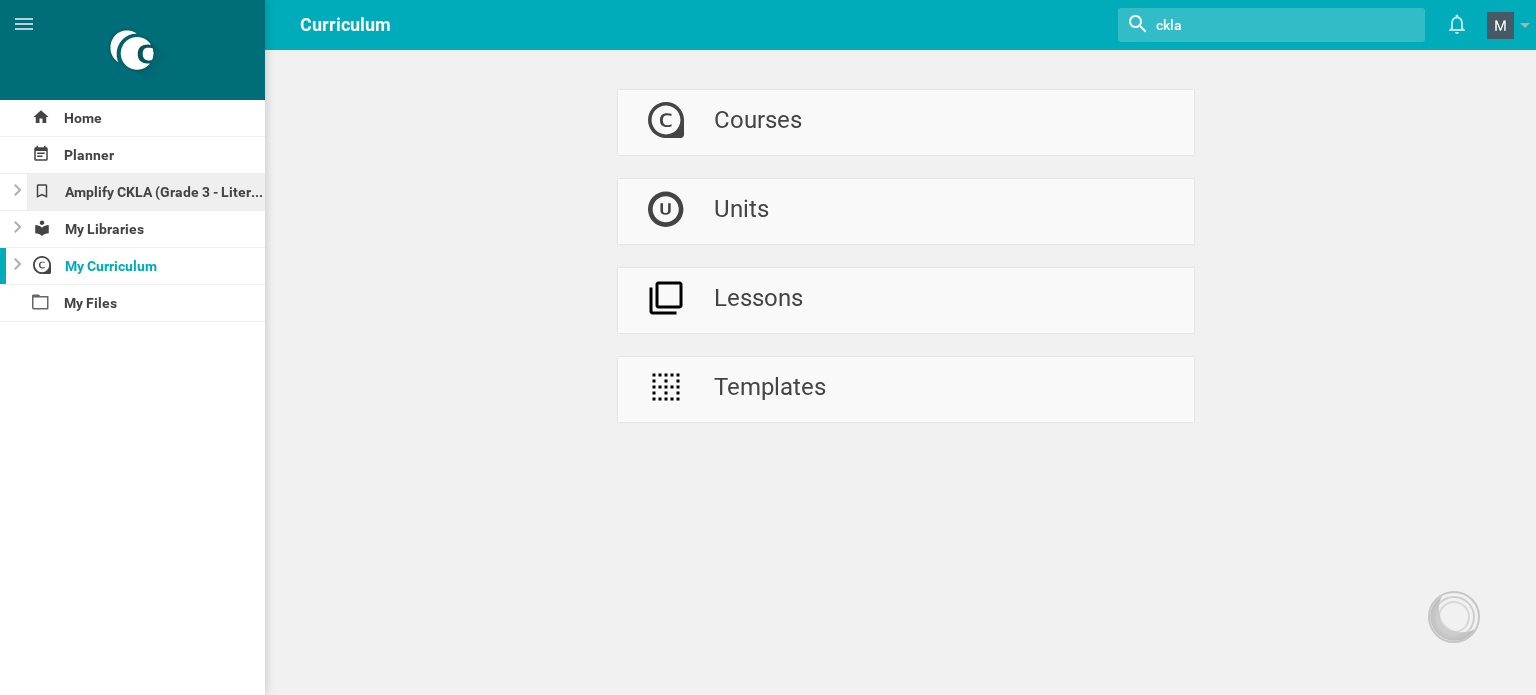 click 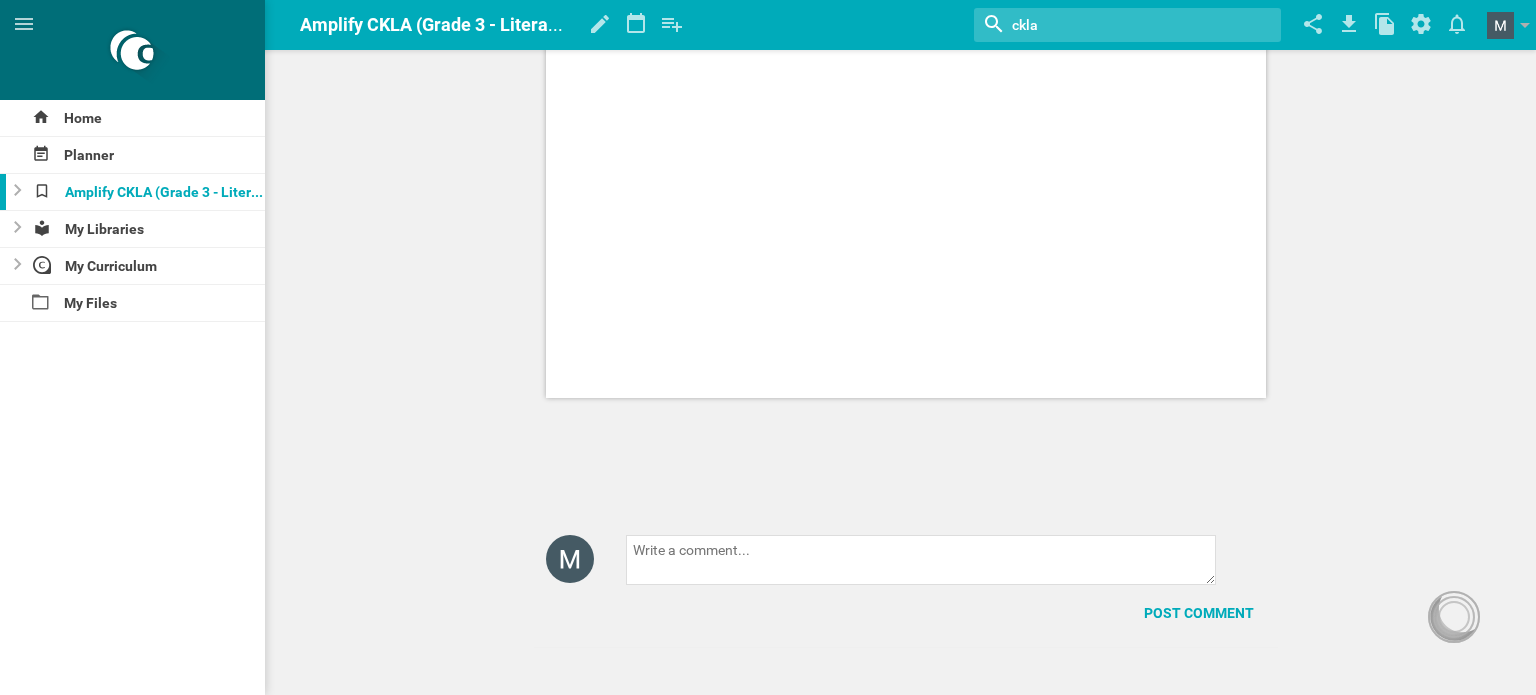 scroll, scrollTop: 0, scrollLeft: 0, axis: both 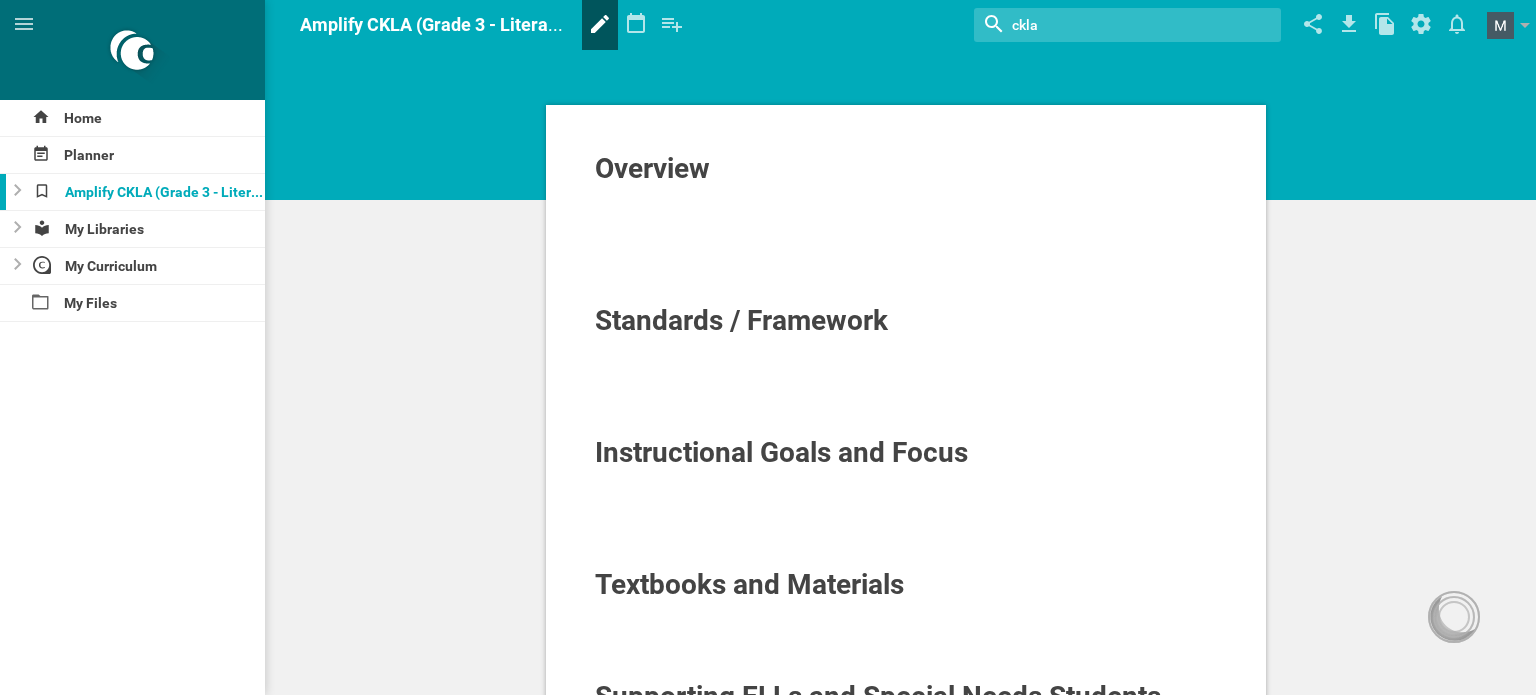 click 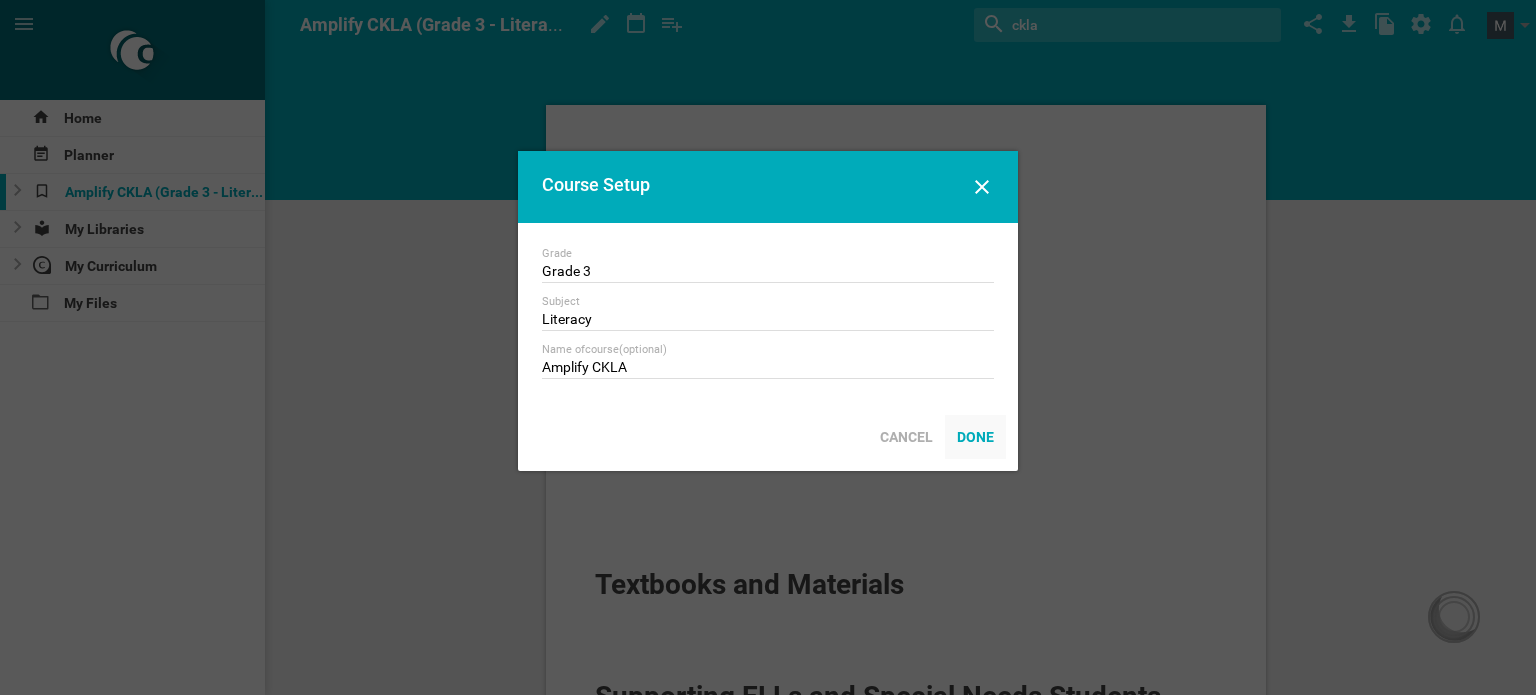 click on "Done" at bounding box center [975, 437] 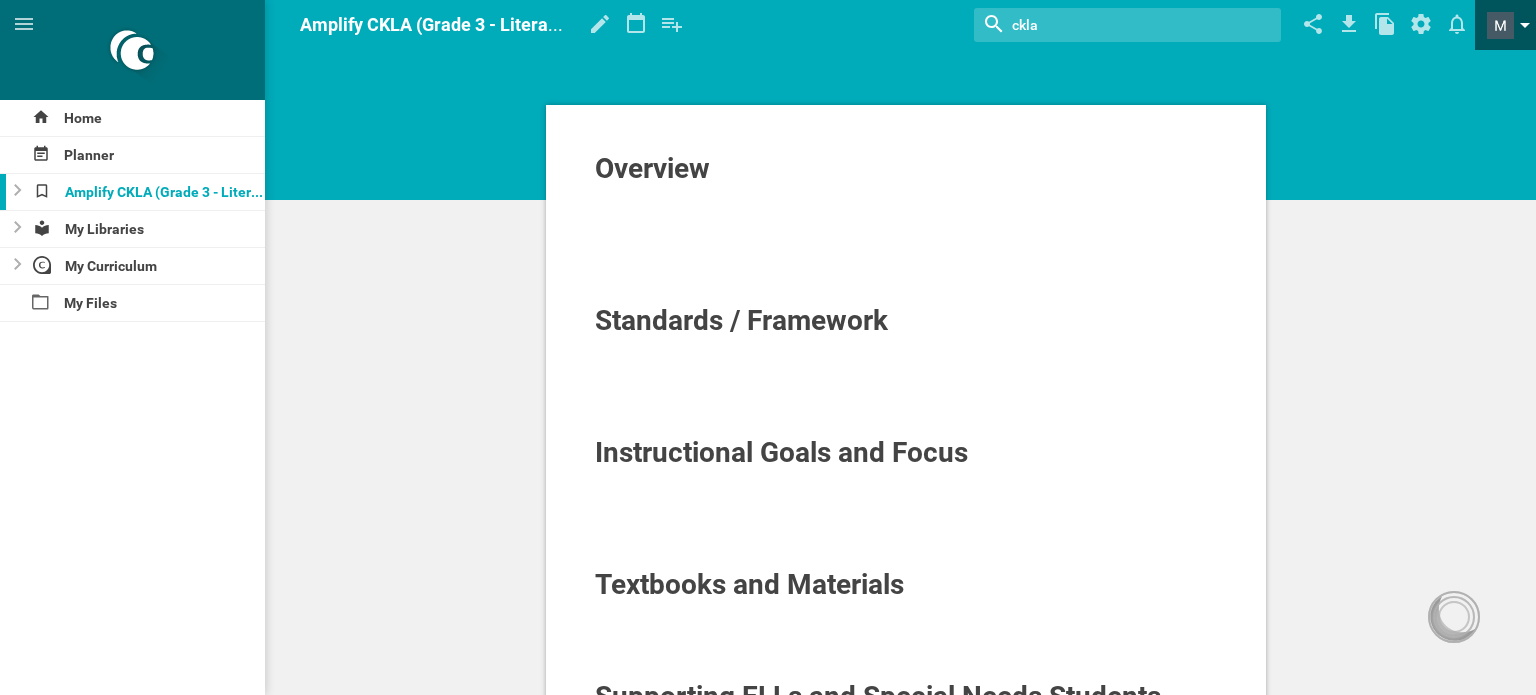 click at bounding box center (1511, 25) 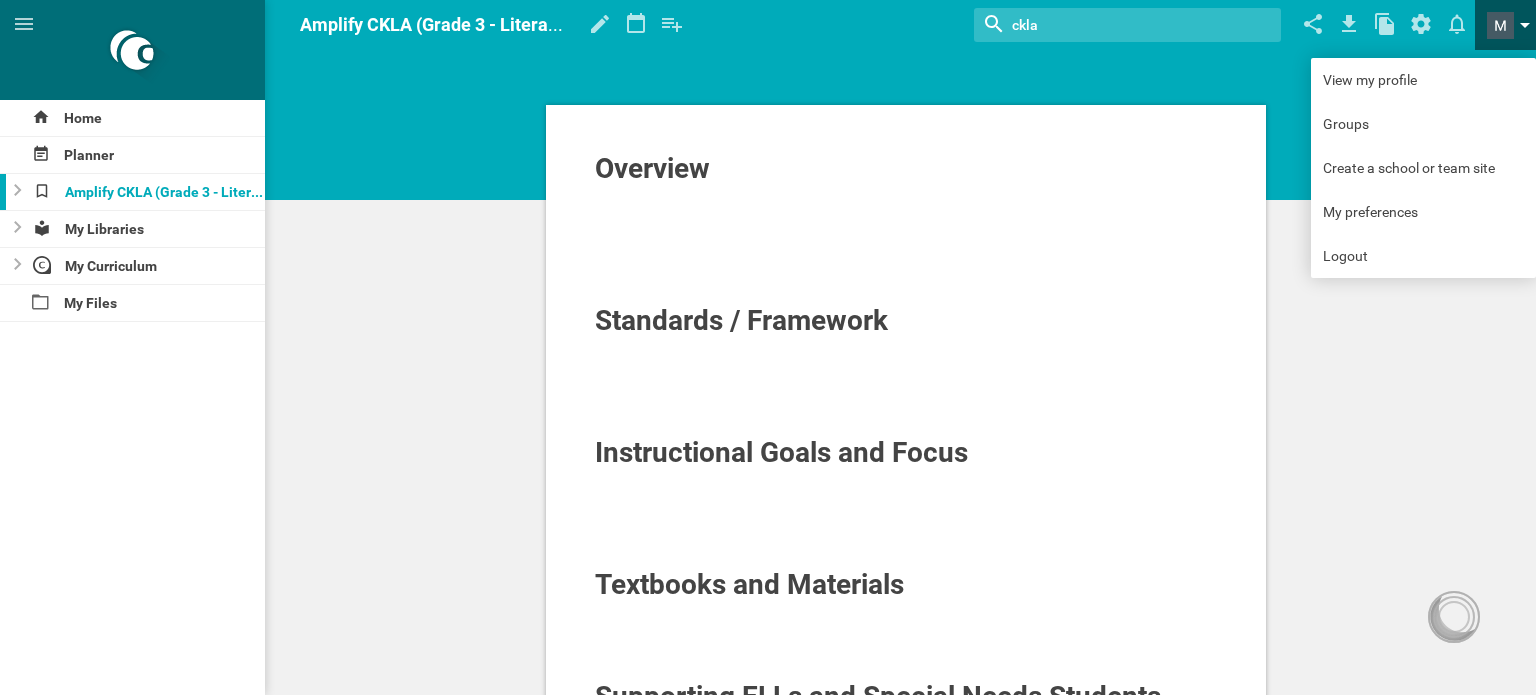 click at bounding box center (1511, 25) 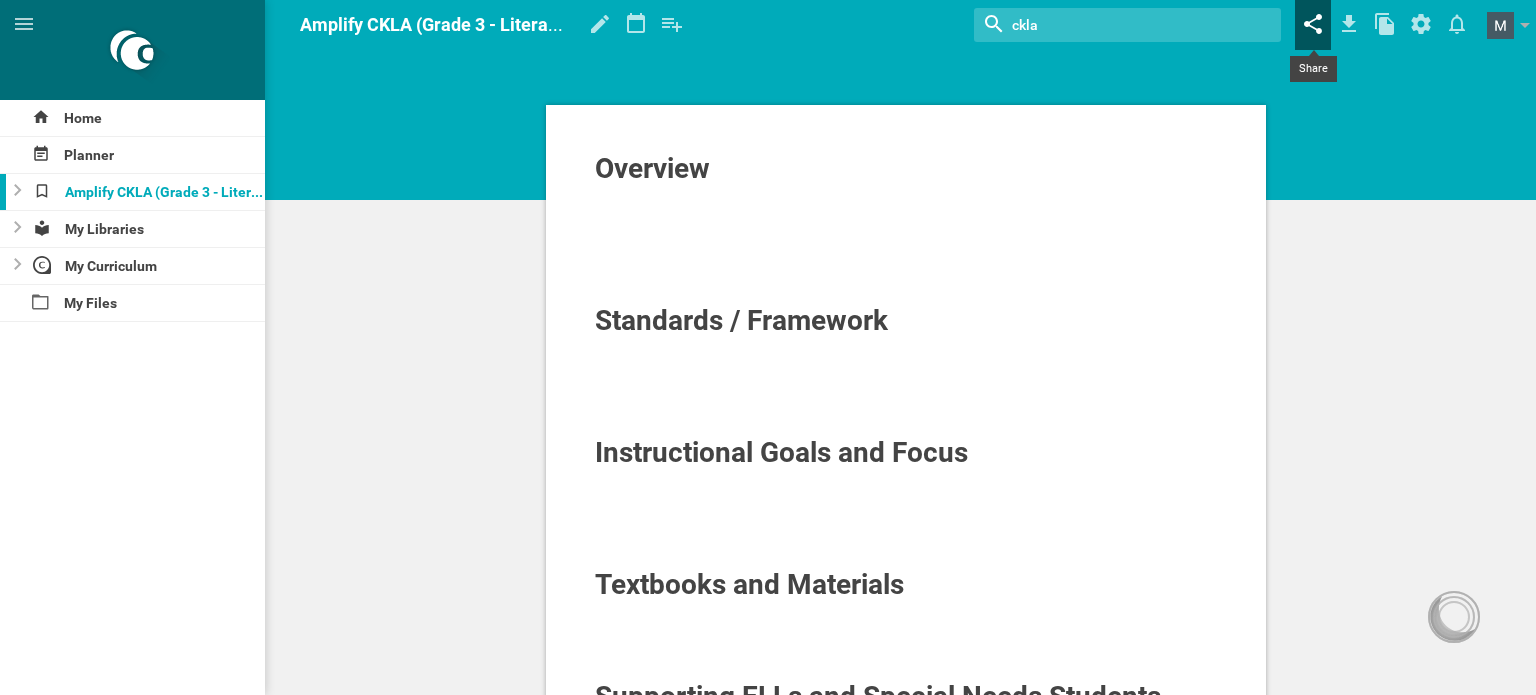 click 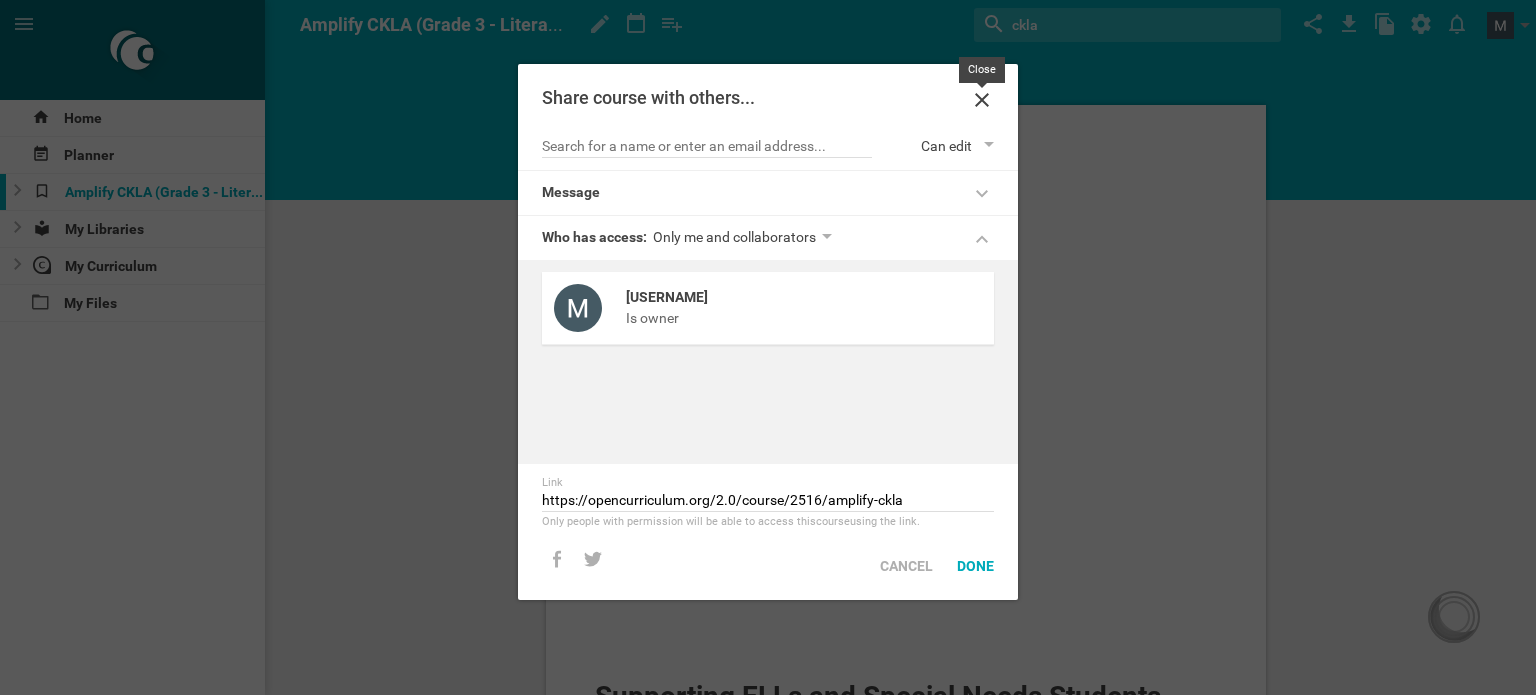 click 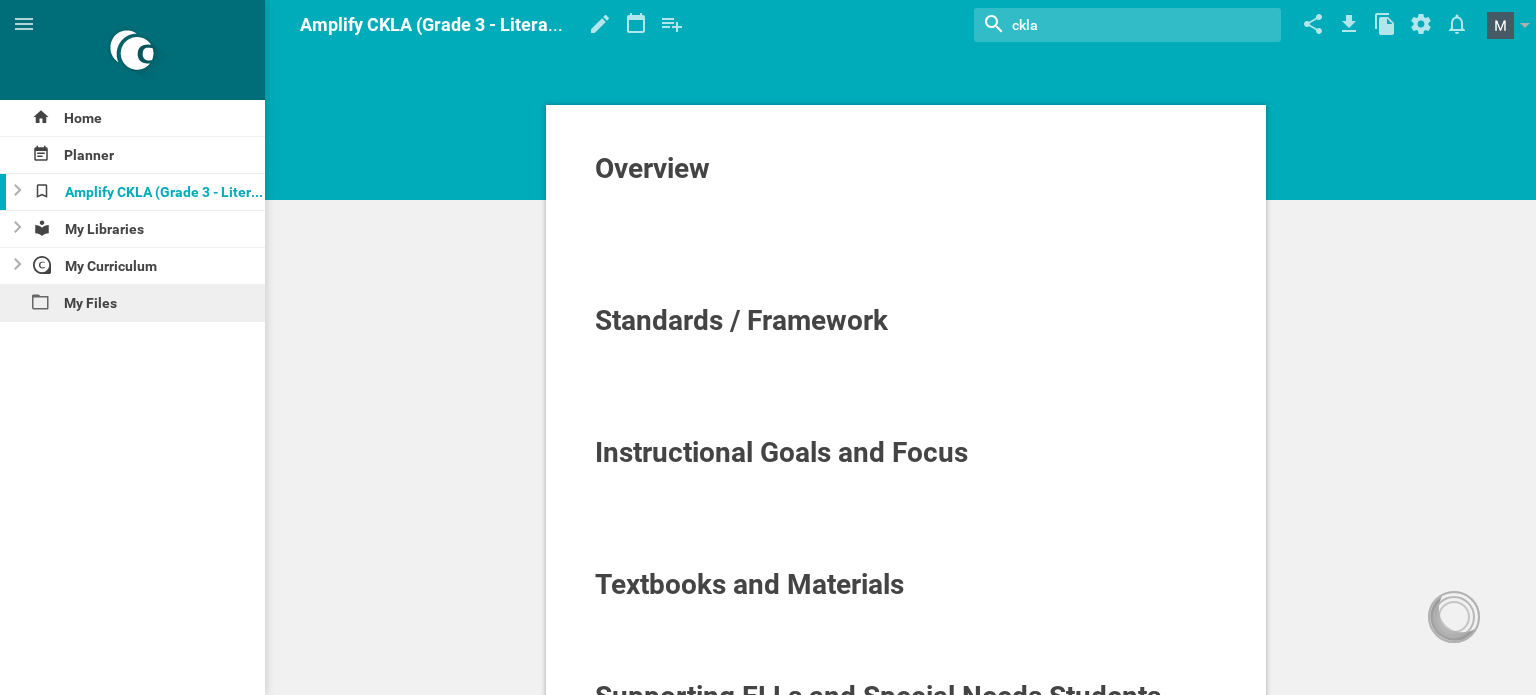 click on "My Files" at bounding box center [132, 303] 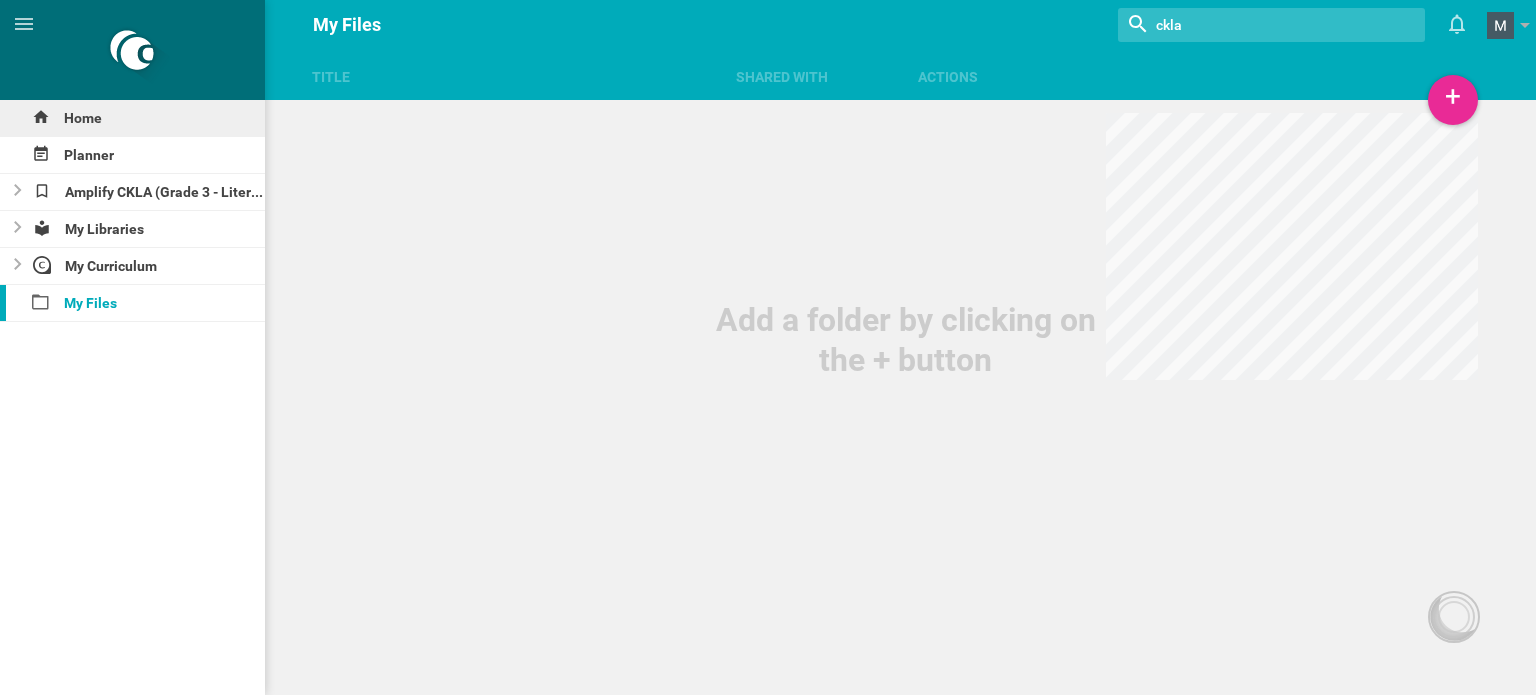 click on "Home" at bounding box center [132, 118] 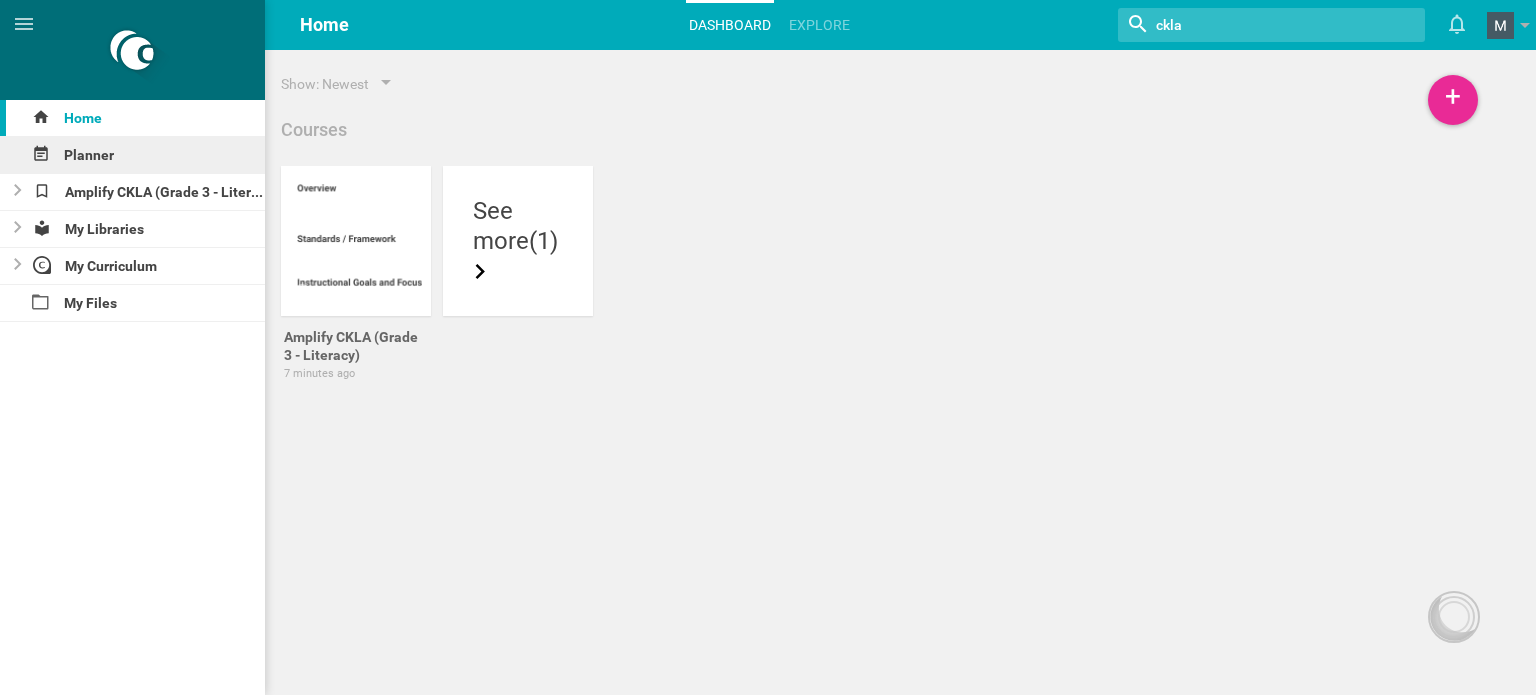 click on "Planner" at bounding box center (132, 155) 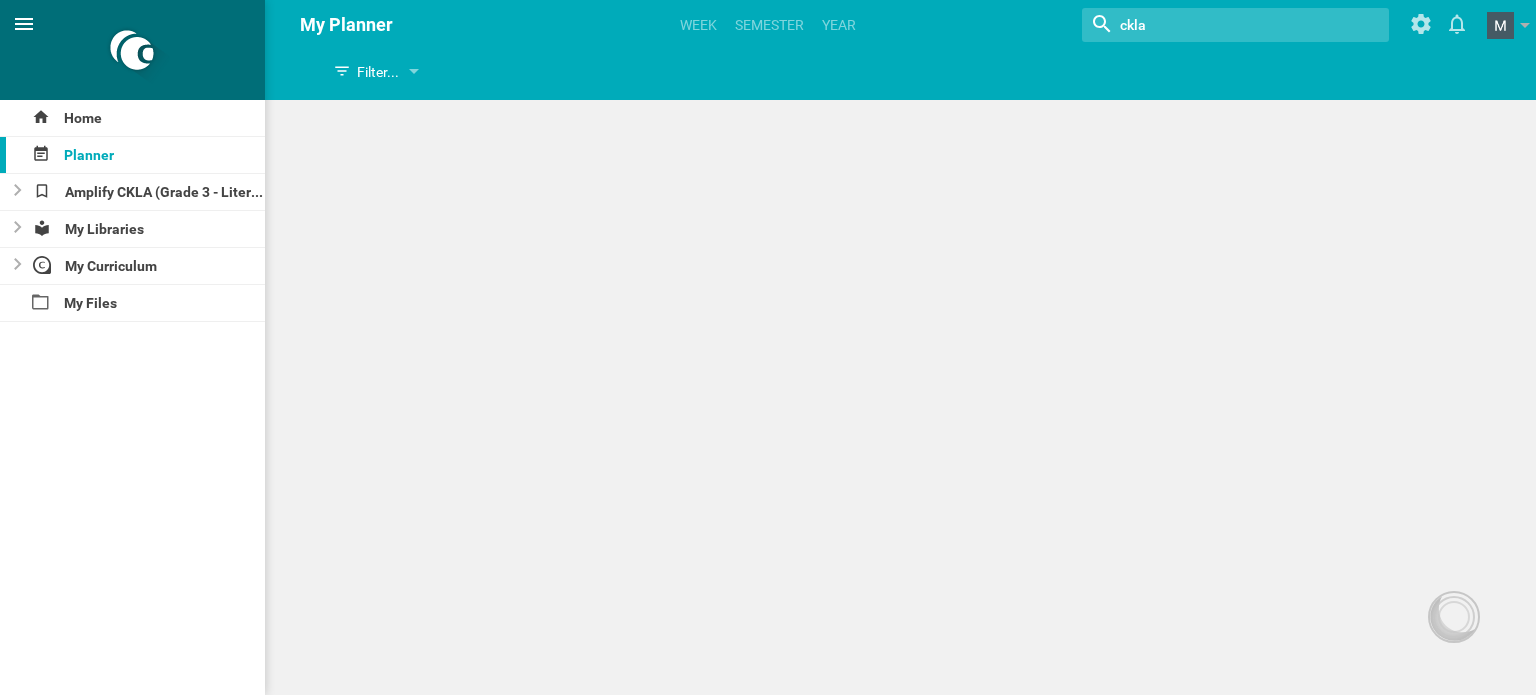 click 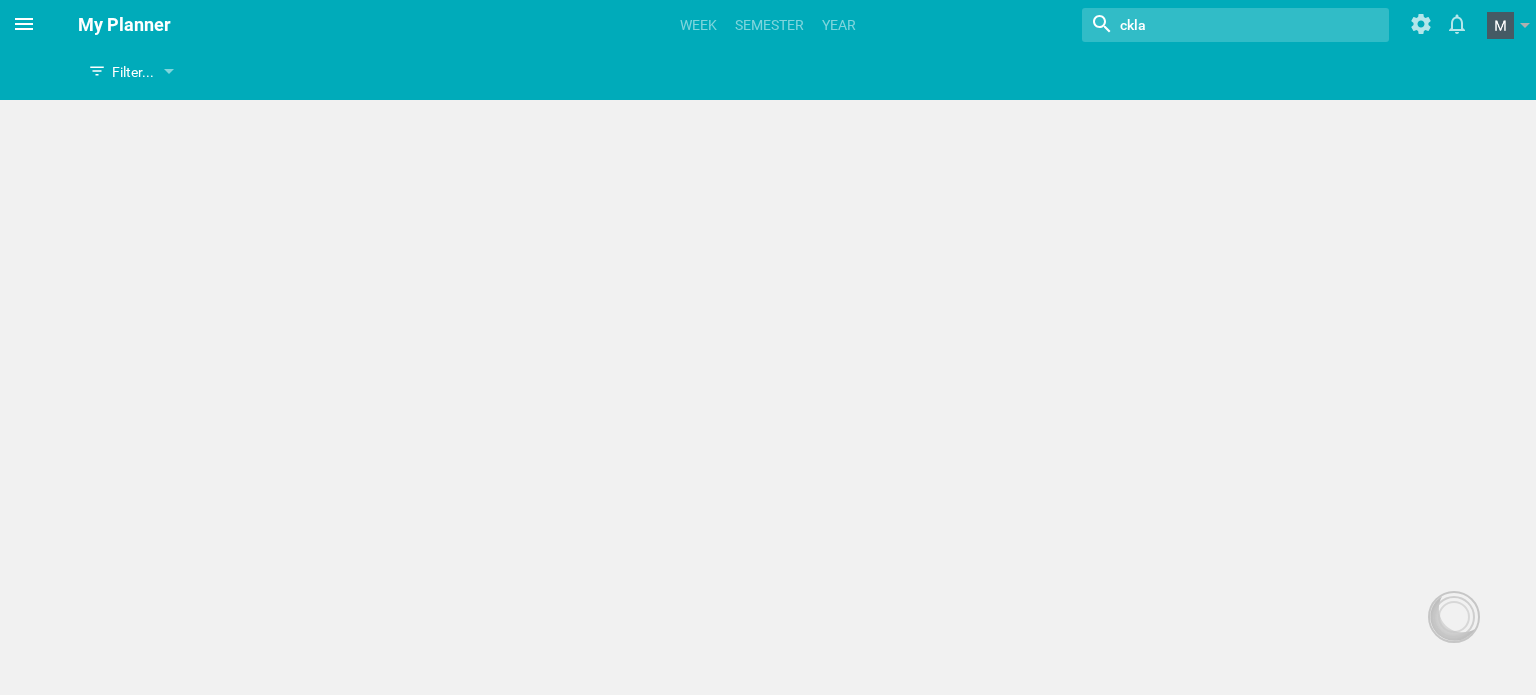 click 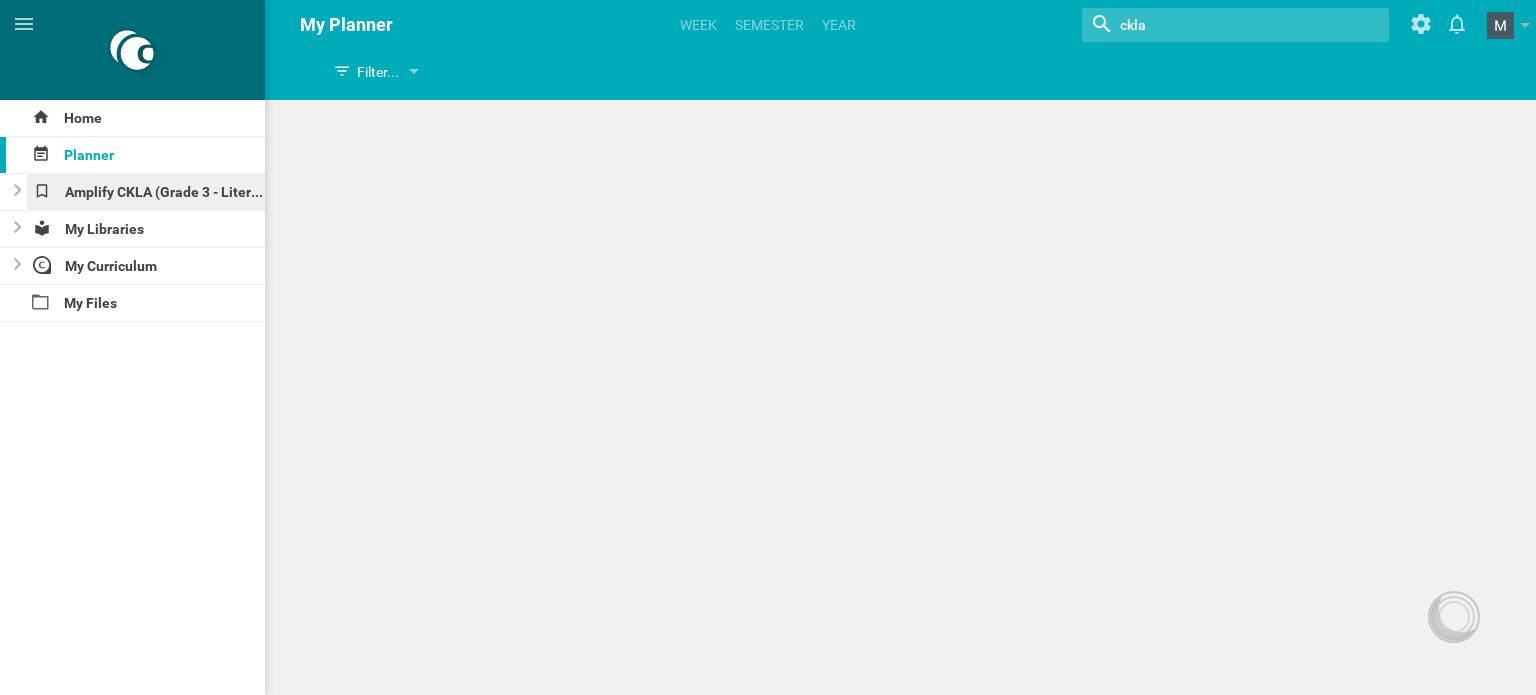 click on "Amplify CKLA (Grade 3 - Literacy)" at bounding box center [146, 192] 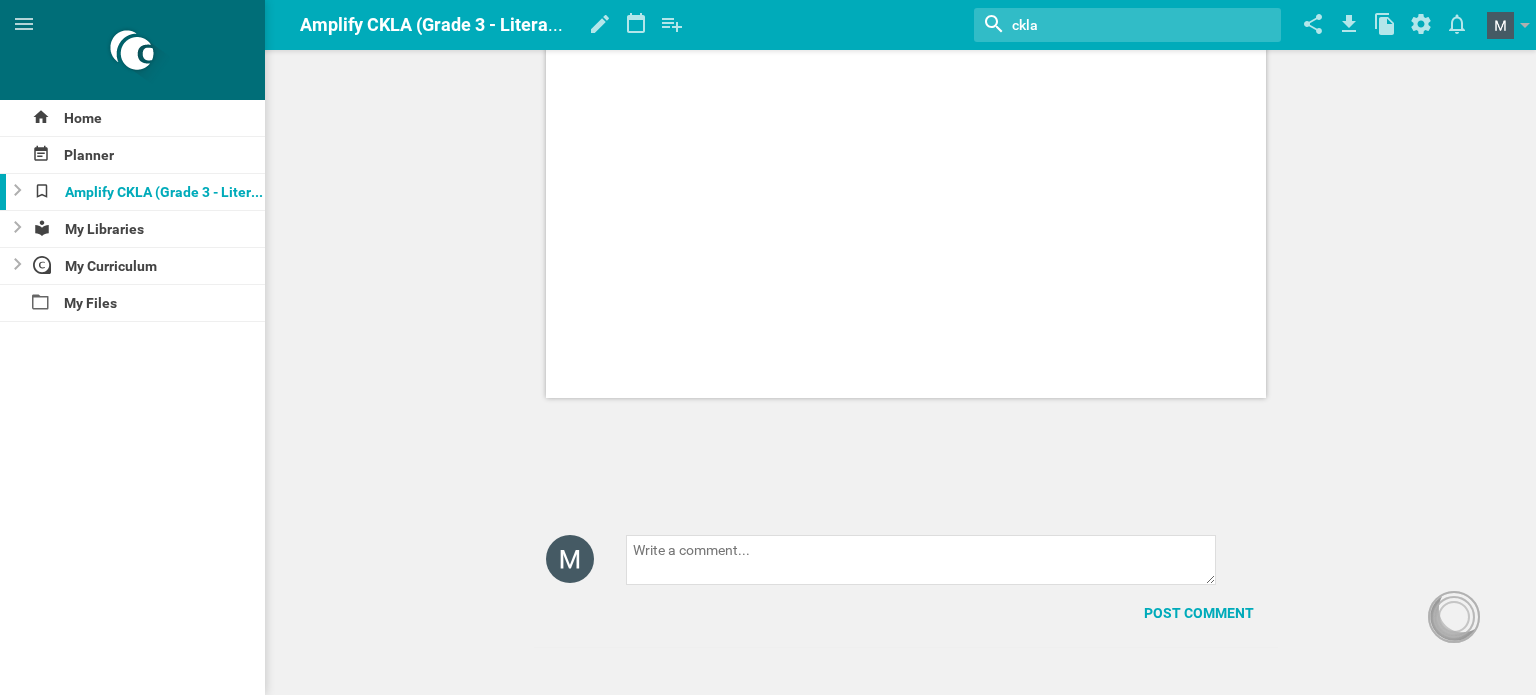 scroll, scrollTop: 0, scrollLeft: 0, axis: both 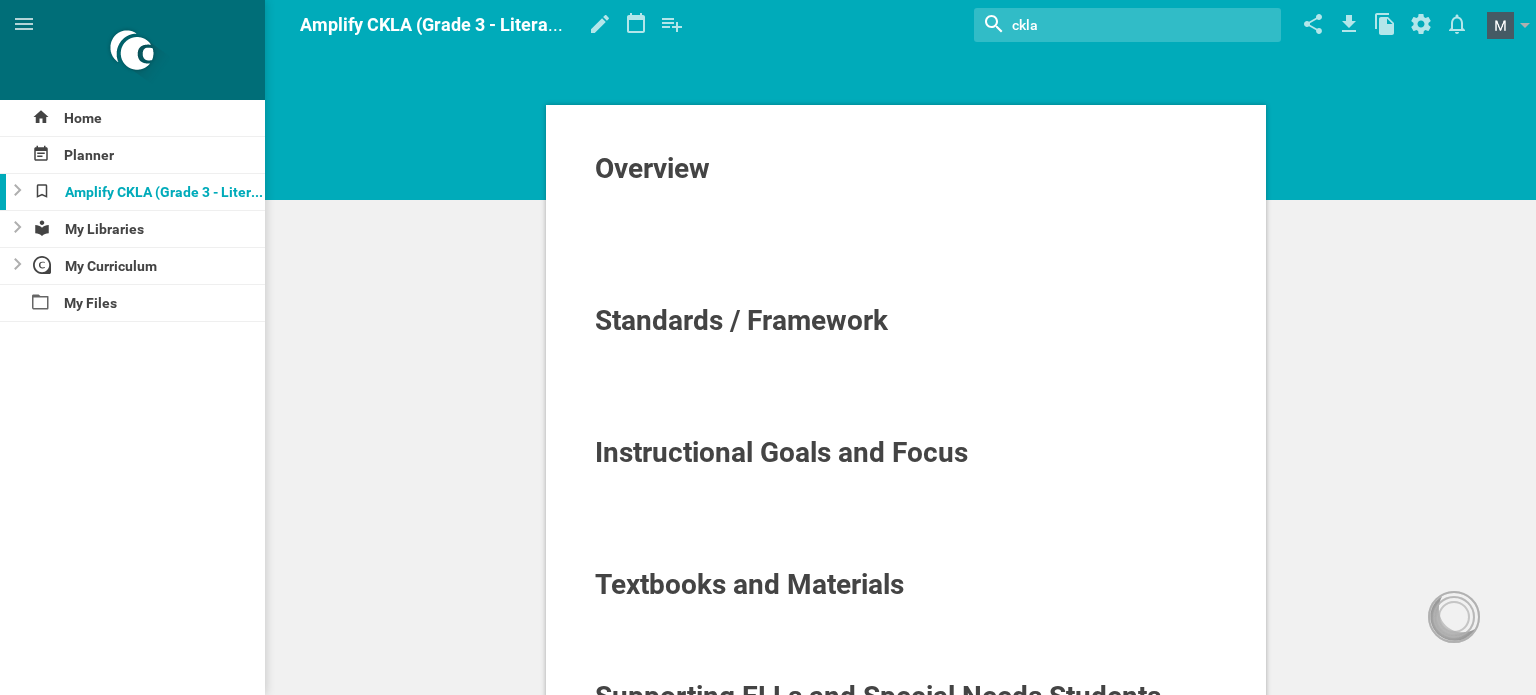 click on "Amplify CKLA (Grade 3 - Literacy)" at bounding box center (436, 24) 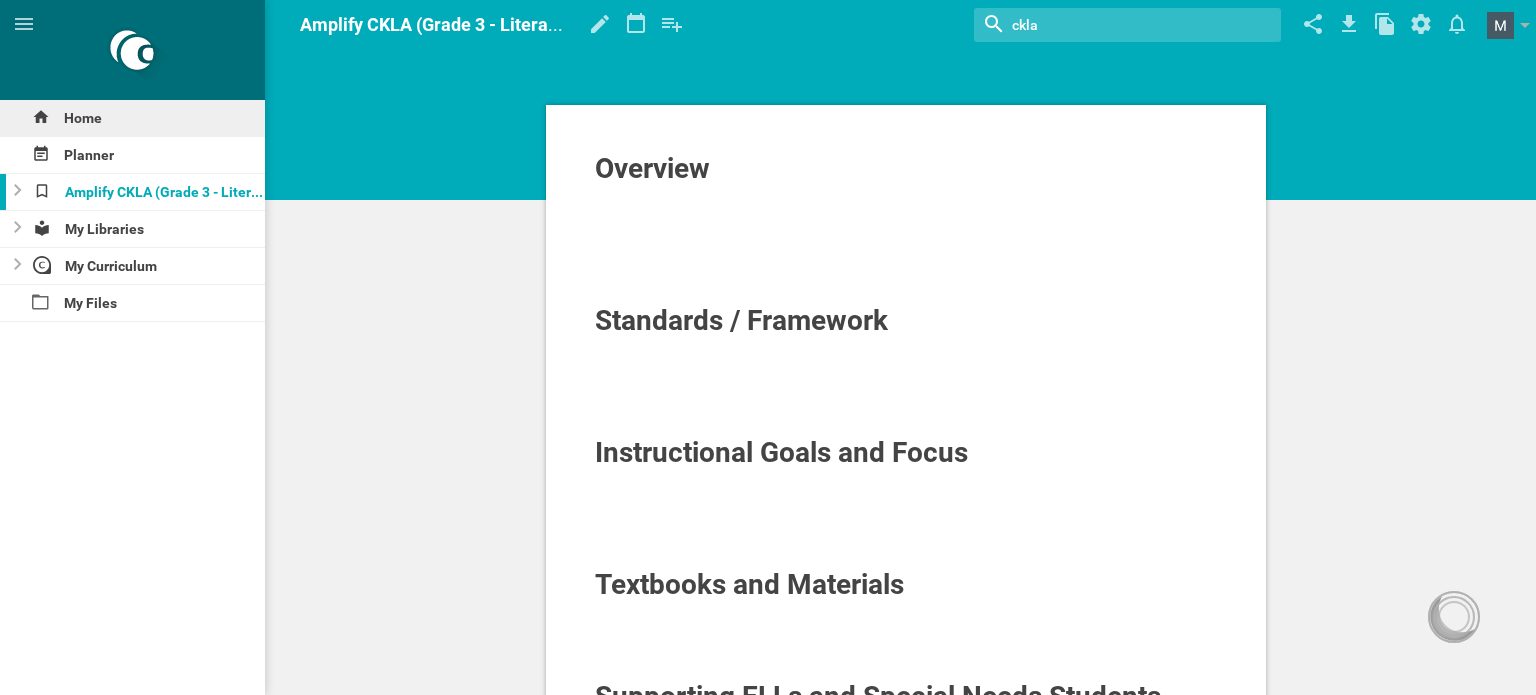 click on "Home" at bounding box center (132, 118) 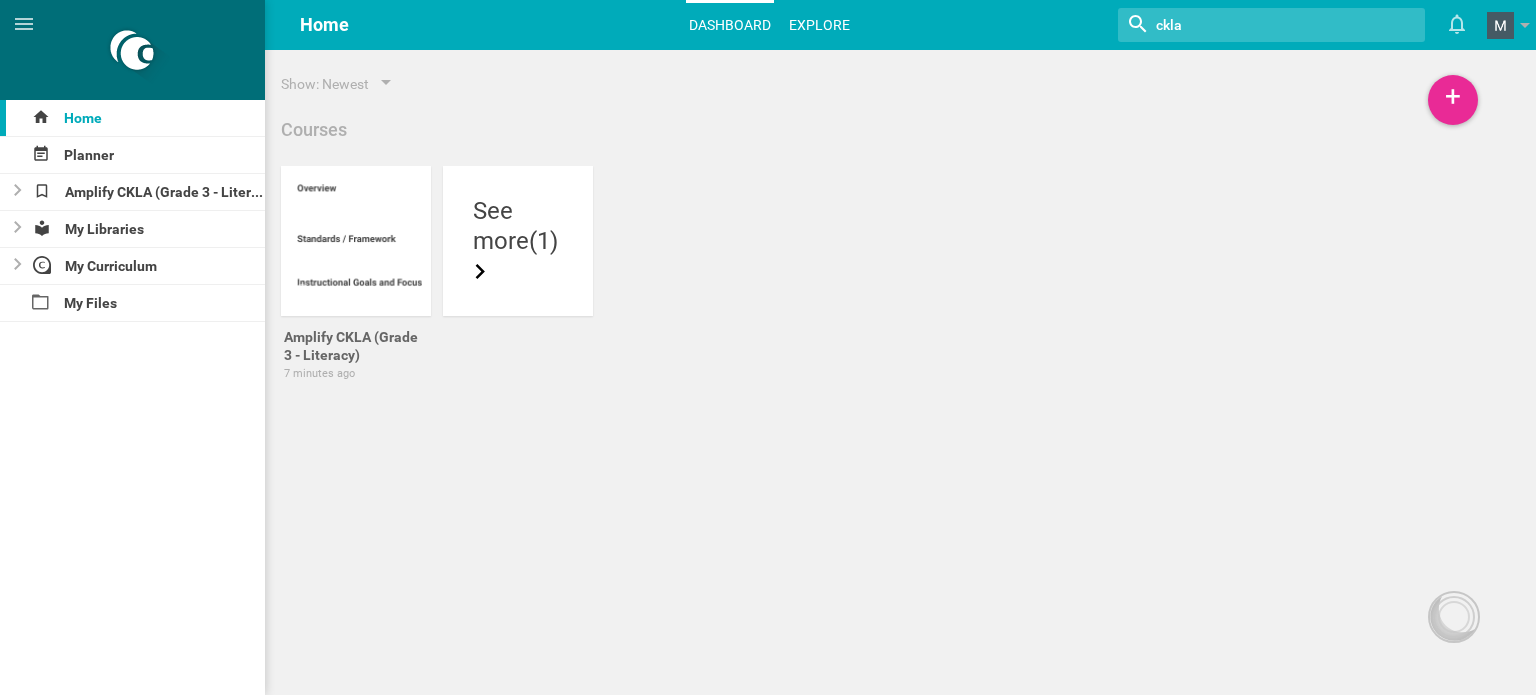 click on "Explore" at bounding box center [819, 25] 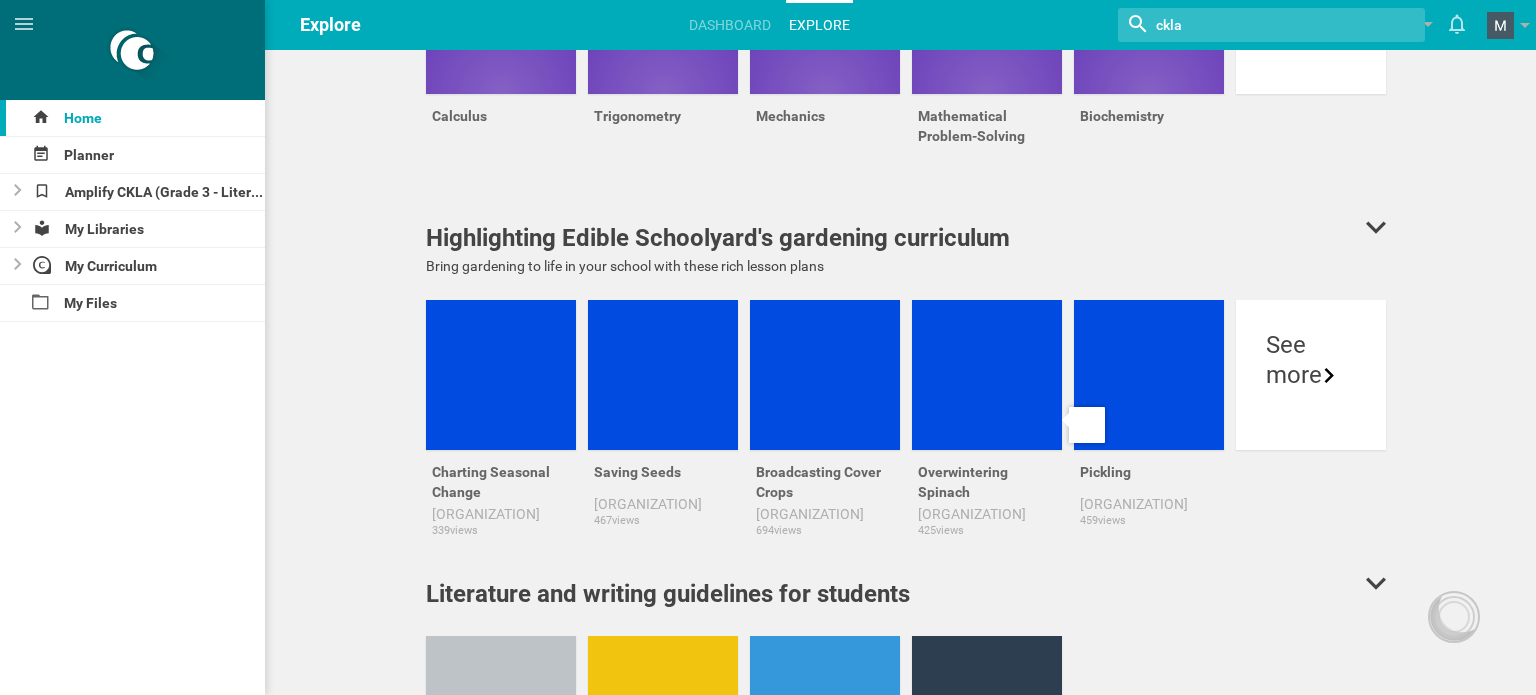 scroll, scrollTop: 5840, scrollLeft: 0, axis: vertical 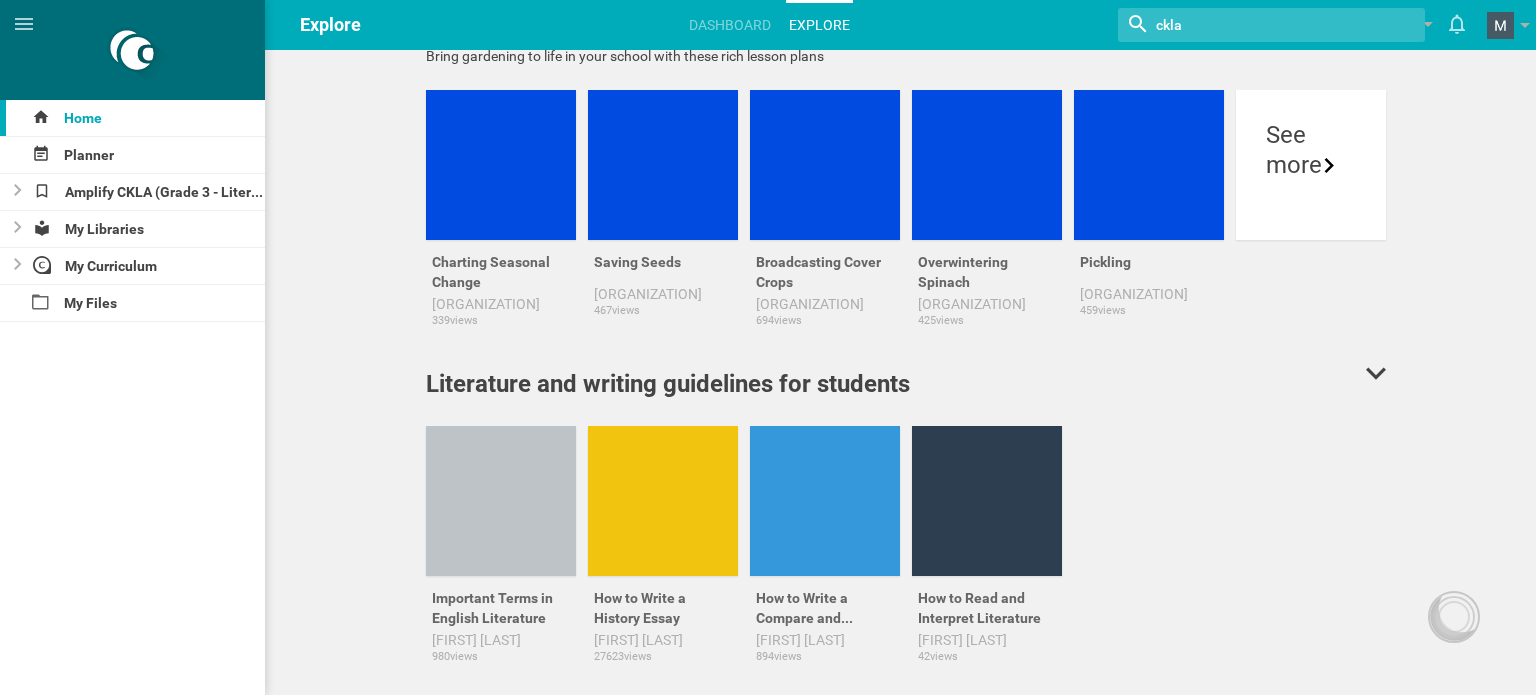 drag, startPoint x: 1191, startPoint y: 32, endPoint x: 1142, endPoint y: 15, distance: 51.86521 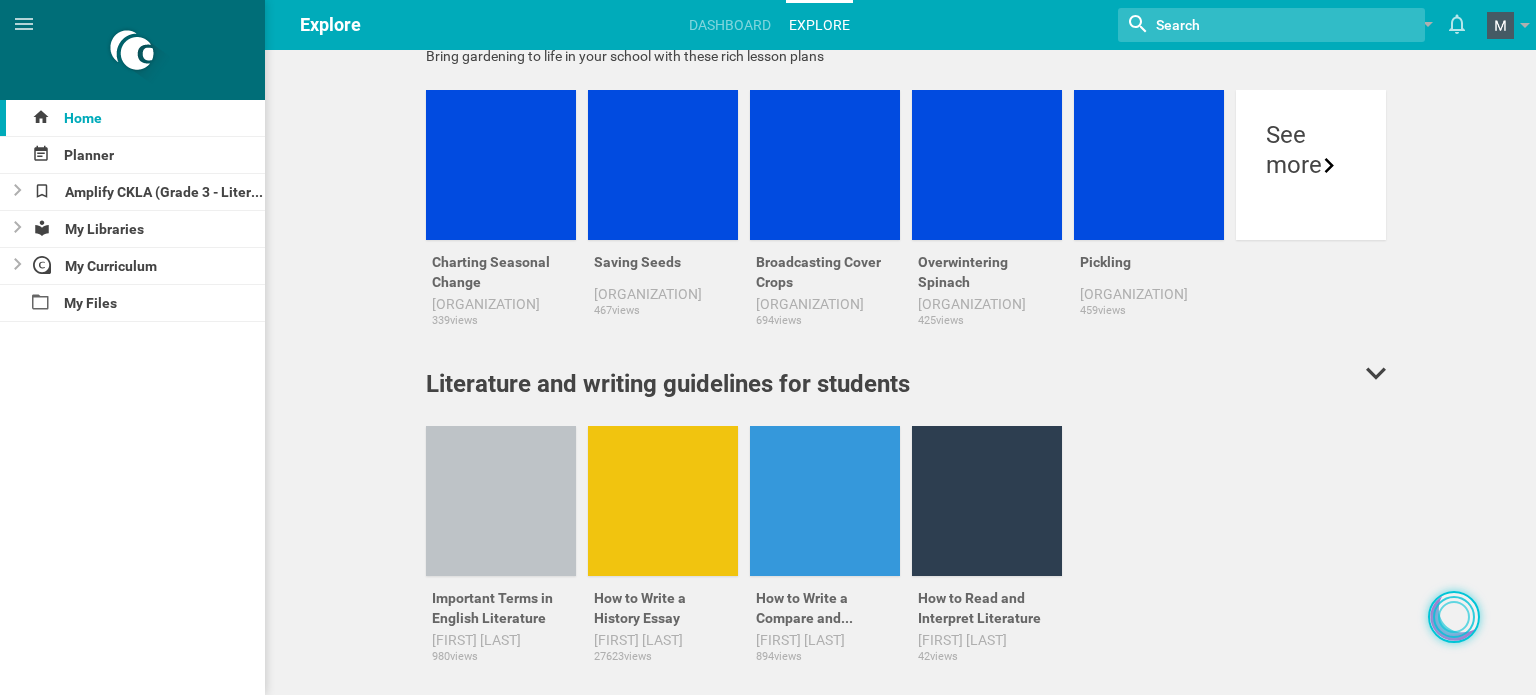 type 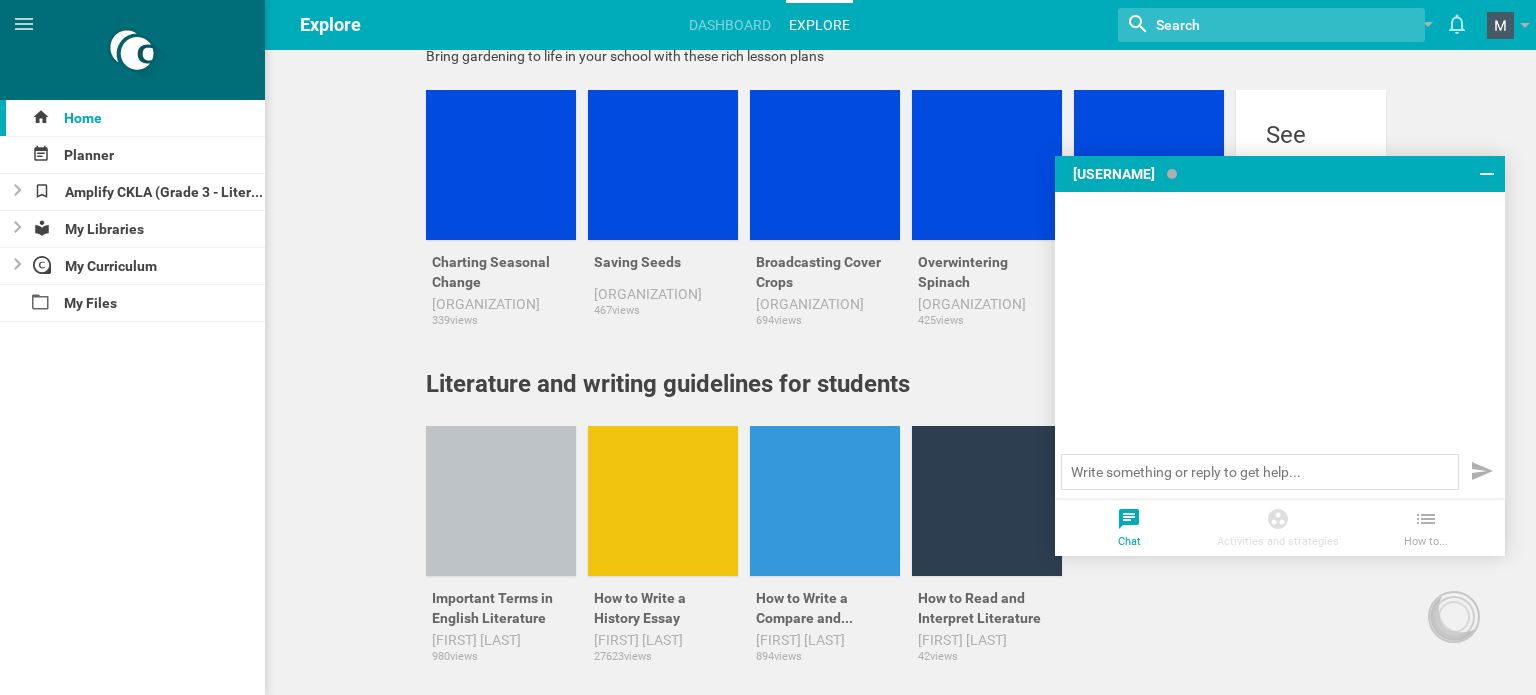 click at bounding box center (1278, 521) 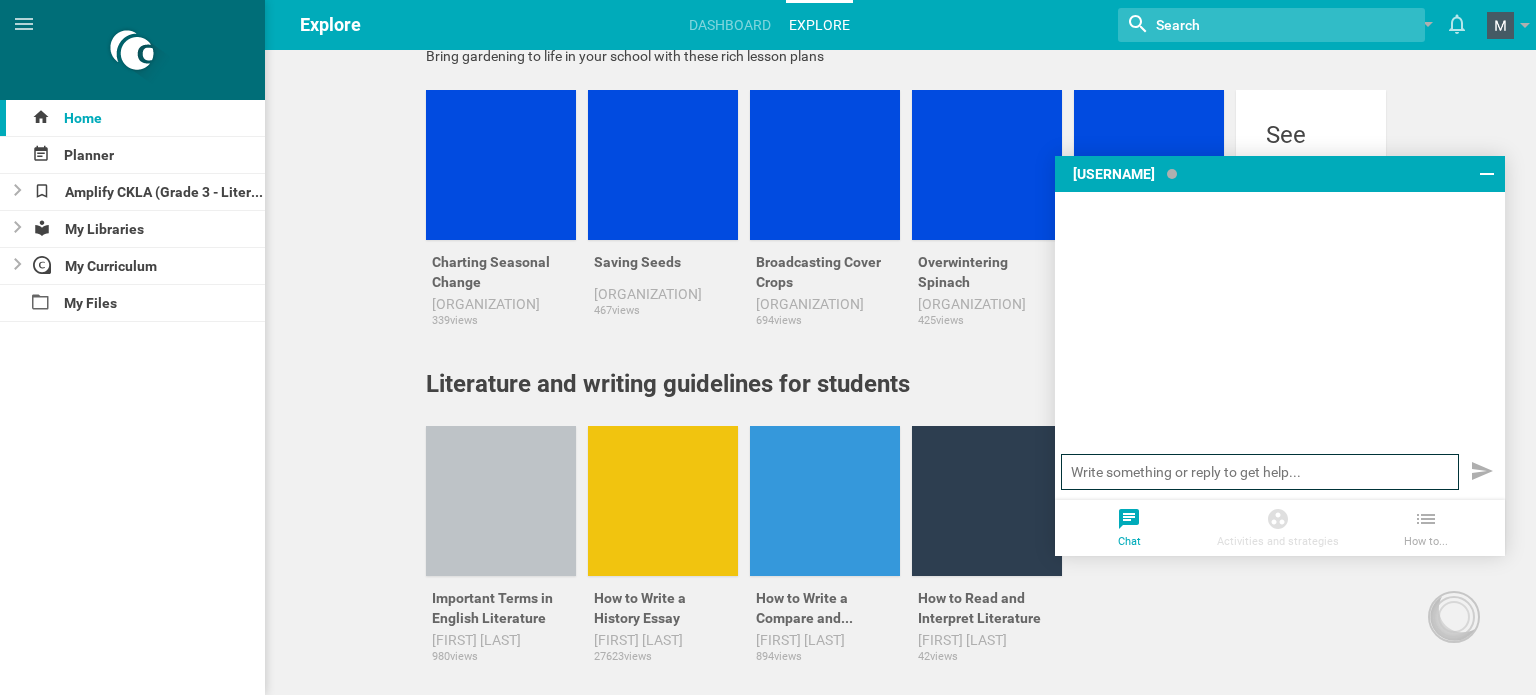 click at bounding box center [1260, 472] 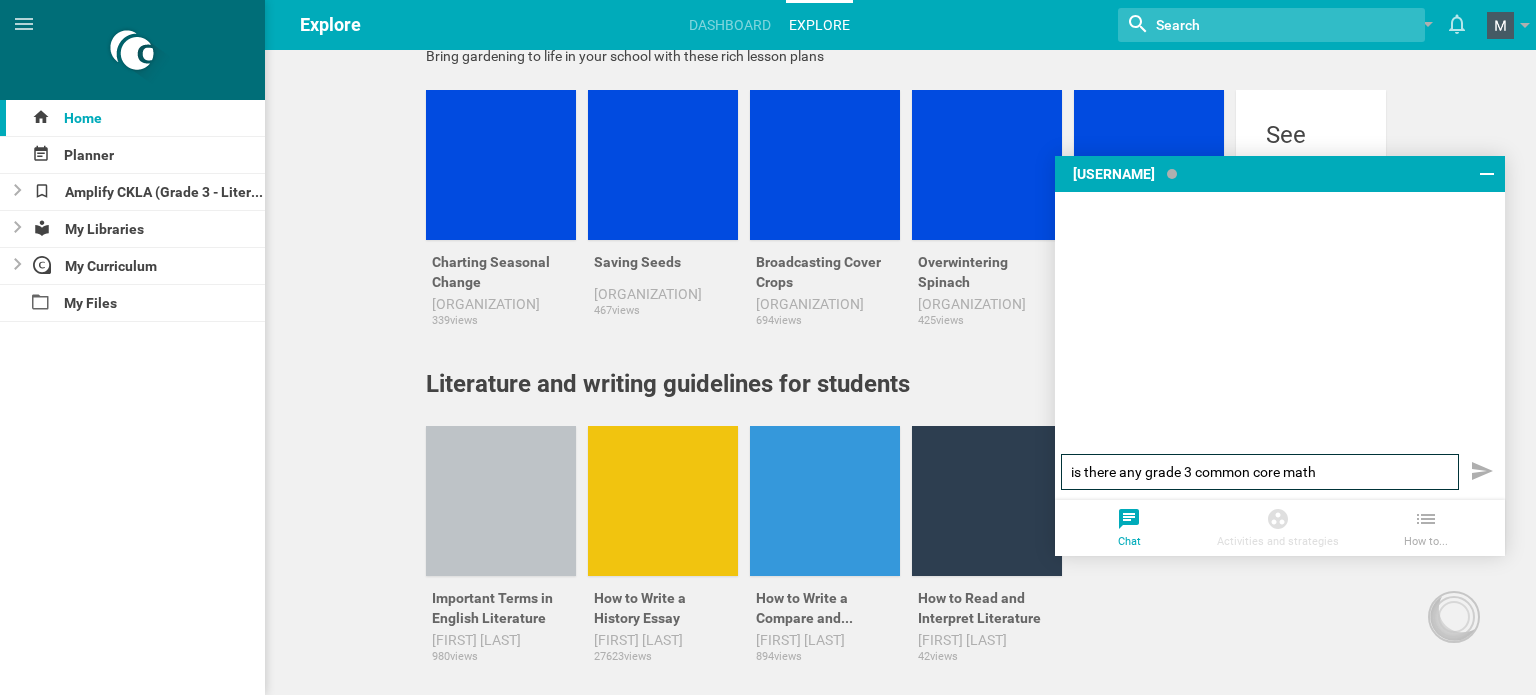 type on "is there any grade 3 common core math" 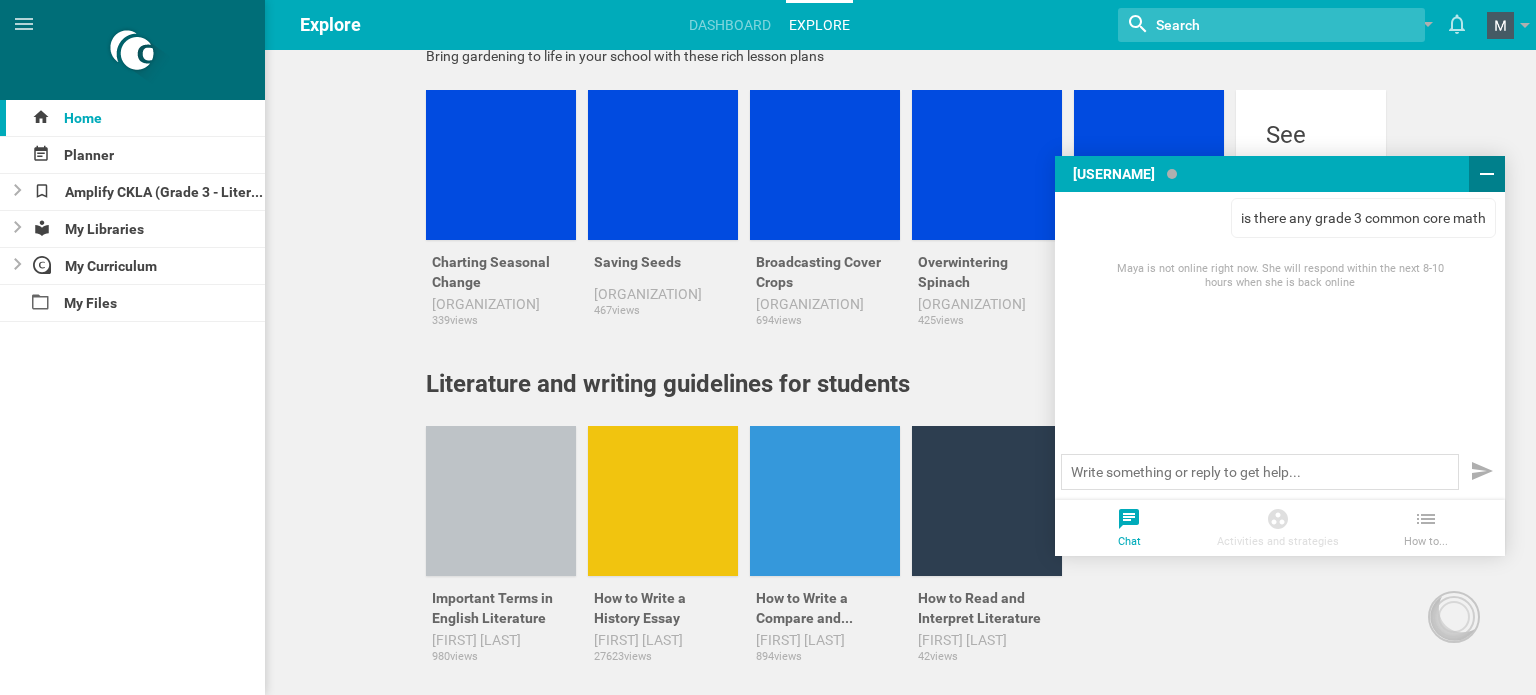 click 